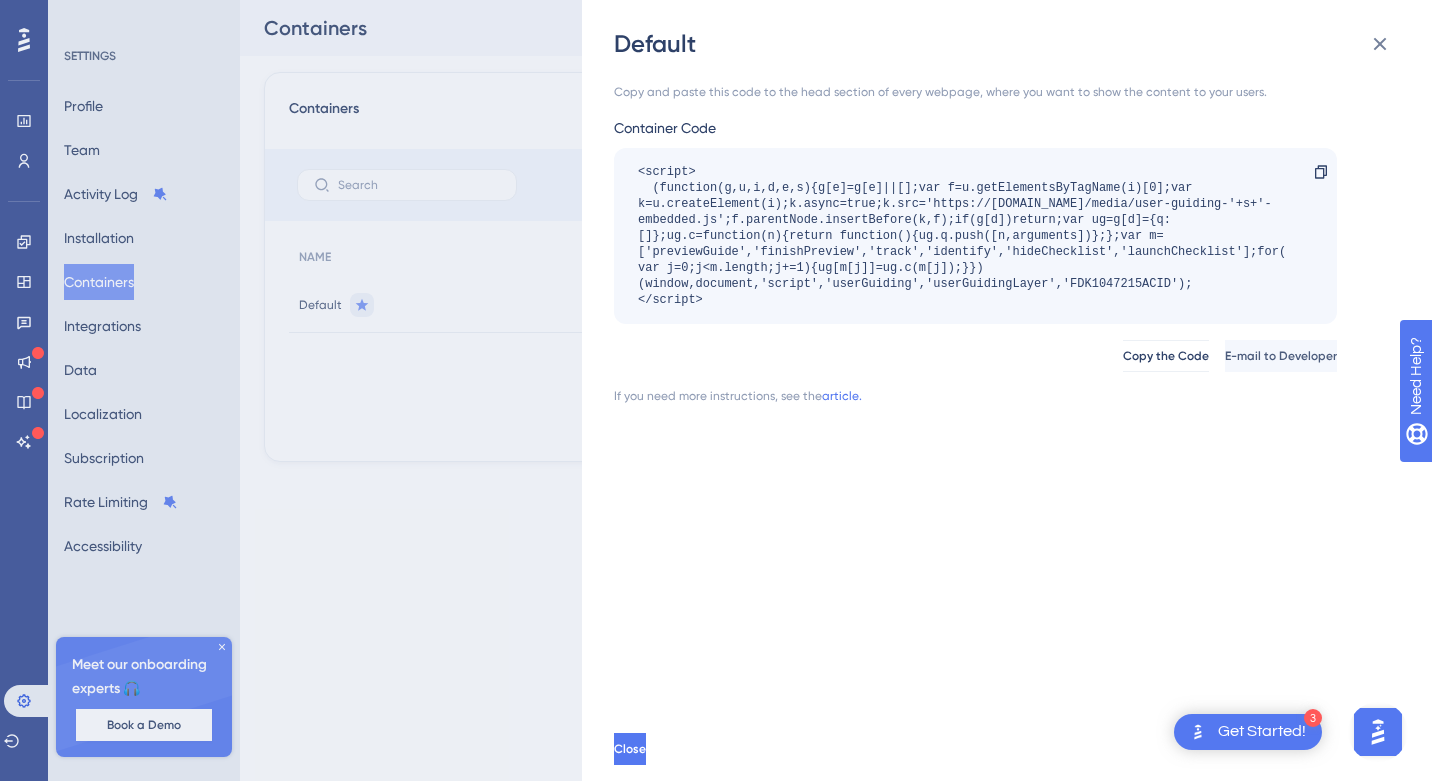 scroll, scrollTop: 0, scrollLeft: 0, axis: both 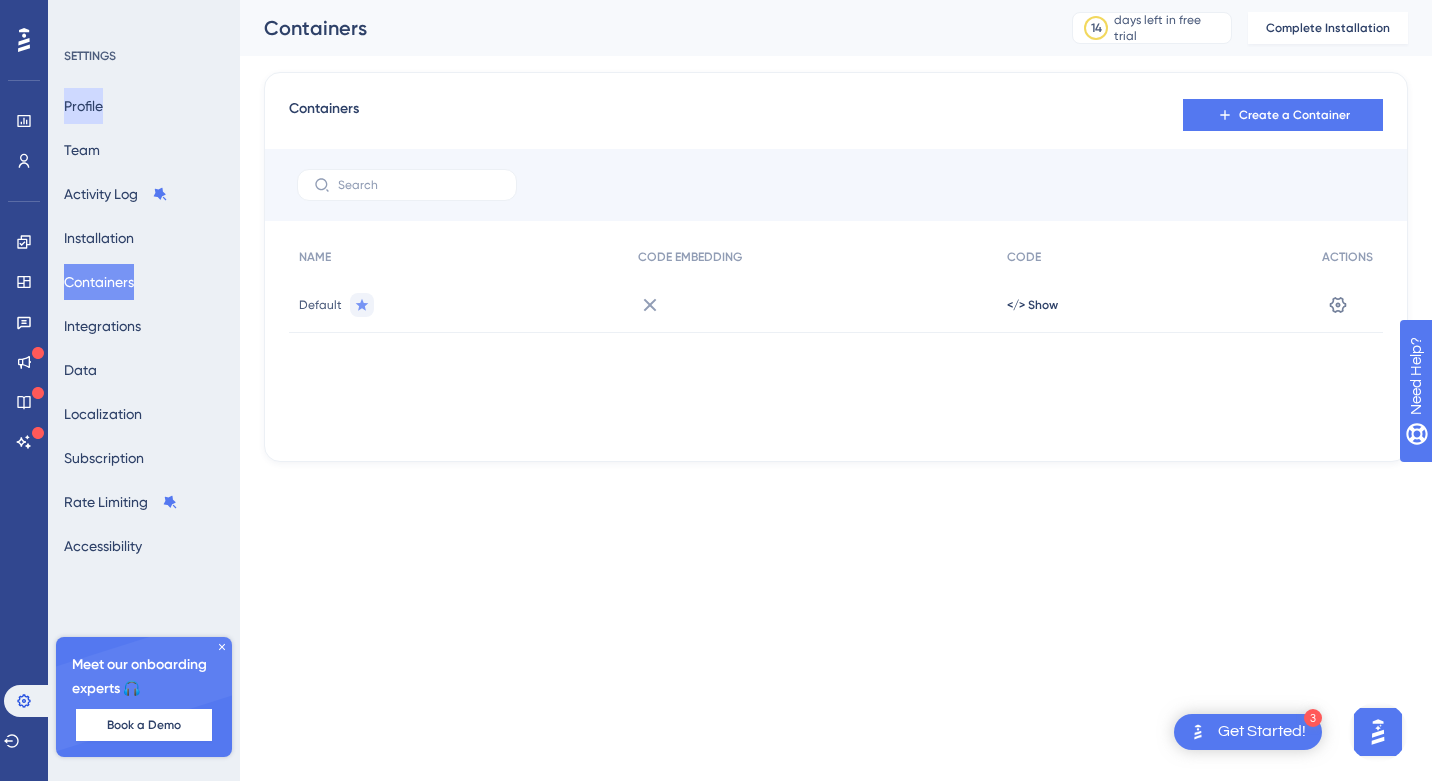 click on "Profile" at bounding box center [83, 106] 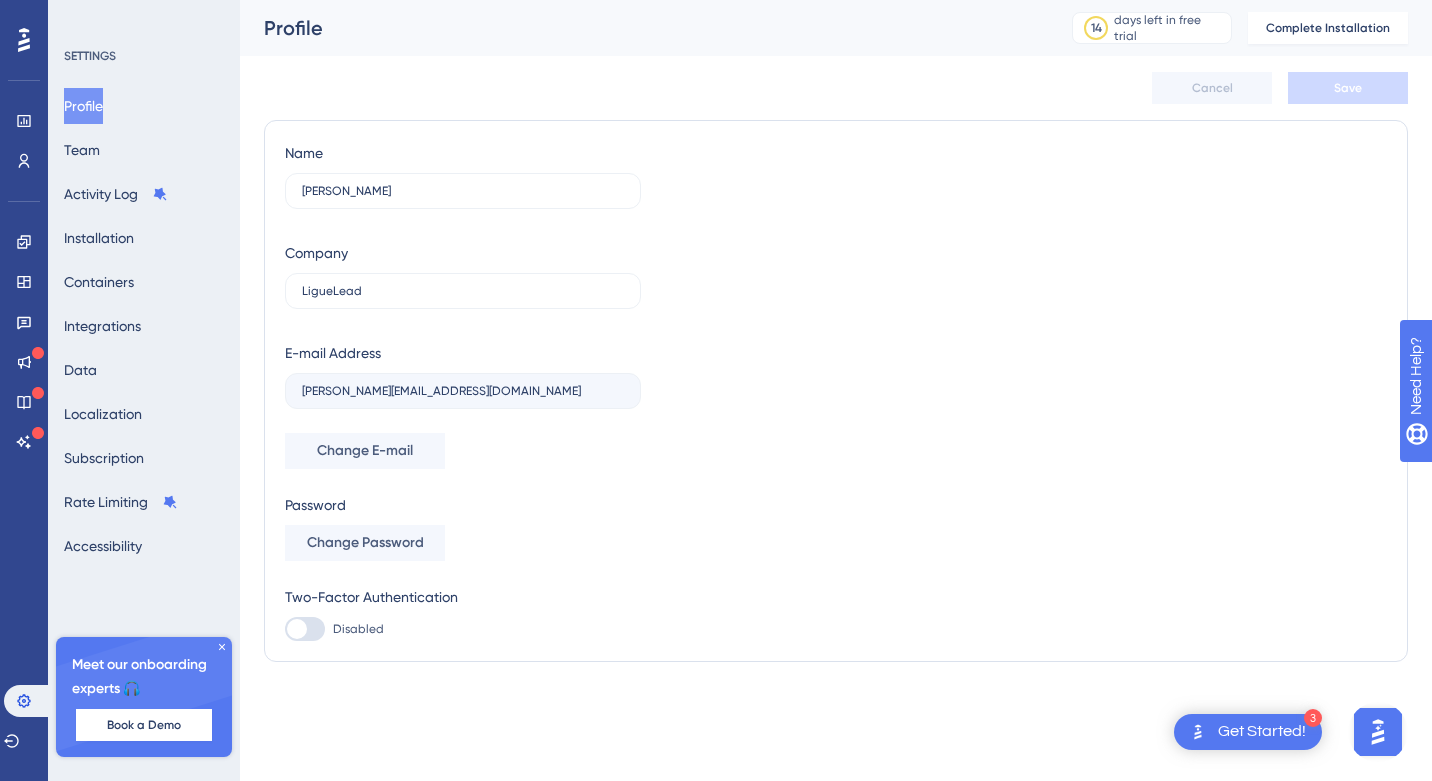 click on "Profile Team Activity Log Installation Containers Integrations Data Localization Subscription Rate Limiting Accessibility" at bounding box center [145, 326] 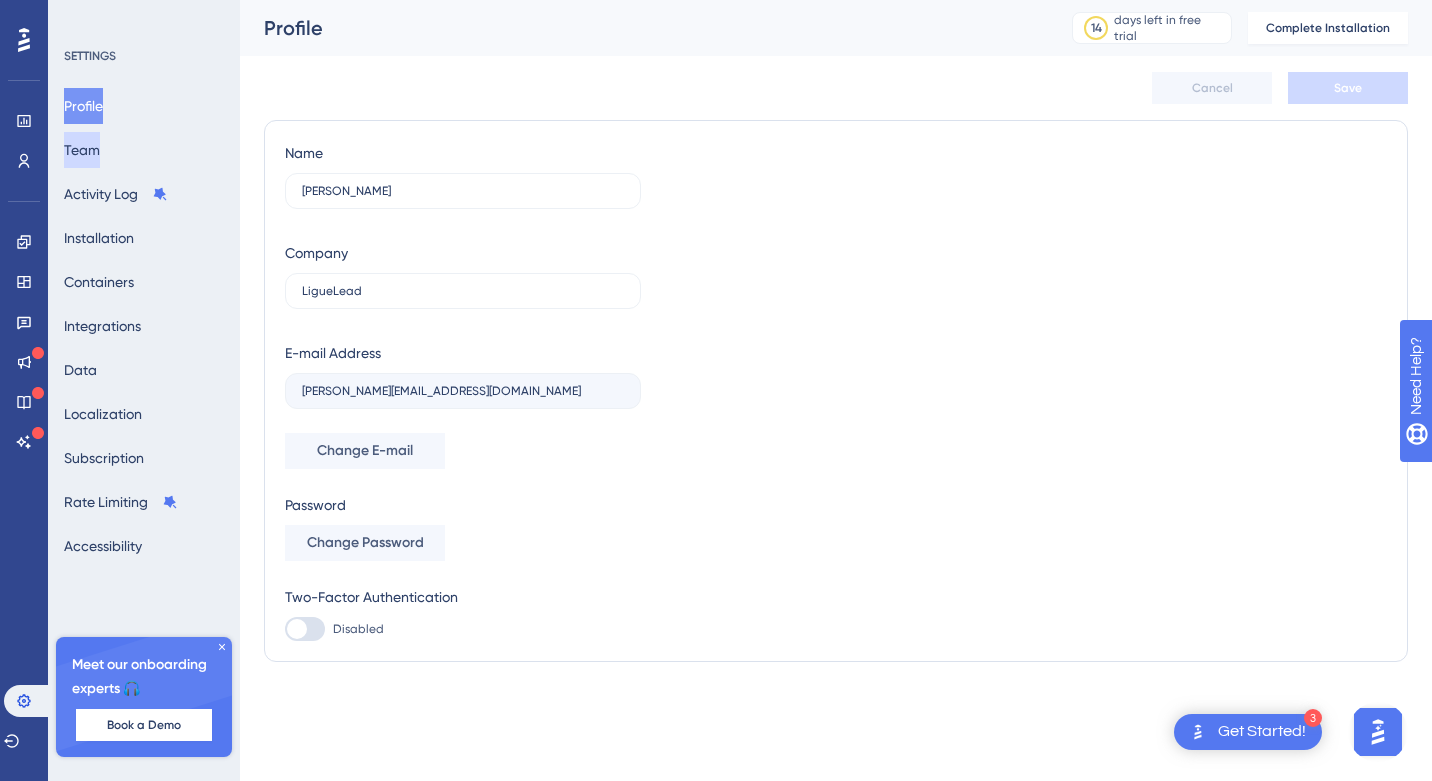 click on "Team" at bounding box center (82, 150) 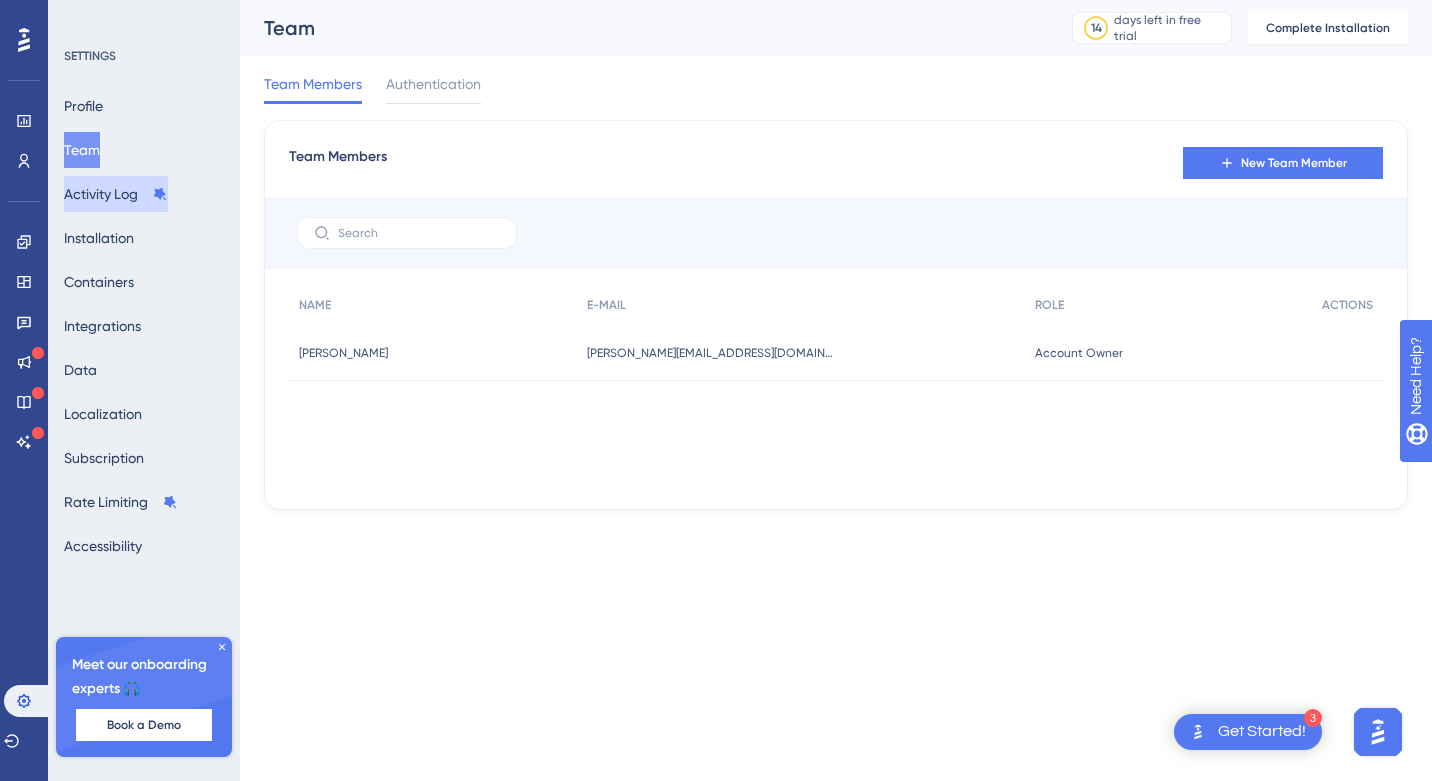 click on "Activity Log" at bounding box center (116, 194) 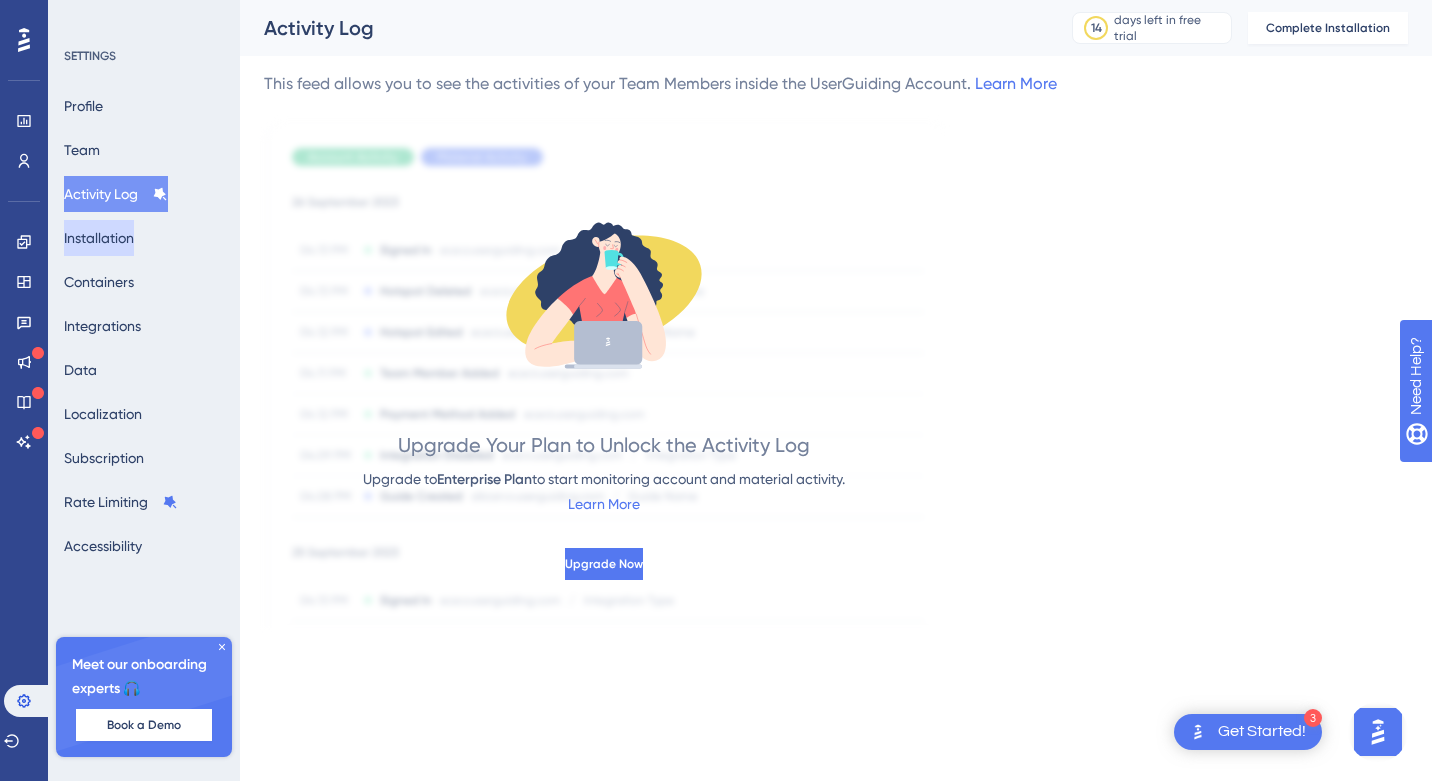 click on "Installation" at bounding box center [99, 238] 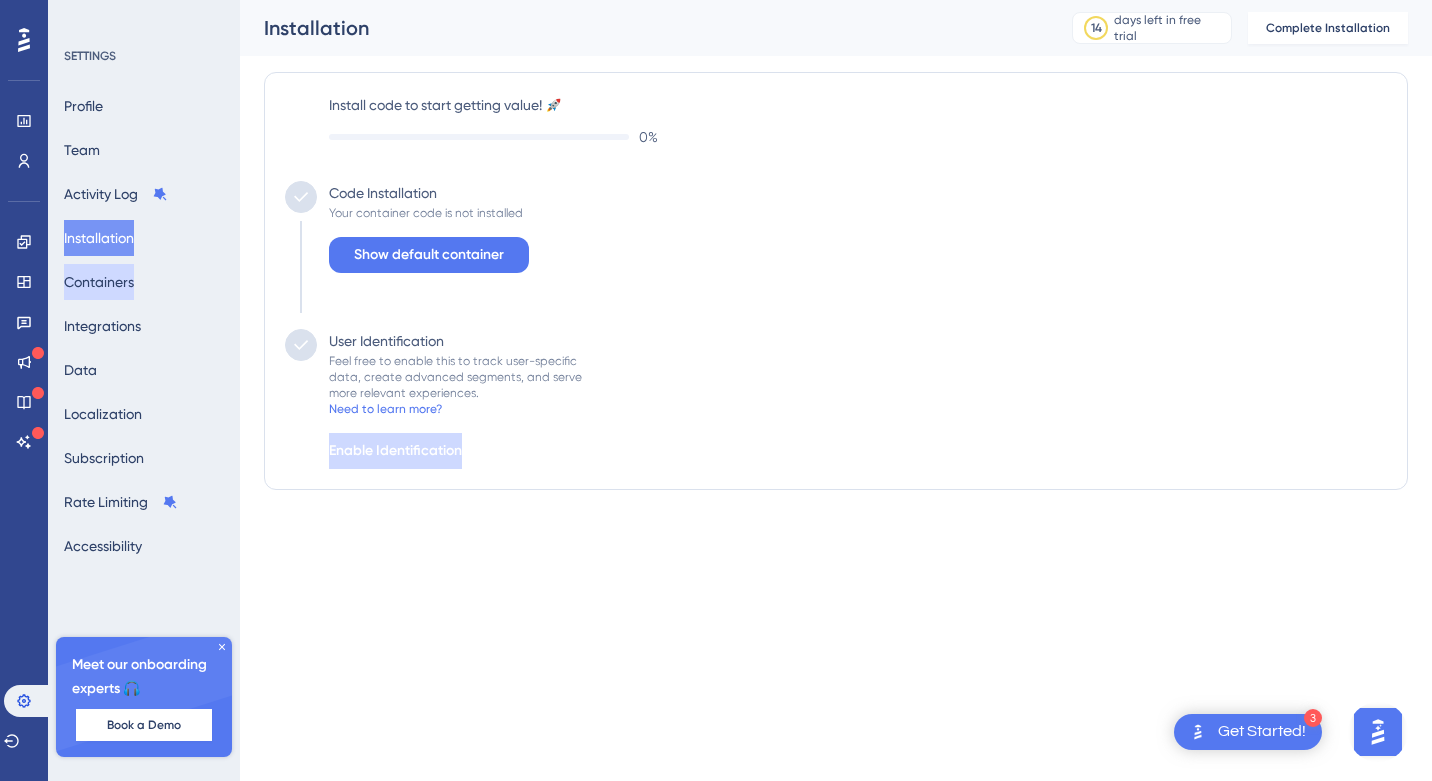 scroll, scrollTop: 0, scrollLeft: 0, axis: both 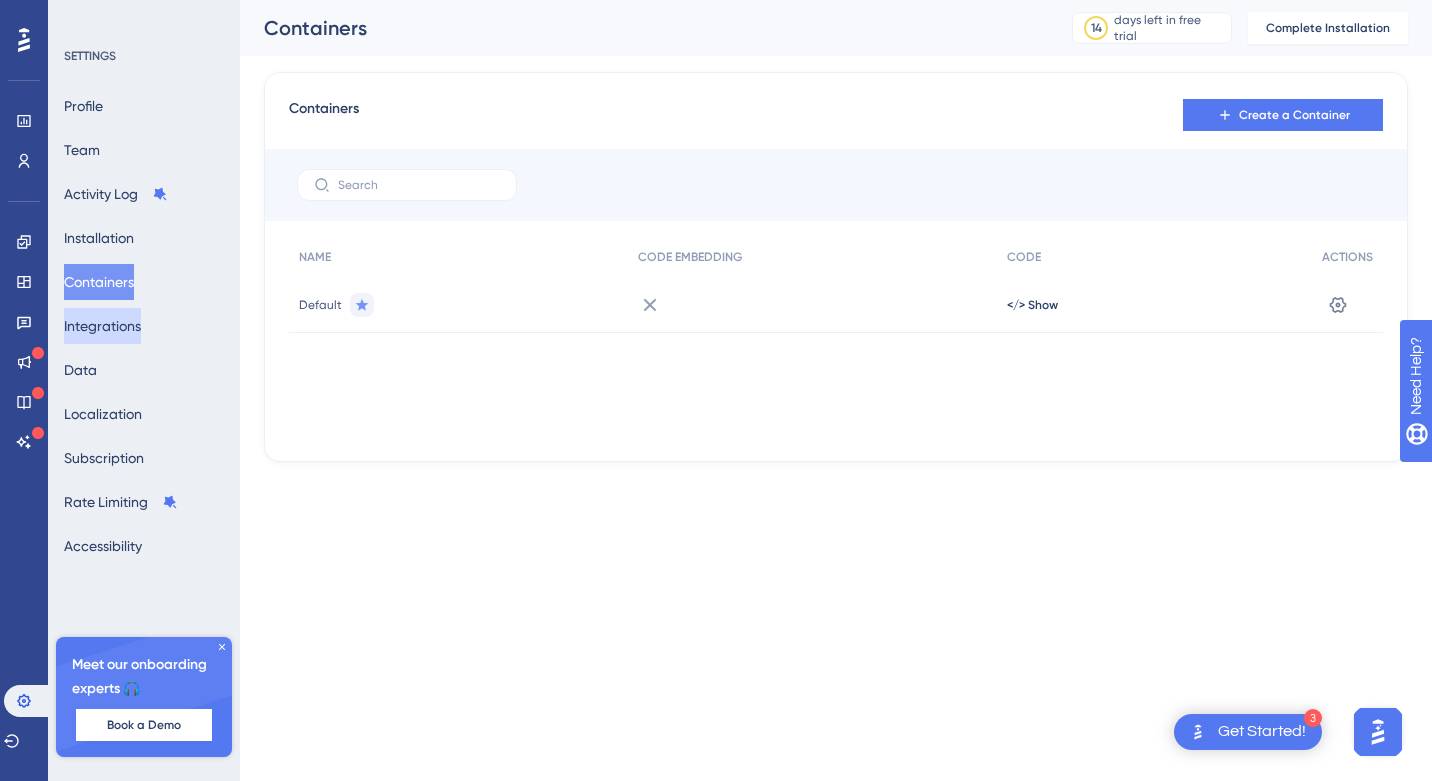 click on "Integrations" at bounding box center [102, 326] 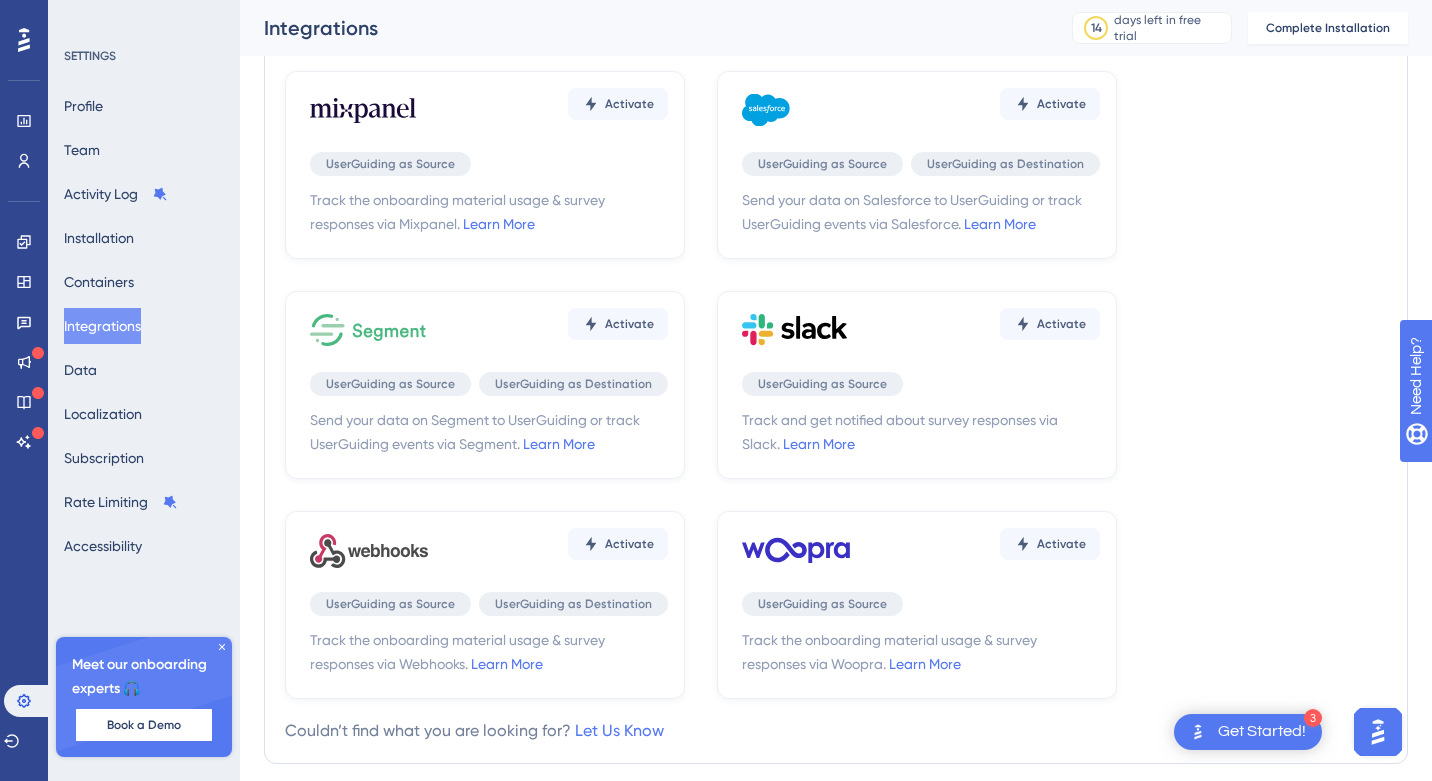 scroll, scrollTop: 585, scrollLeft: 0, axis: vertical 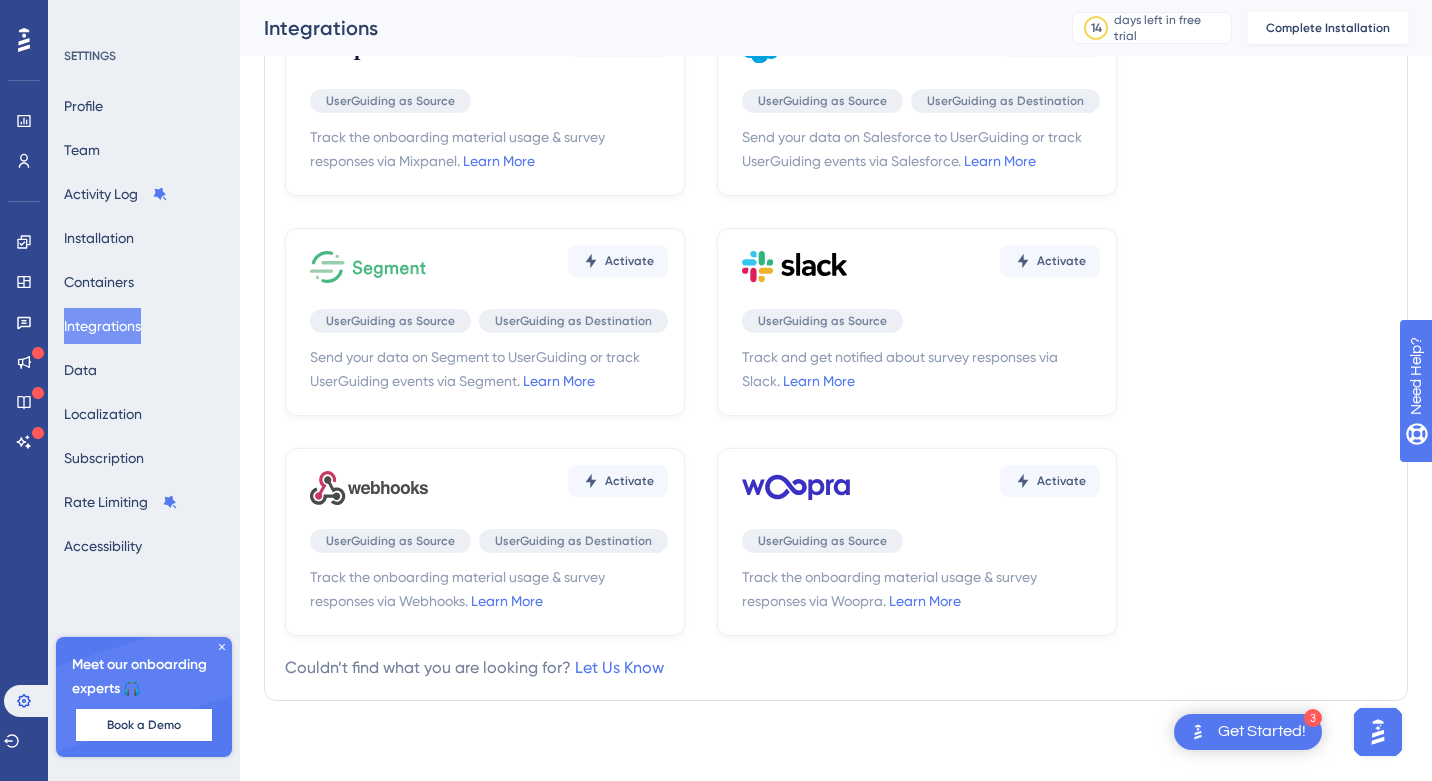 click on "Profile Team Activity Log Installation Containers Integrations Data Localization Subscription Rate Limiting Accessibility" at bounding box center [145, 326] 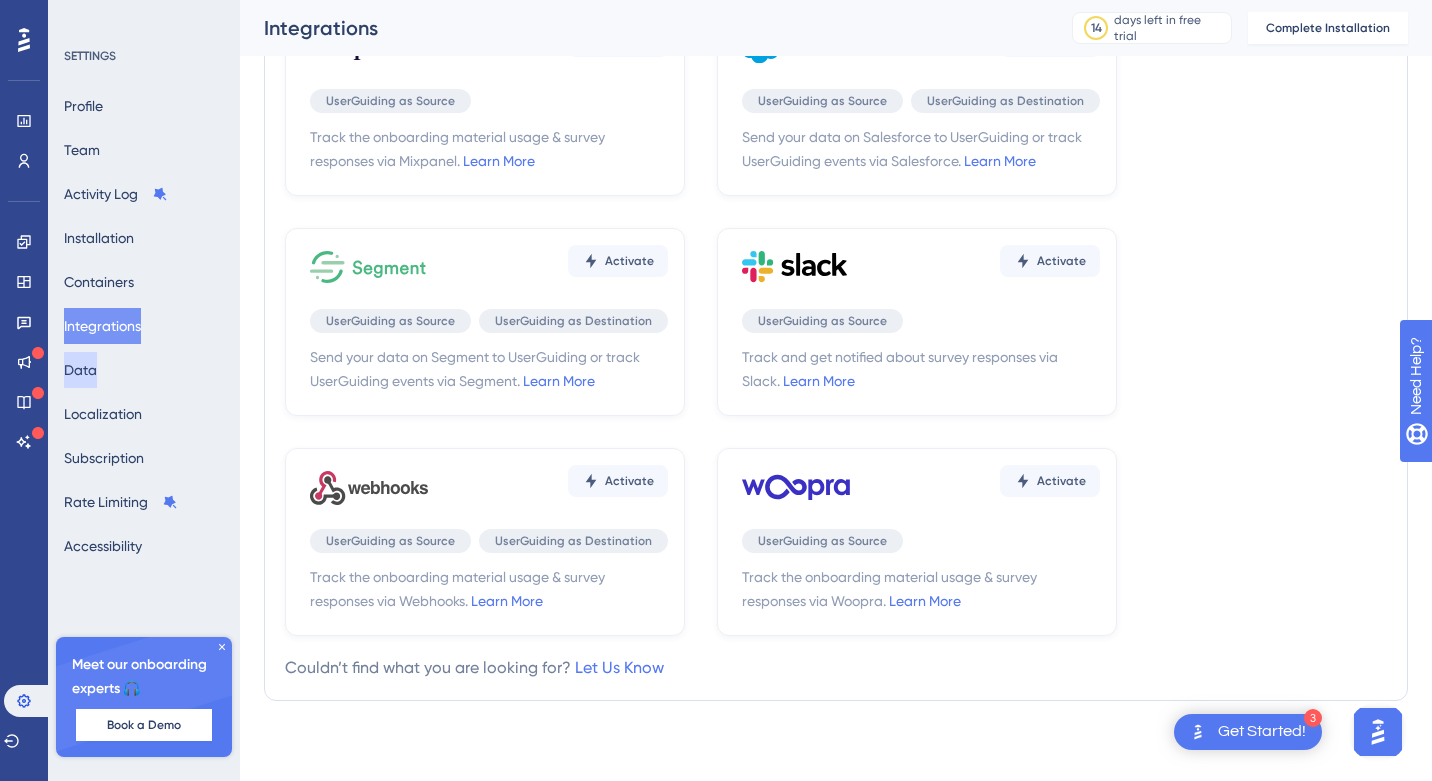 click on "Data" at bounding box center (80, 370) 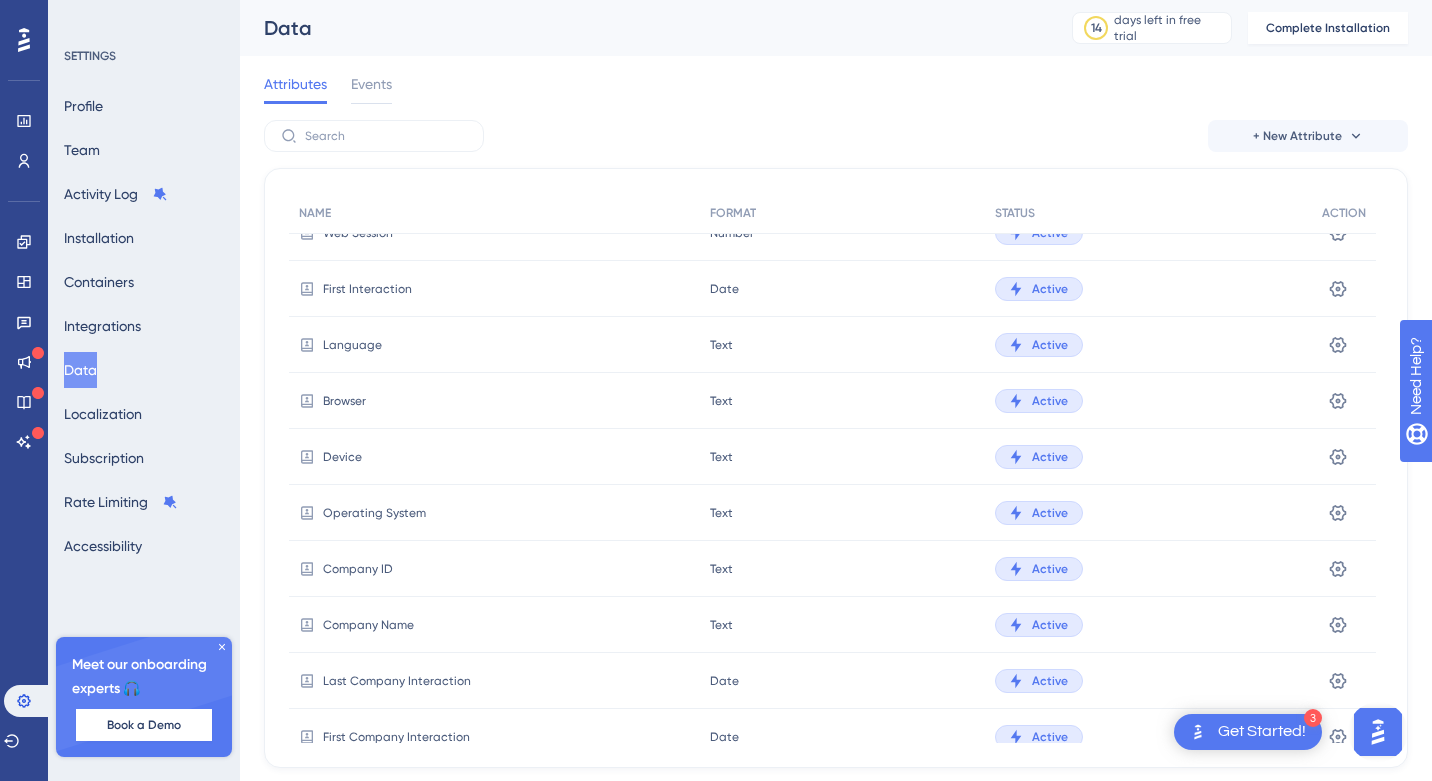 scroll, scrollTop: 186, scrollLeft: 0, axis: vertical 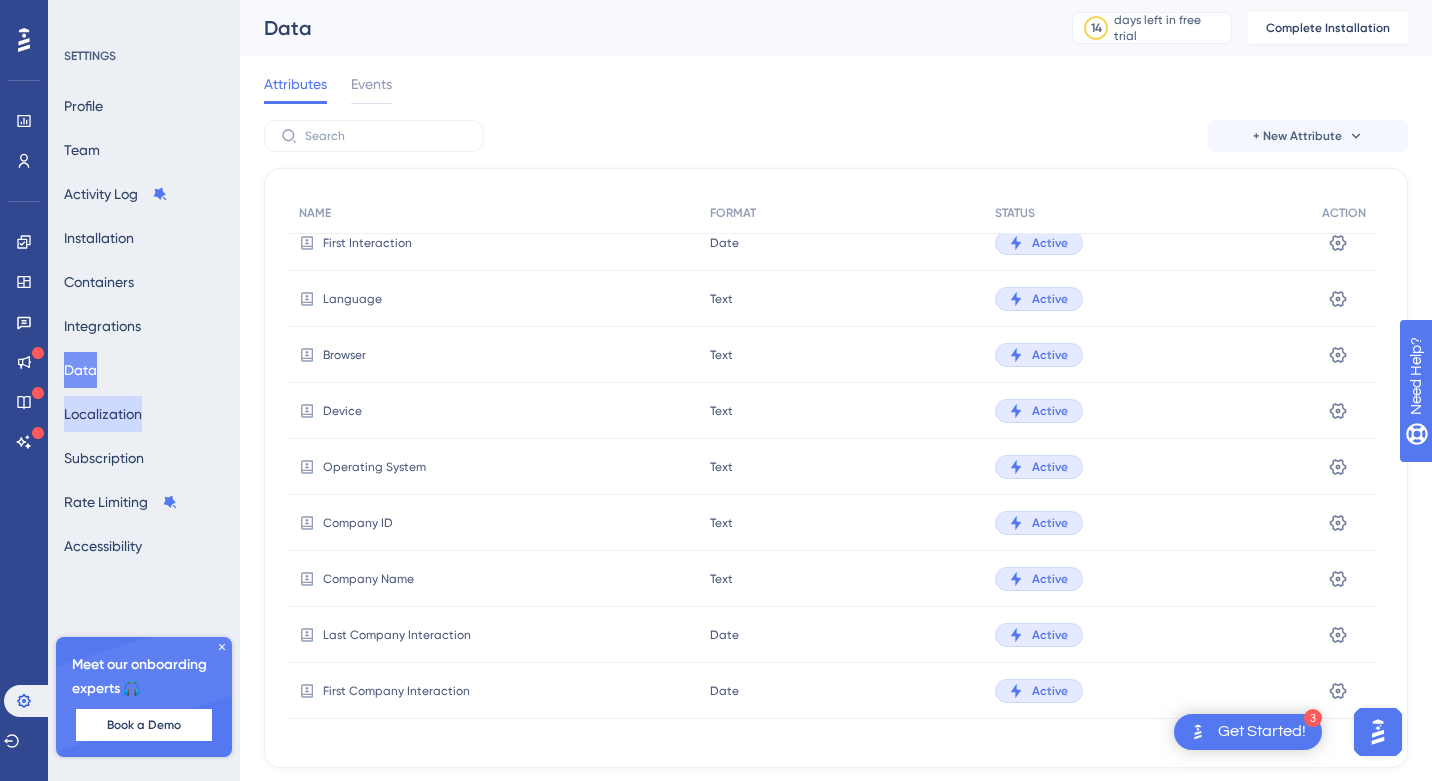 click on "Localization" at bounding box center [103, 414] 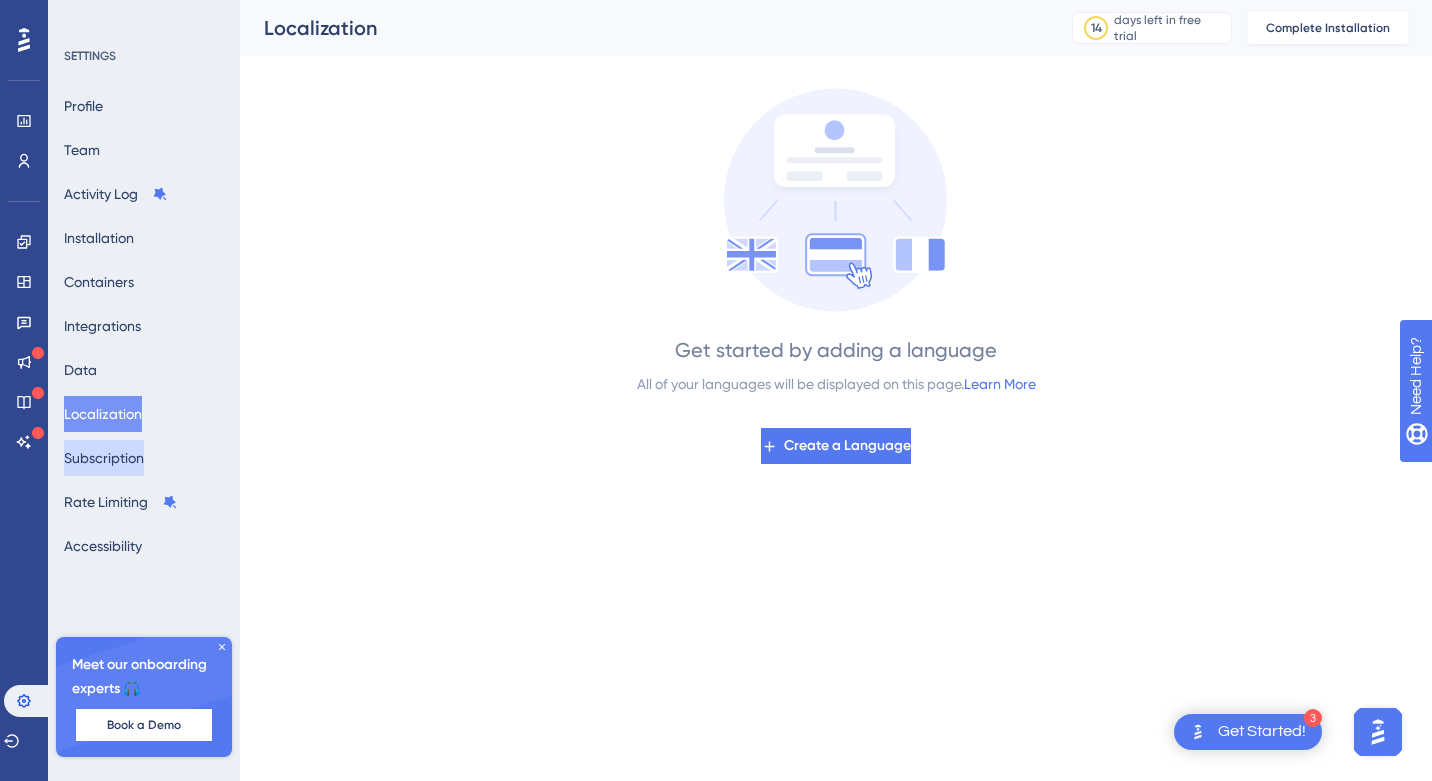 click on "Subscription" at bounding box center (104, 458) 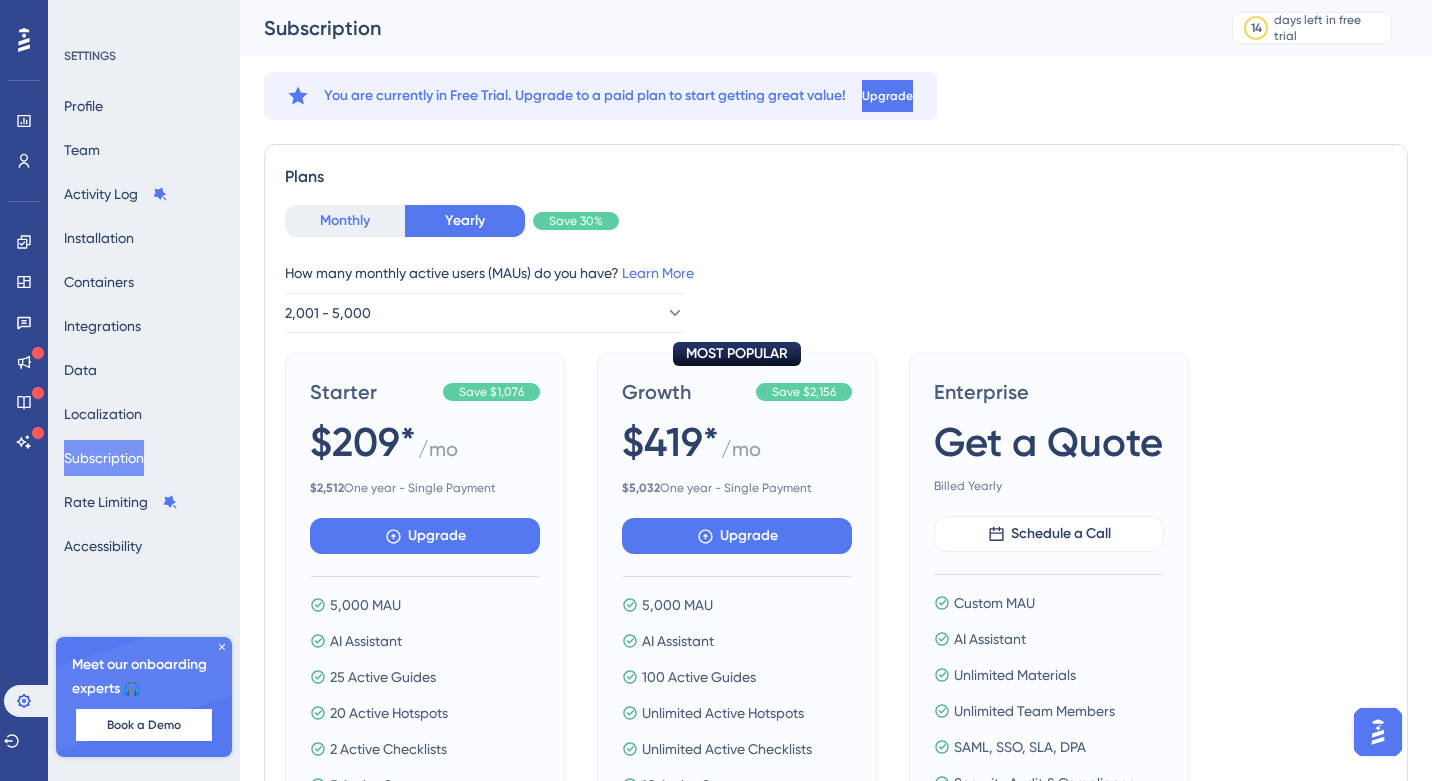 click on "Monthly" at bounding box center (345, 221) 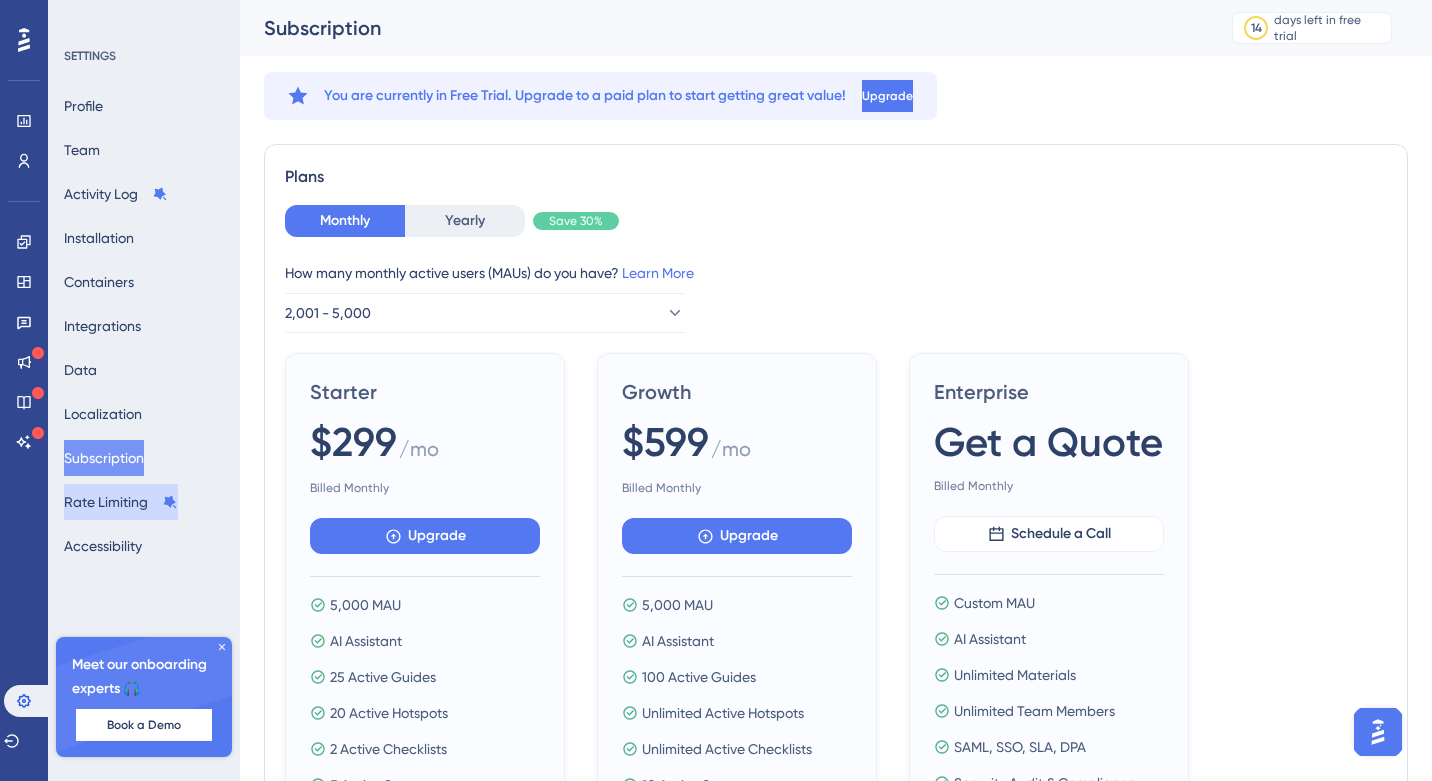 click on "Rate Limiting" at bounding box center (121, 502) 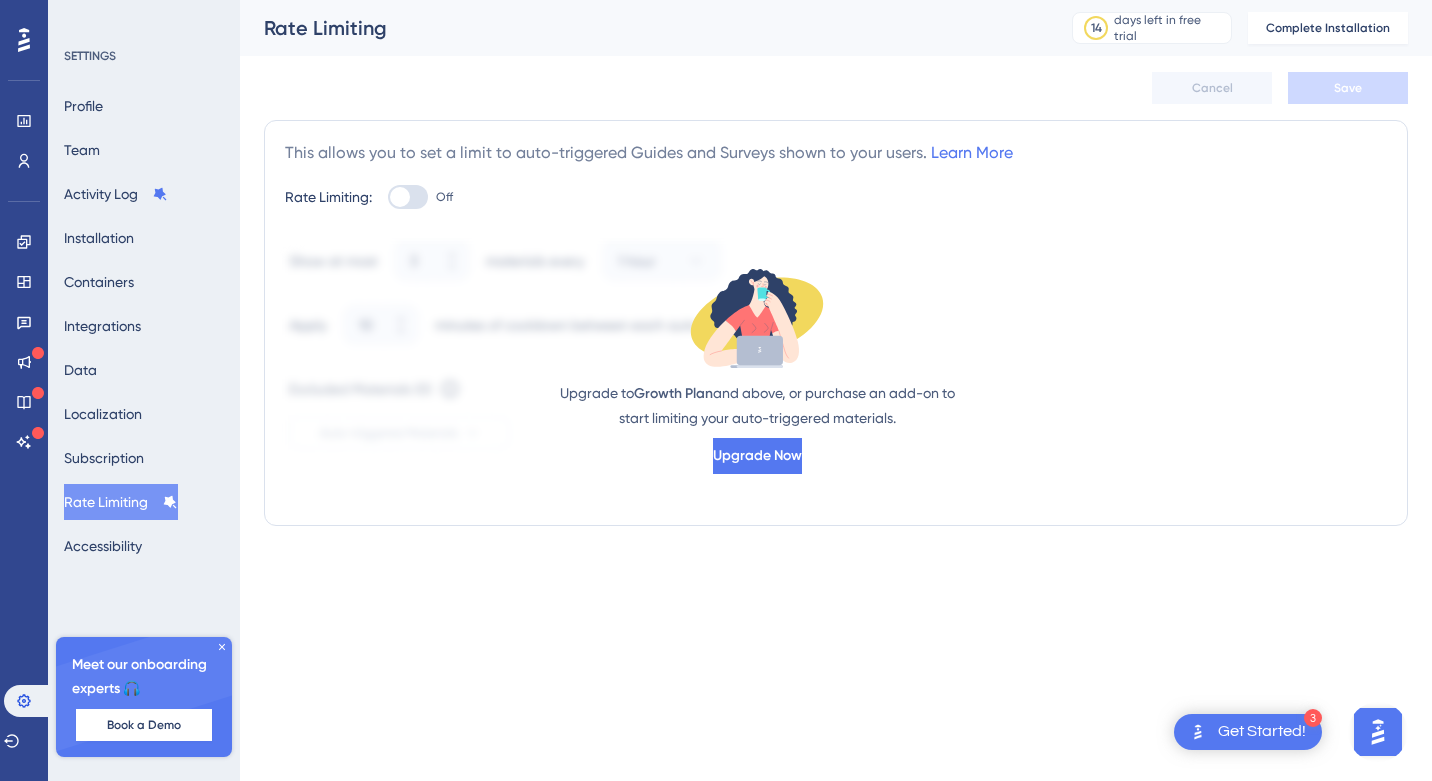 scroll, scrollTop: 0, scrollLeft: 0, axis: both 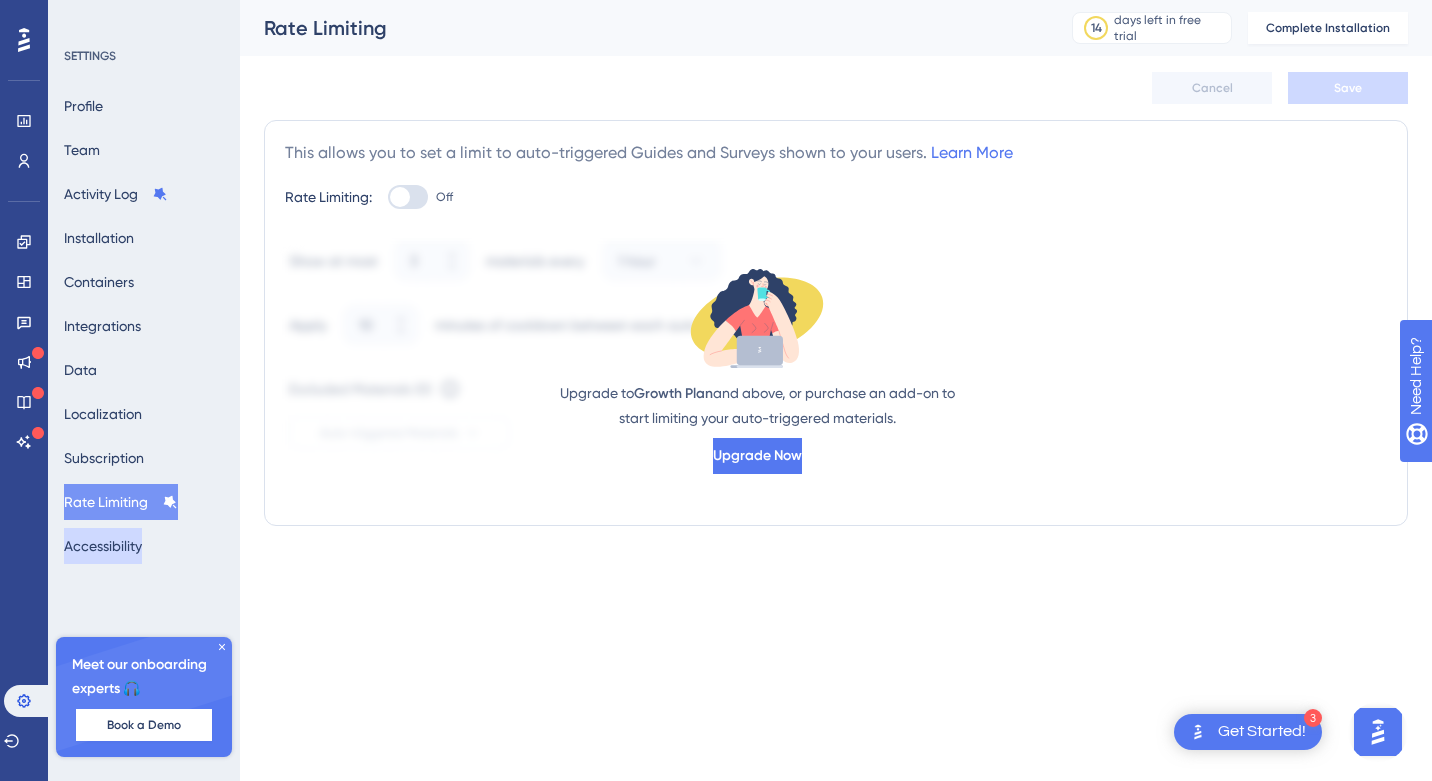 click on "Accessibility" at bounding box center (103, 546) 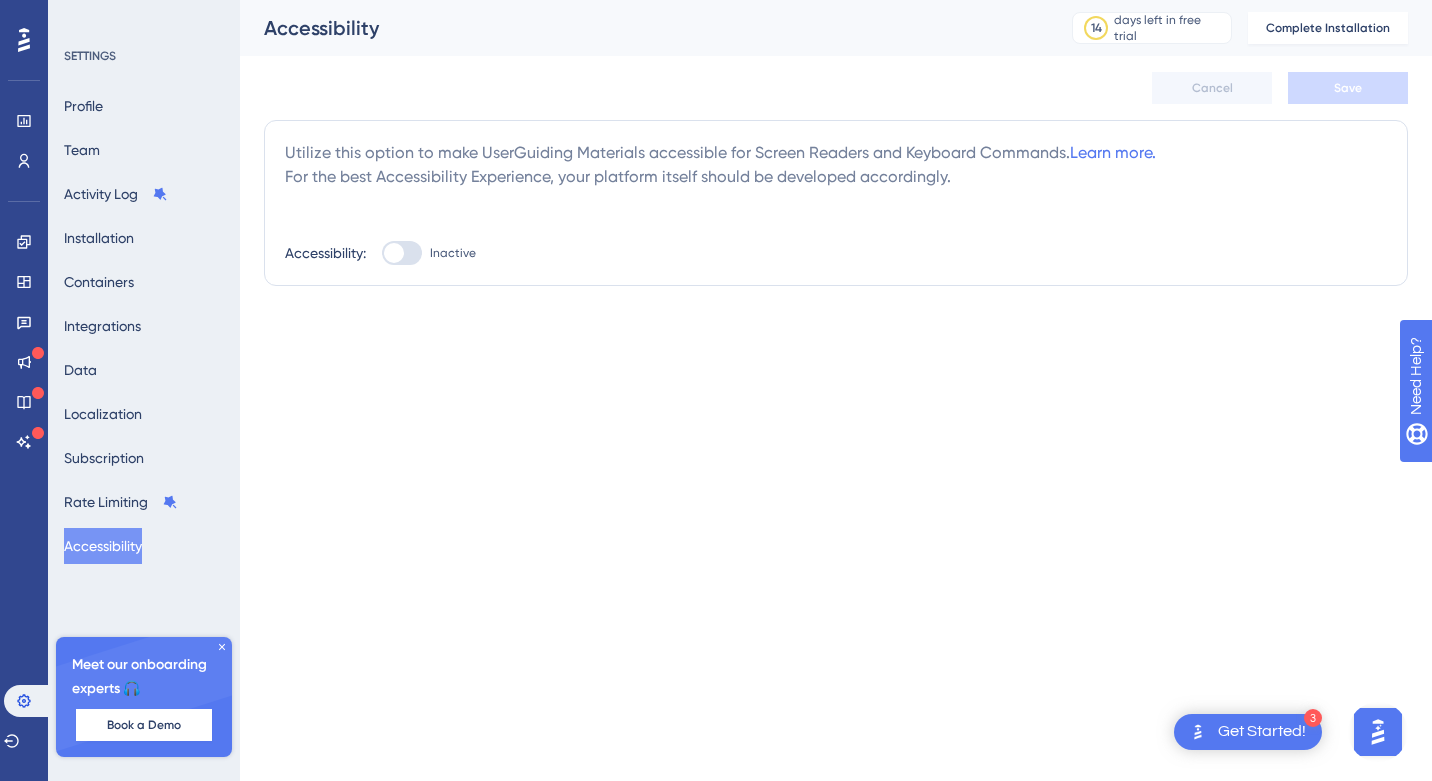 click 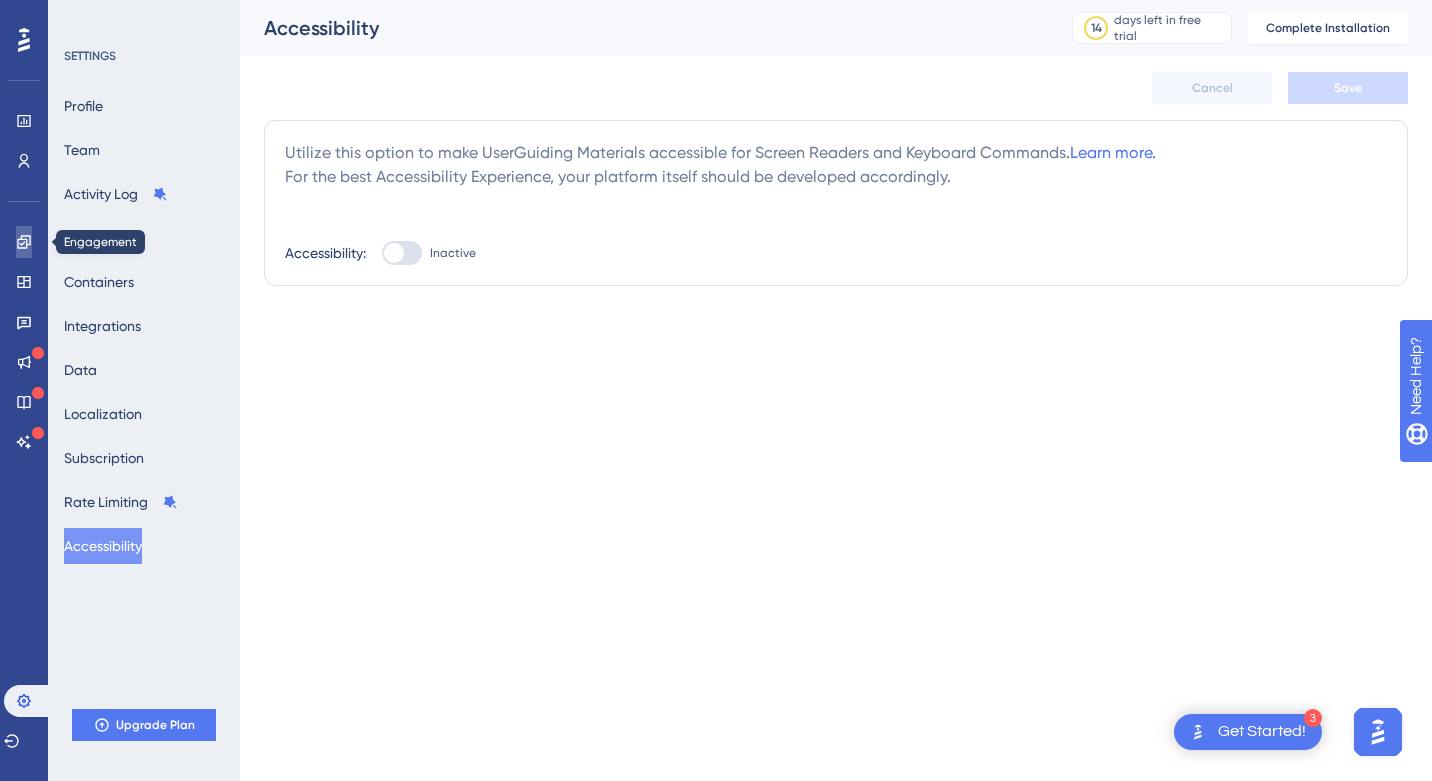 click at bounding box center (24, 242) 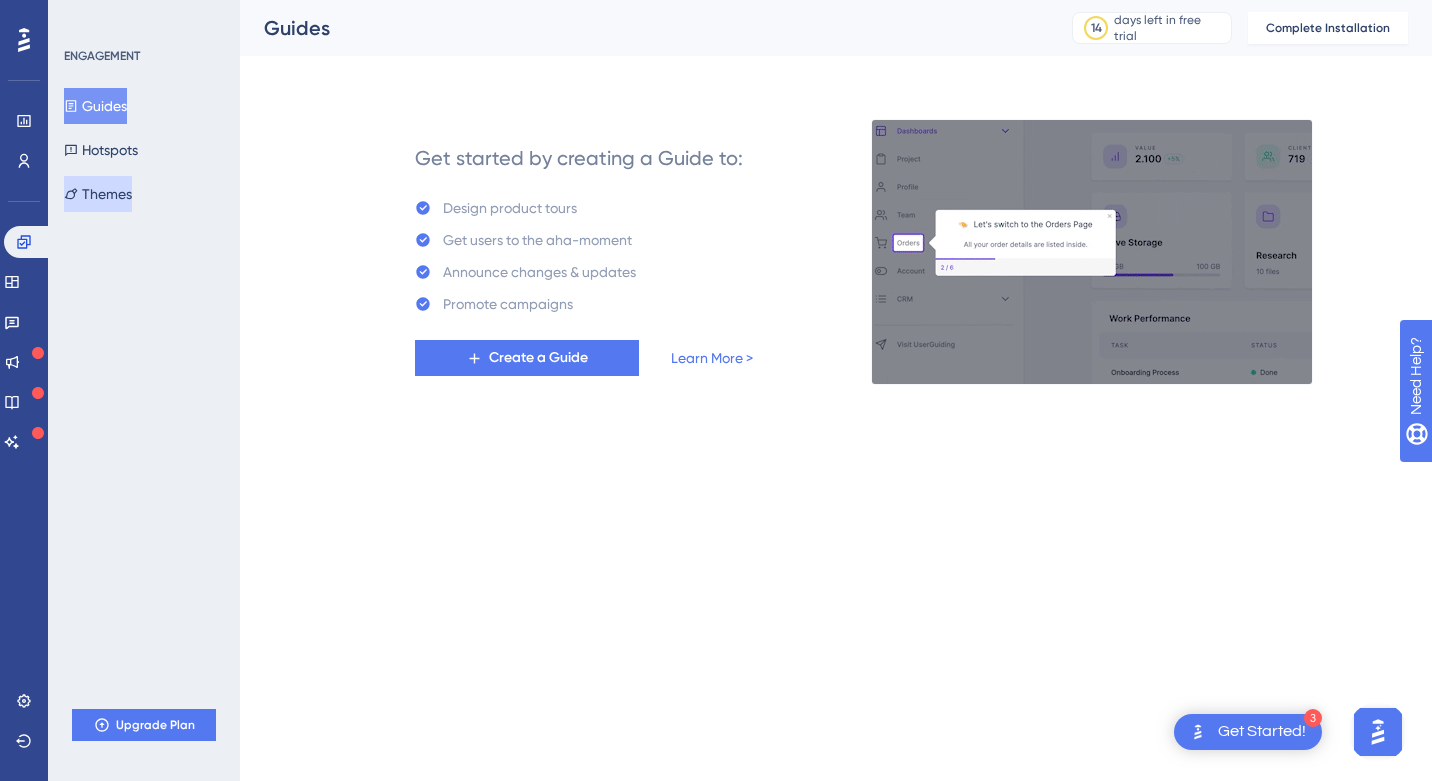 click on "Themes" at bounding box center [98, 194] 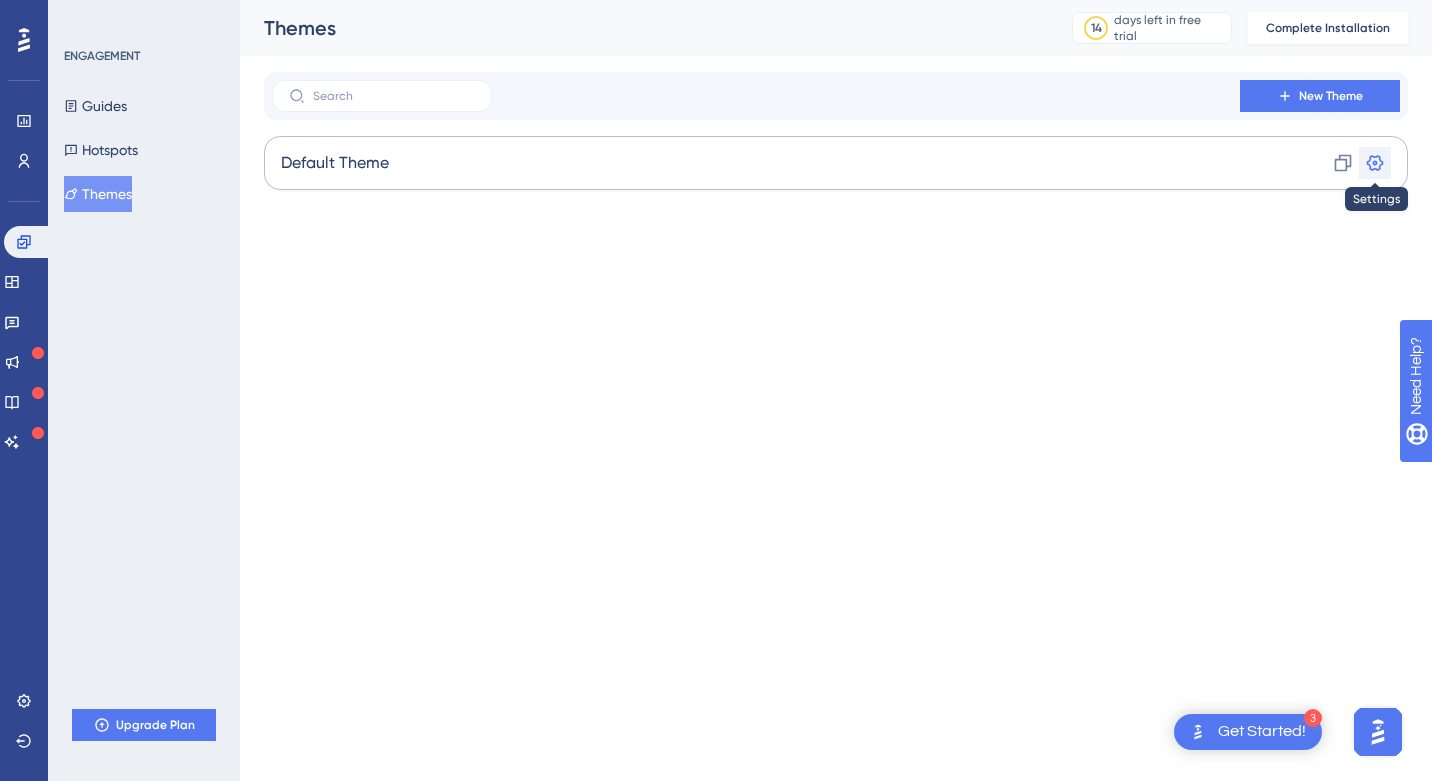 click 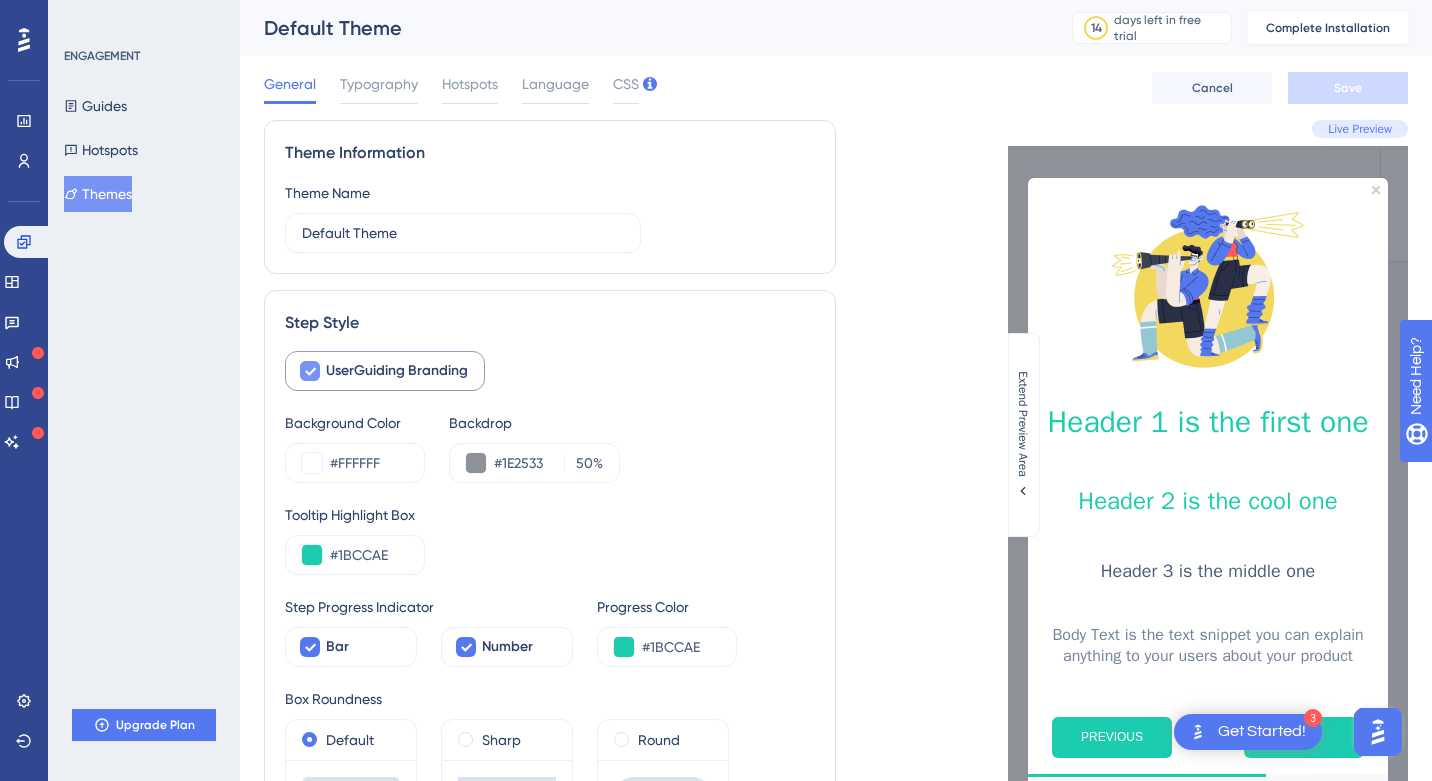 click on "UserGuiding Branding" at bounding box center (397, 371) 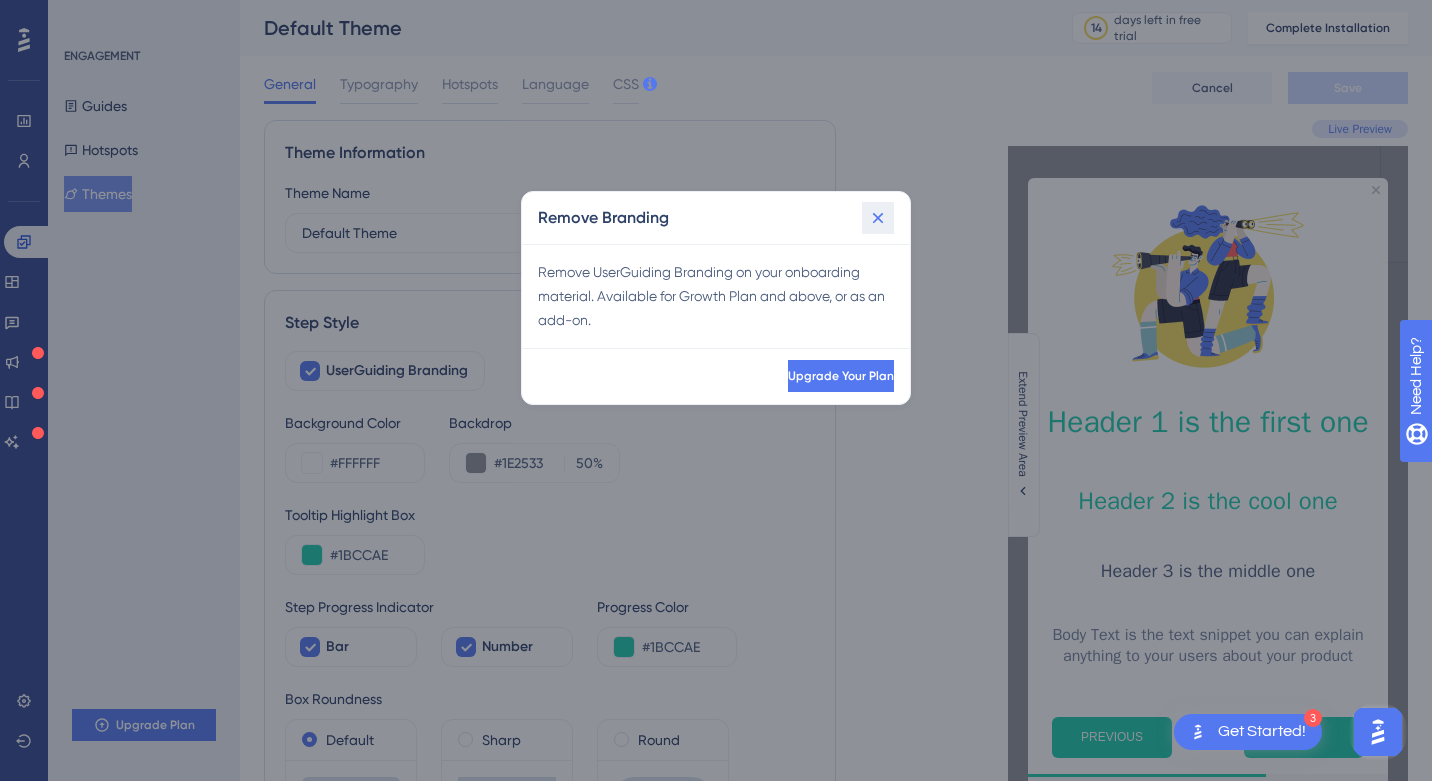 click 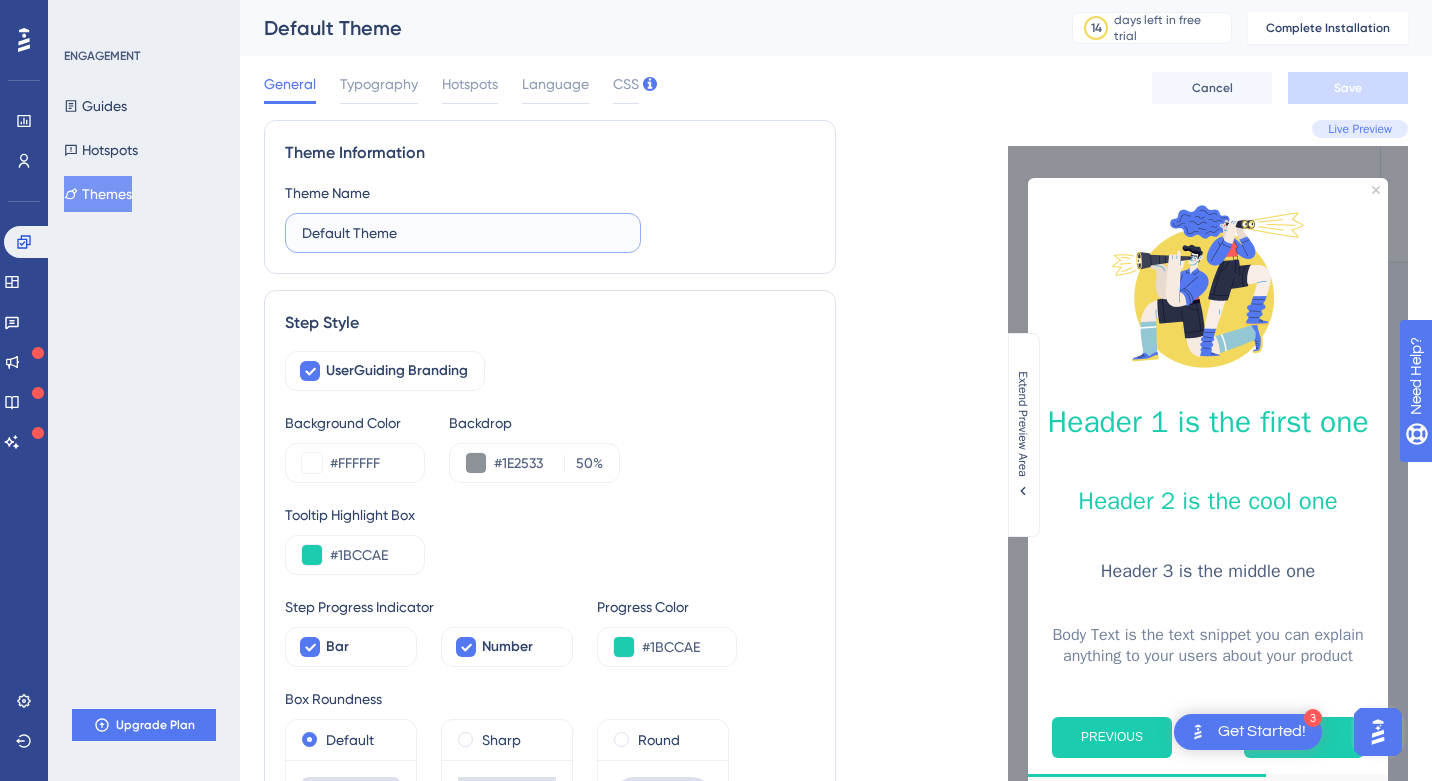 click on "Default Theme" at bounding box center (463, 233) 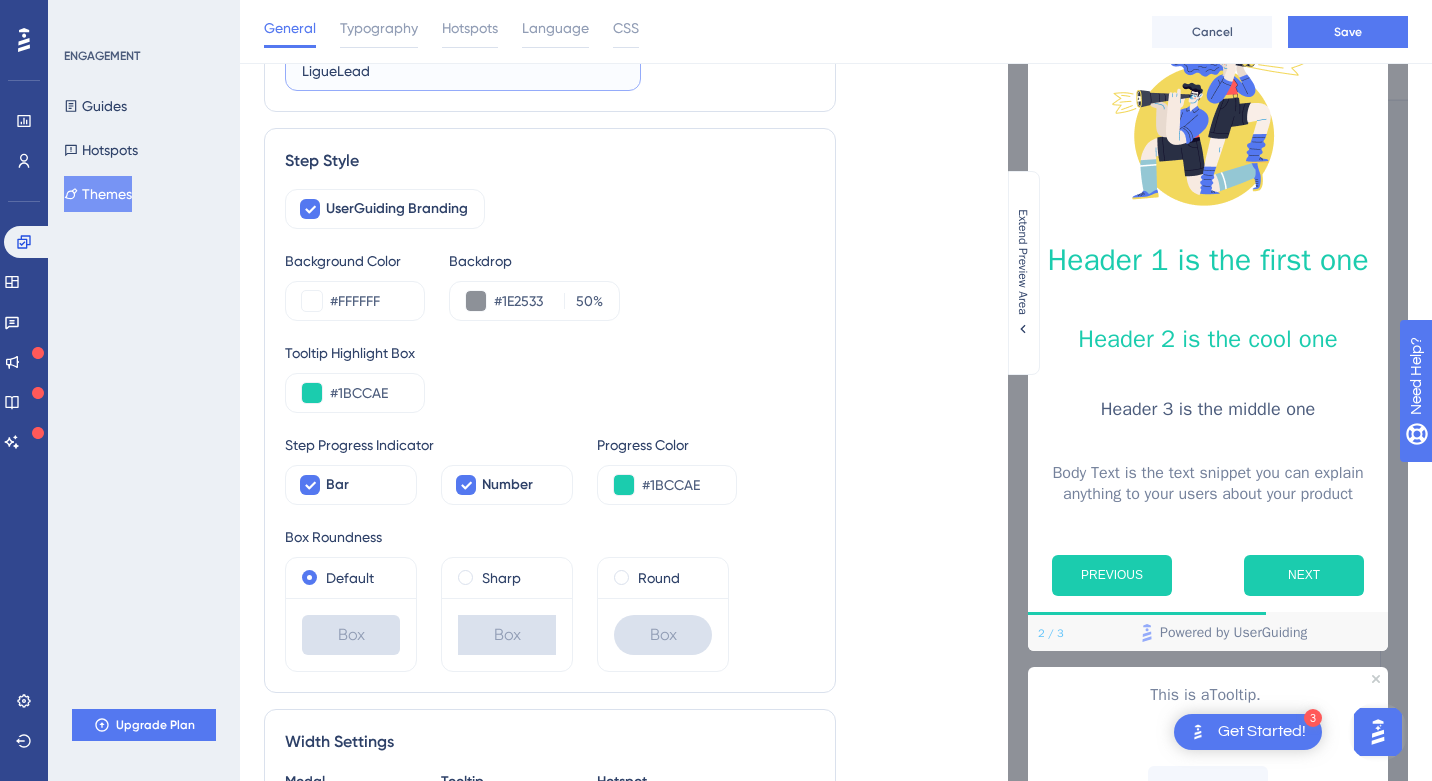scroll, scrollTop: 189, scrollLeft: 0, axis: vertical 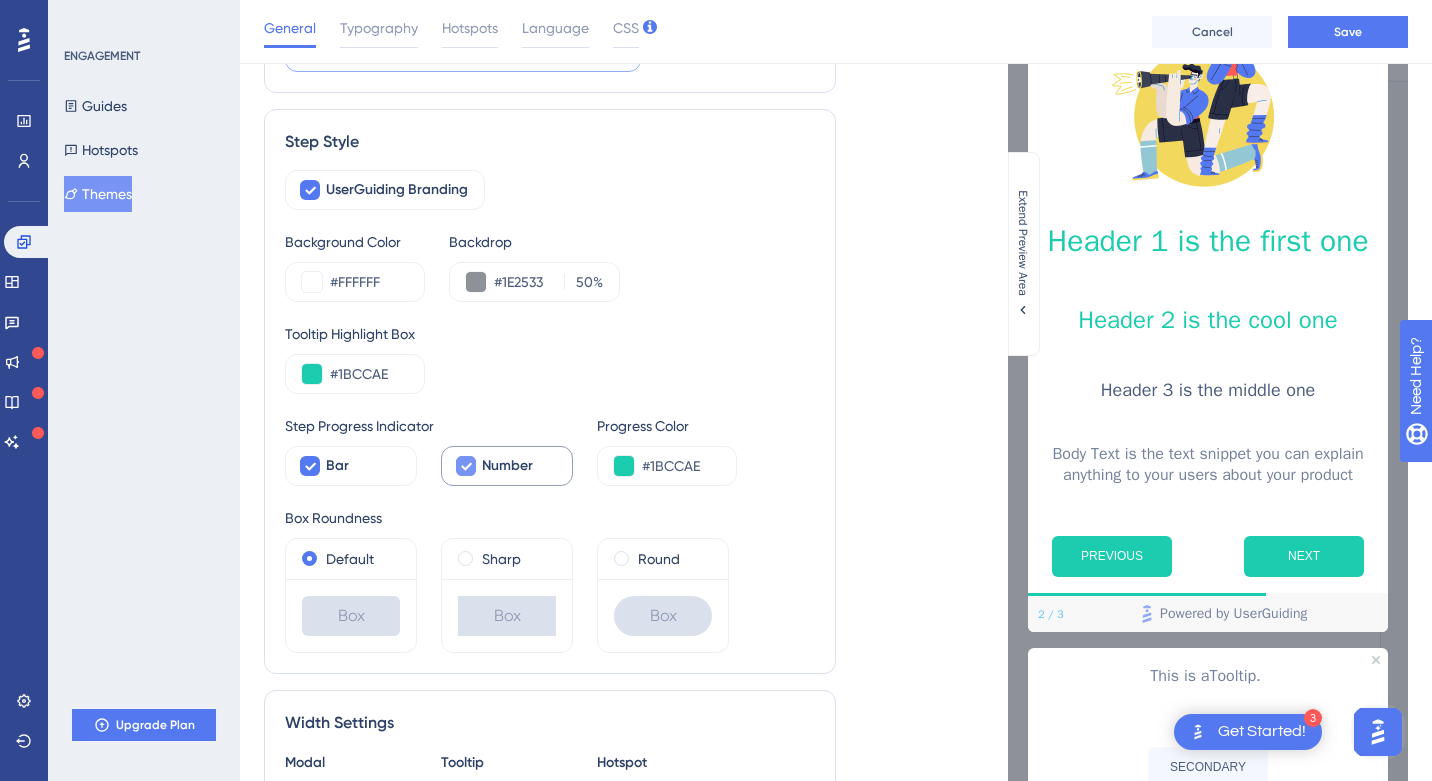 type on "LigueLead" 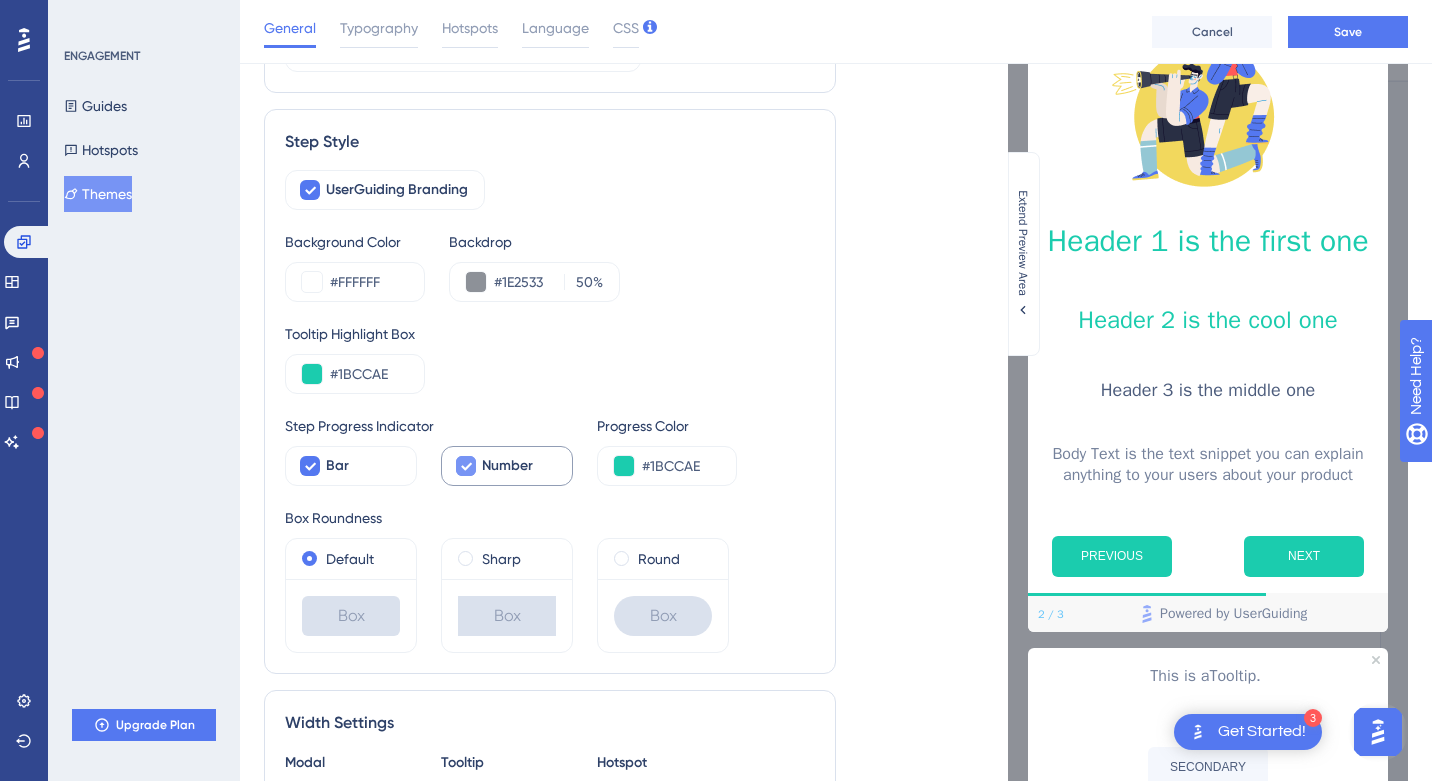 click 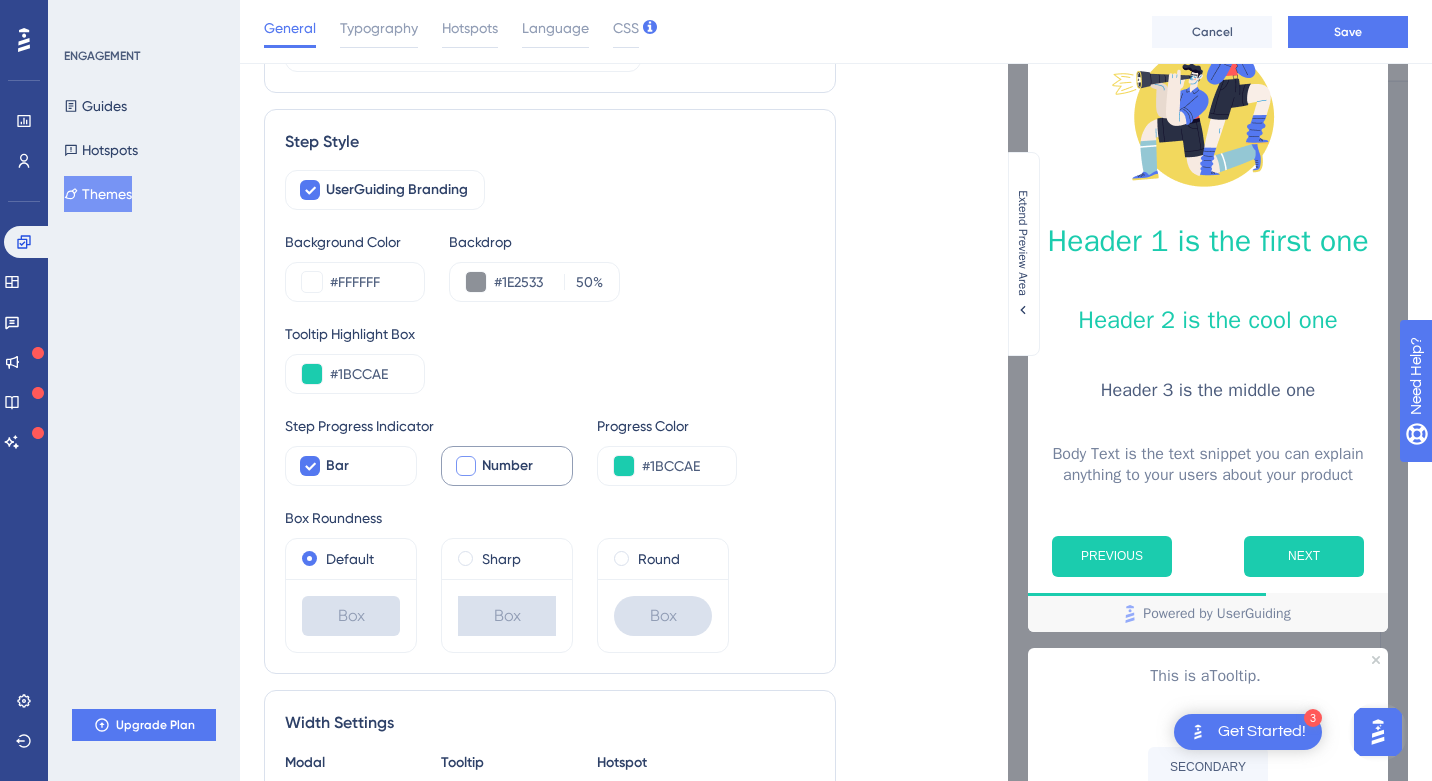 click at bounding box center [466, 466] 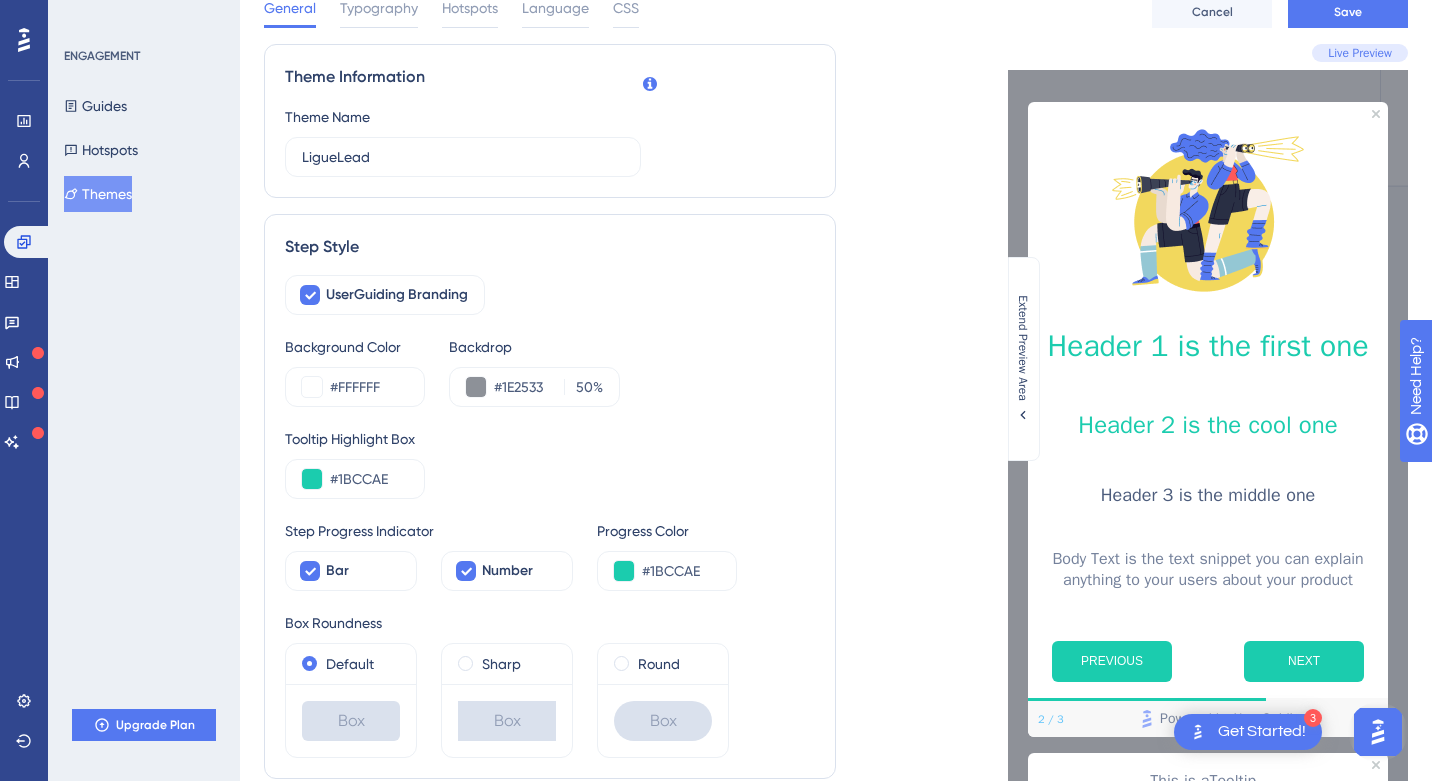 scroll, scrollTop: 0, scrollLeft: 0, axis: both 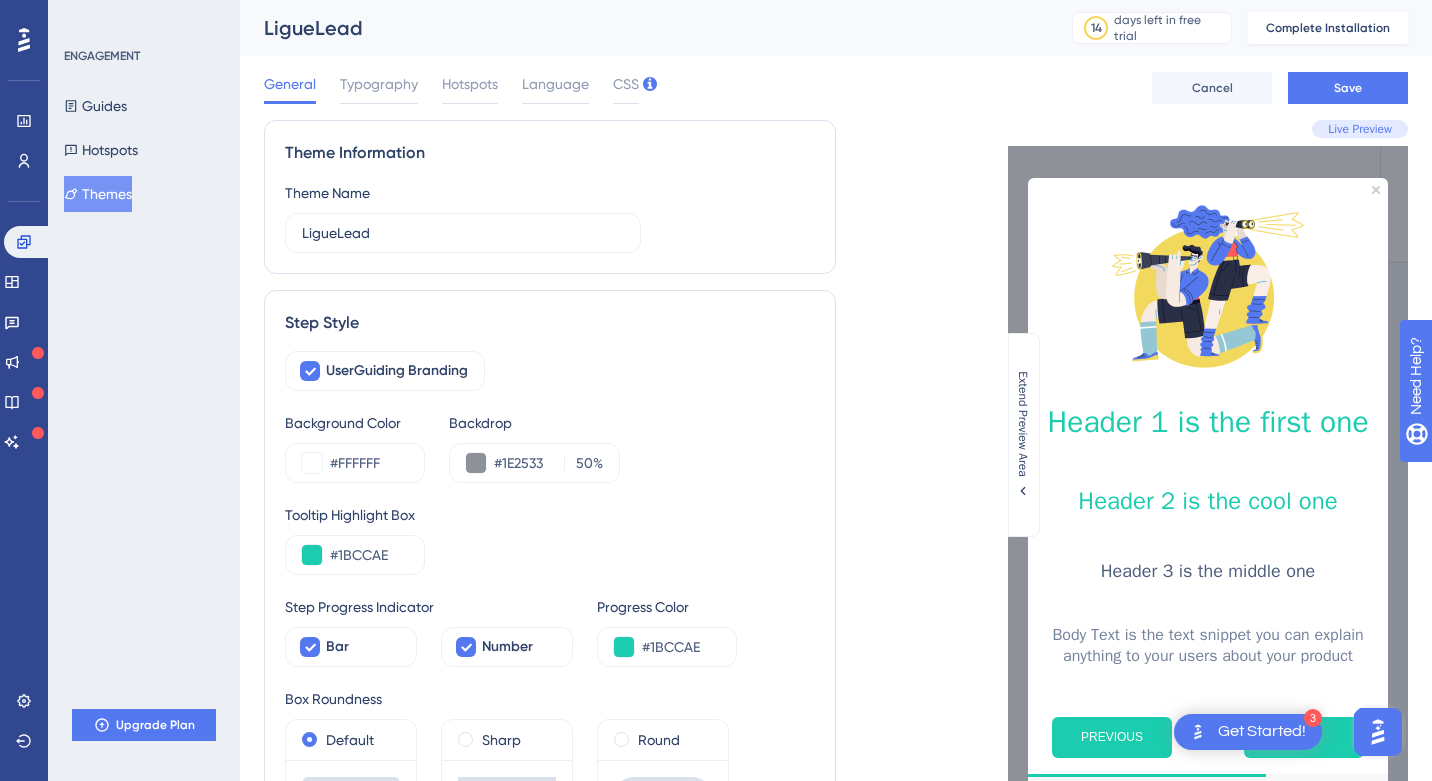click on "General Typography Hotspots Language CSS Cancel Save" at bounding box center [836, 88] 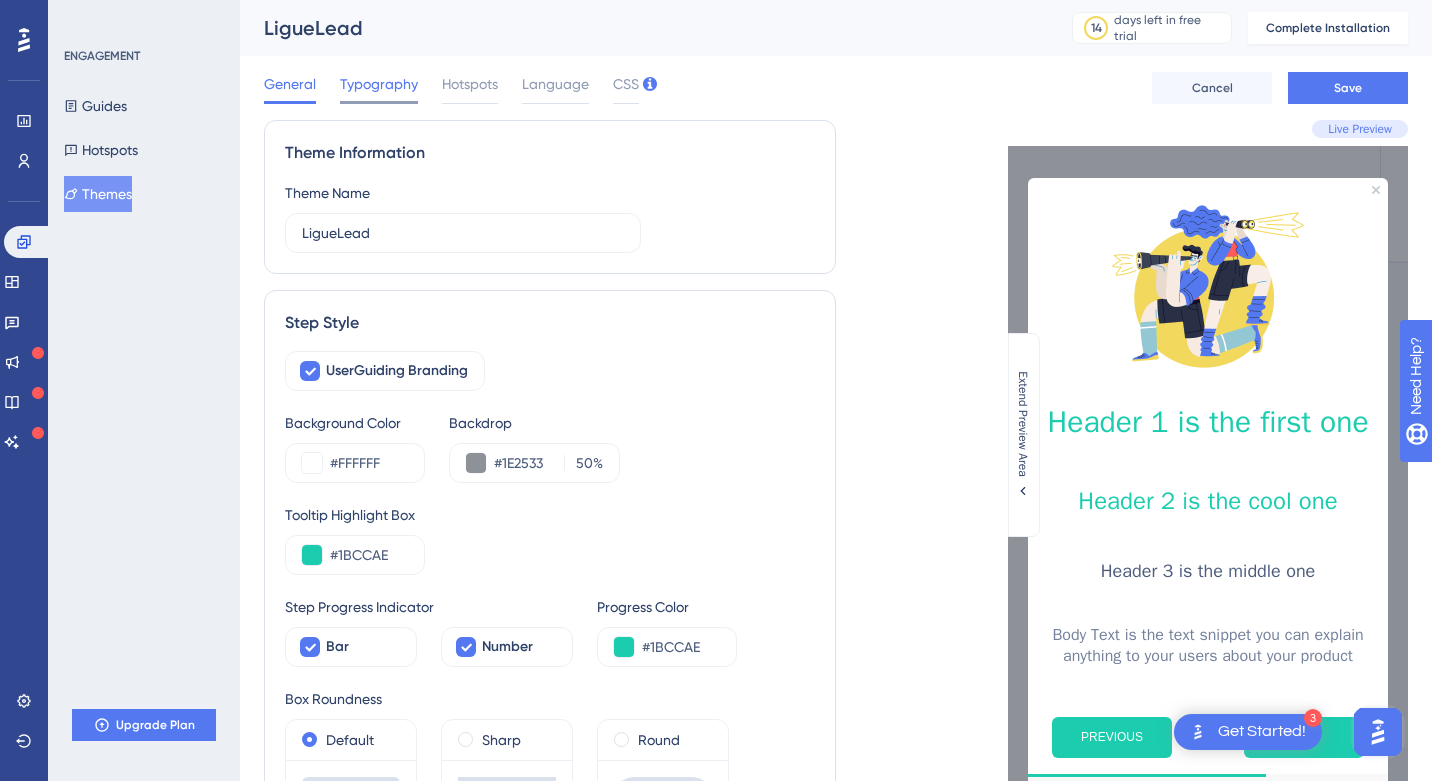 click on "Typography" at bounding box center [379, 84] 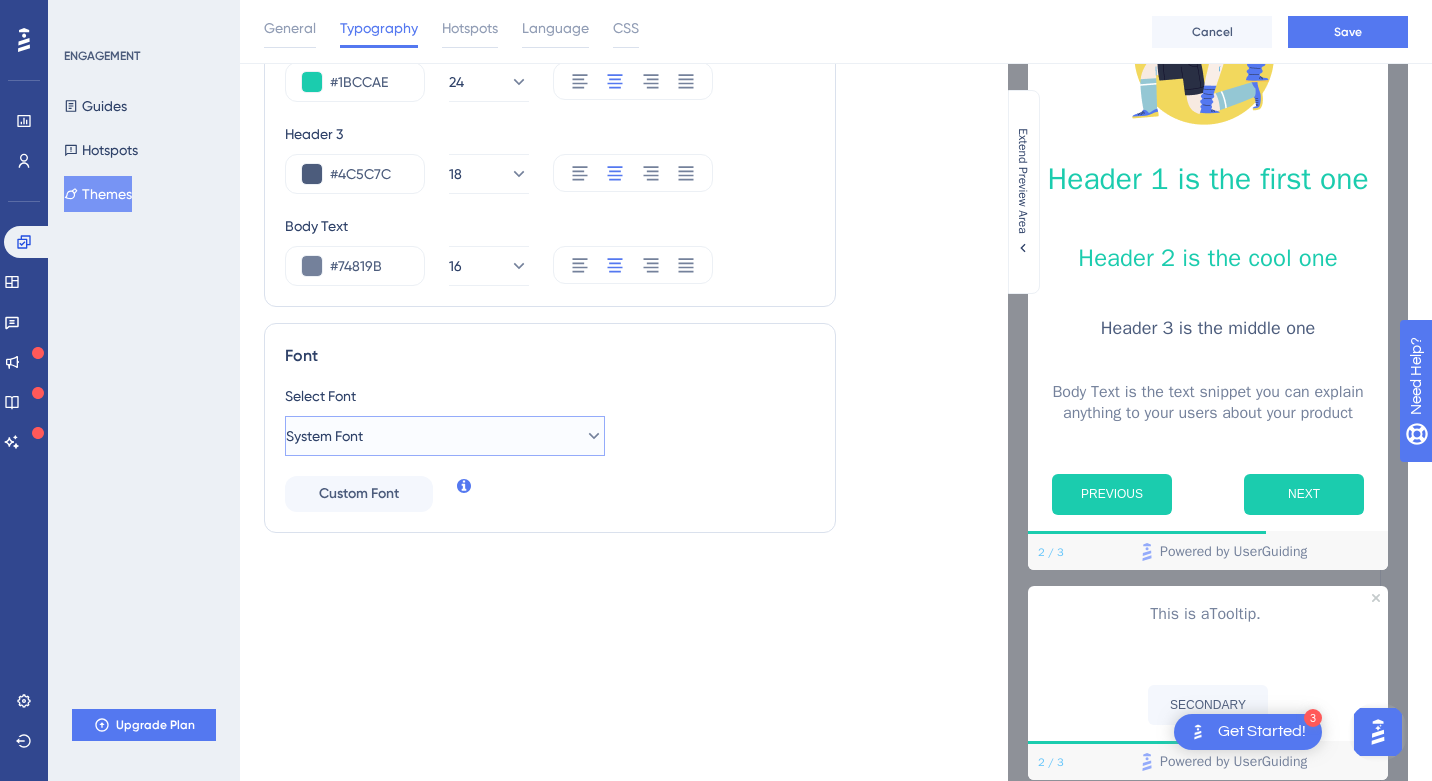 click on "System Font" at bounding box center (445, 436) 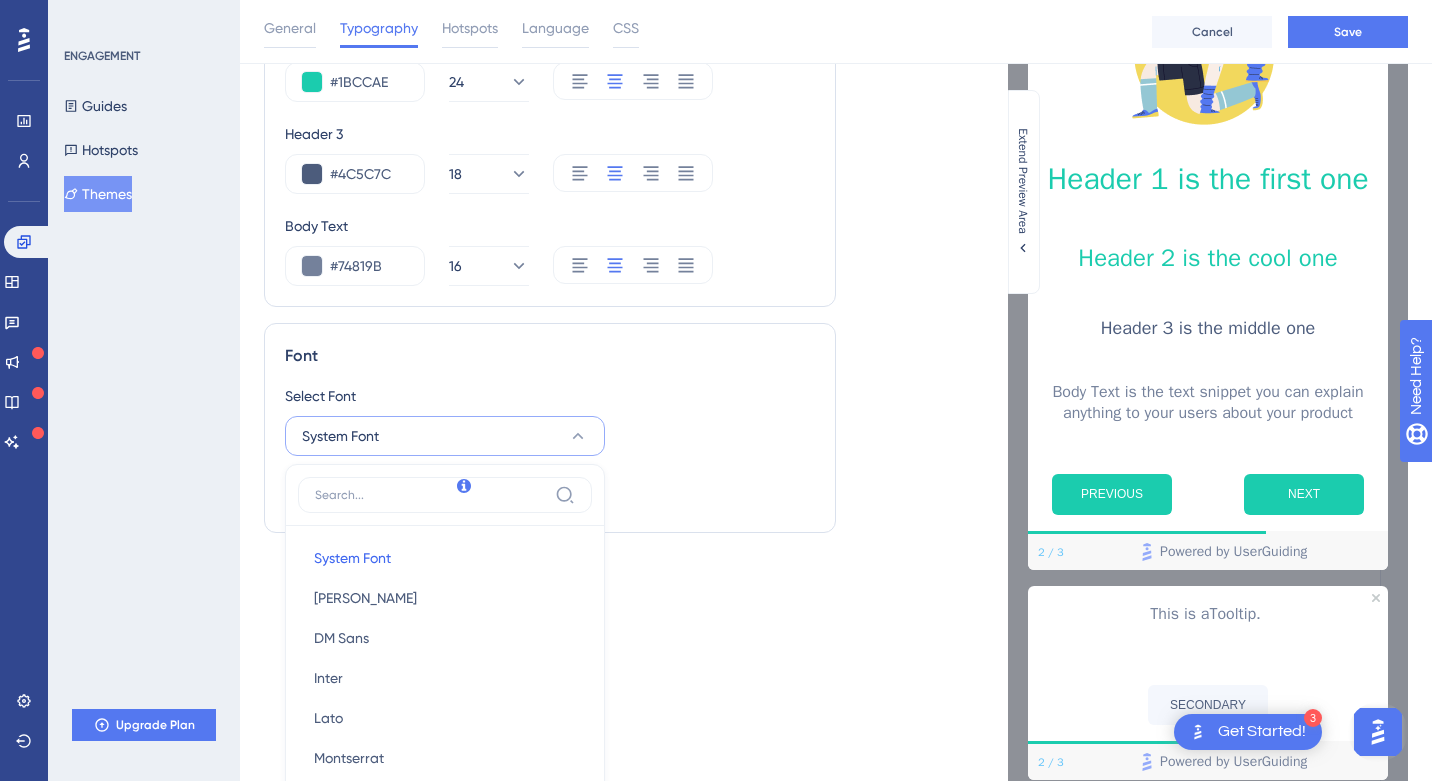 scroll, scrollTop: 525, scrollLeft: 0, axis: vertical 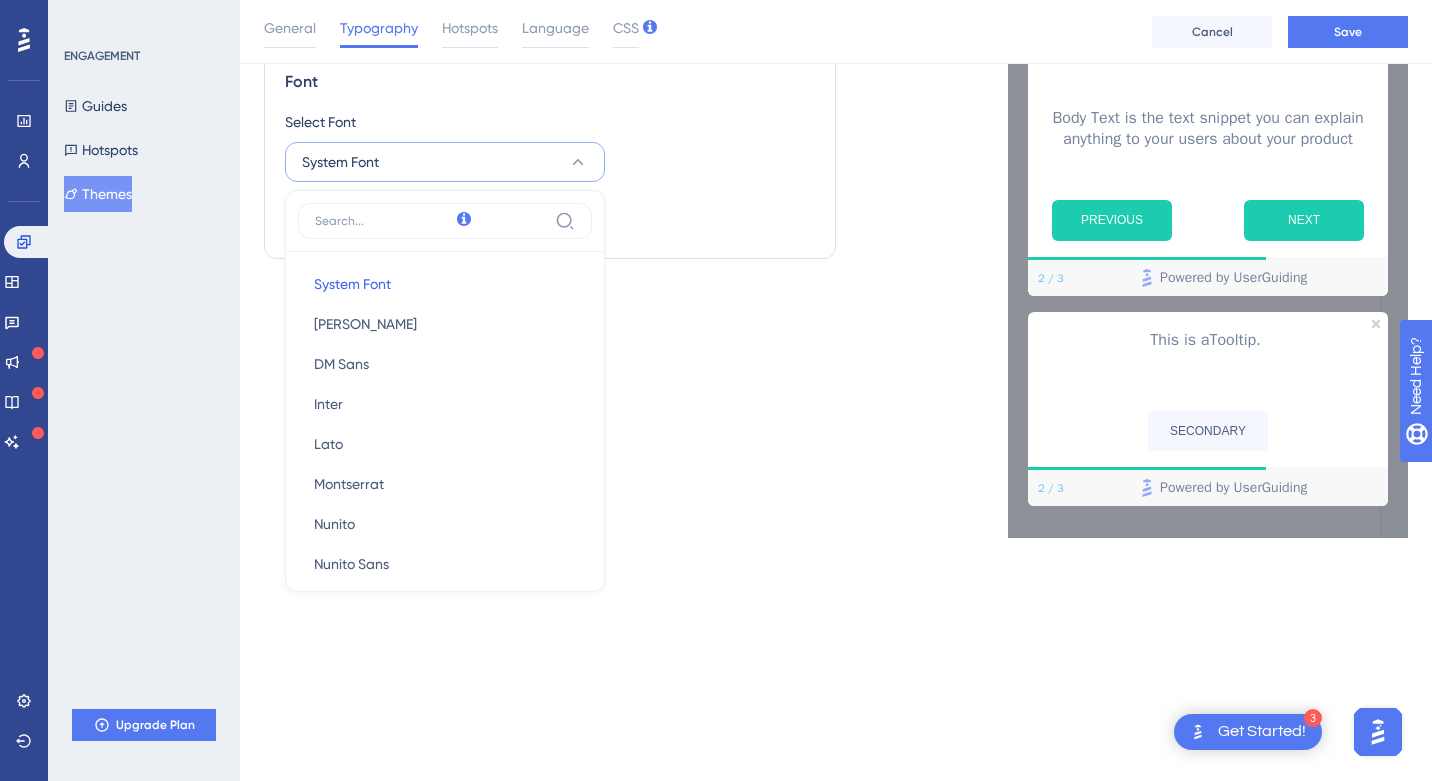 click on "Select Font System Font System Font System Font [PERSON_NAME] [PERSON_NAME] Sans DM Sans Inter Inter Lato Lato [PERSON_NAME] Sans Nunito Sans Open Sans Open Sans Poppins Poppins Quicksand Quicksand Raleway Raleway Roboto Roboto Rubik Rubik Source Sans Pro Source Sans Pro Custom Font" at bounding box center (550, 174) 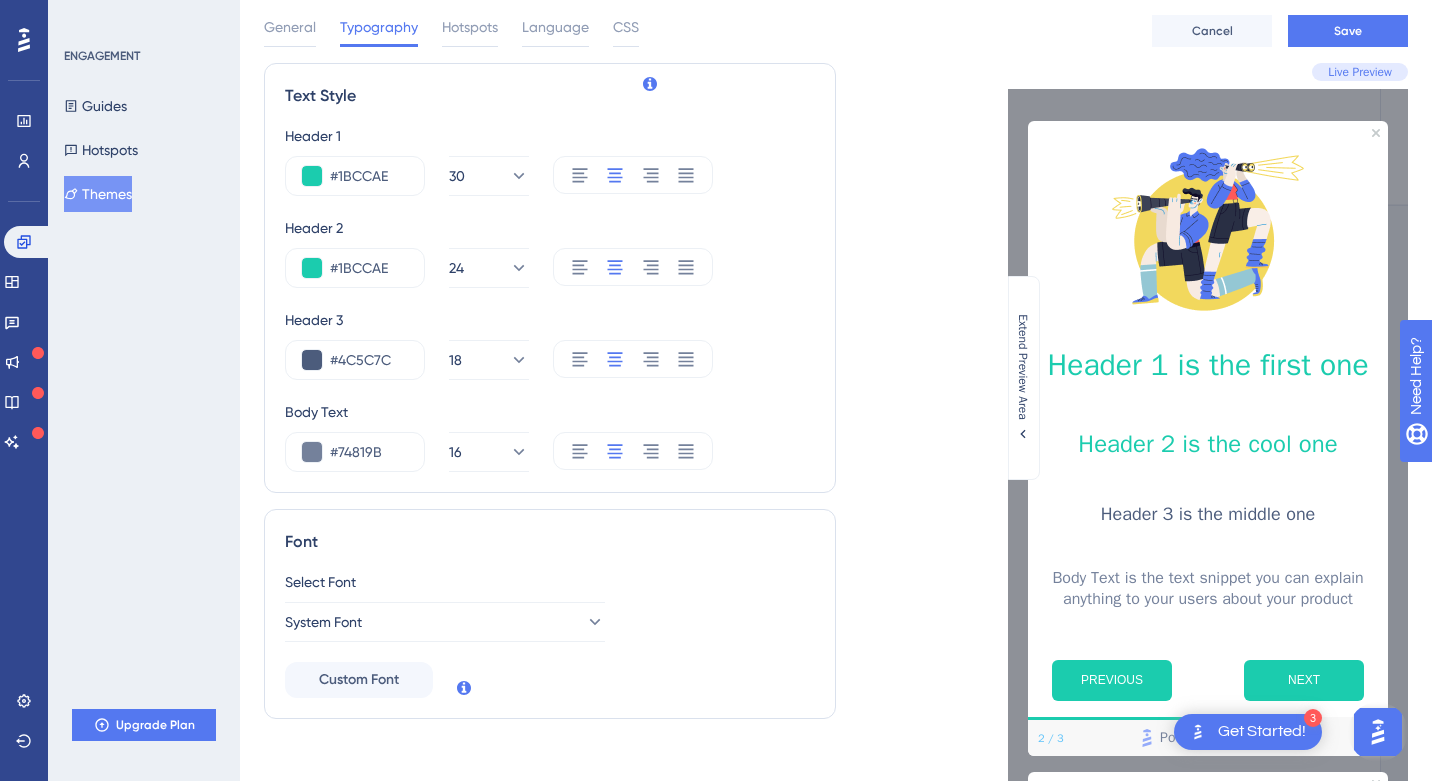 scroll, scrollTop: 0, scrollLeft: 0, axis: both 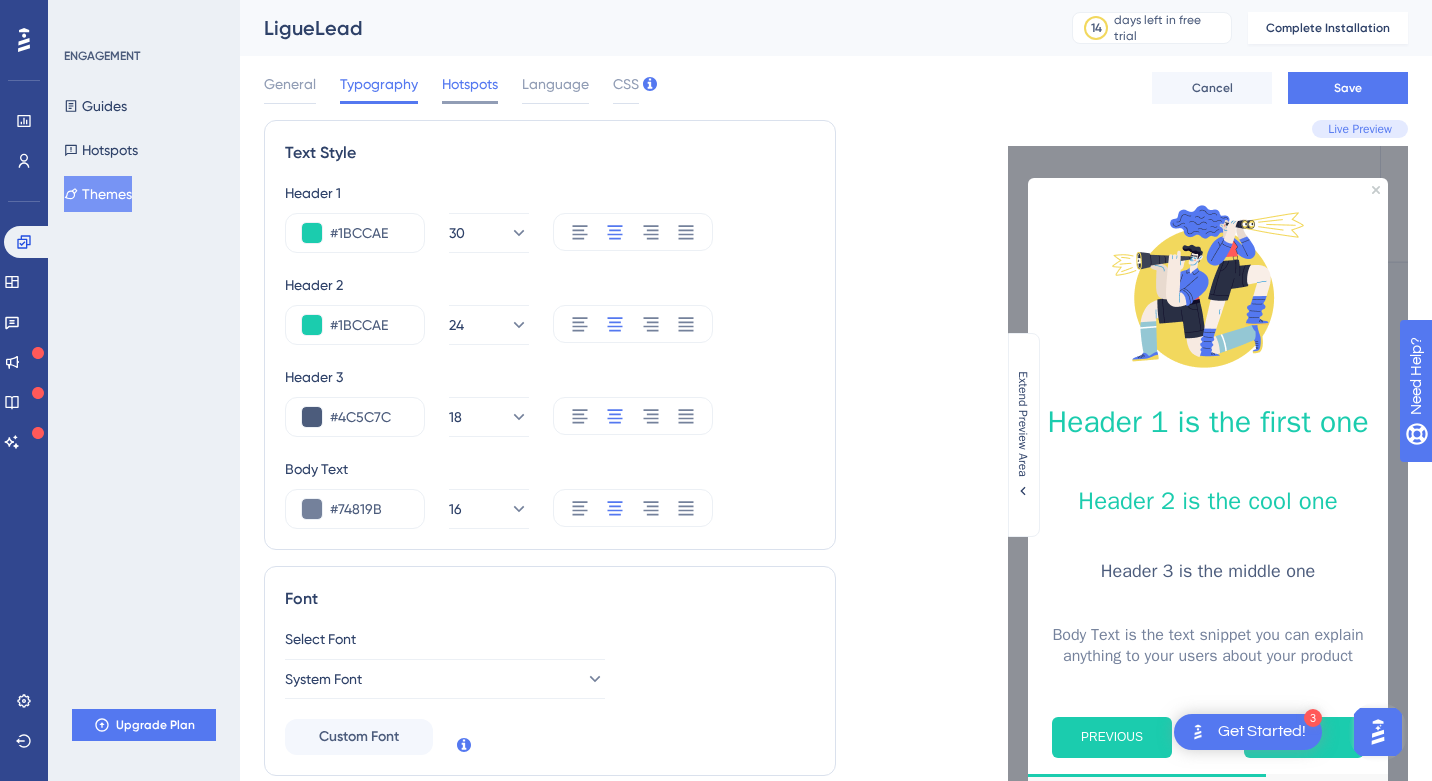 click on "Hotspots" at bounding box center (470, 84) 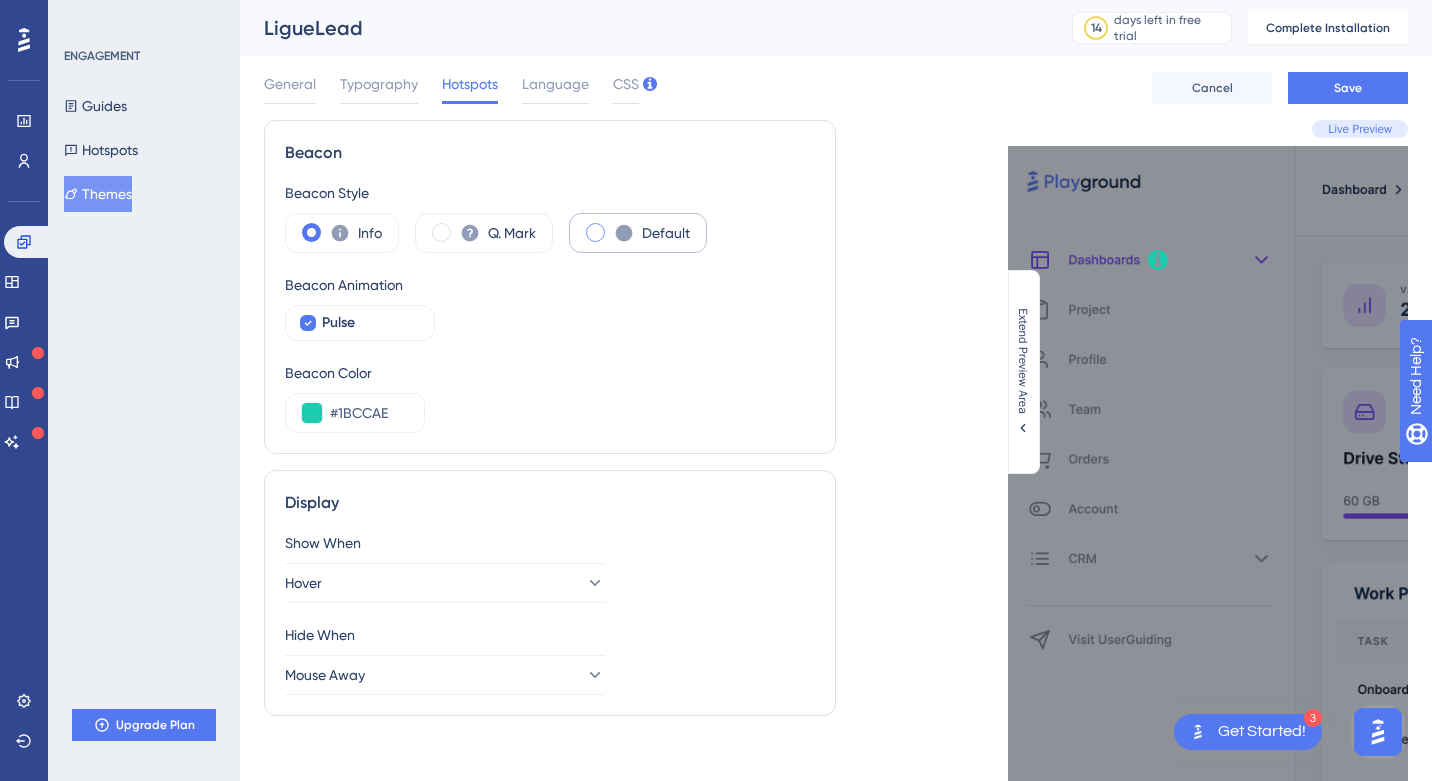click at bounding box center [595, 232] 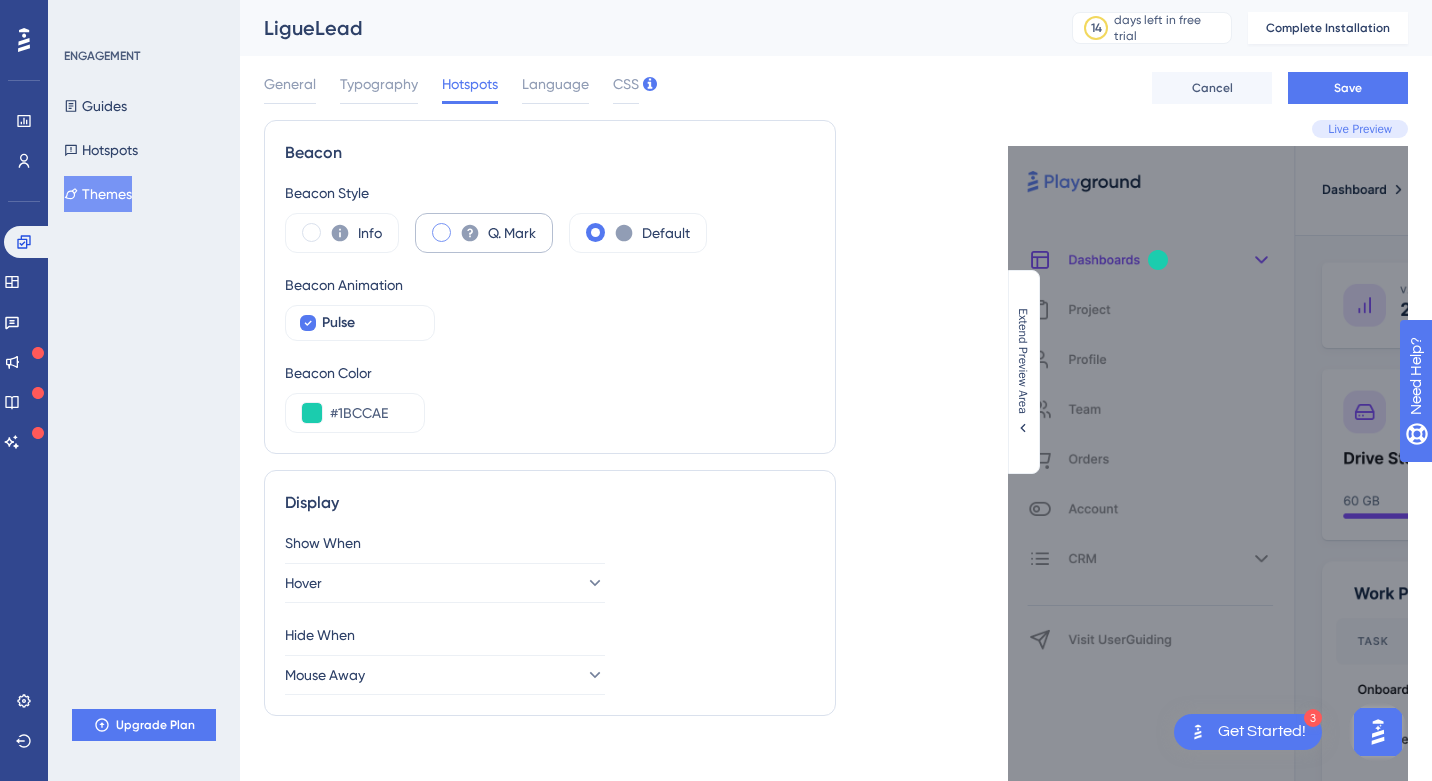 click on "Q. Mark" at bounding box center [484, 233] 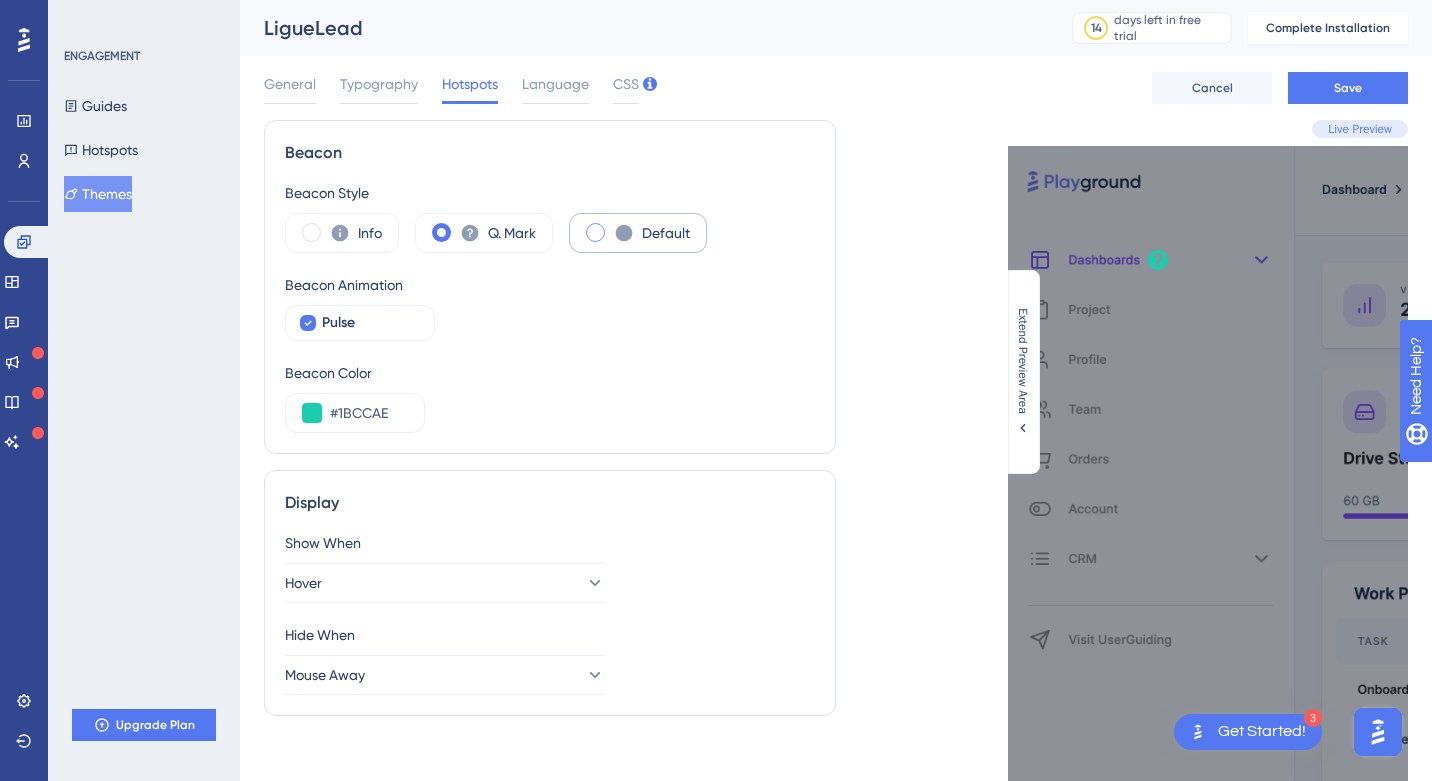 click at bounding box center (595, 232) 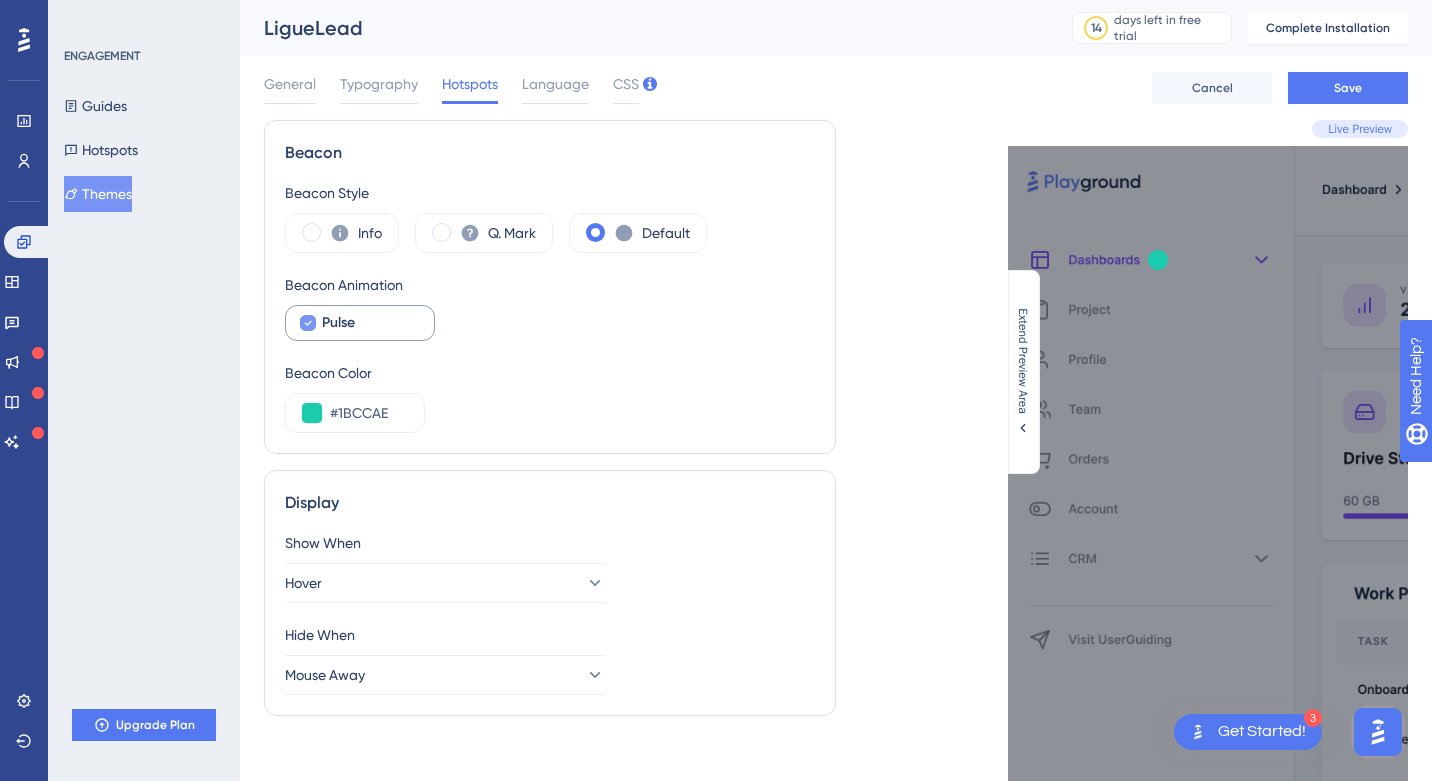 click 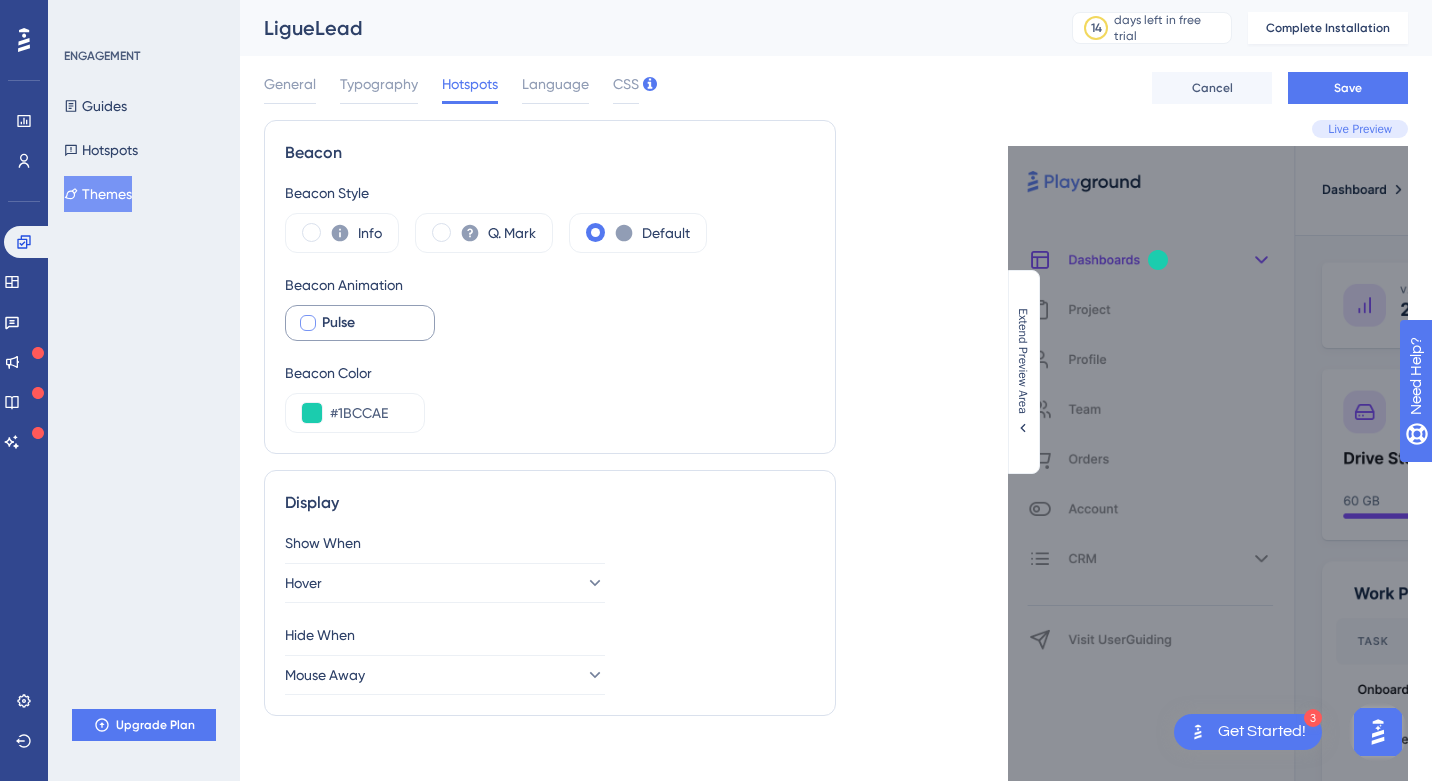 click at bounding box center (308, 323) 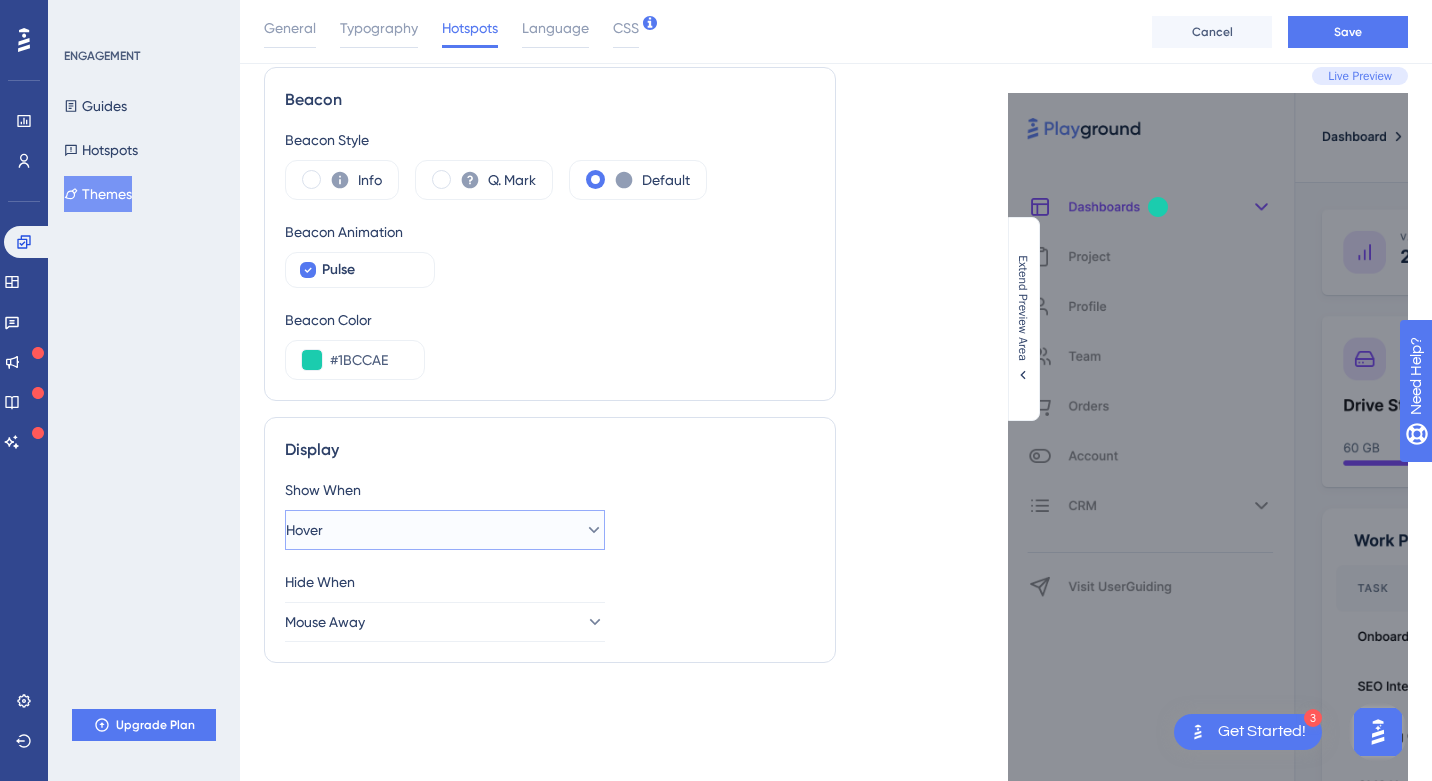 click on "Hover" at bounding box center [445, 530] 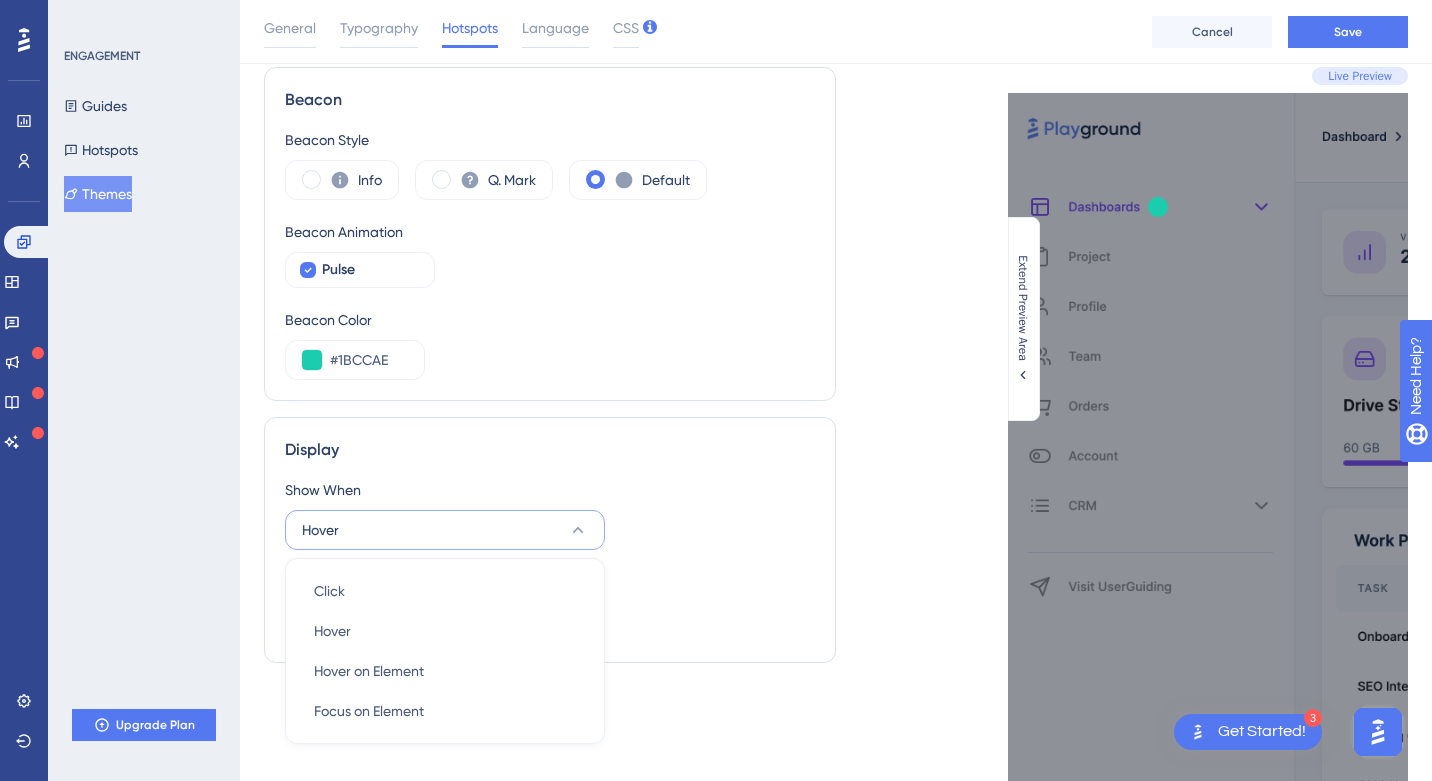 scroll, scrollTop: 137, scrollLeft: 0, axis: vertical 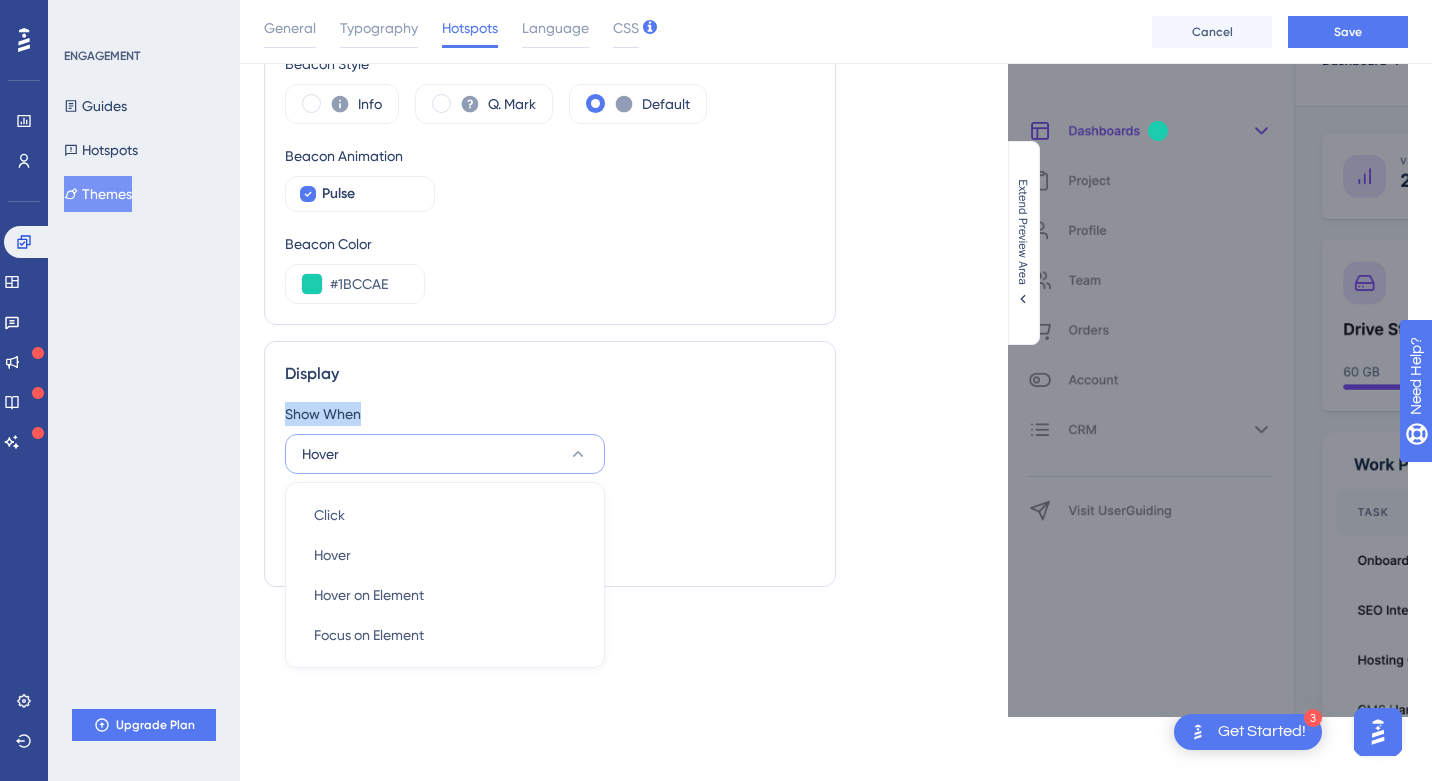click on "Show When" at bounding box center [550, 414] 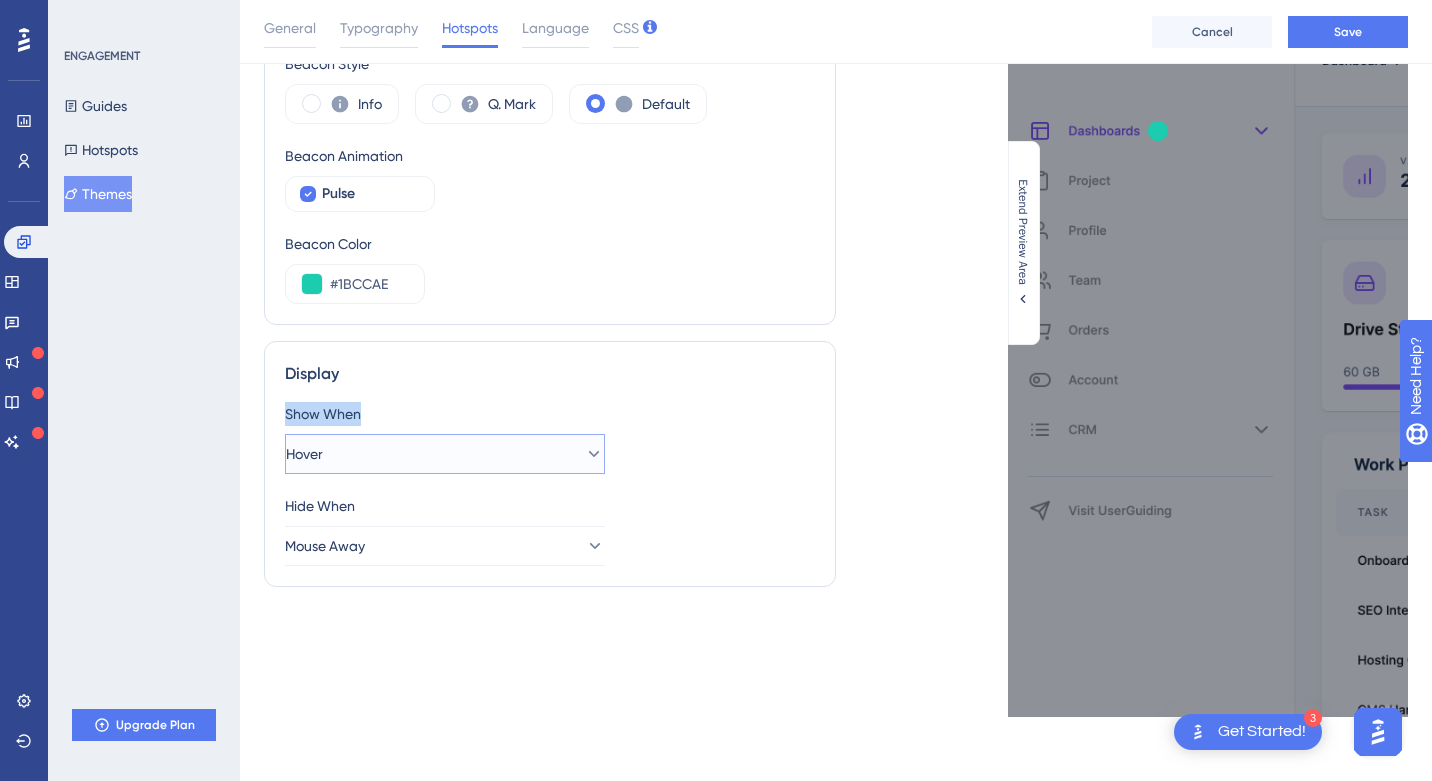 click on "Hover" at bounding box center (445, 454) 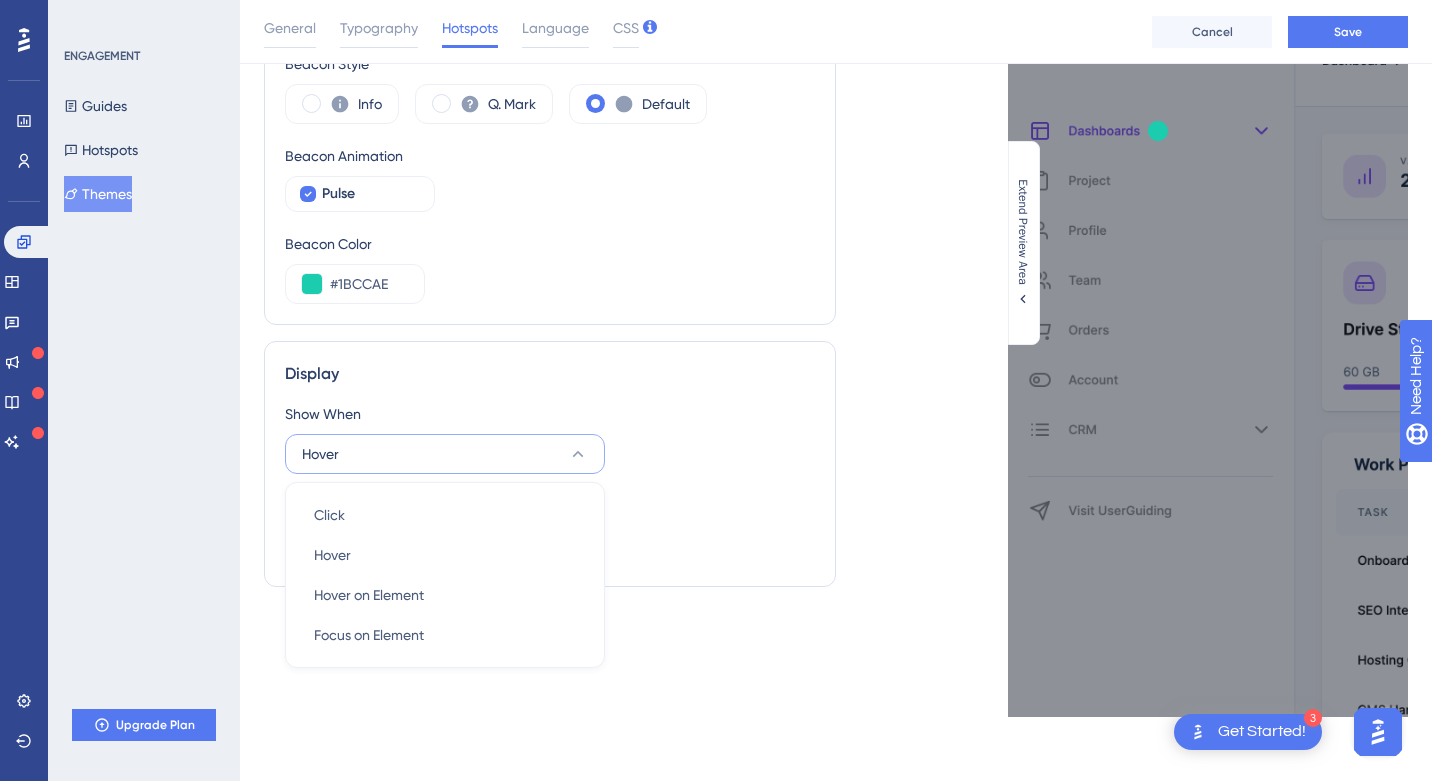 click on "Show When" at bounding box center (550, 414) 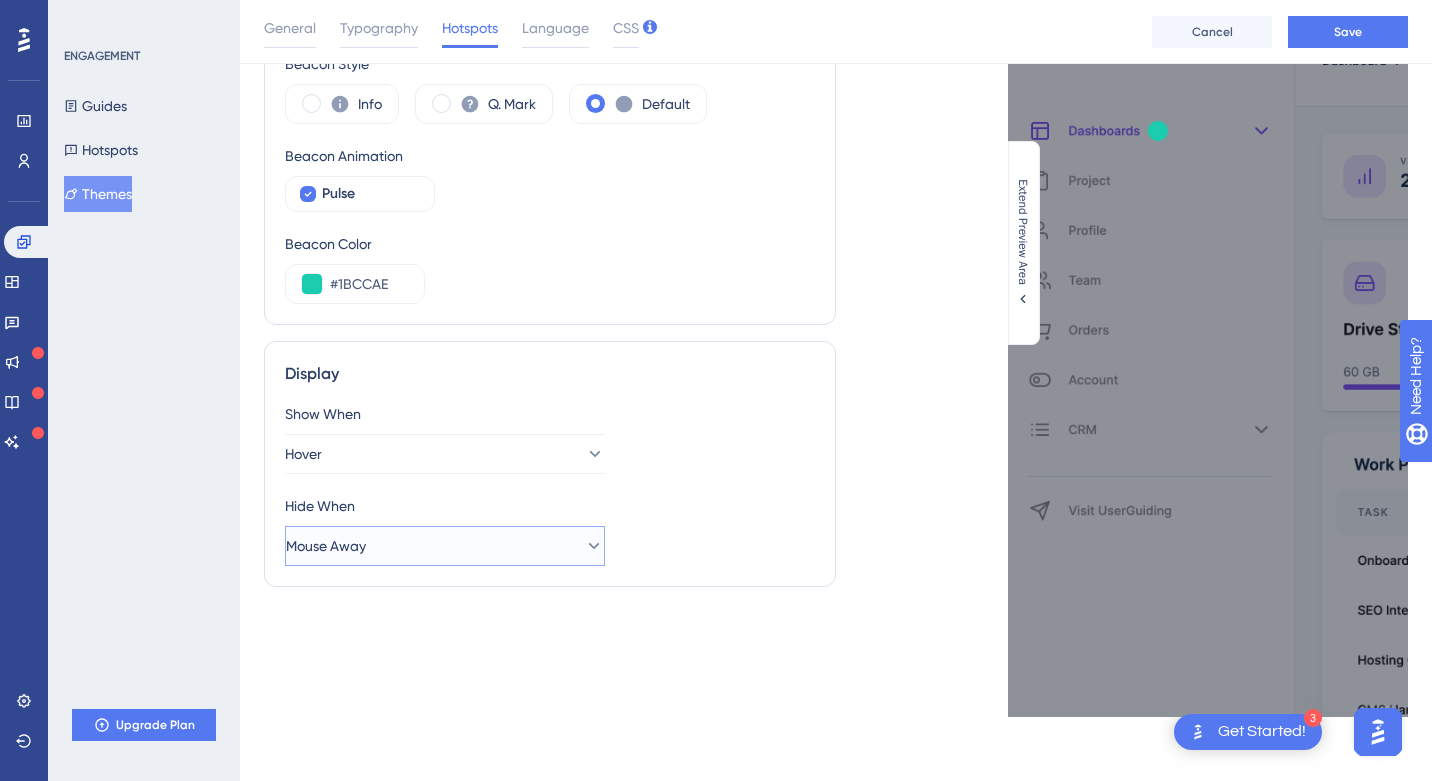 click on "Mouse Away" at bounding box center (445, 546) 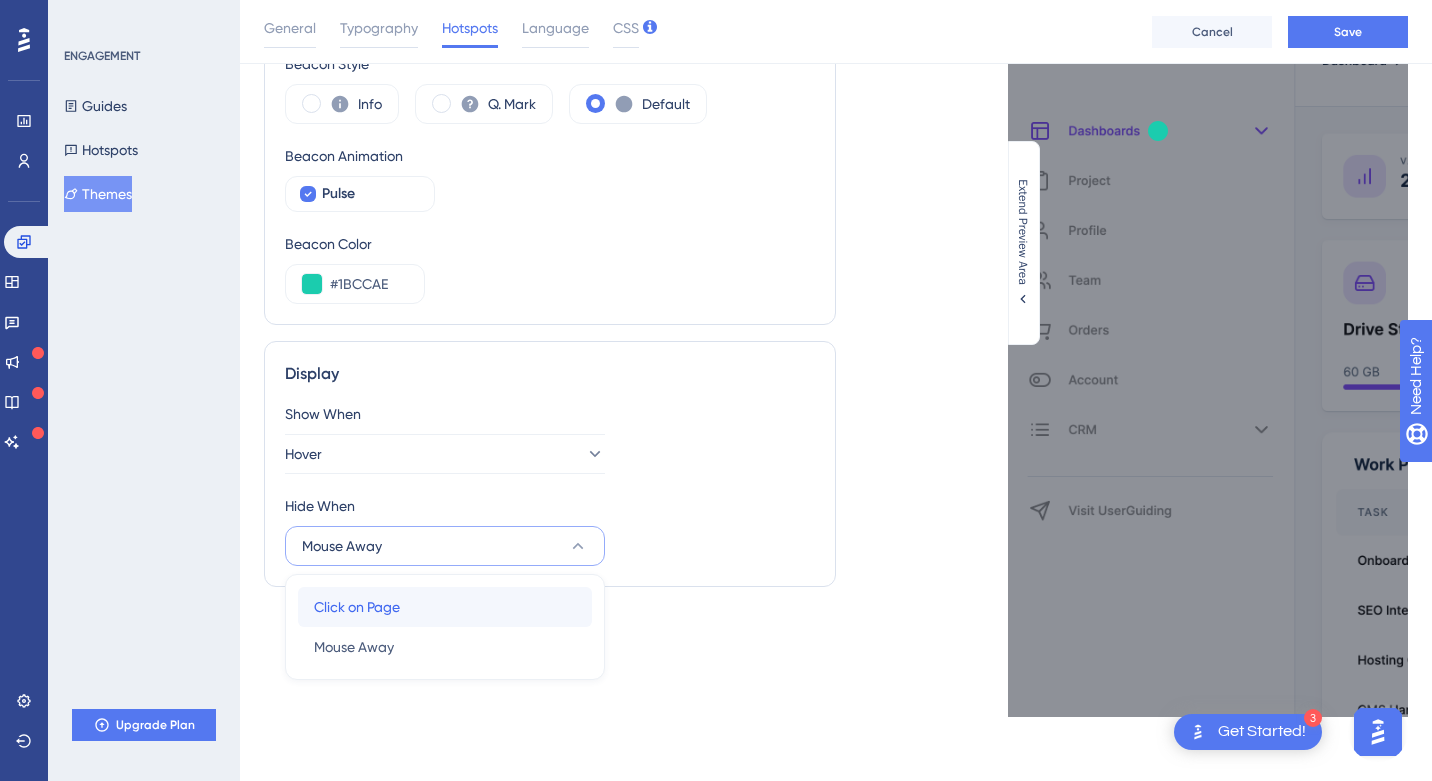 click on "Click on Page Click on Page" at bounding box center (445, 607) 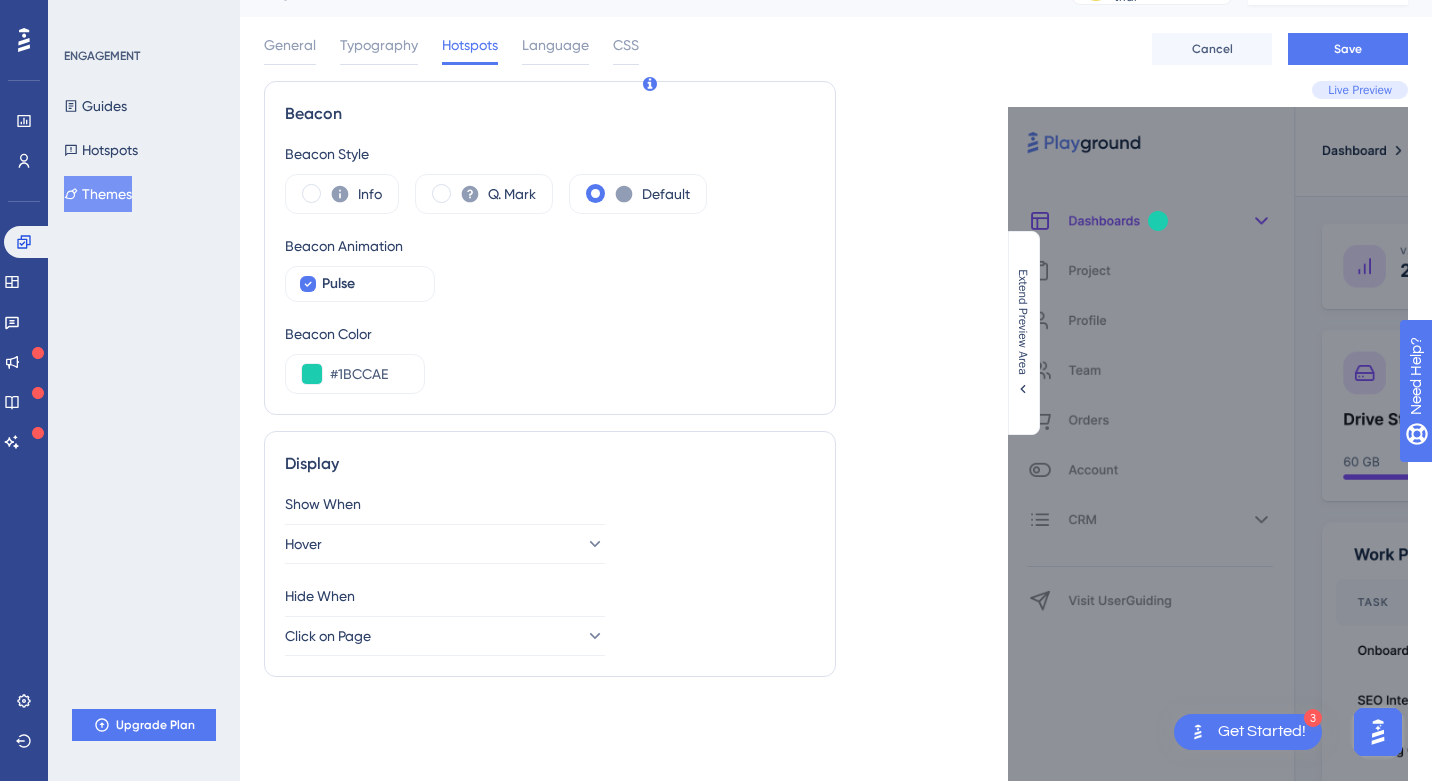 scroll, scrollTop: 0, scrollLeft: 0, axis: both 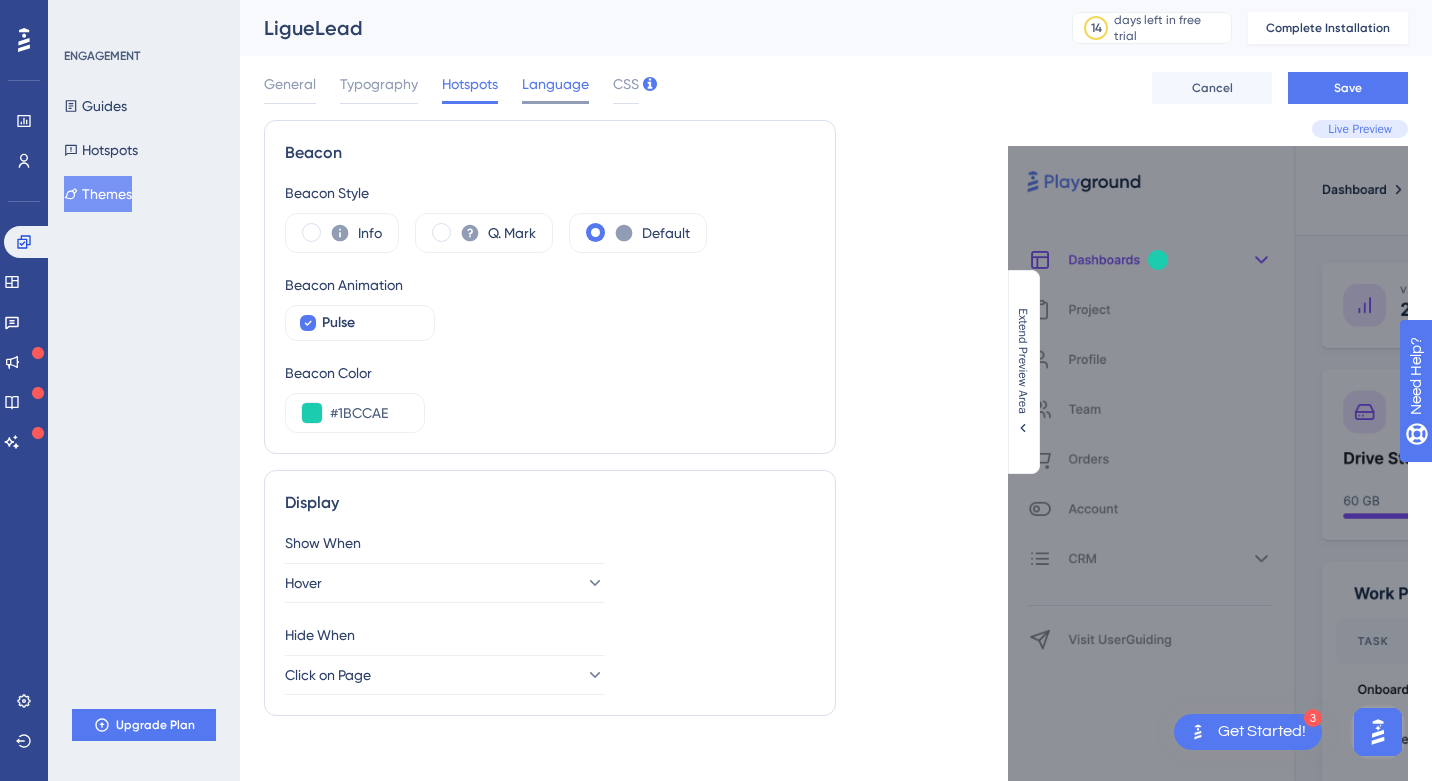 click on "Language" at bounding box center (555, 84) 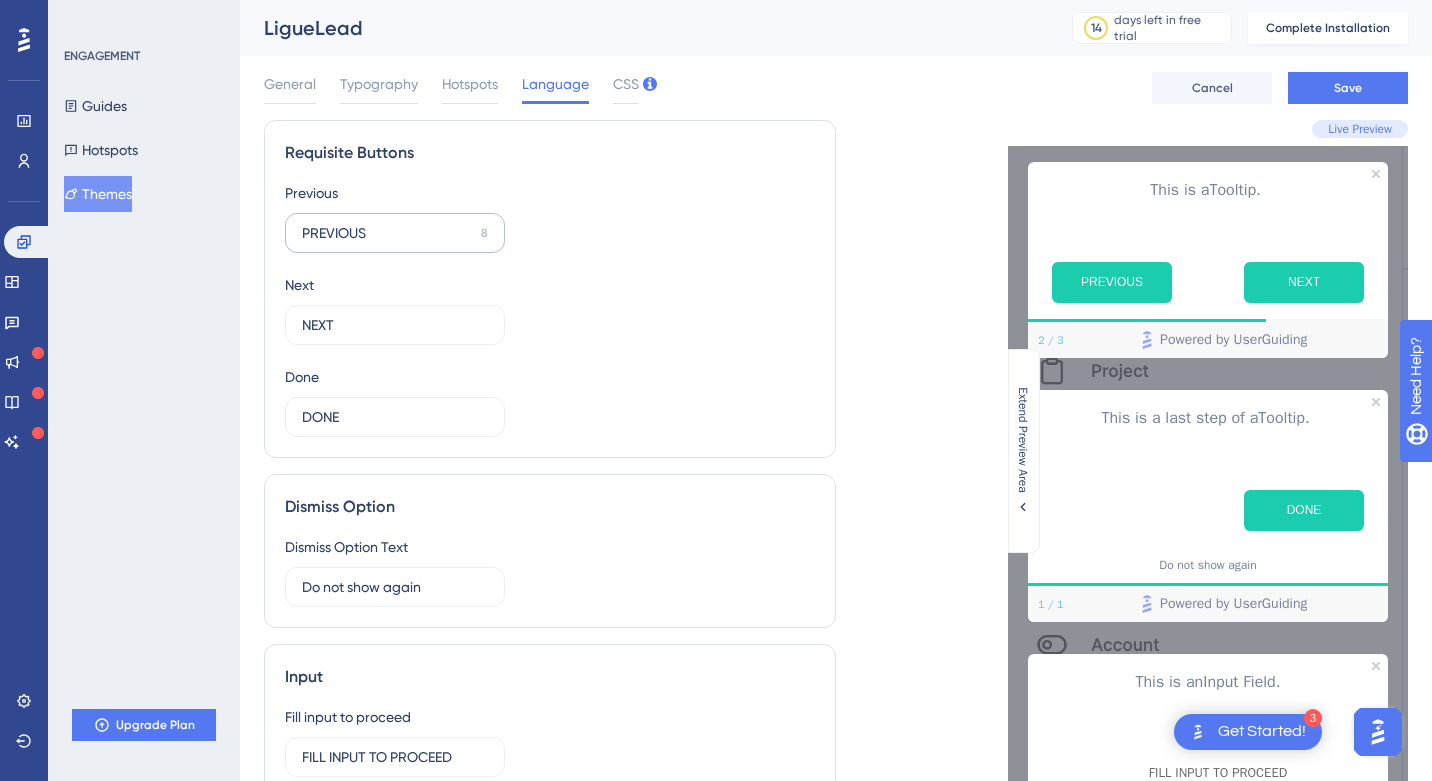 click on "PREVIOUS 8" at bounding box center (395, 233) 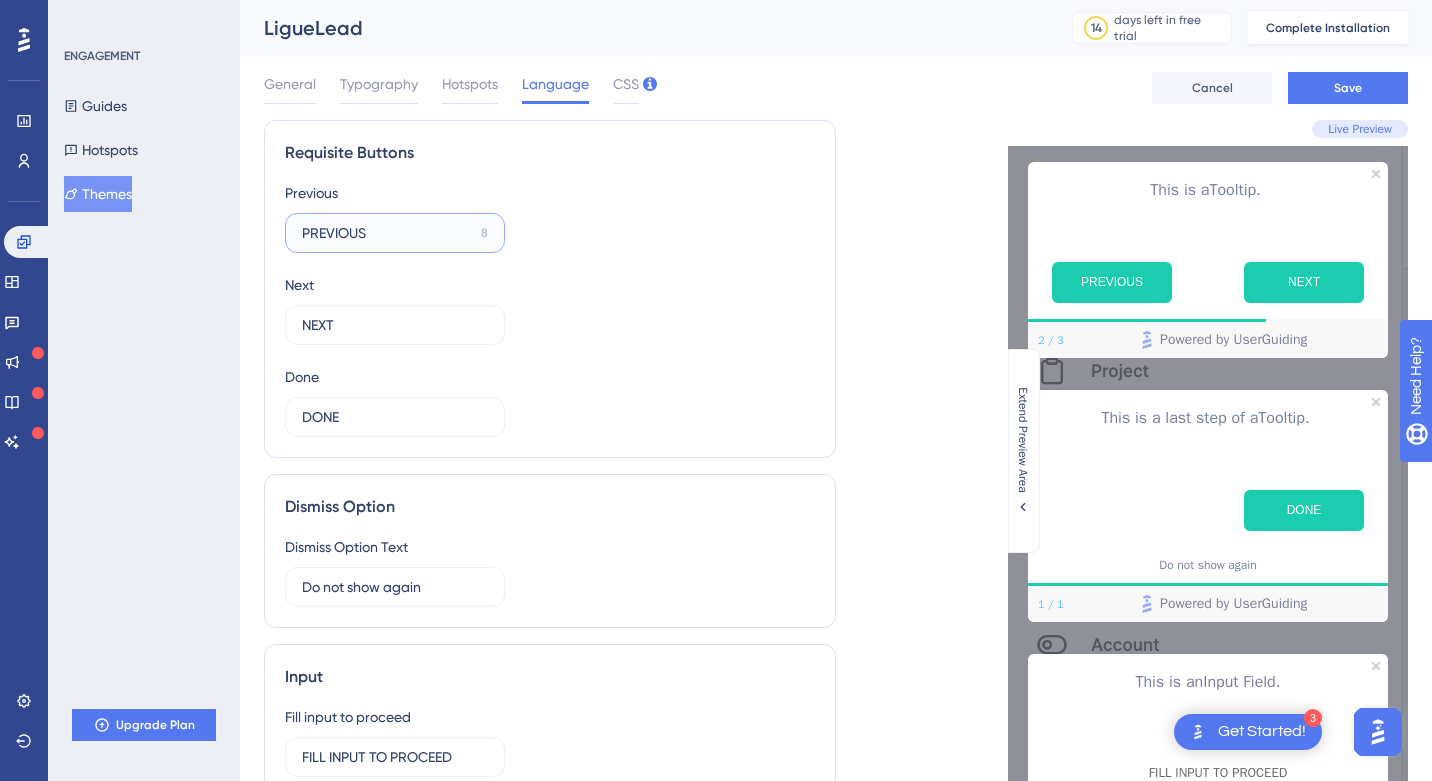 click on "PREVIOUS" at bounding box center (387, 233) 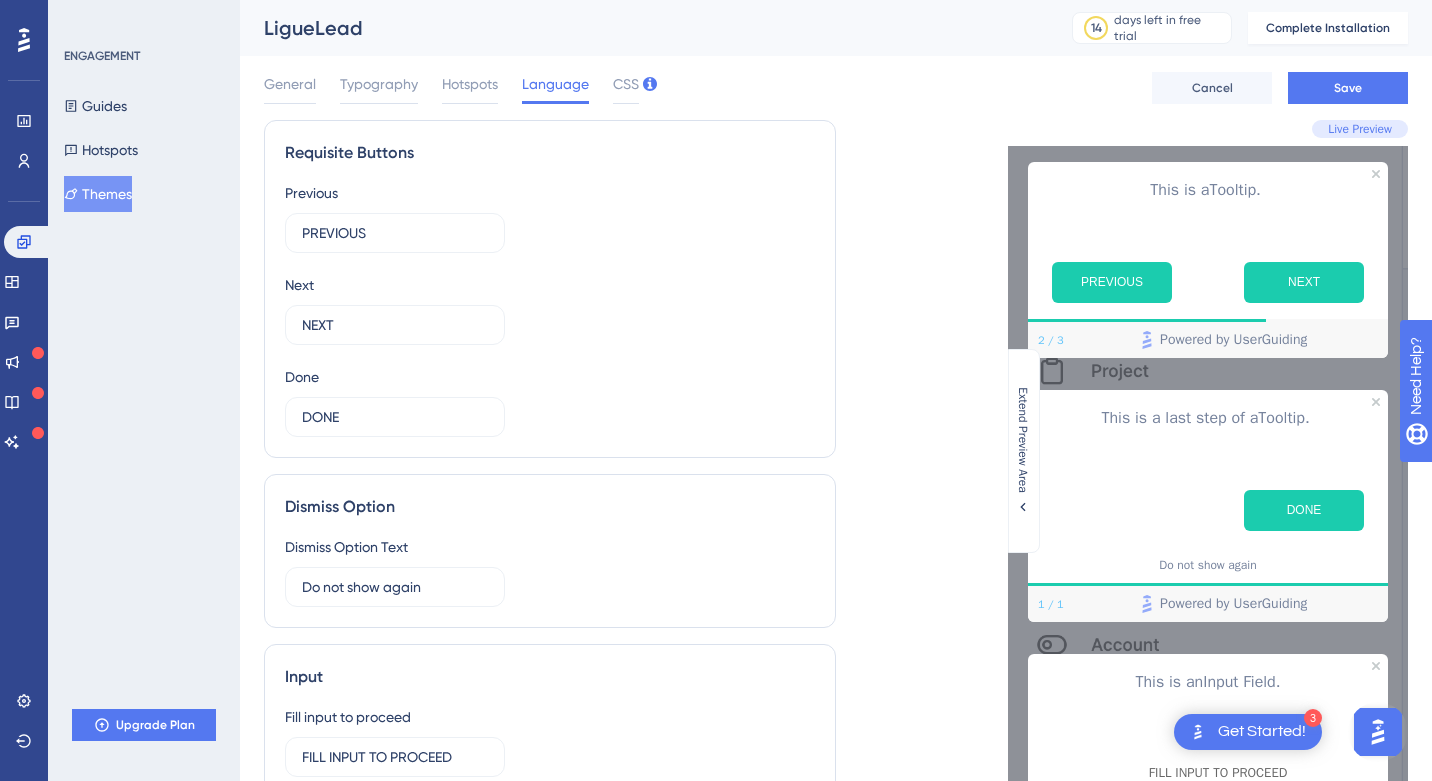 click on "Previous PREVIOUS 8 Next NEXT 12 Done DONE 12" at bounding box center (550, 309) 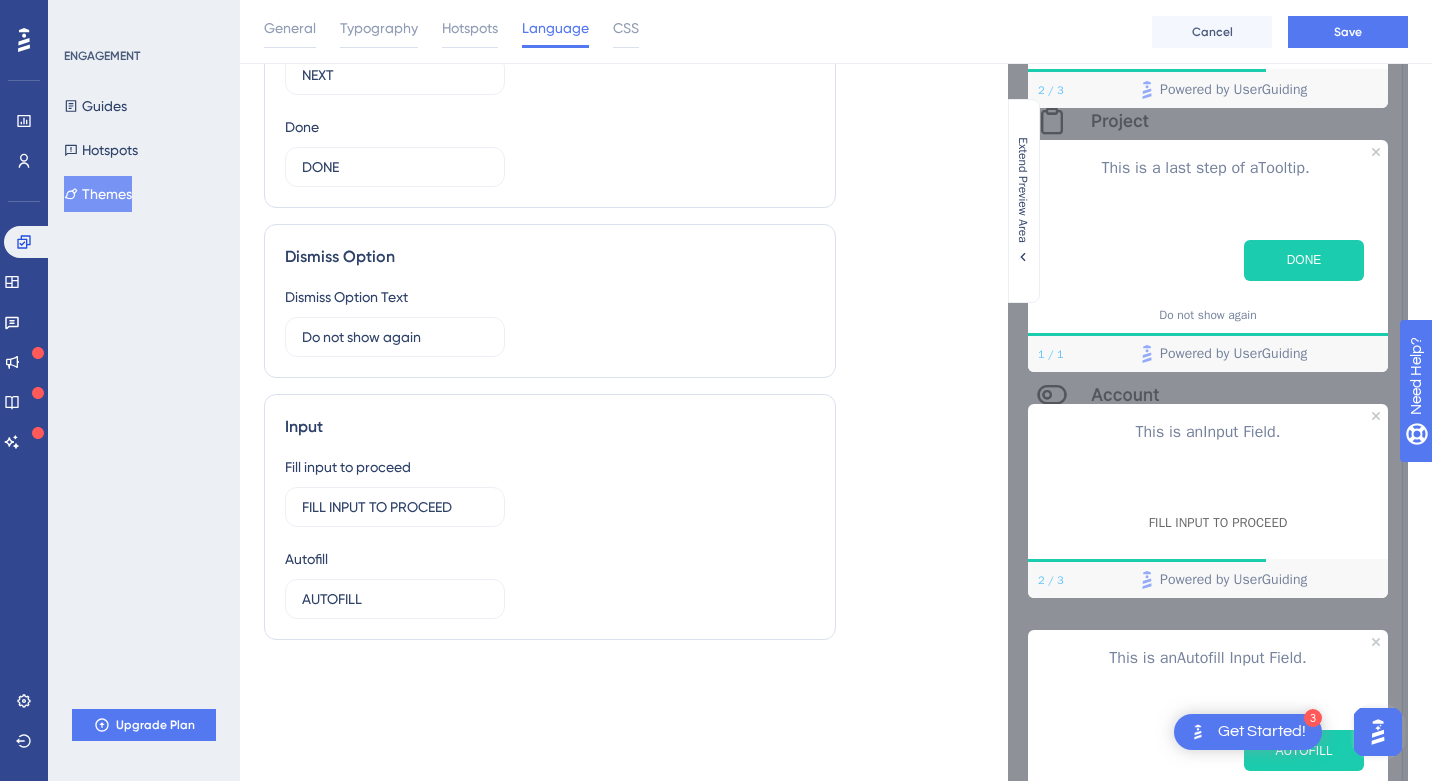 scroll, scrollTop: 0, scrollLeft: 0, axis: both 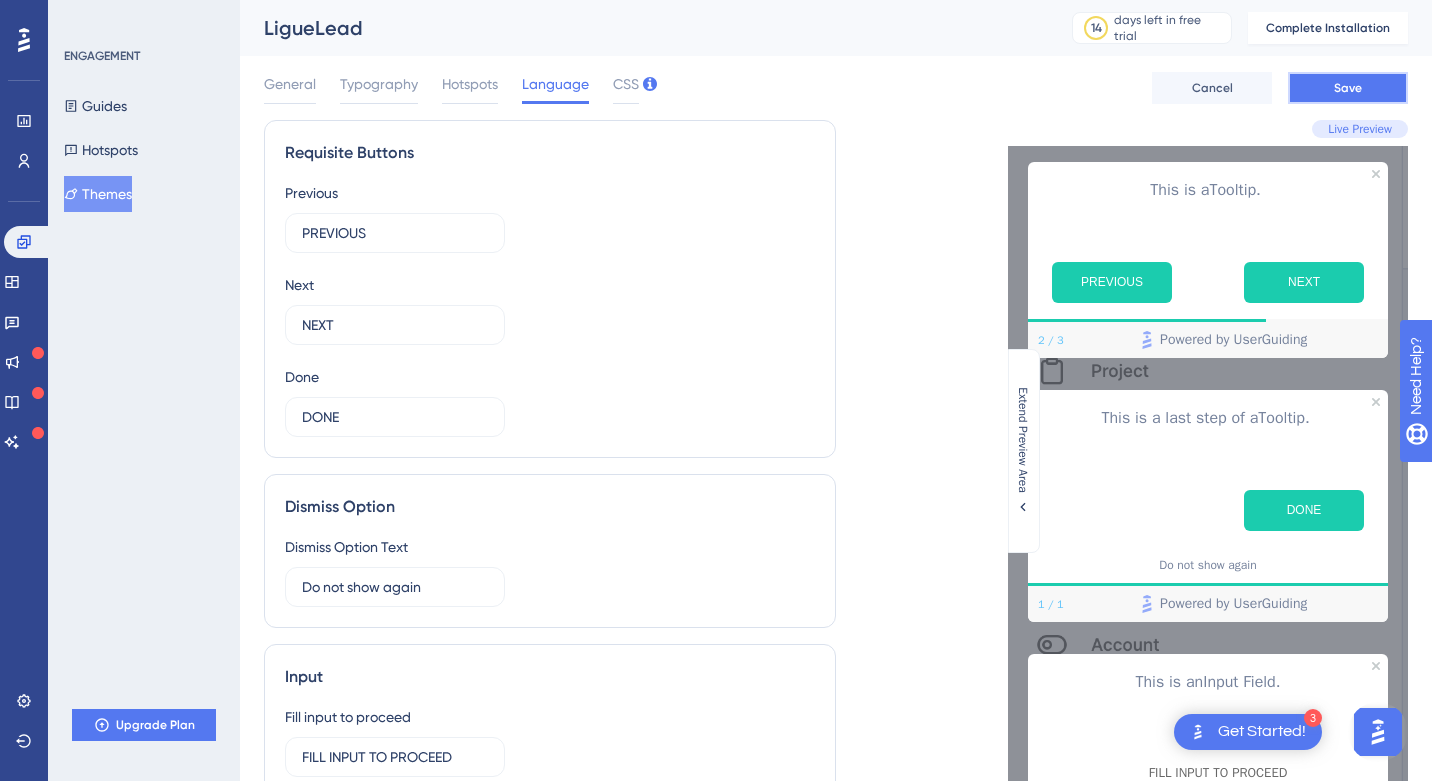 click on "Save" at bounding box center [1348, 88] 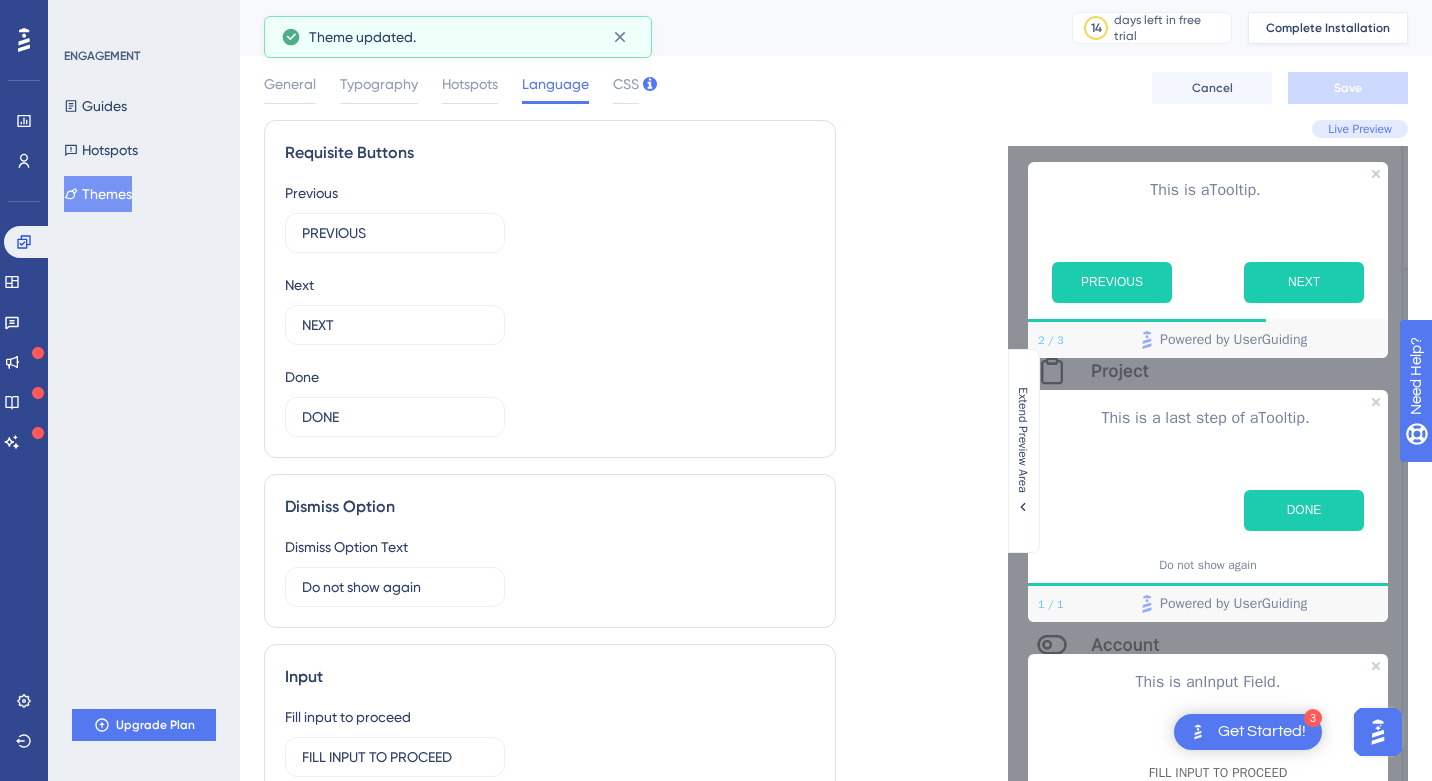 click on "Complete Installation" at bounding box center (1328, 28) 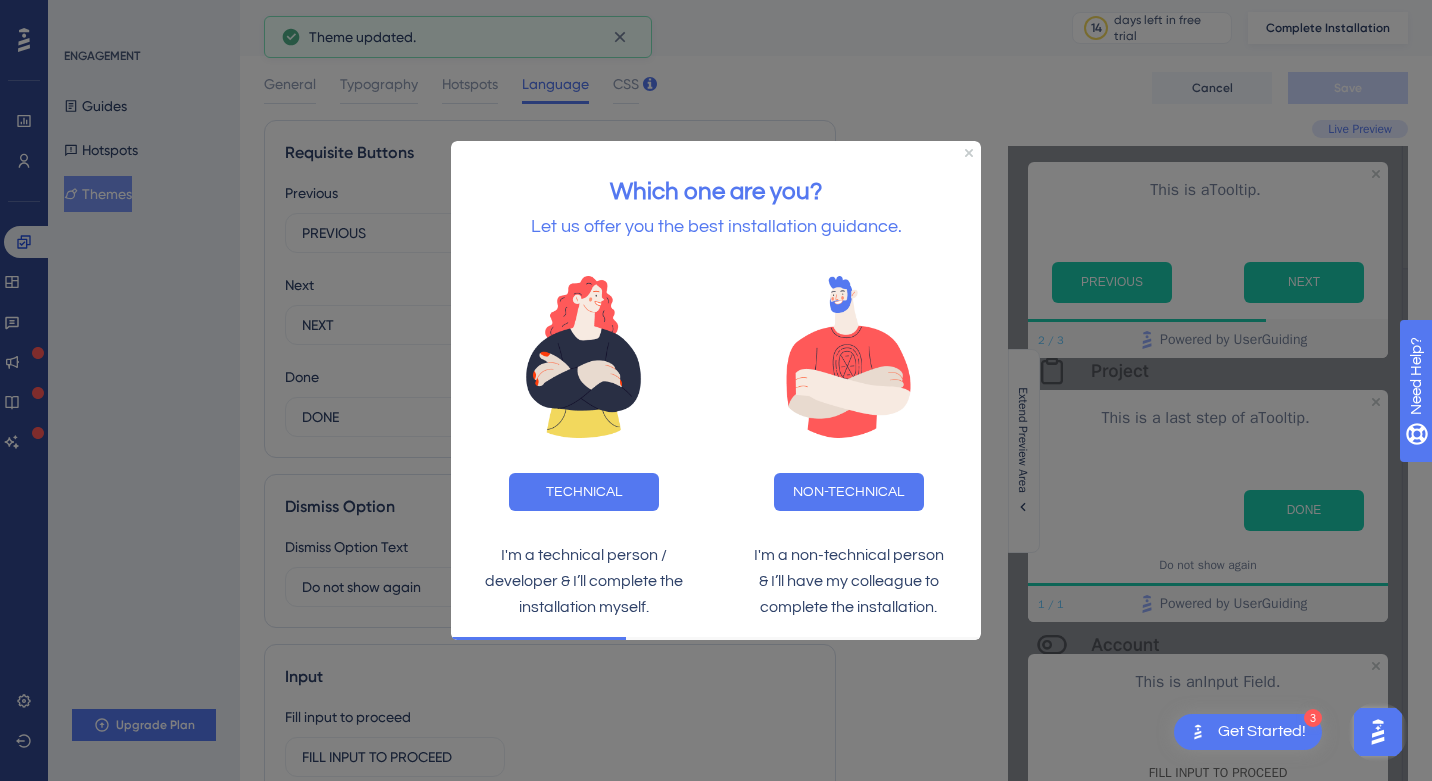 scroll, scrollTop: 0, scrollLeft: 0, axis: both 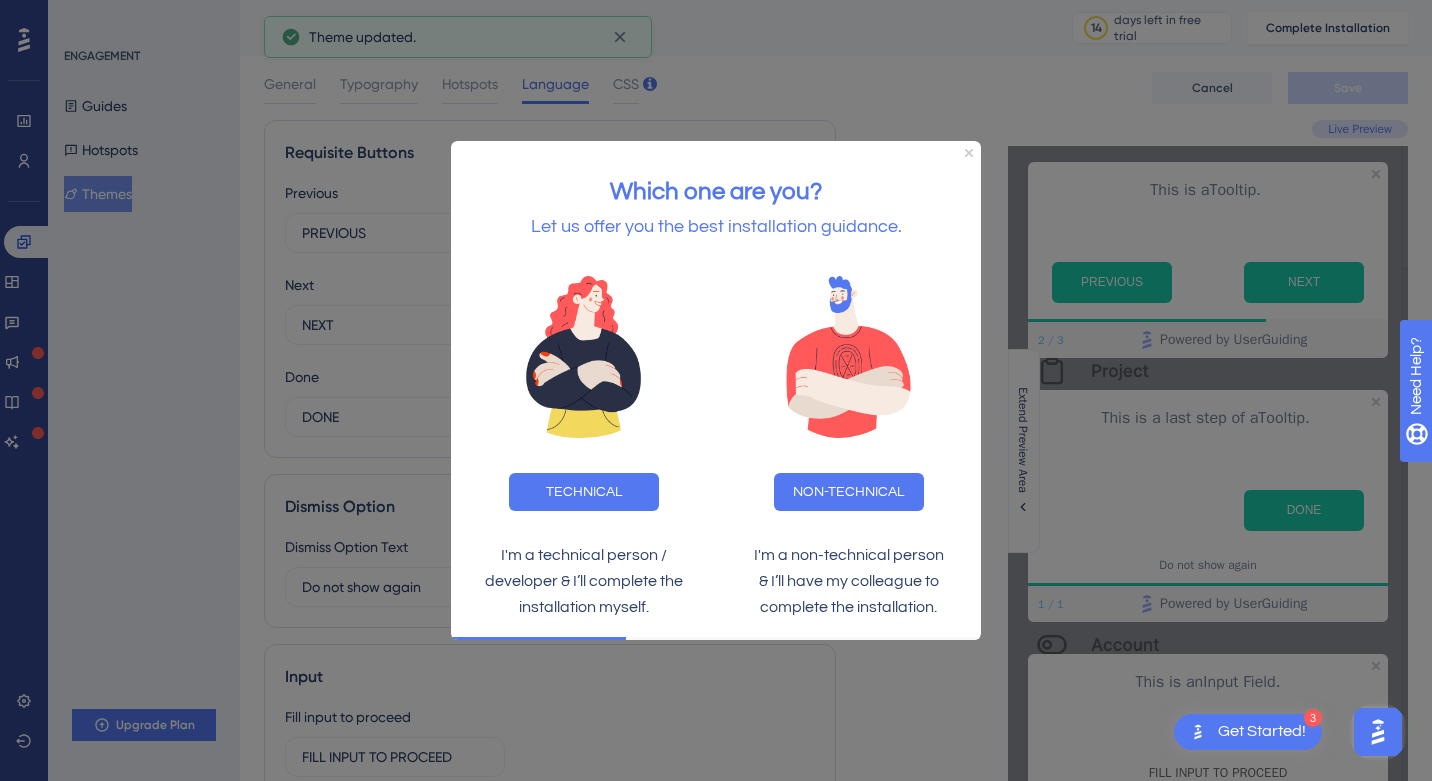 click at bounding box center [716, 390] 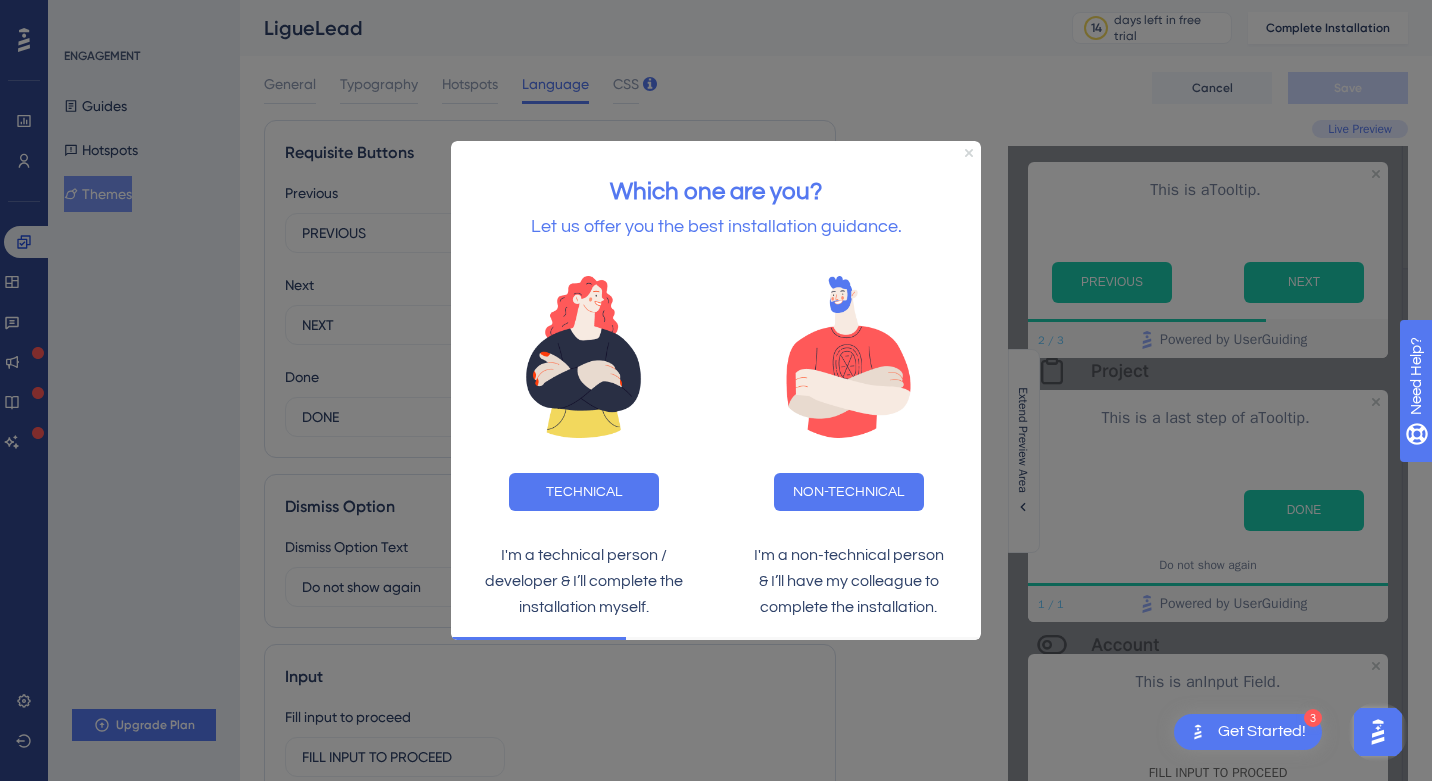 click 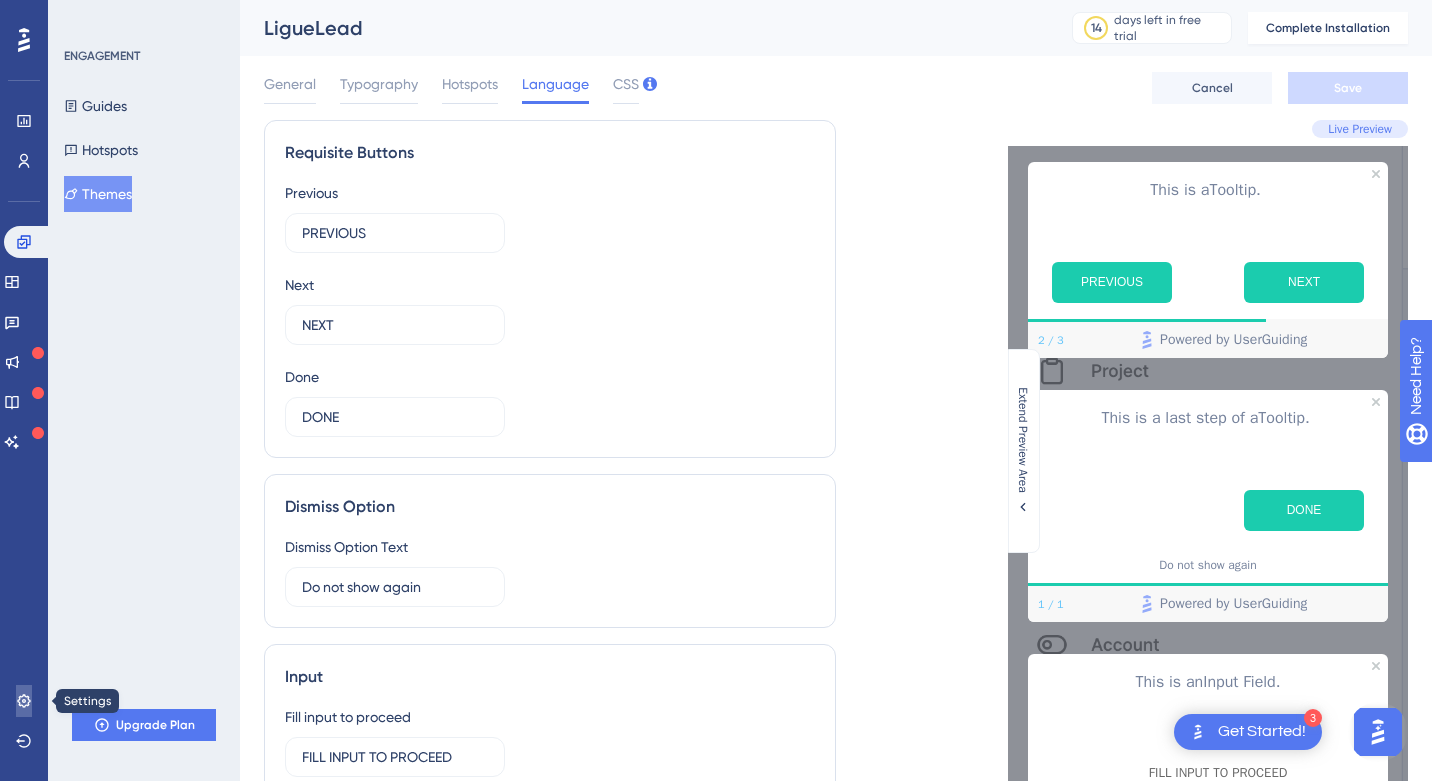 click 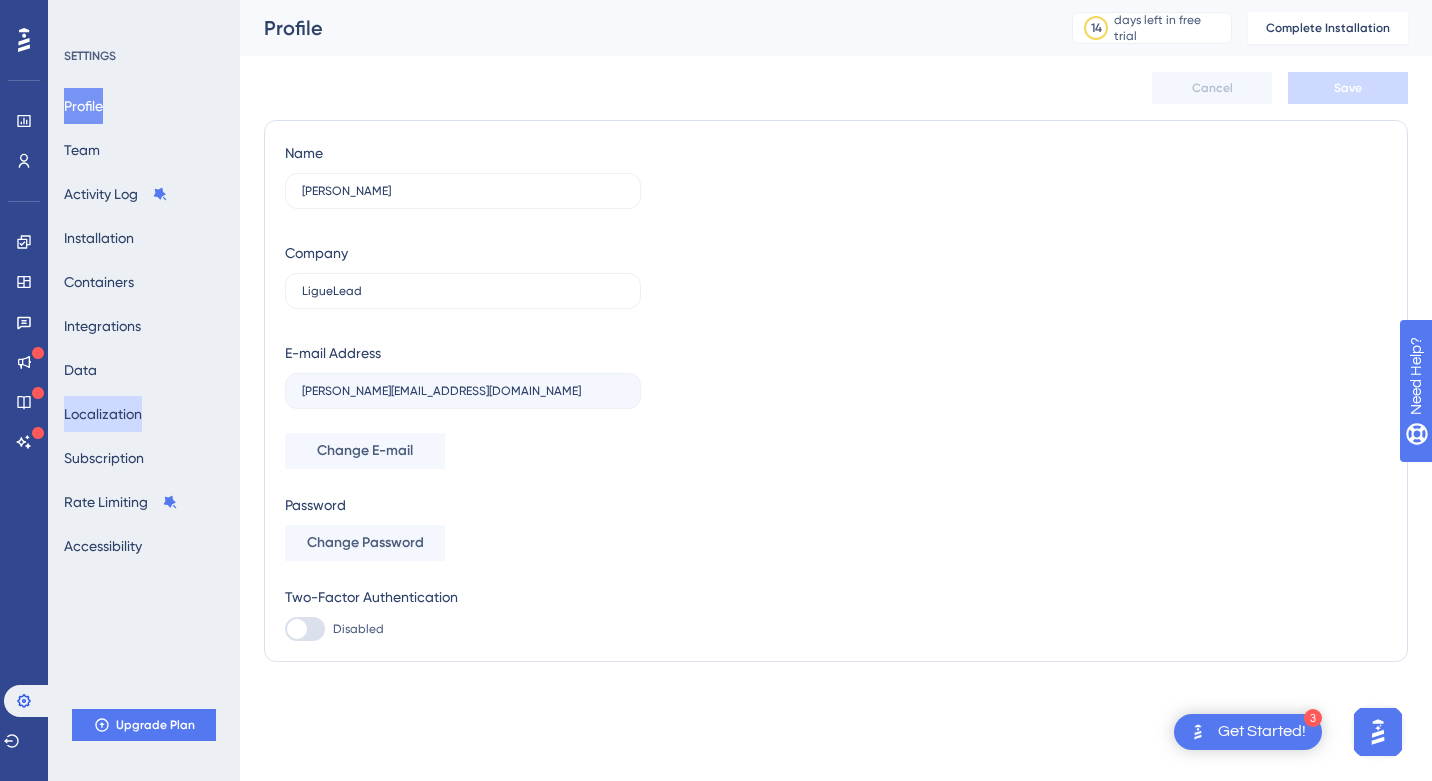 click on "Localization" at bounding box center [103, 414] 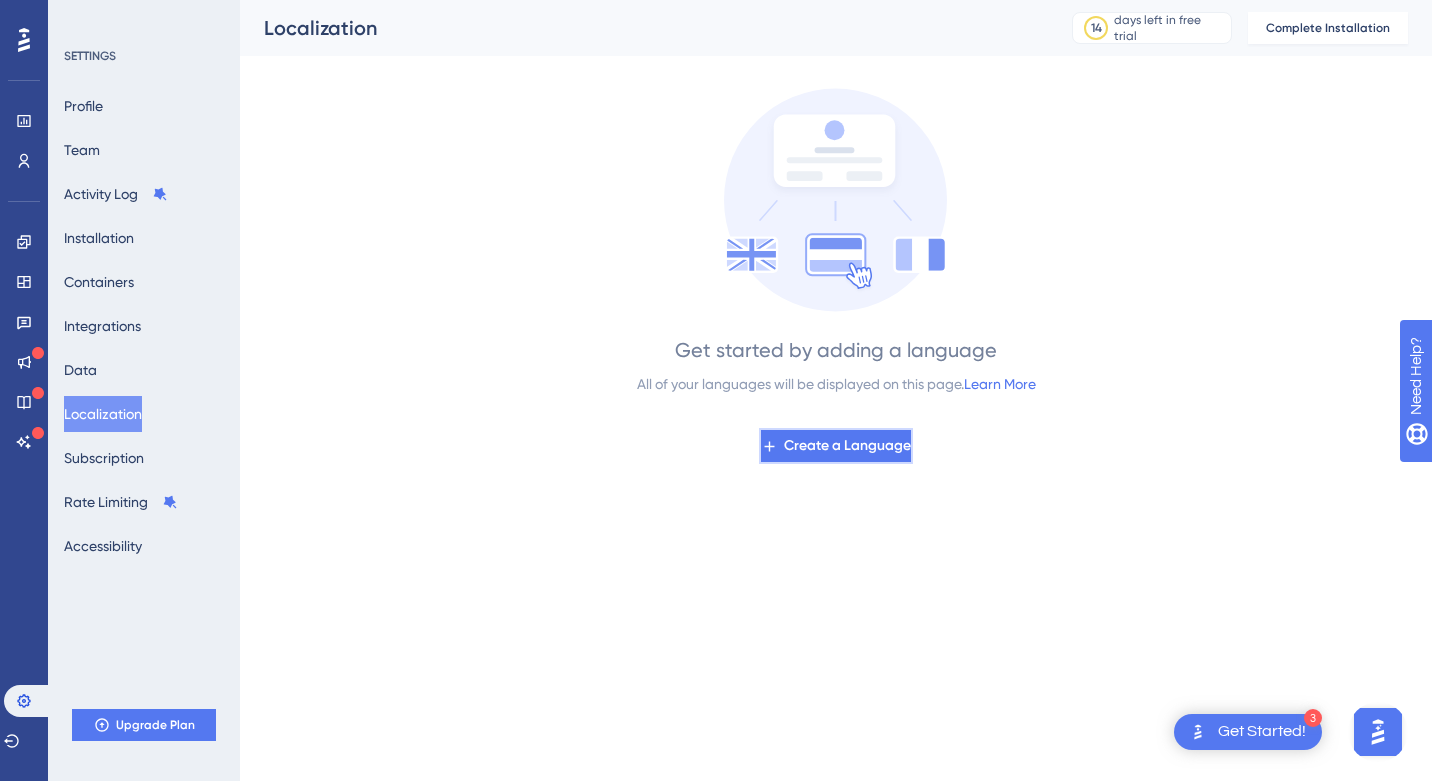click on "Create a Language" at bounding box center [847, 446] 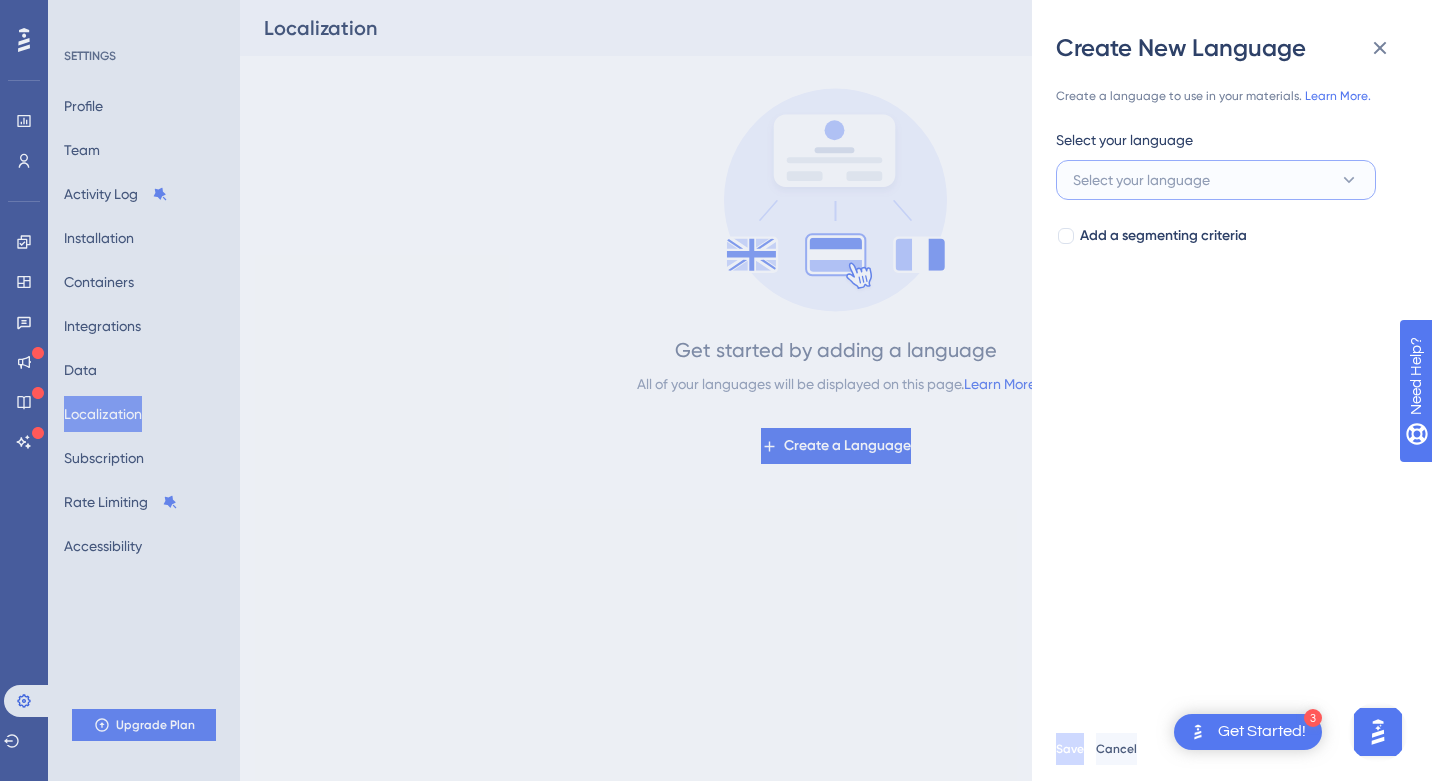 click on "Select your language" at bounding box center (1141, 180) 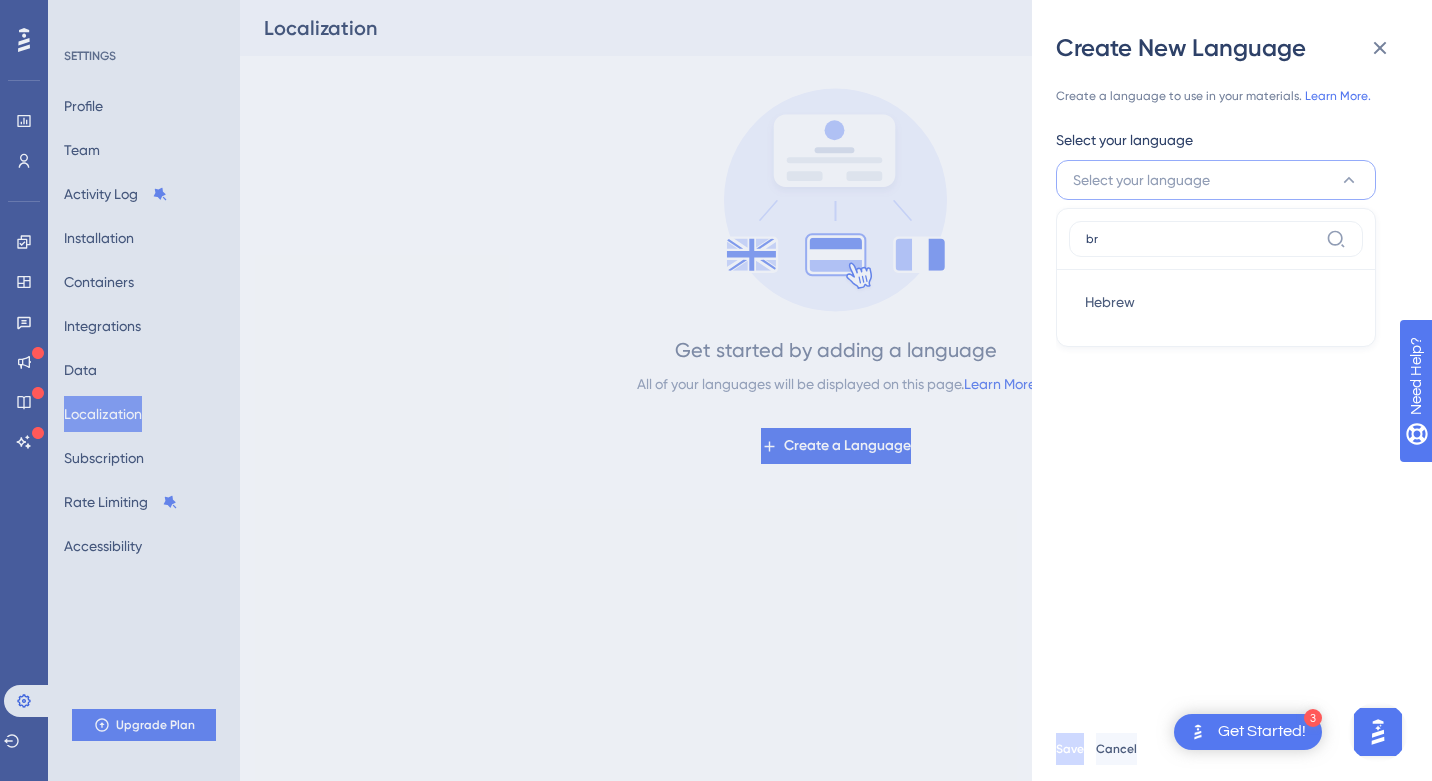 type on "bra" 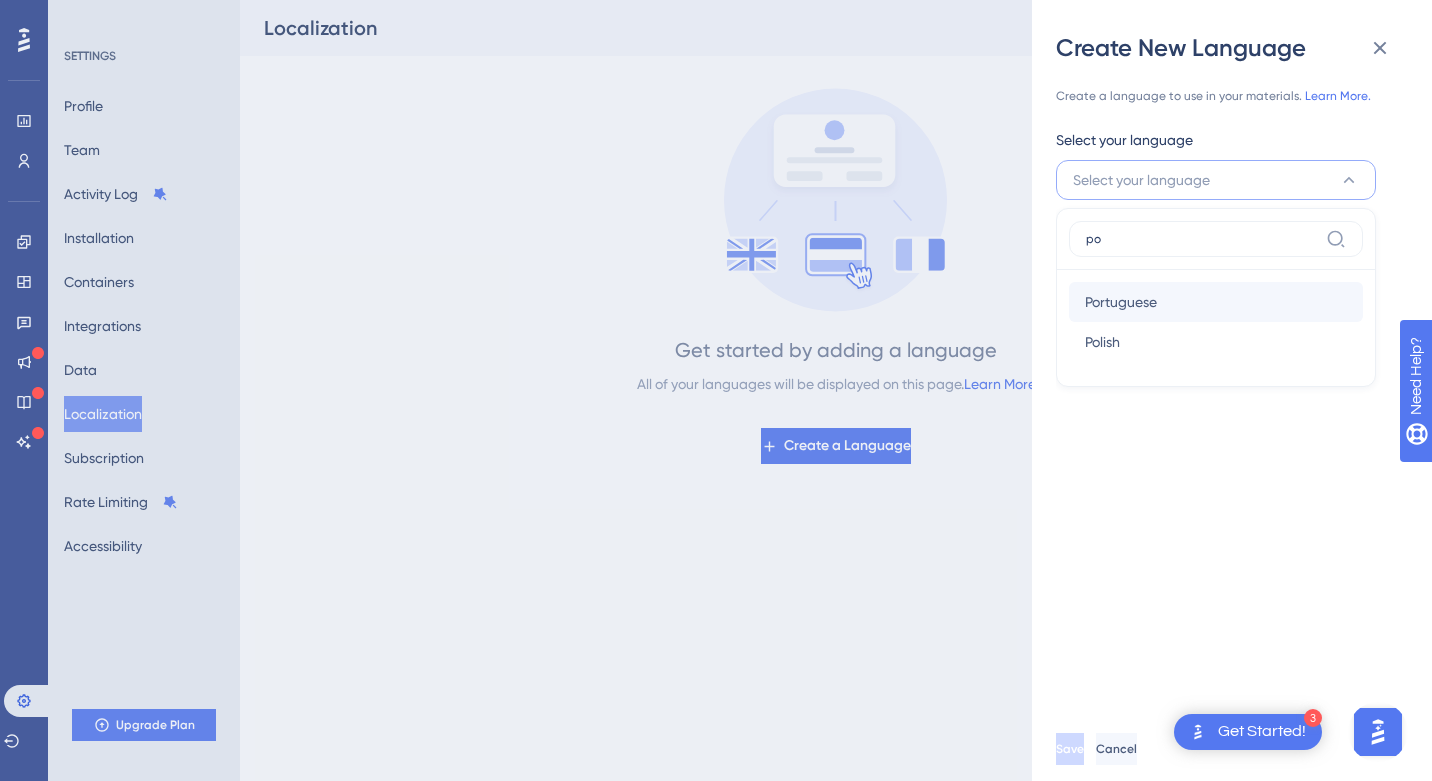 type on "po" 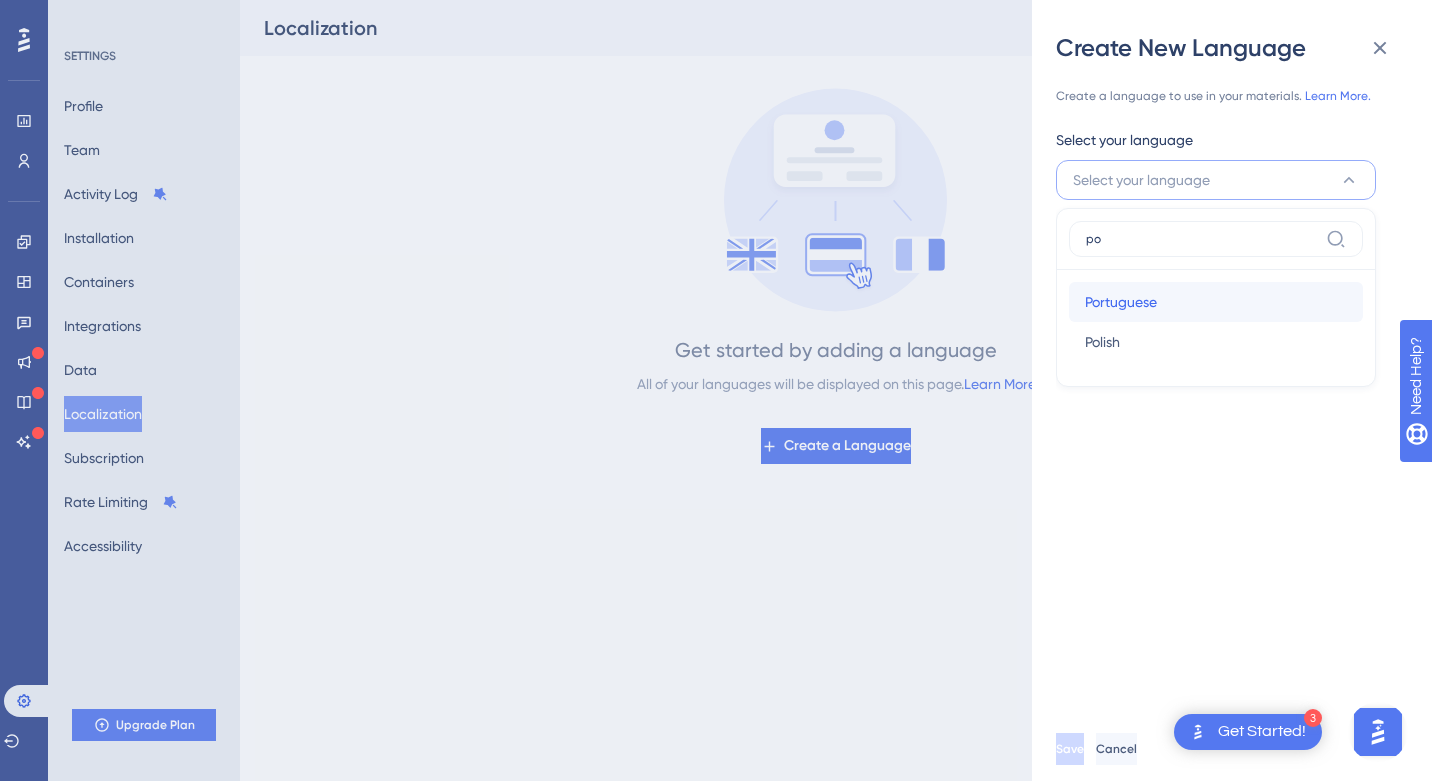 click on "Portuguese Portuguese" at bounding box center (1216, 302) 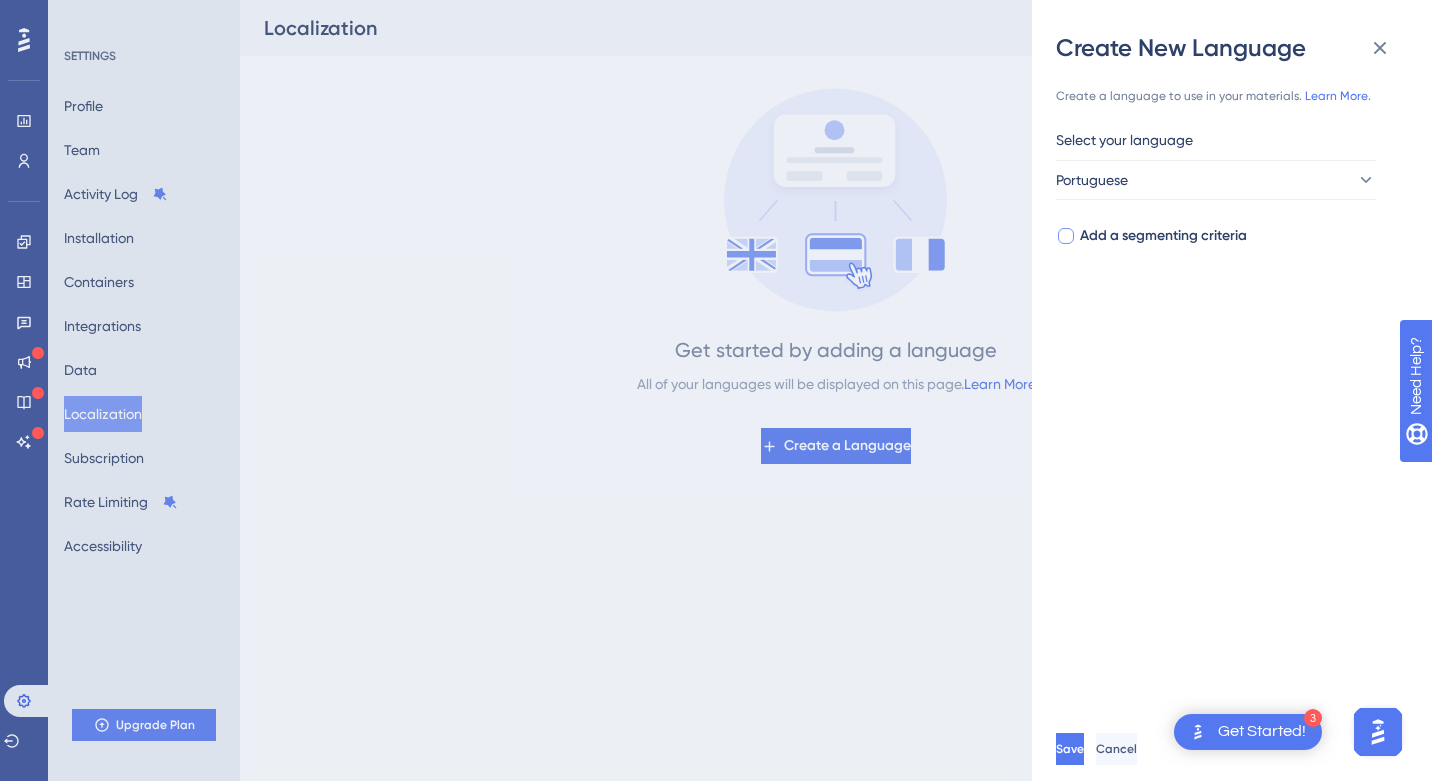 click on "Add a segmenting criteria" at bounding box center (1163, 236) 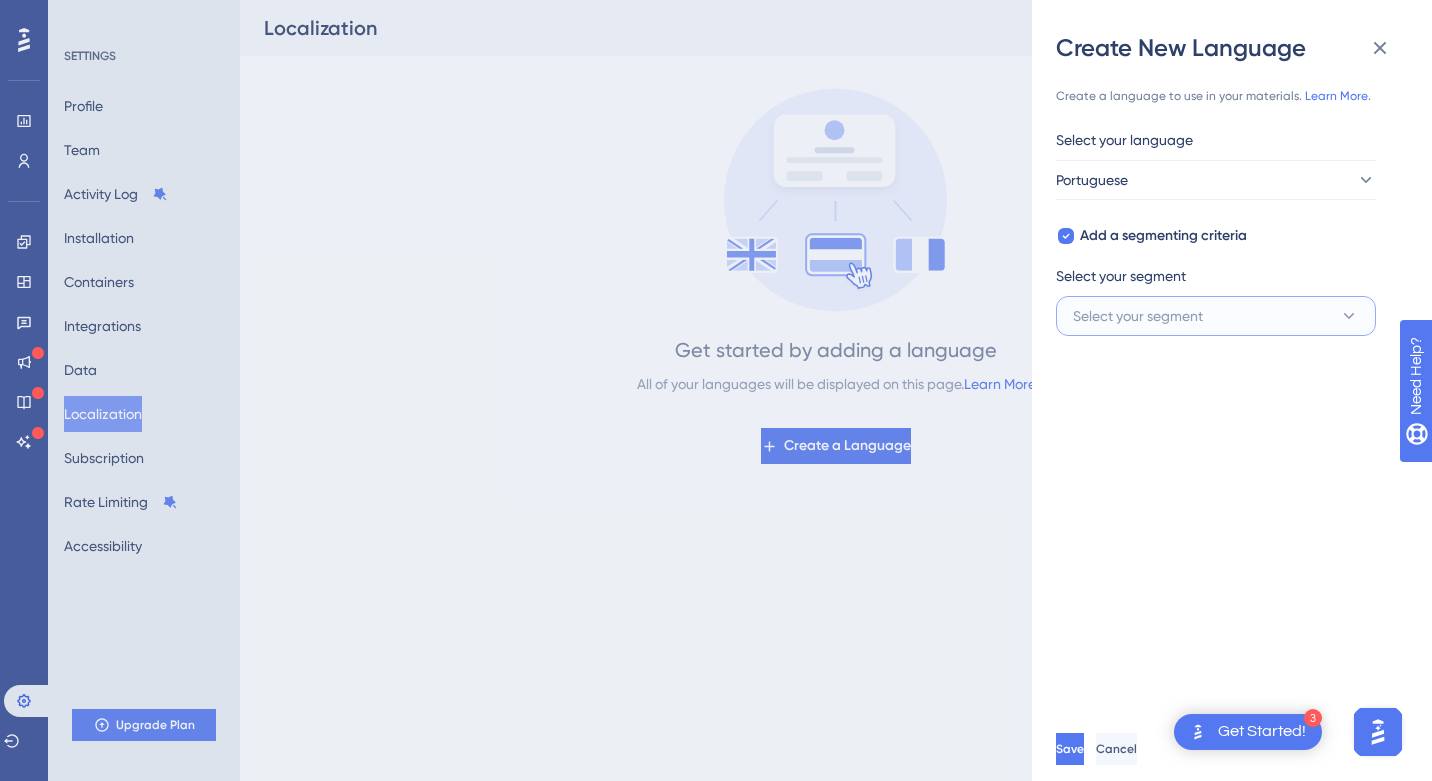 click on "Select your segment" at bounding box center (1138, 316) 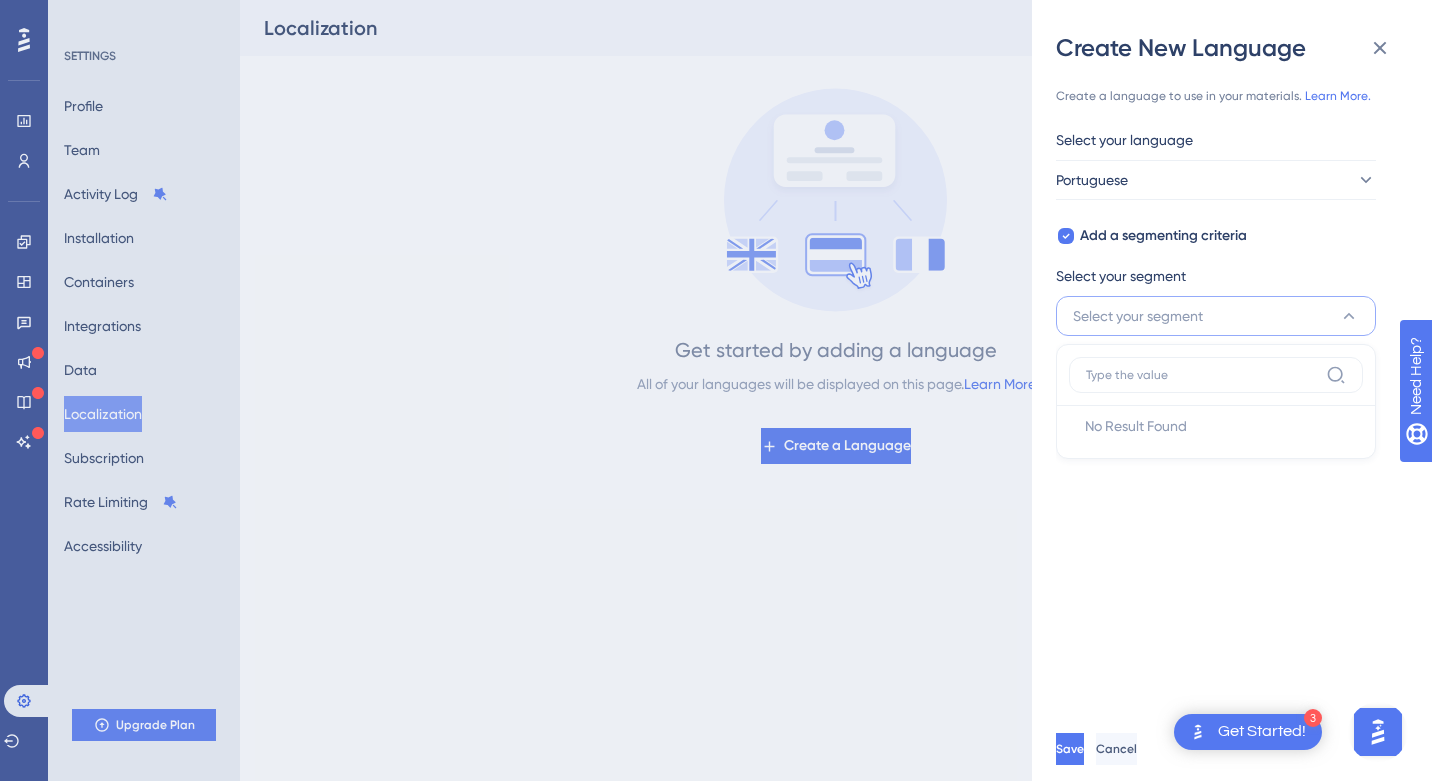 click on "Select your segment" at bounding box center (1138, 316) 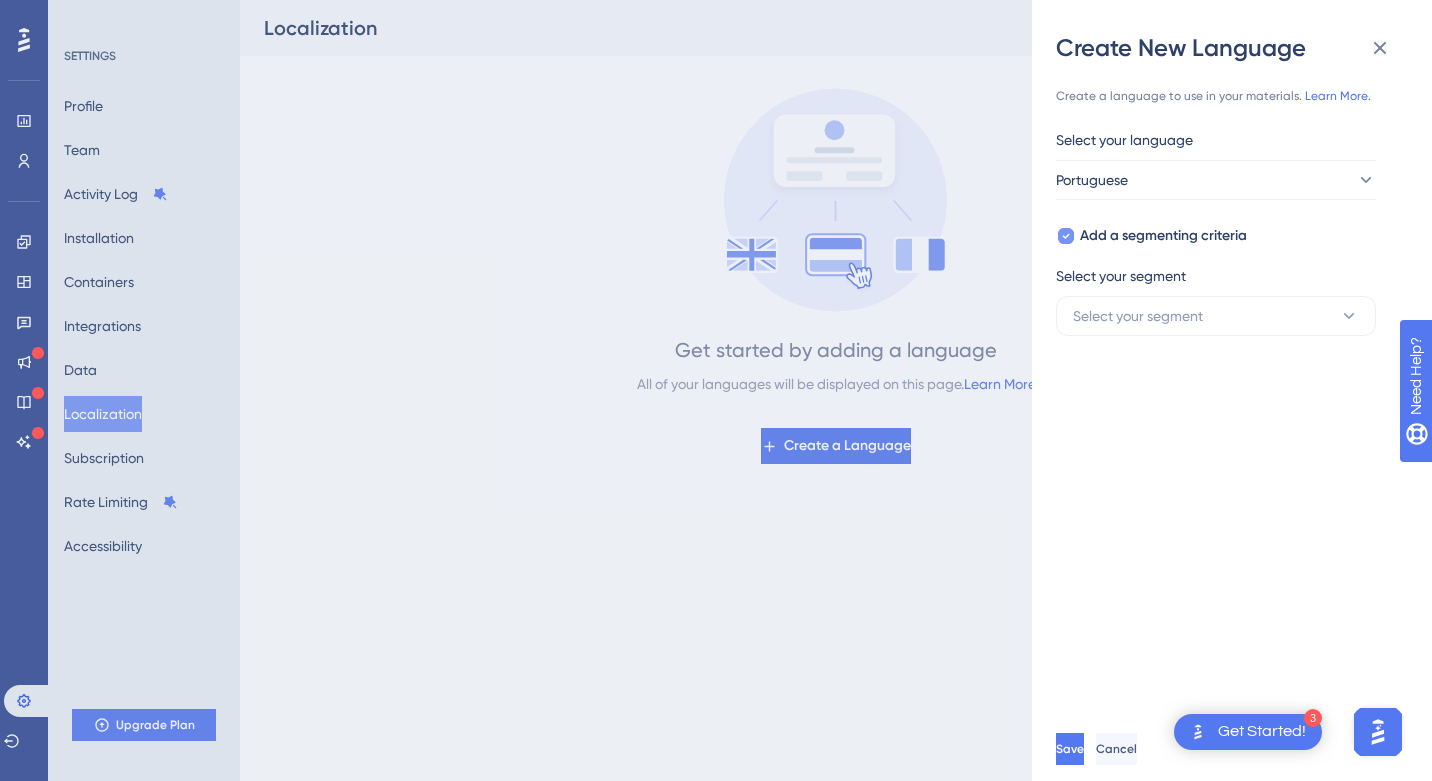 click on "Add a segmenting criteria" at bounding box center (1163, 236) 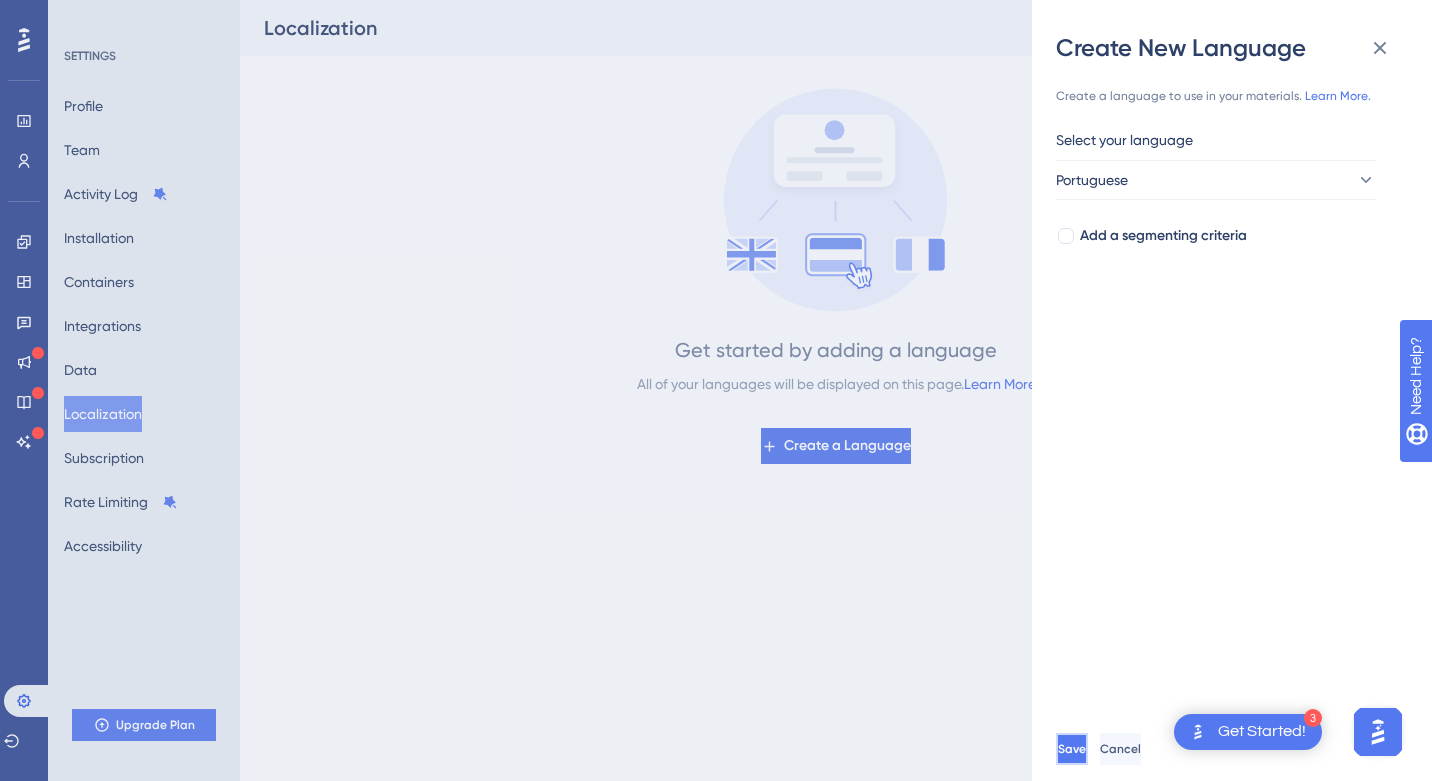 click on "Save" at bounding box center [1072, 749] 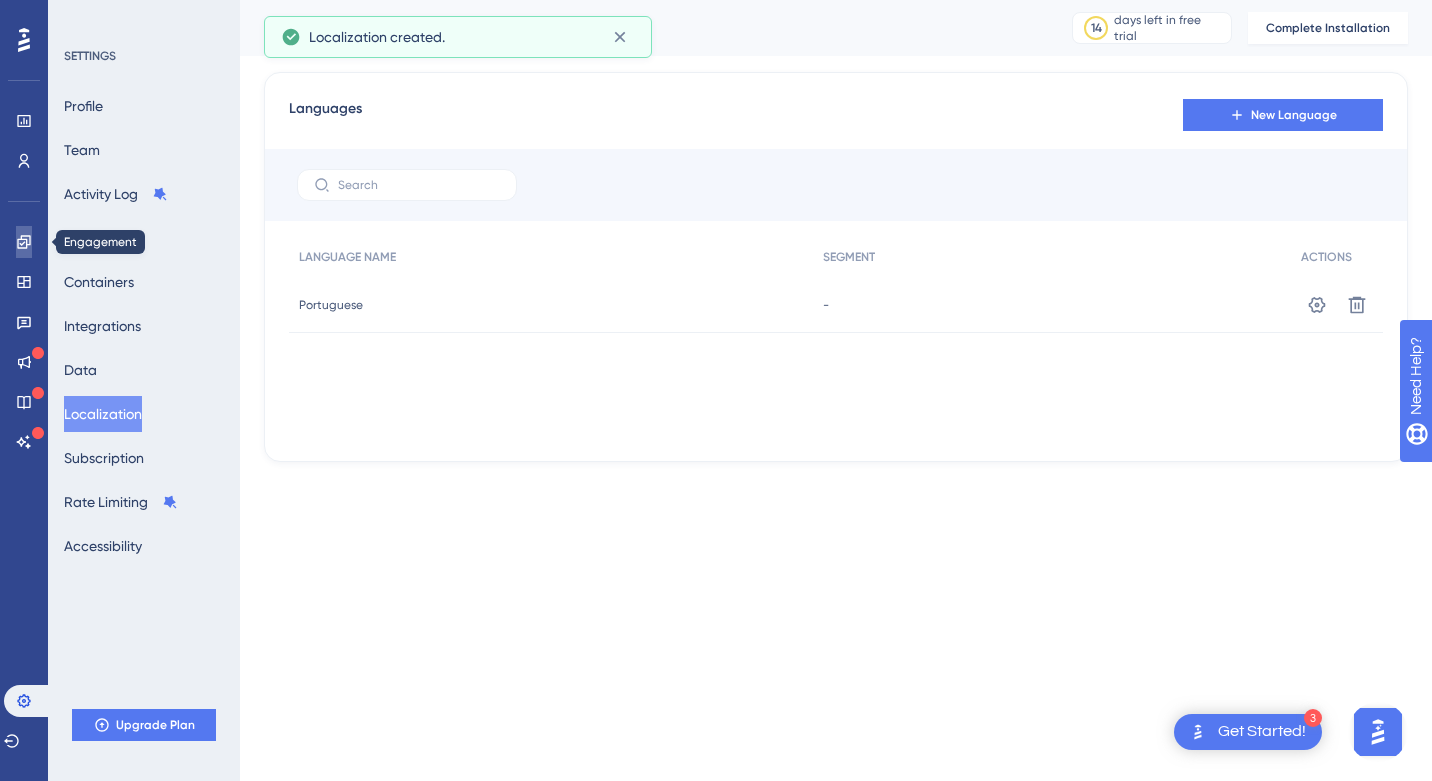 click 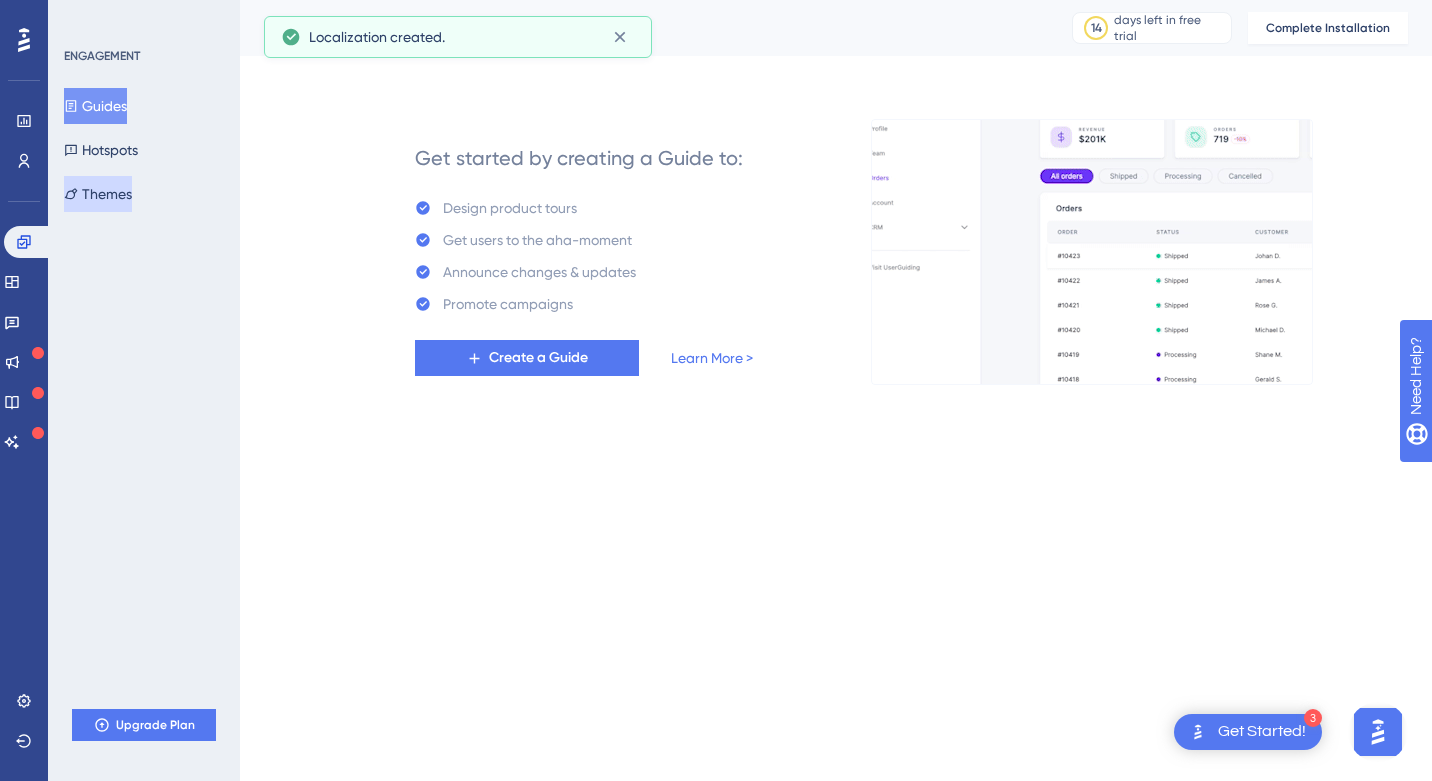 click on "Themes" at bounding box center [98, 194] 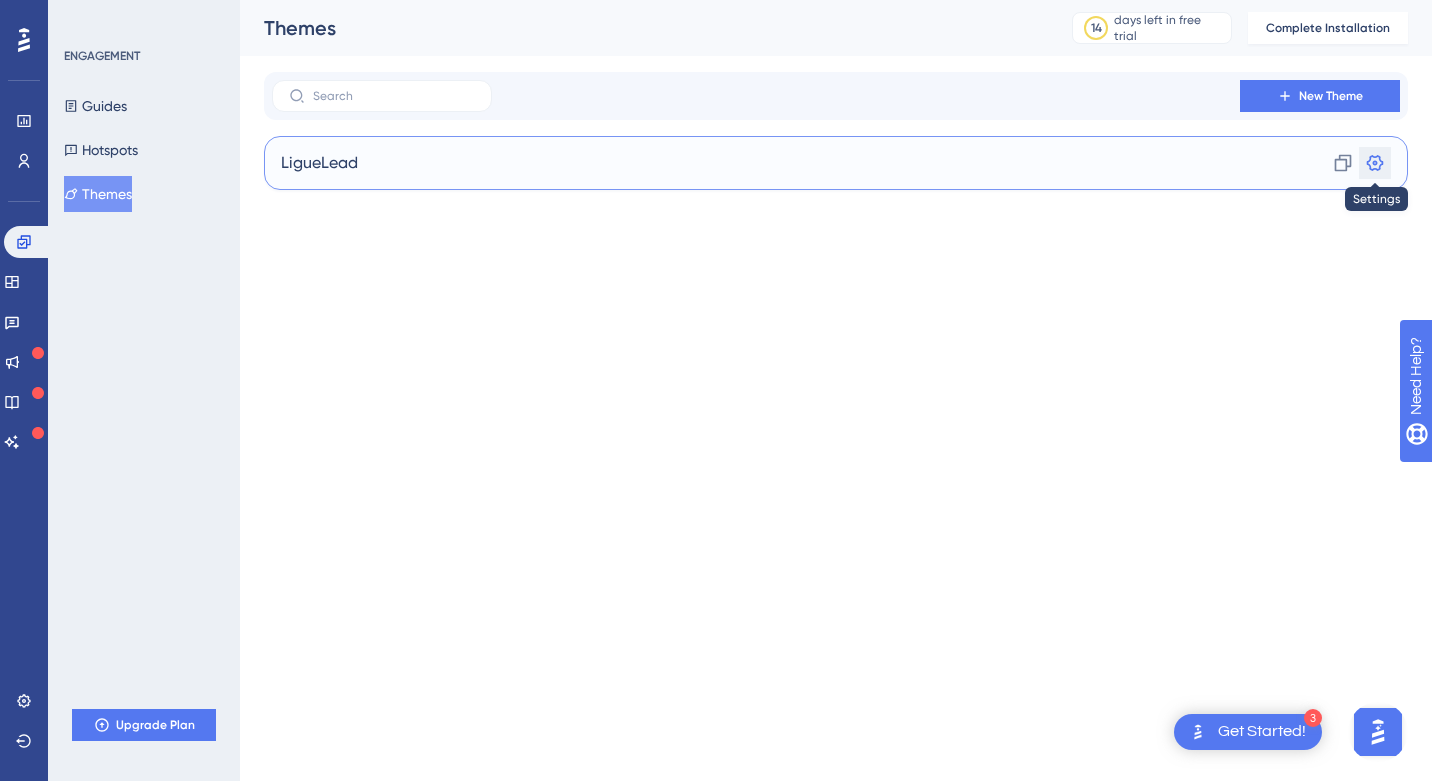 click 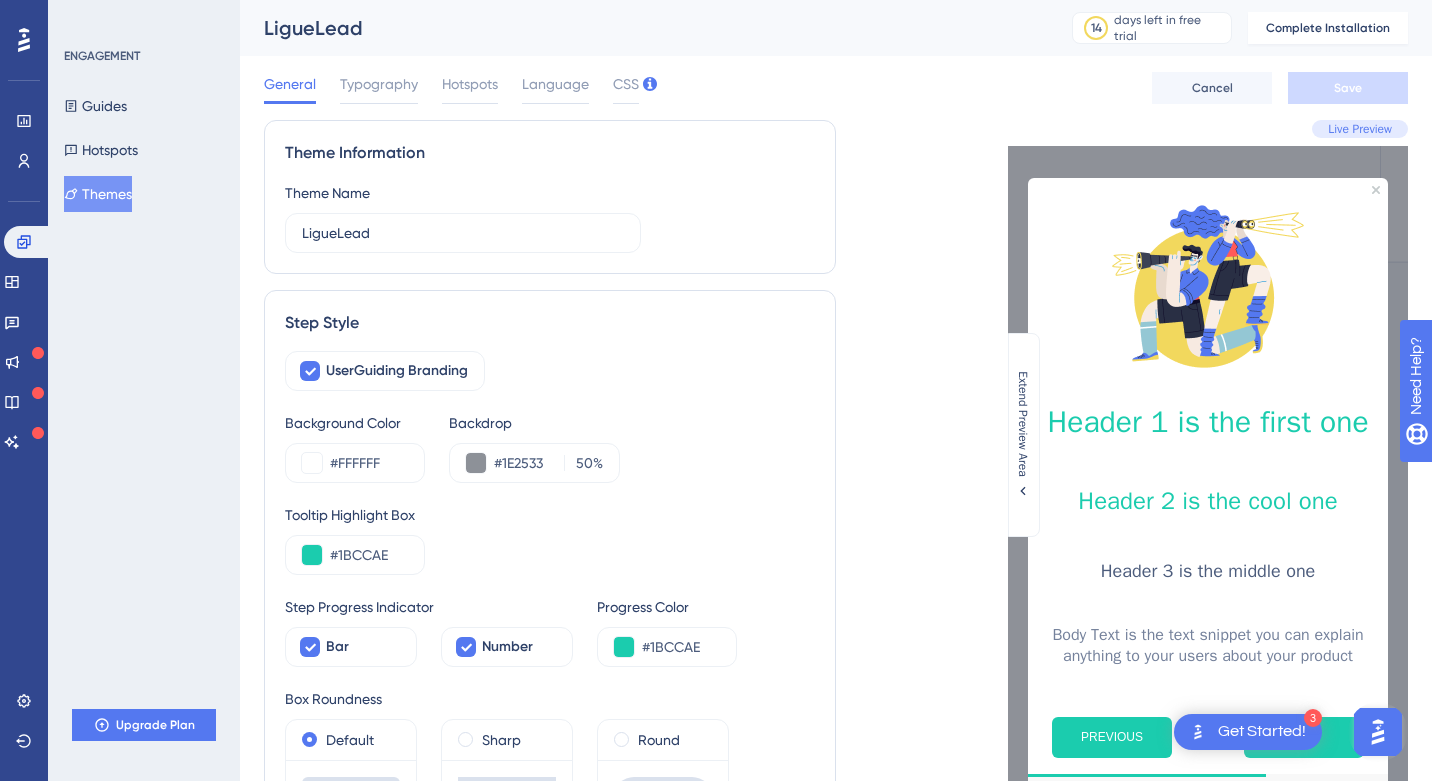 click on "General Typography Hotspots Language CSS Cancel Save" at bounding box center (836, 88) 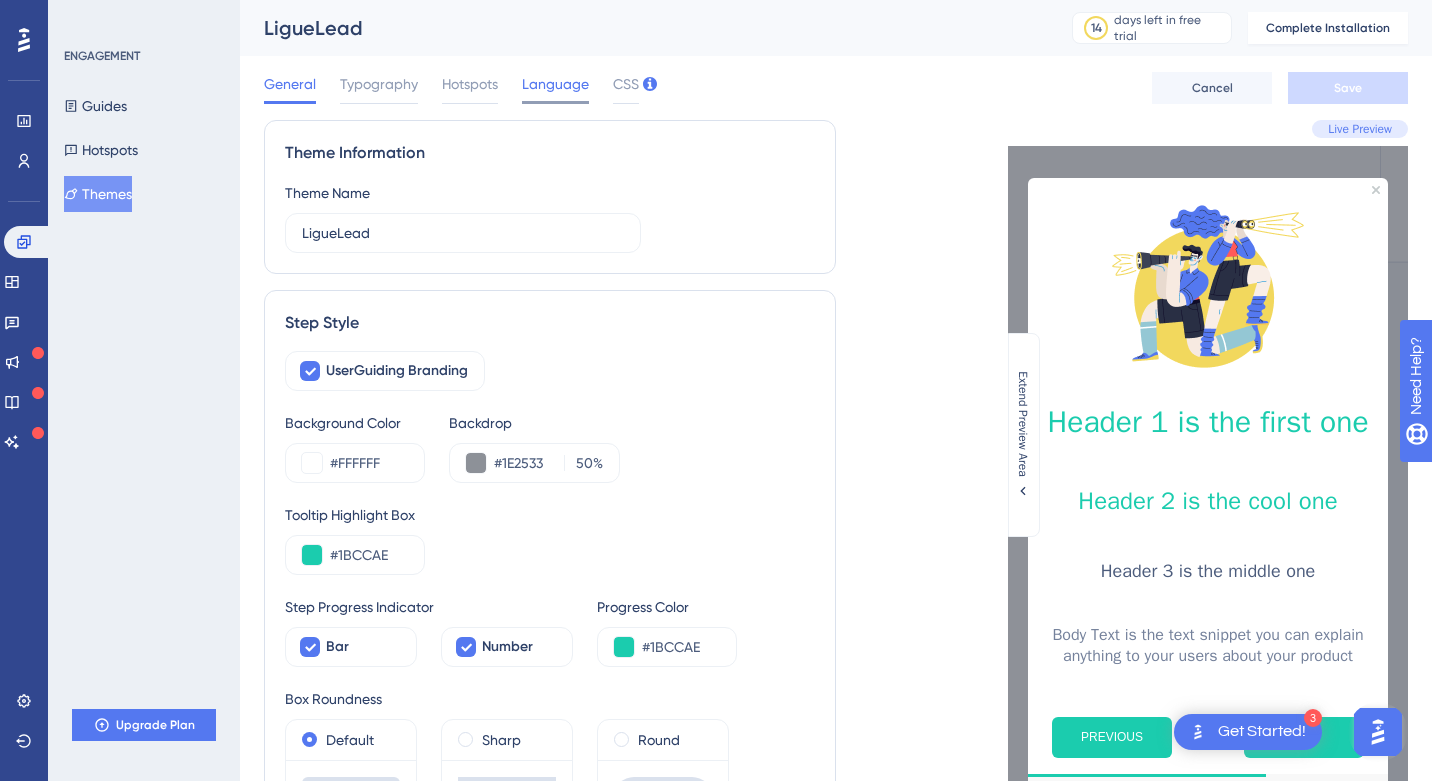 click on "Language" at bounding box center (555, 84) 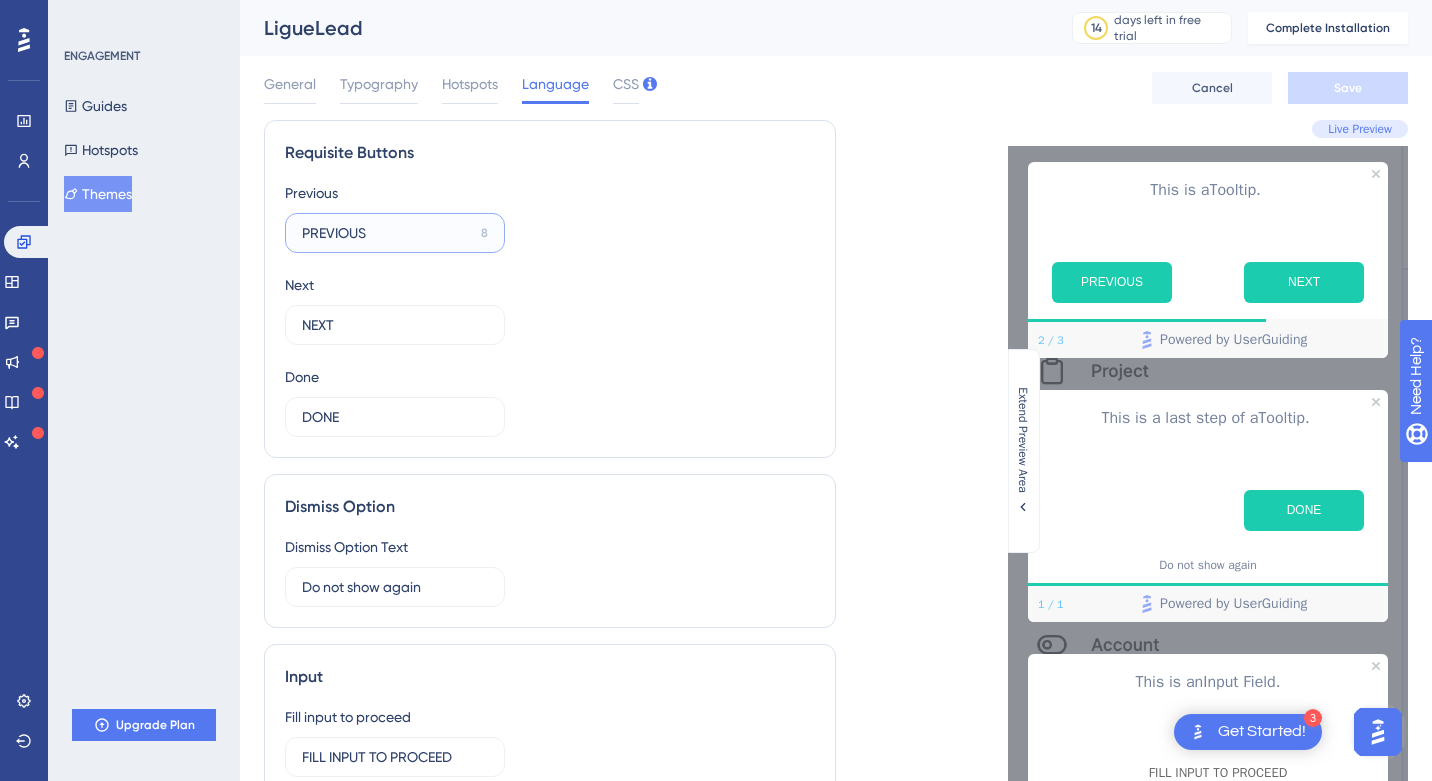 click on "PREVIOUS" at bounding box center [387, 233] 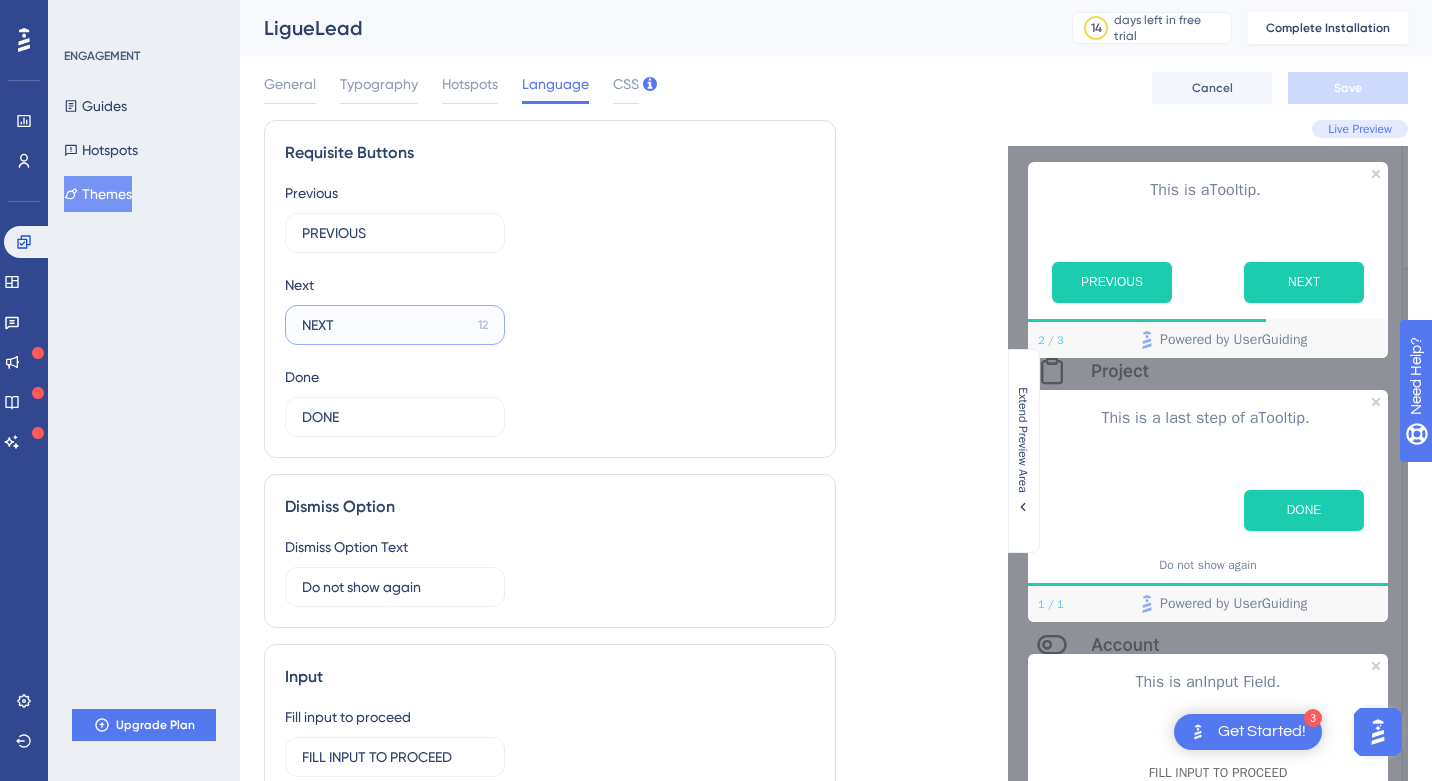 click on "NEXT" at bounding box center [386, 325] 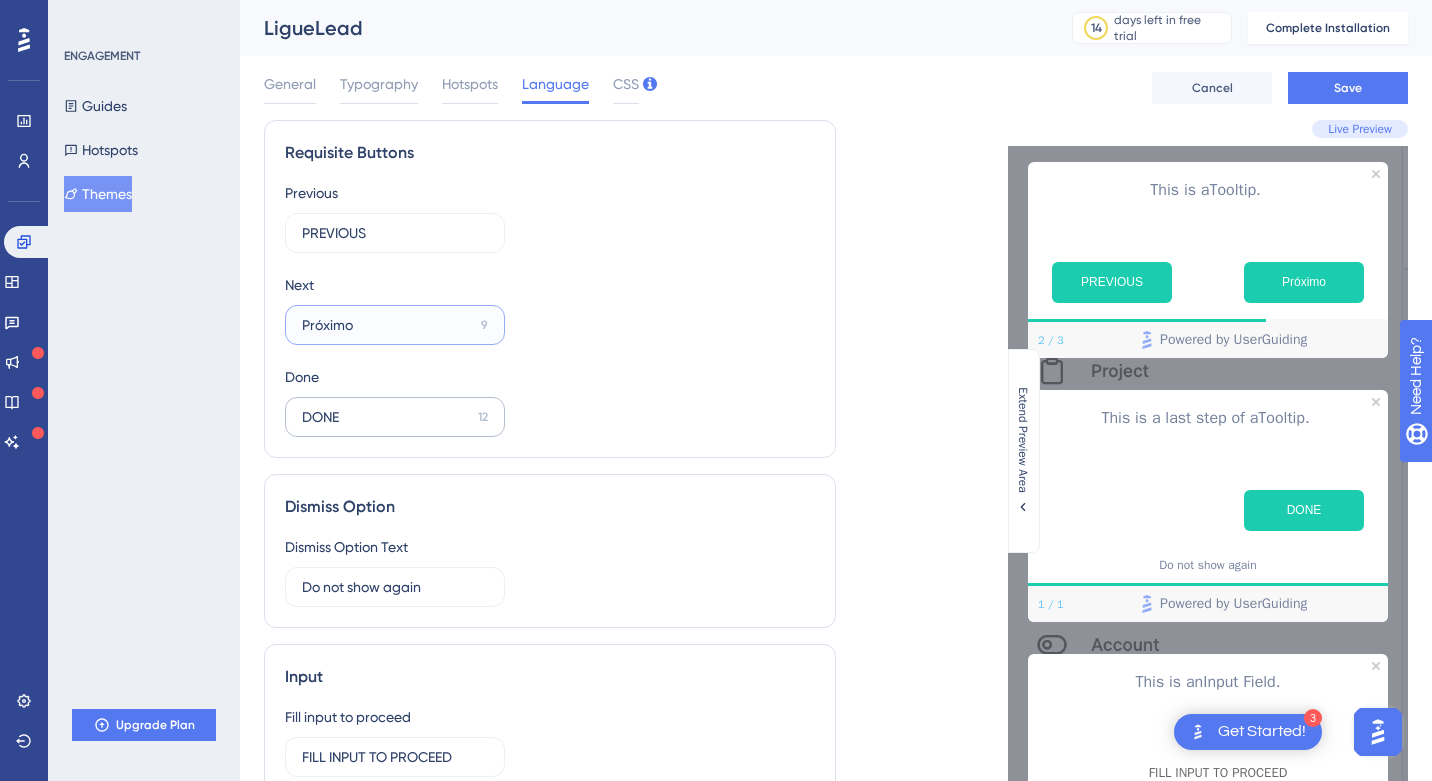 type on "Próximo" 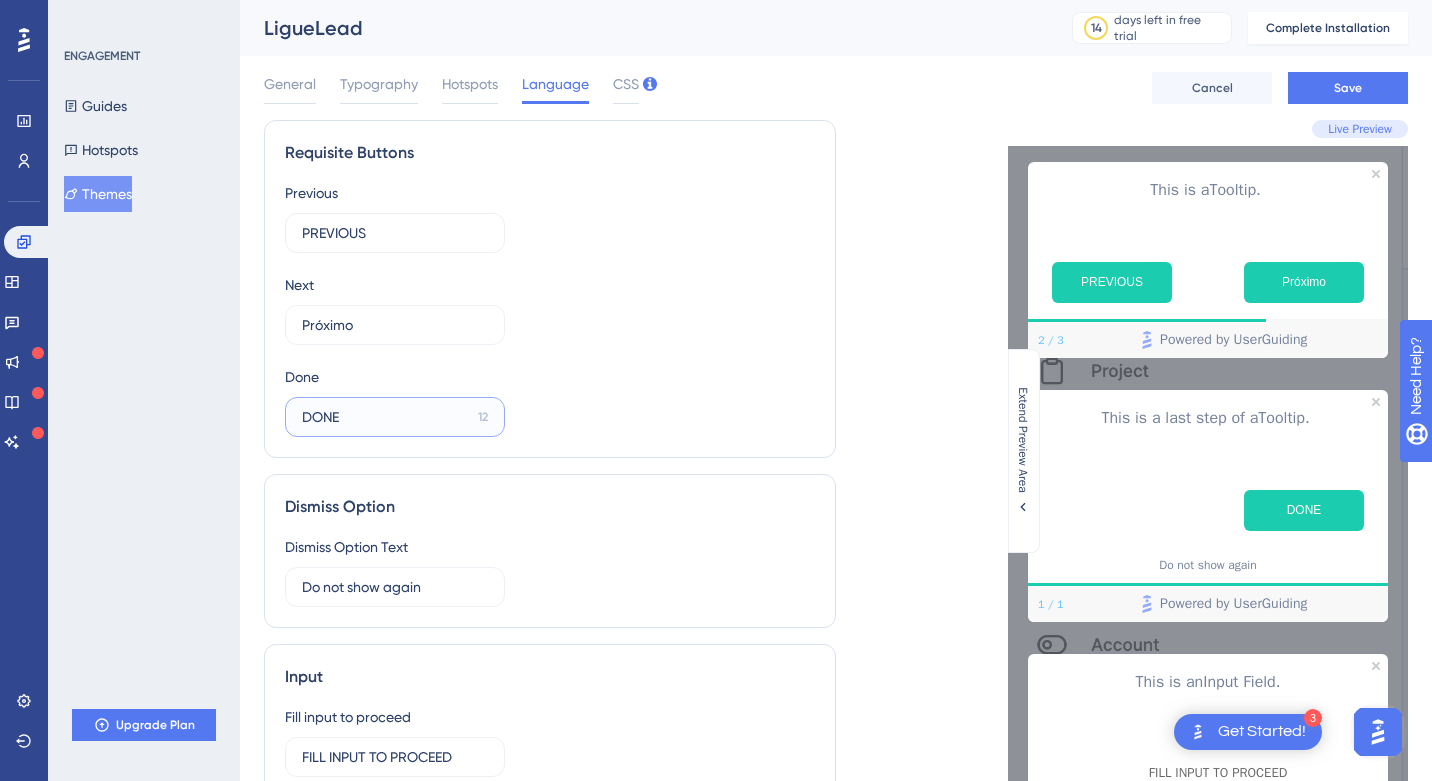 click on "DONE" at bounding box center (386, 417) 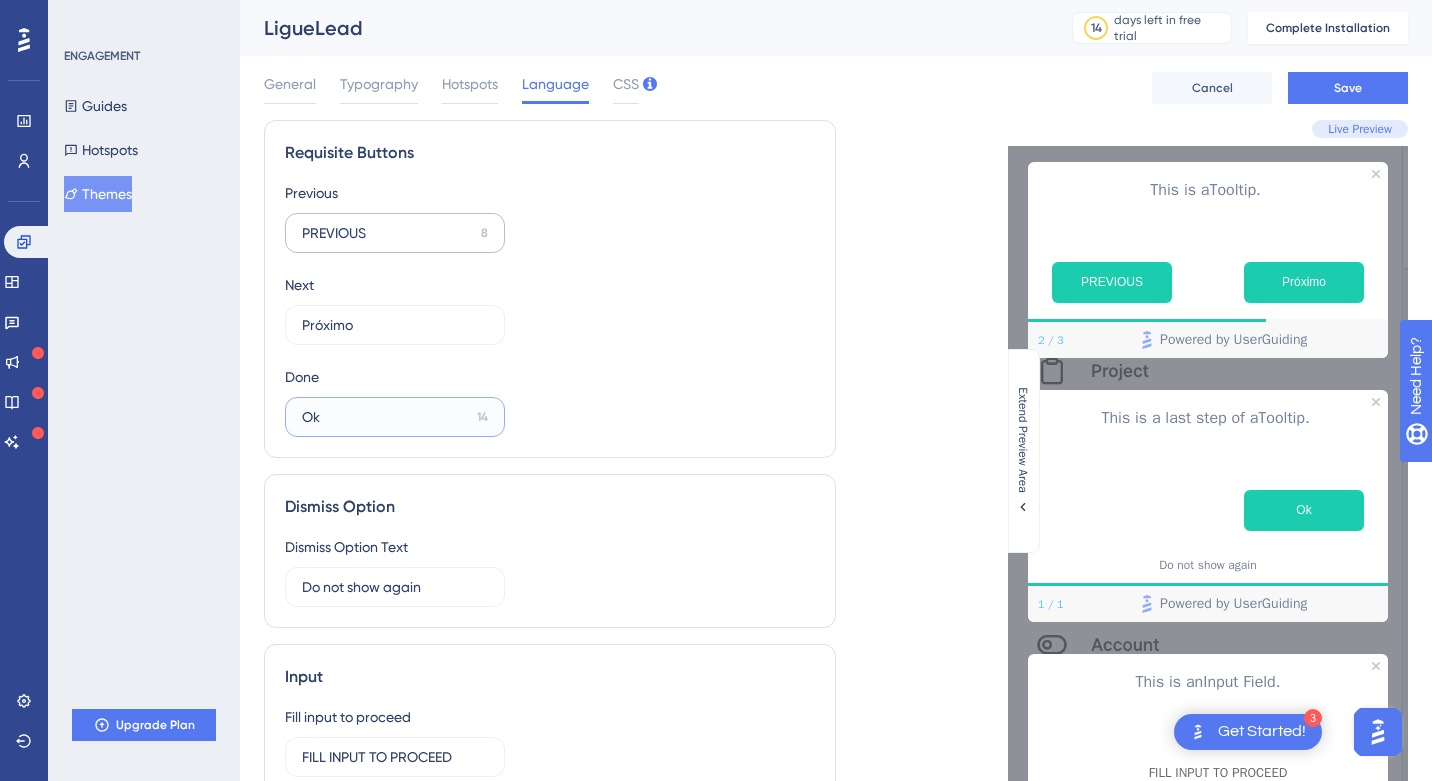type on "Ok" 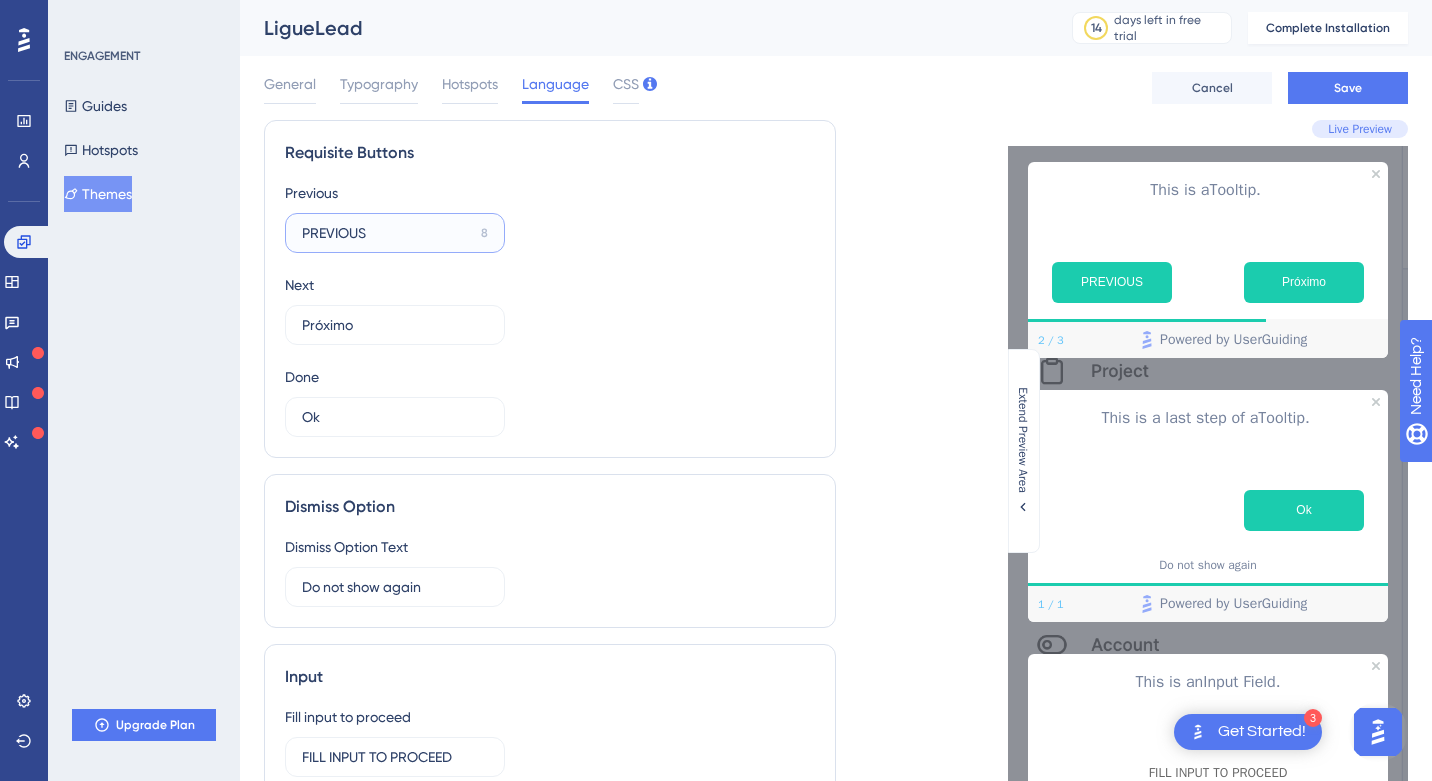 click on "PREVIOUS" at bounding box center (387, 233) 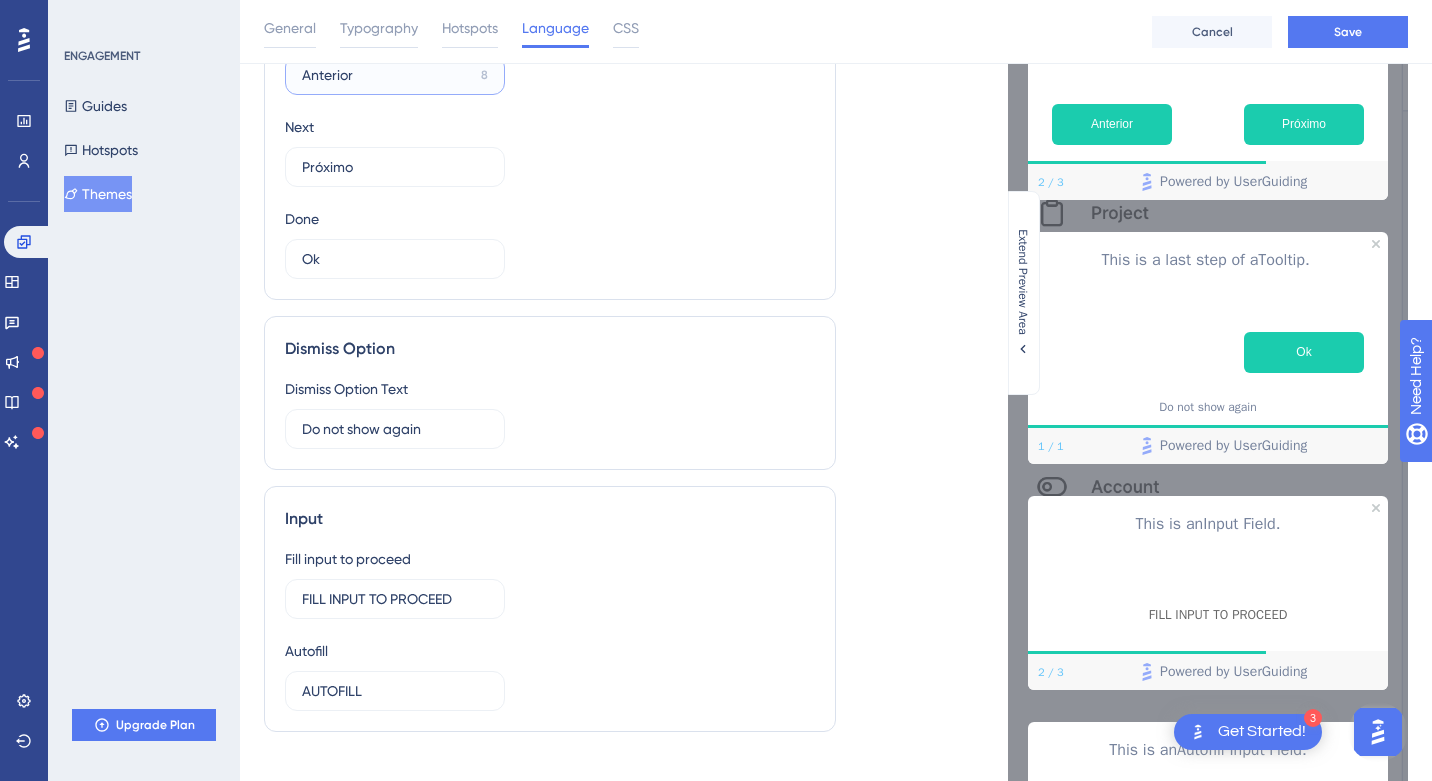 scroll, scrollTop: 180, scrollLeft: 0, axis: vertical 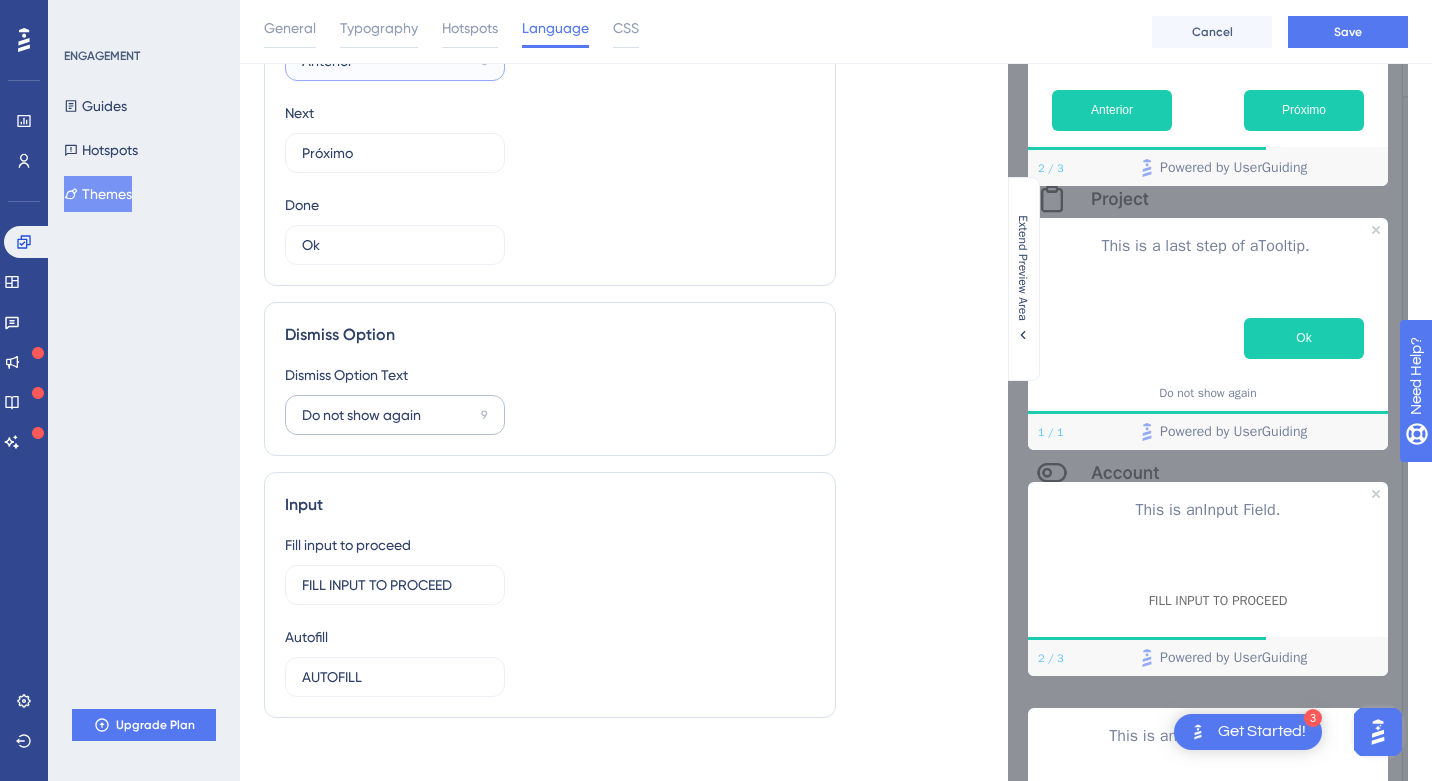 type on "Anterior" 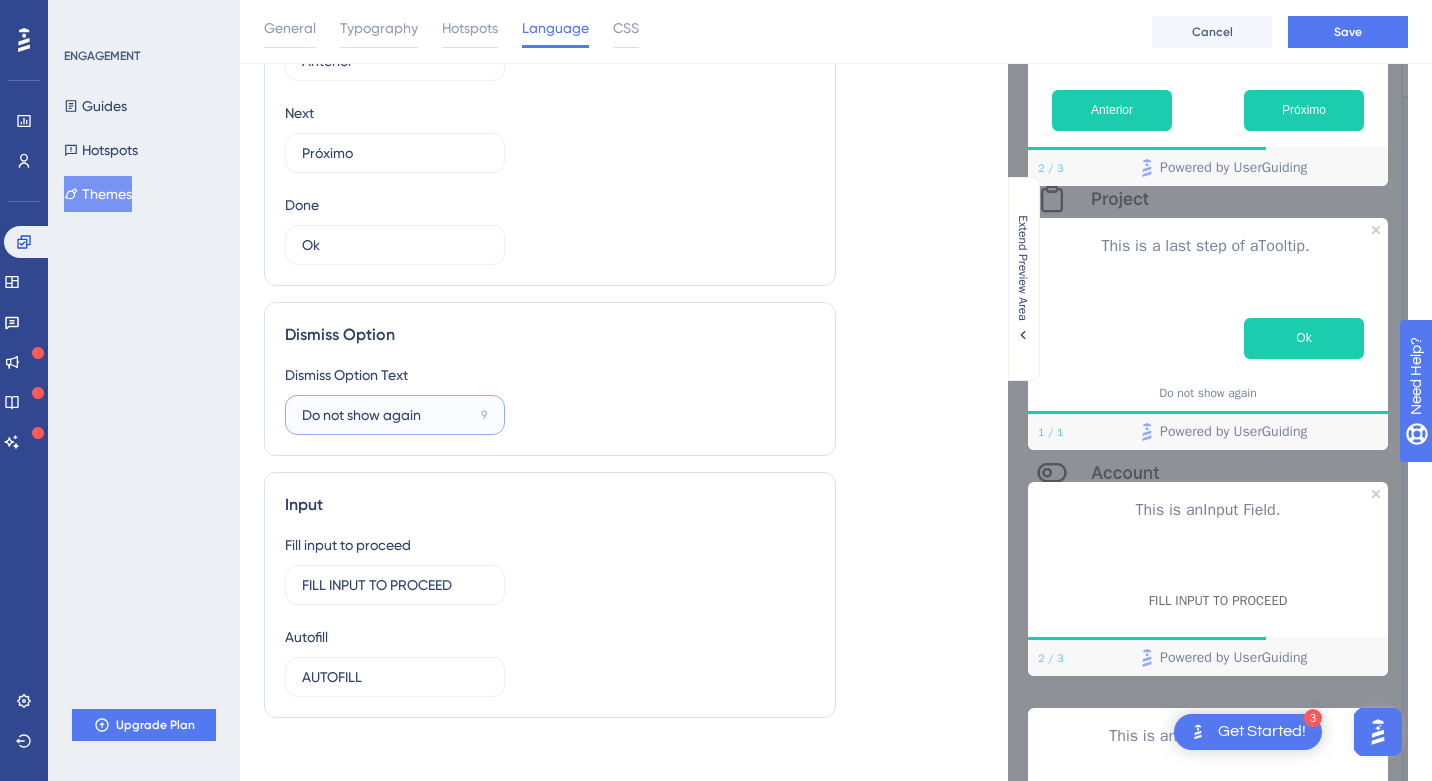 click on "Do not show again" at bounding box center [387, 415] 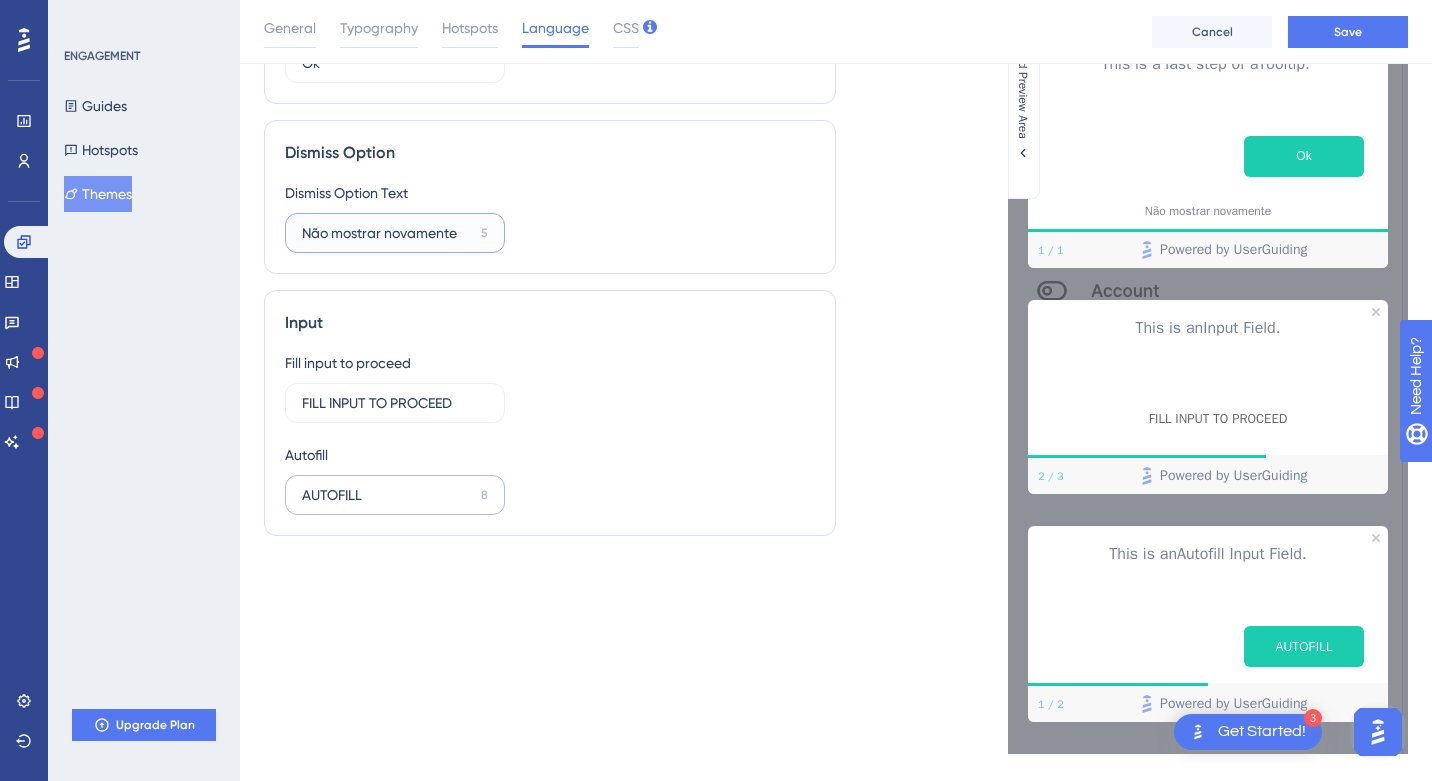 scroll, scrollTop: 363, scrollLeft: 0, axis: vertical 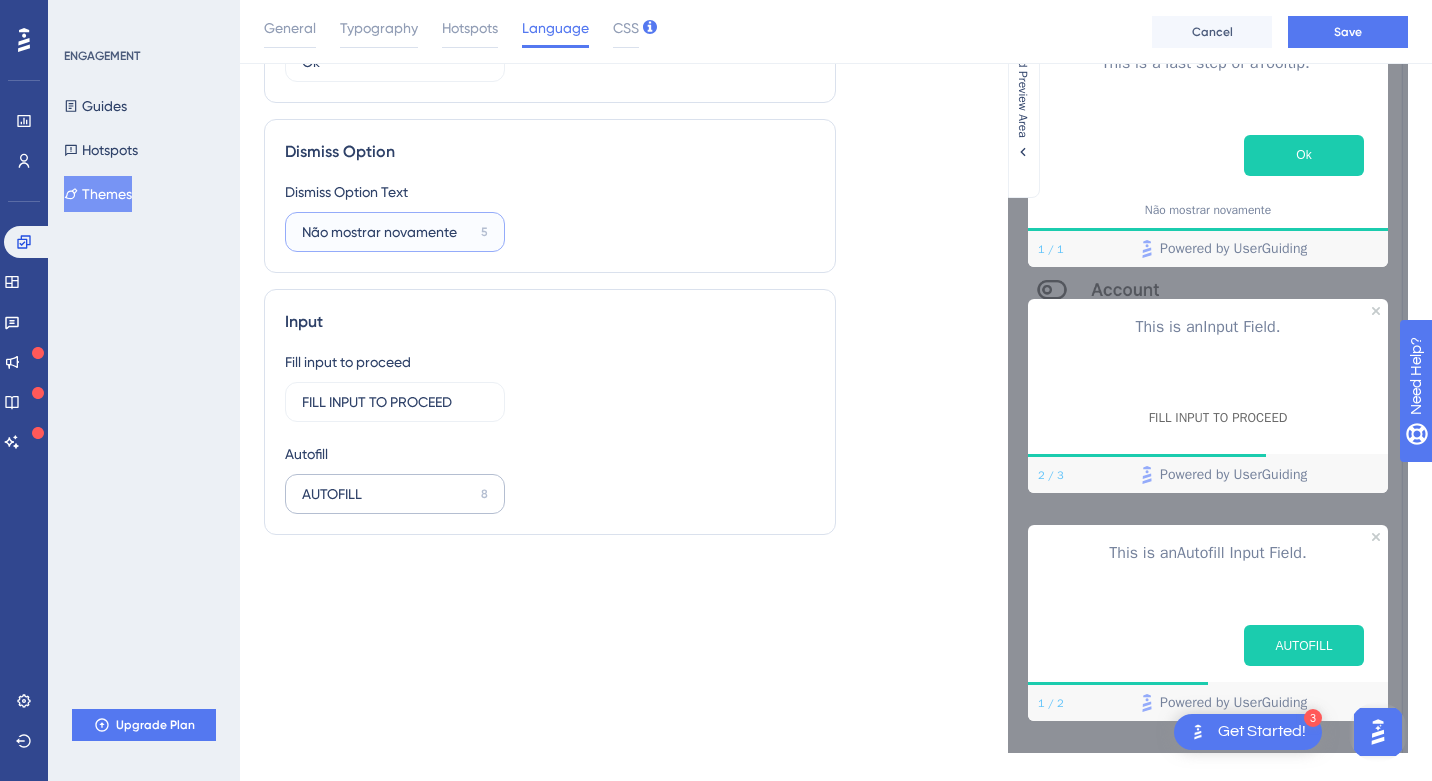 type on "Não mostrar novamente" 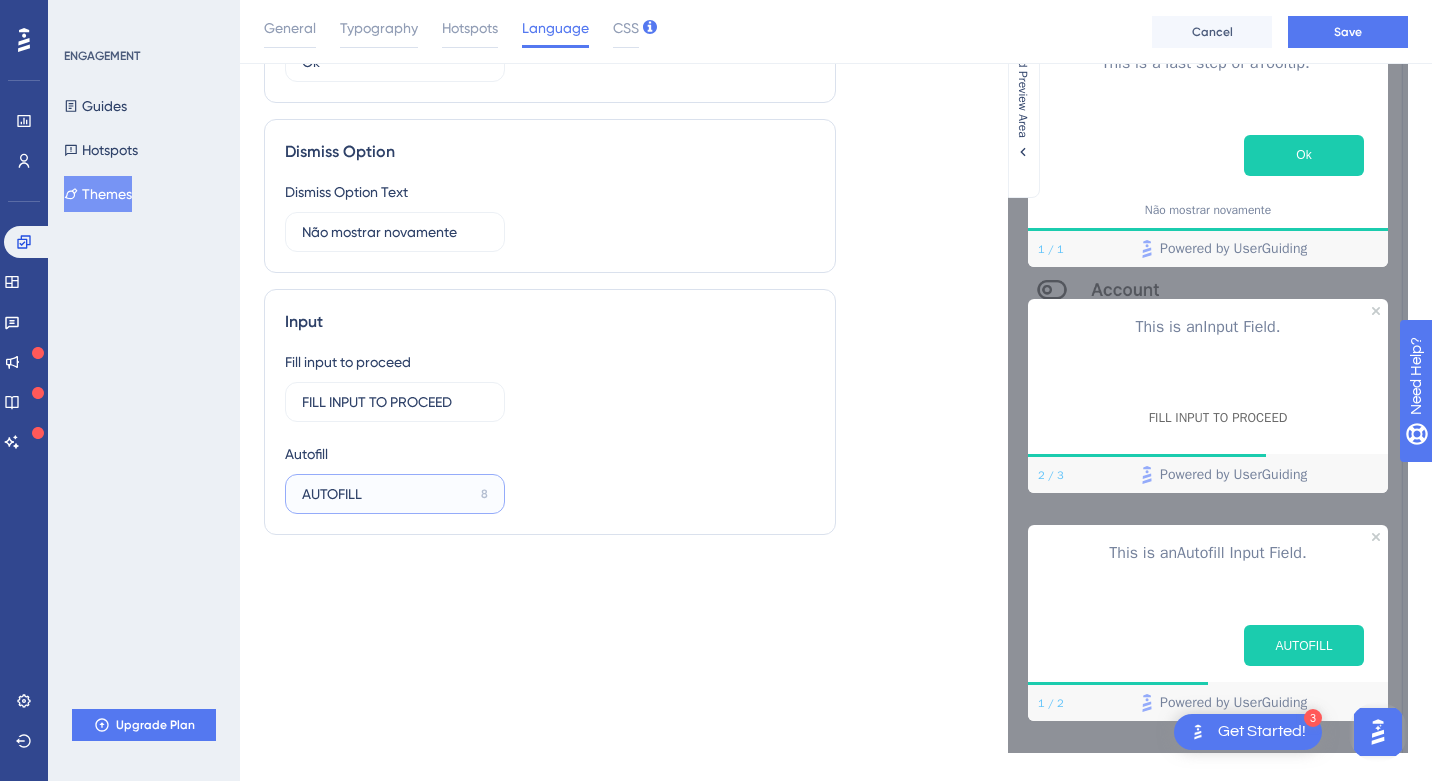click on "AUTOFILL" at bounding box center [387, 494] 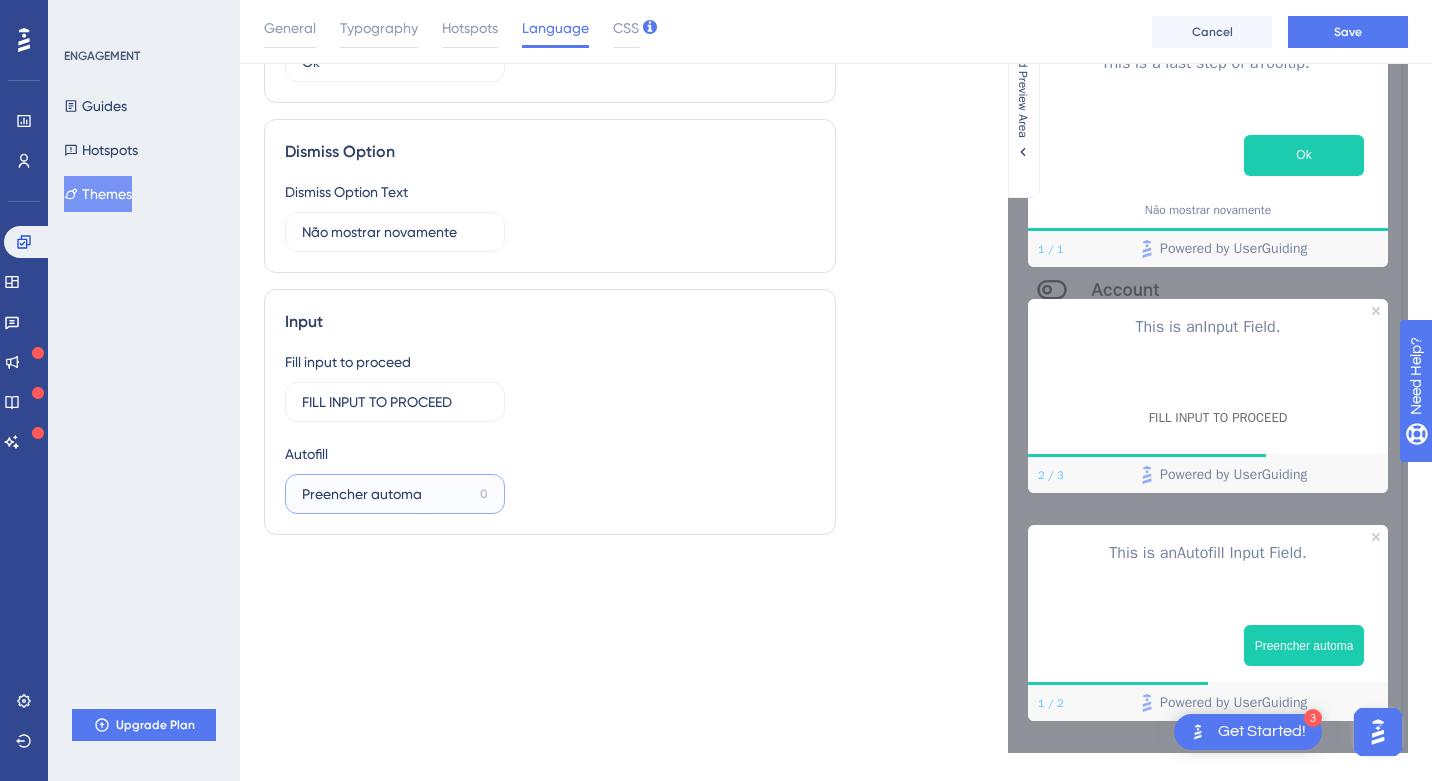 drag, startPoint x: 429, startPoint y: 495, endPoint x: 367, endPoint y: 493, distance: 62.03225 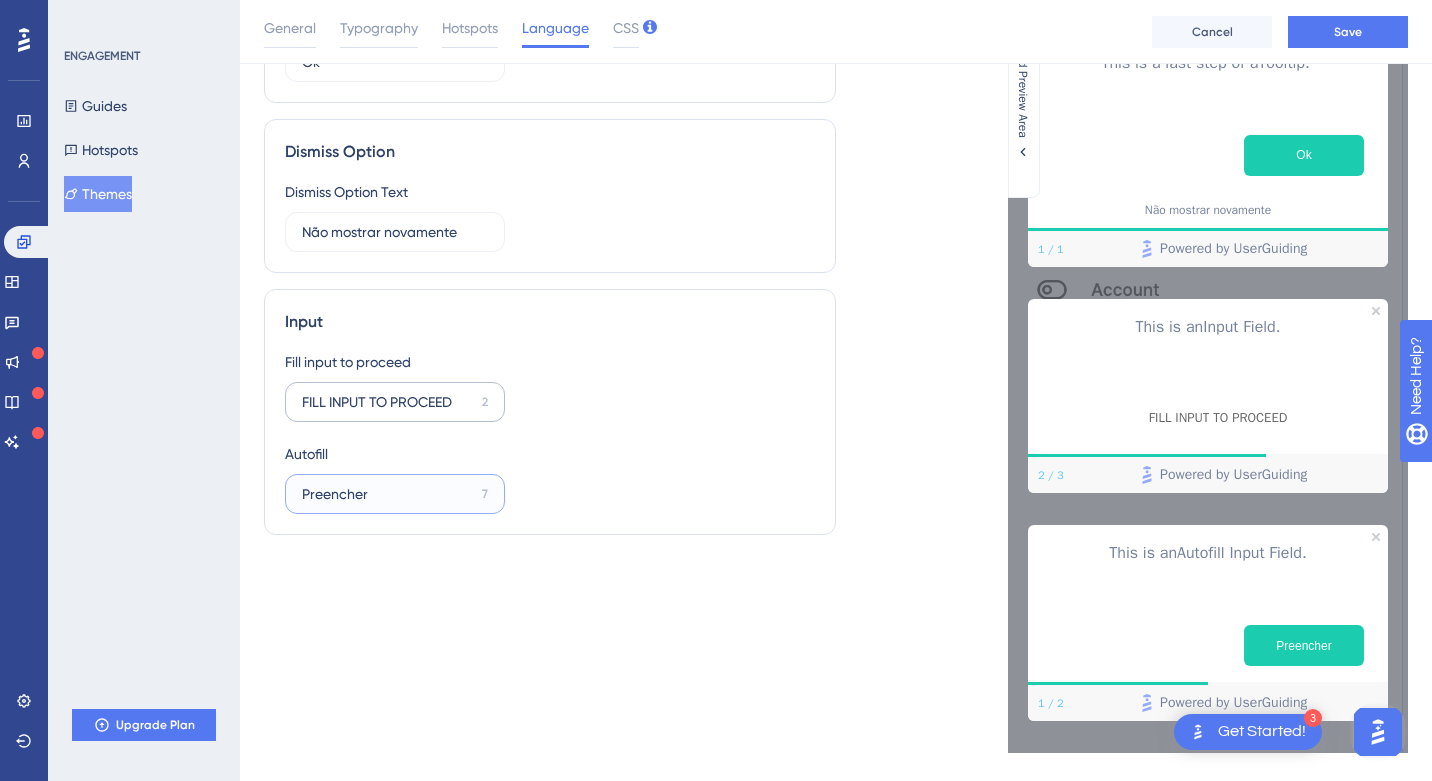 type on "Preencher" 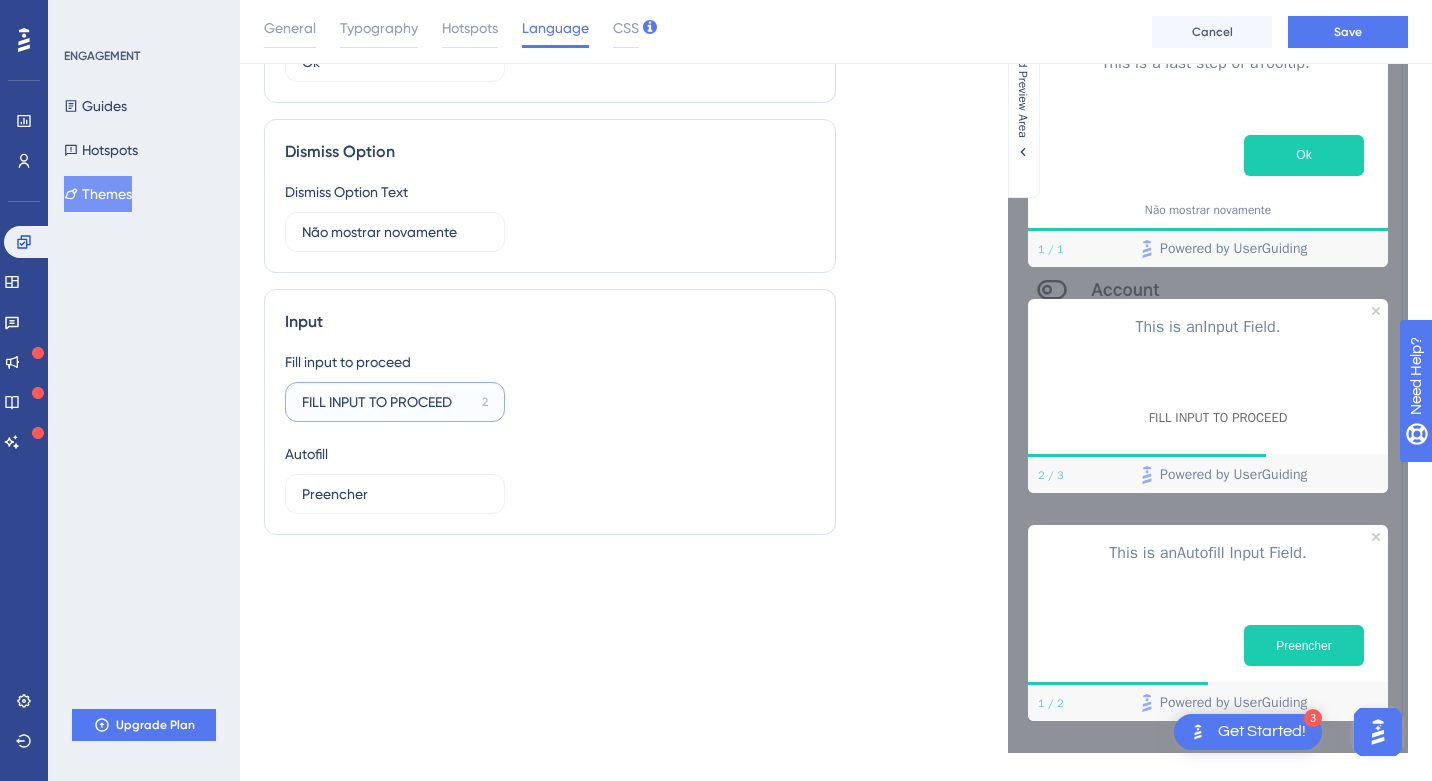 drag, startPoint x: 473, startPoint y: 402, endPoint x: 217, endPoint y: 400, distance: 256.0078 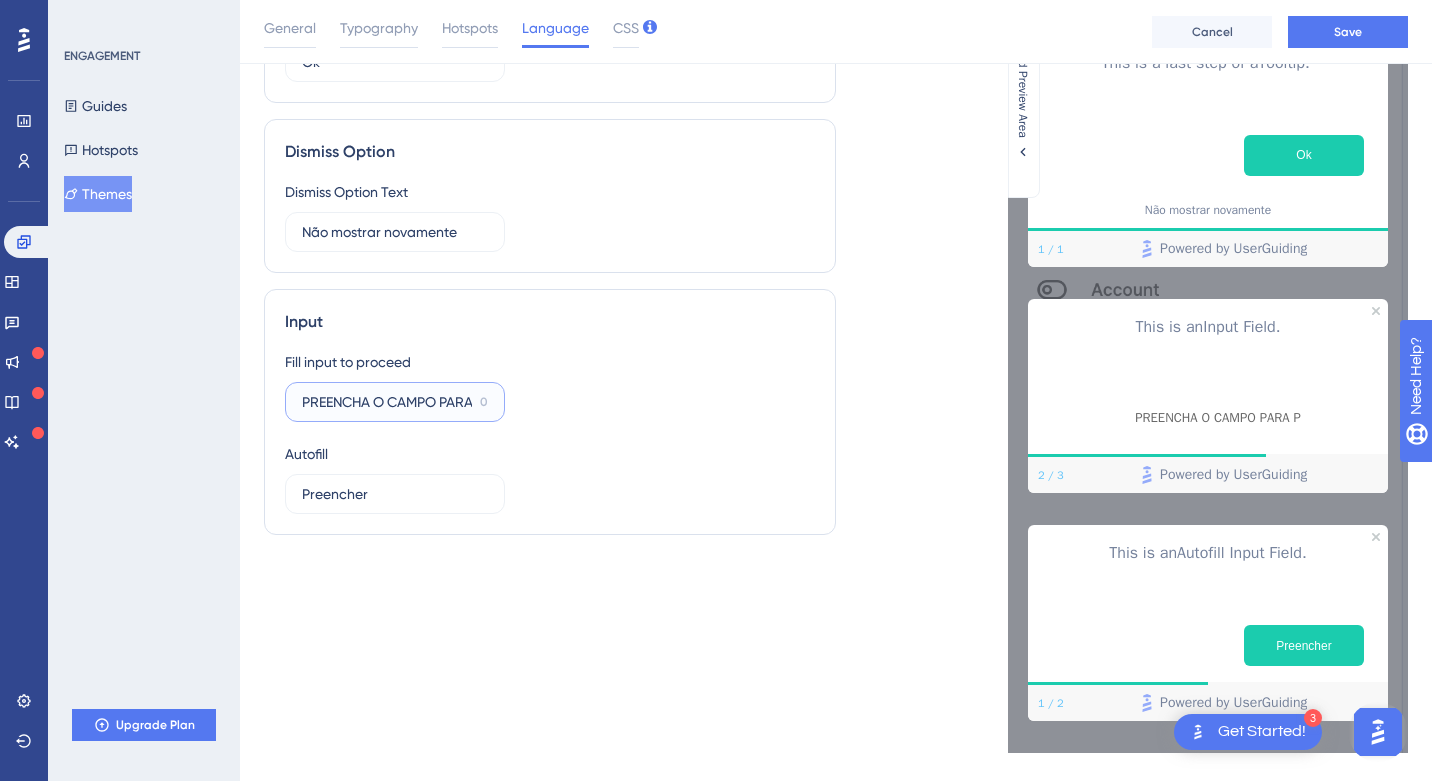 scroll, scrollTop: 0, scrollLeft: 16, axis: horizontal 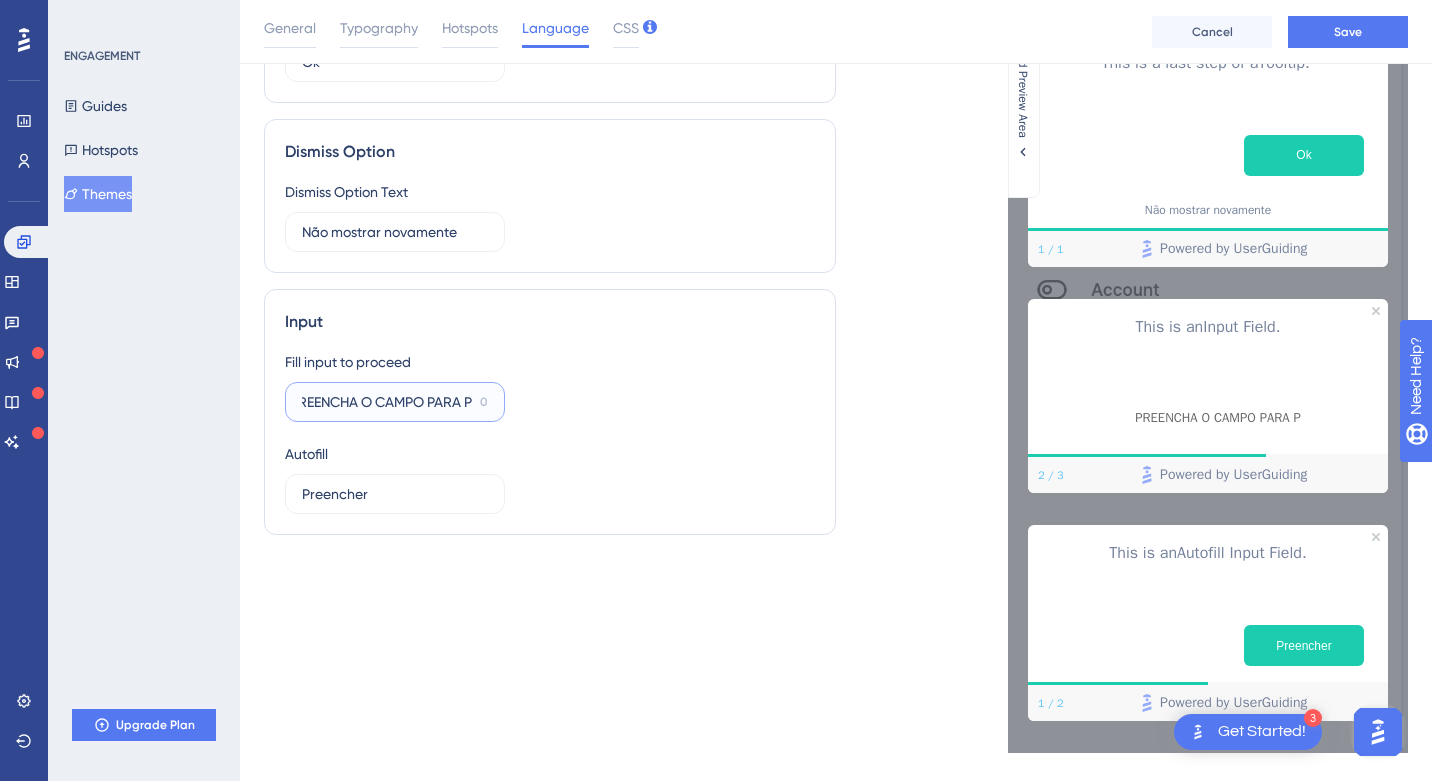 drag, startPoint x: 361, startPoint y: 401, endPoint x: 424, endPoint y: 402, distance: 63.007935 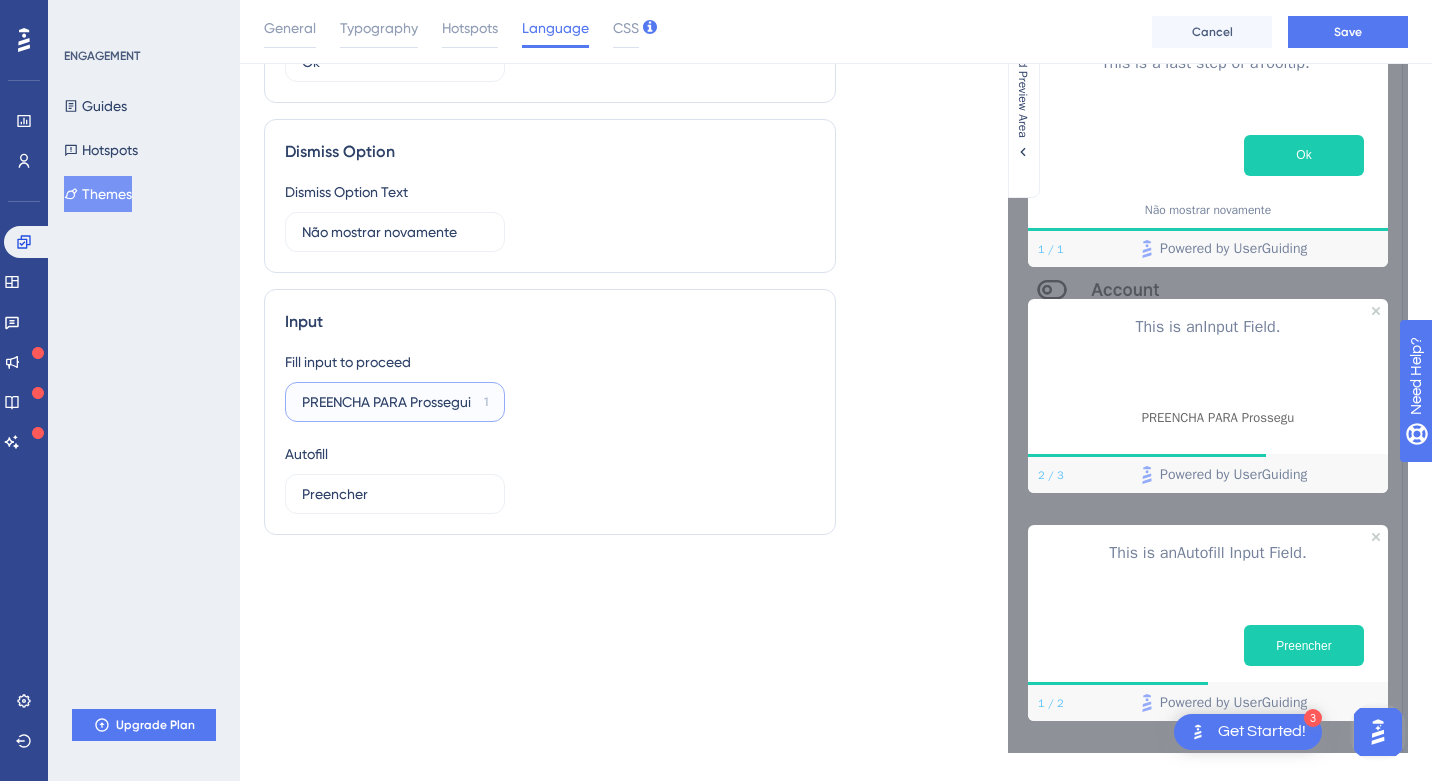 scroll, scrollTop: 0, scrollLeft: 1, axis: horizontal 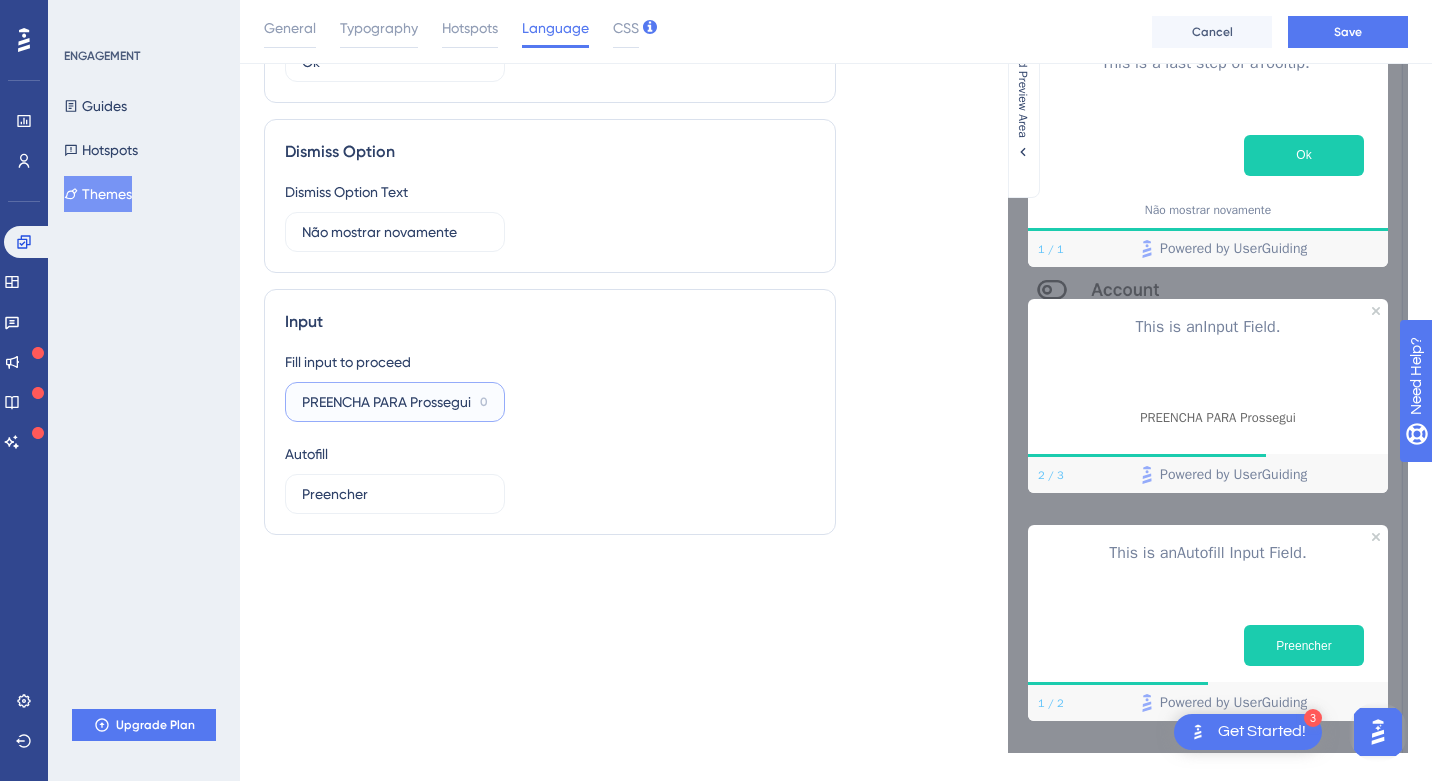 click on "PREENCHA PARA Prossegui" at bounding box center (387, 402) 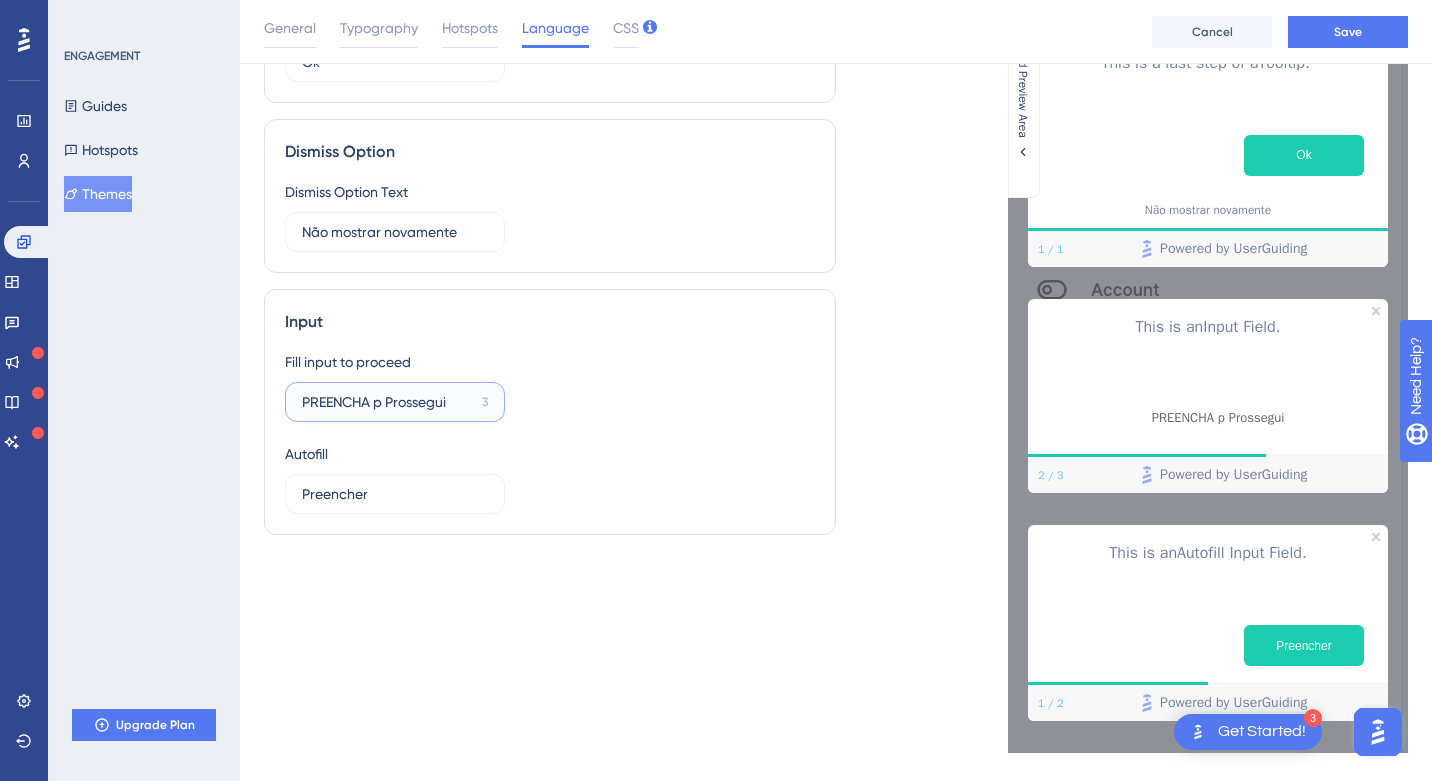 scroll, scrollTop: 0, scrollLeft: 0, axis: both 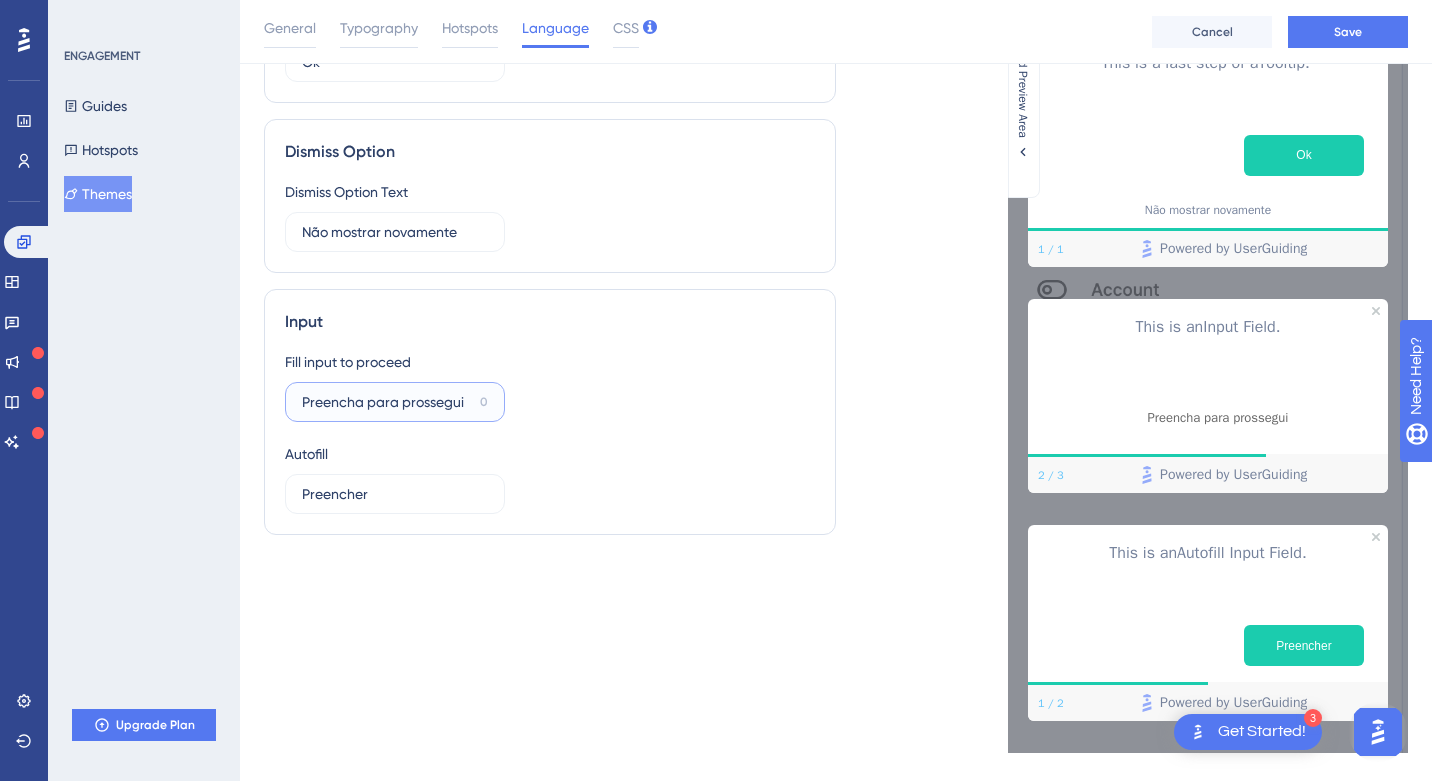 click on "Preencha para prossegui" at bounding box center (387, 402) 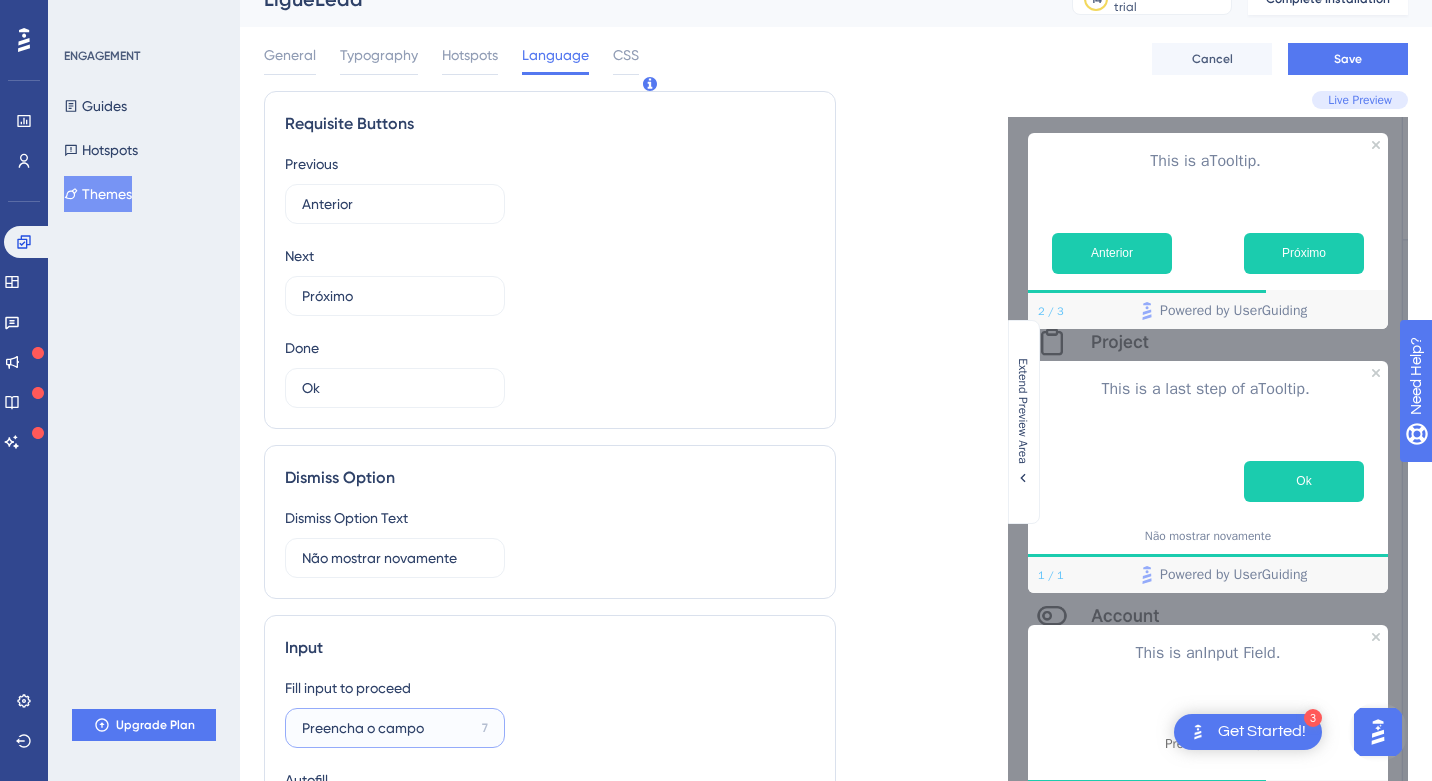 scroll, scrollTop: 0, scrollLeft: 0, axis: both 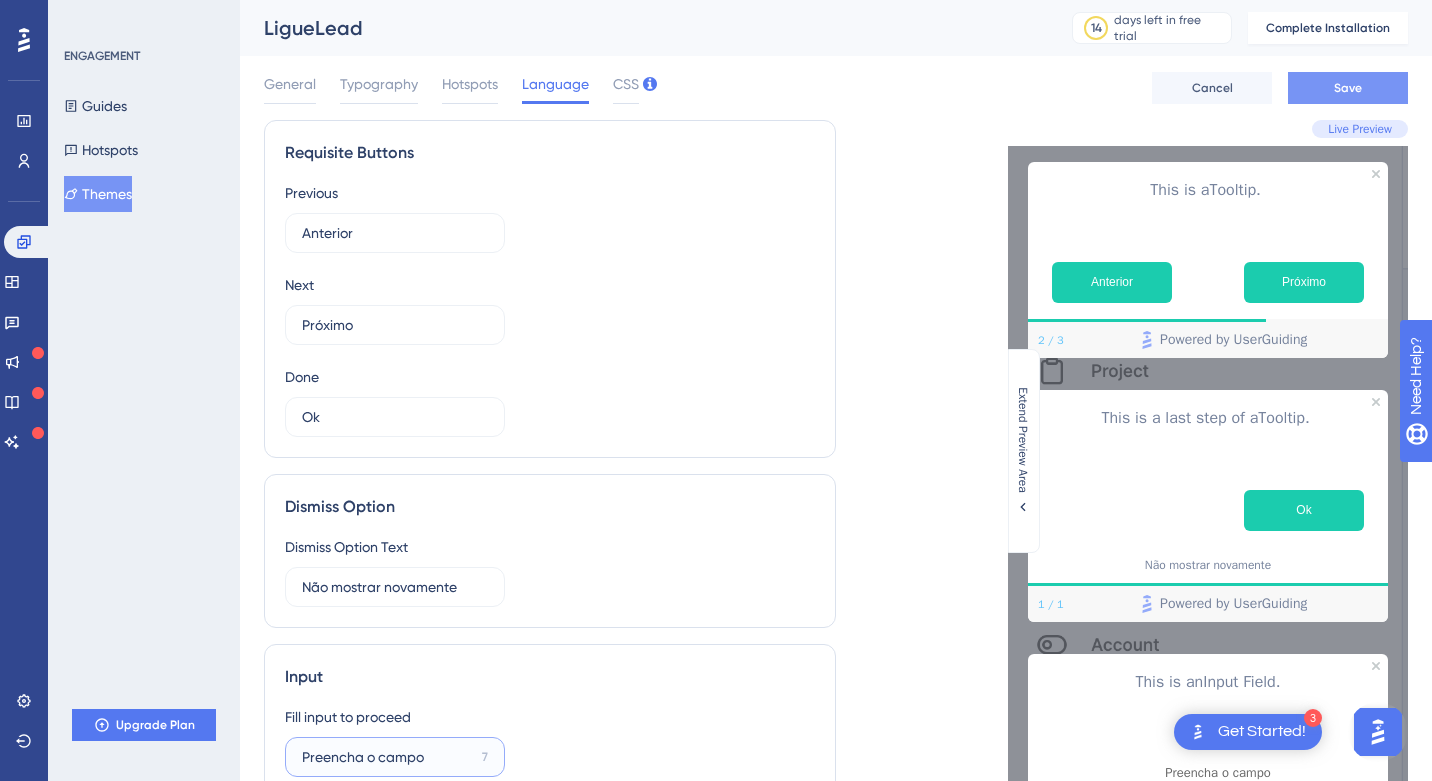 type on "Preencha o campo" 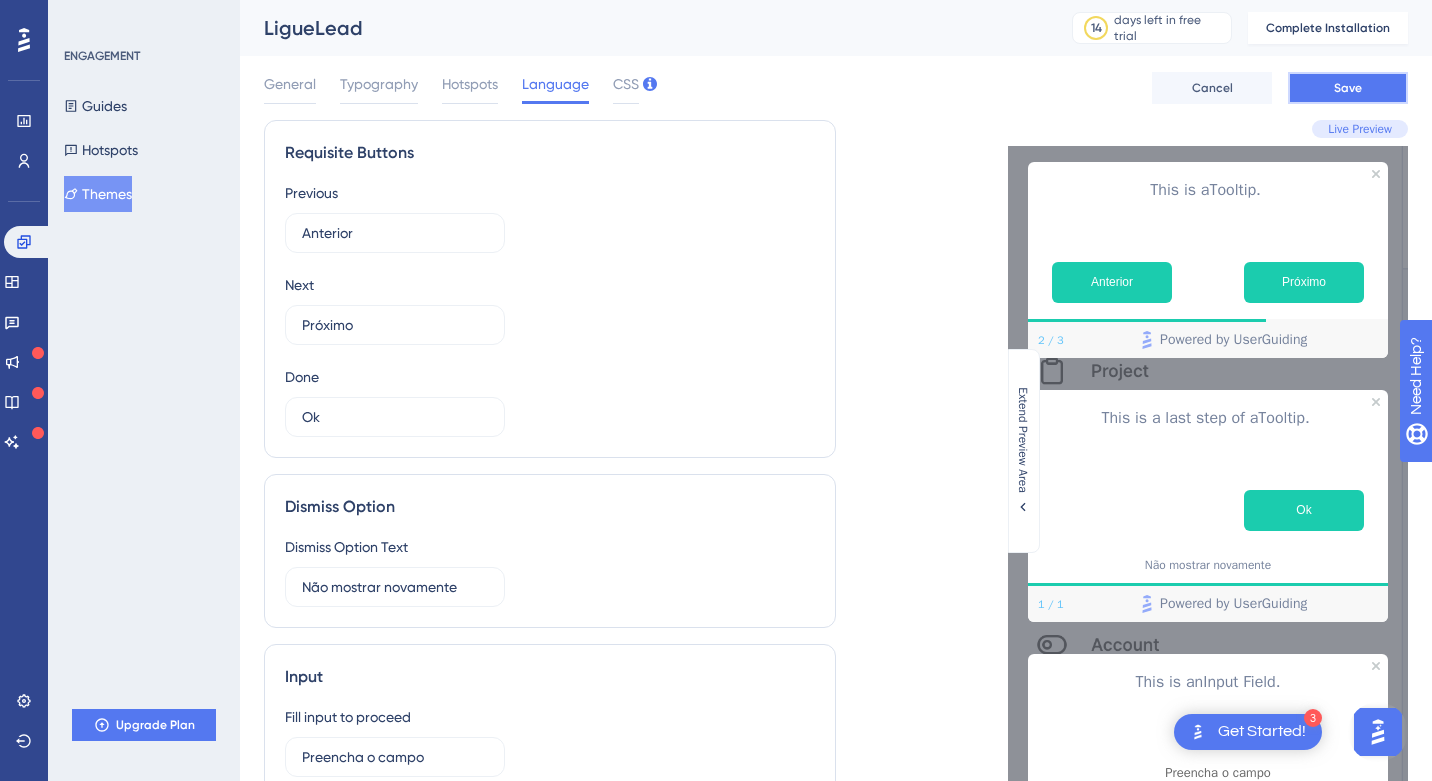 click on "Save" at bounding box center (1348, 88) 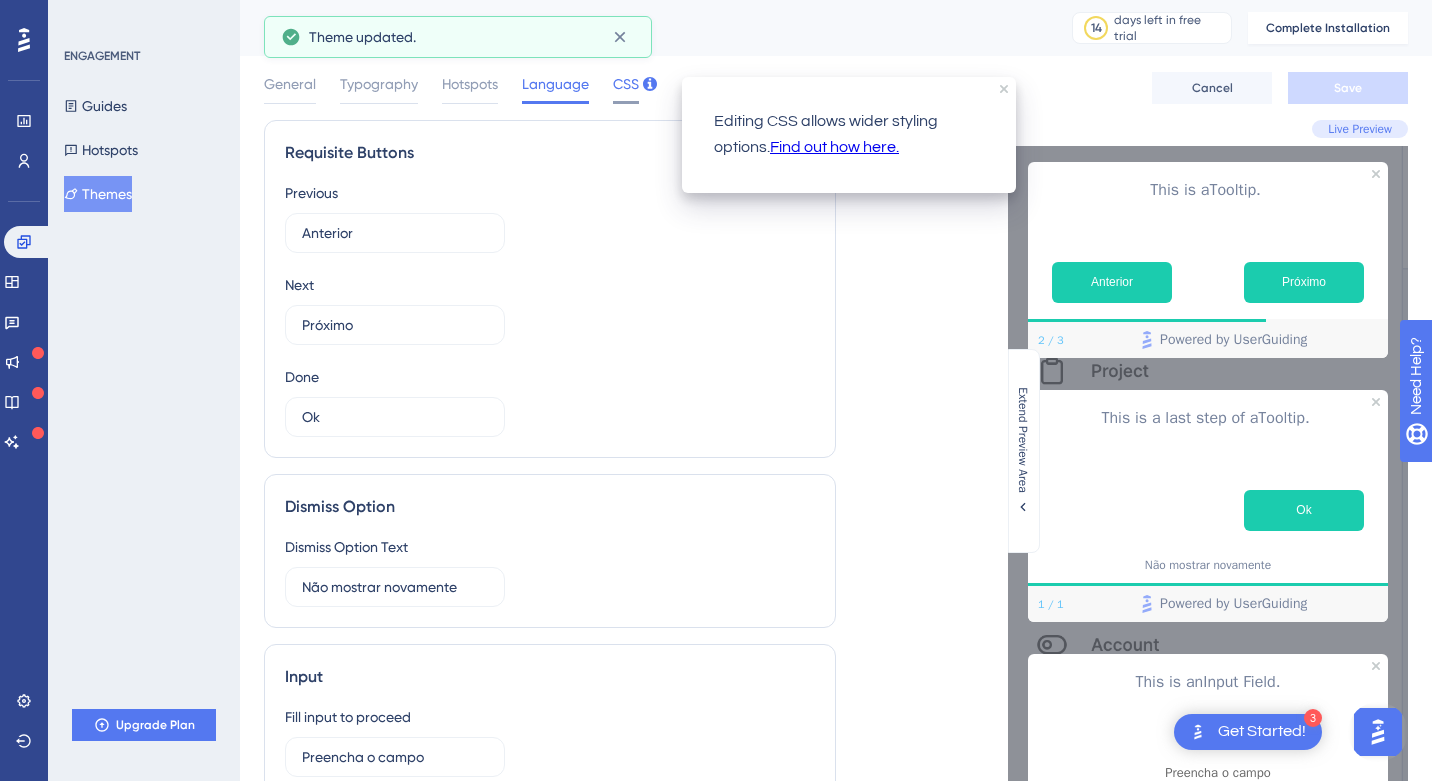 click on "CSS" at bounding box center [626, 84] 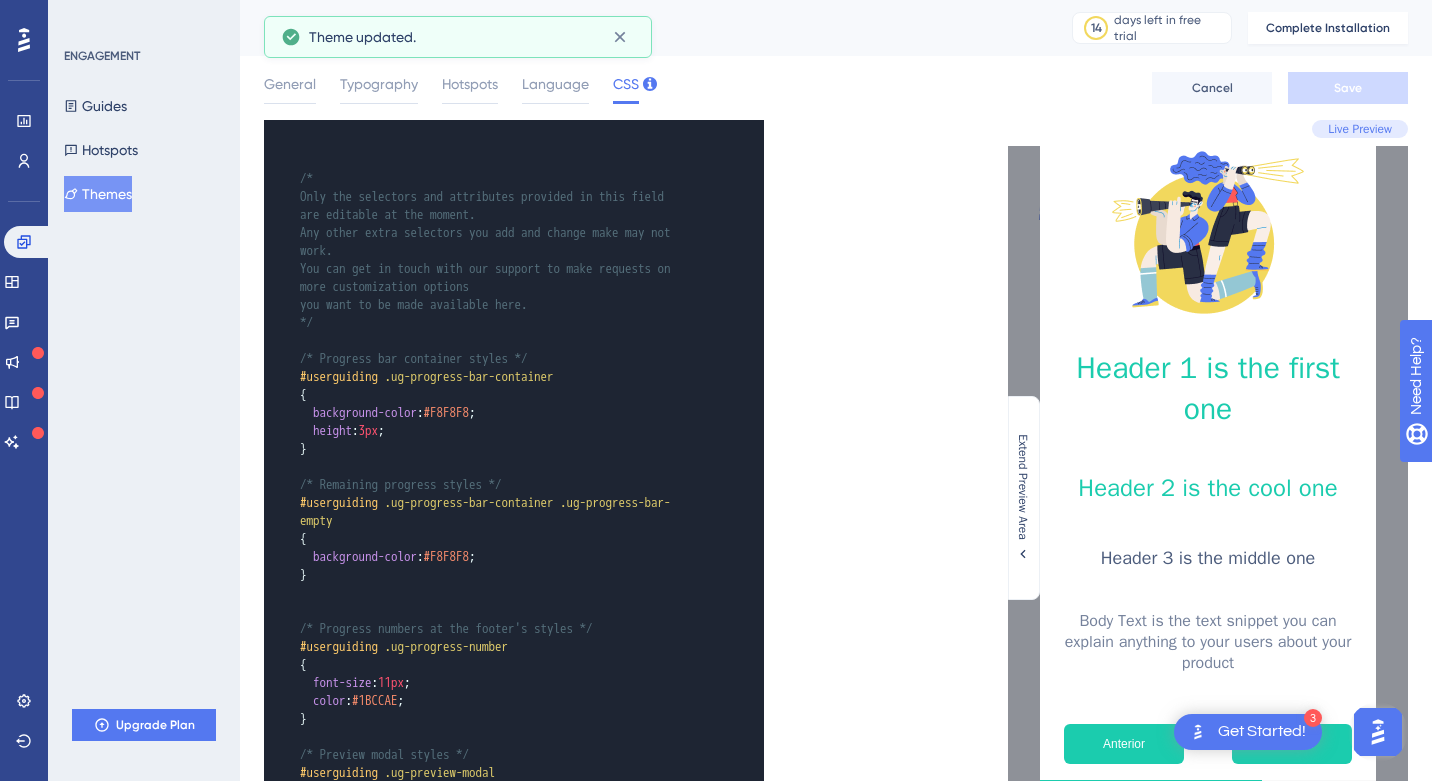 scroll, scrollTop: 0, scrollLeft: 0, axis: both 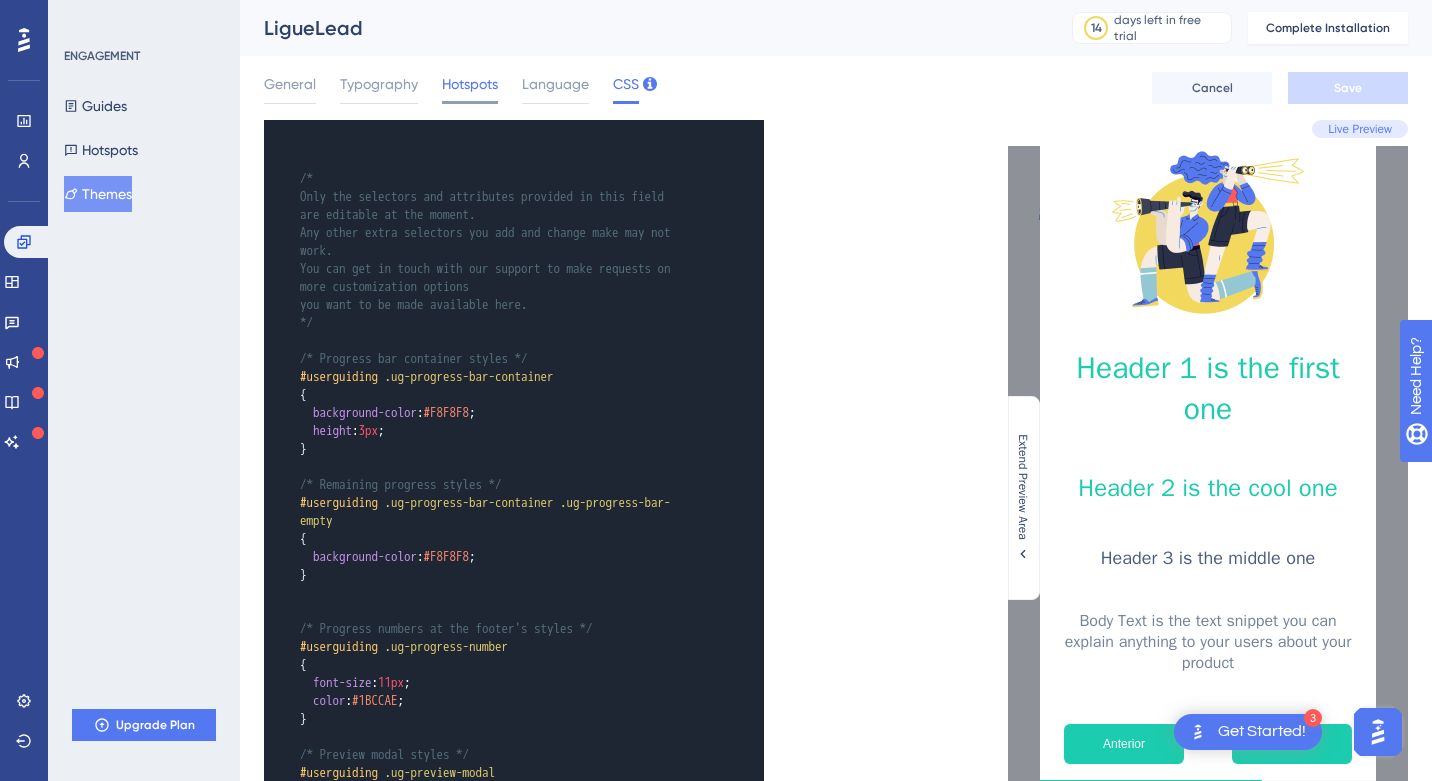 click on "Hotspots" at bounding box center [470, 84] 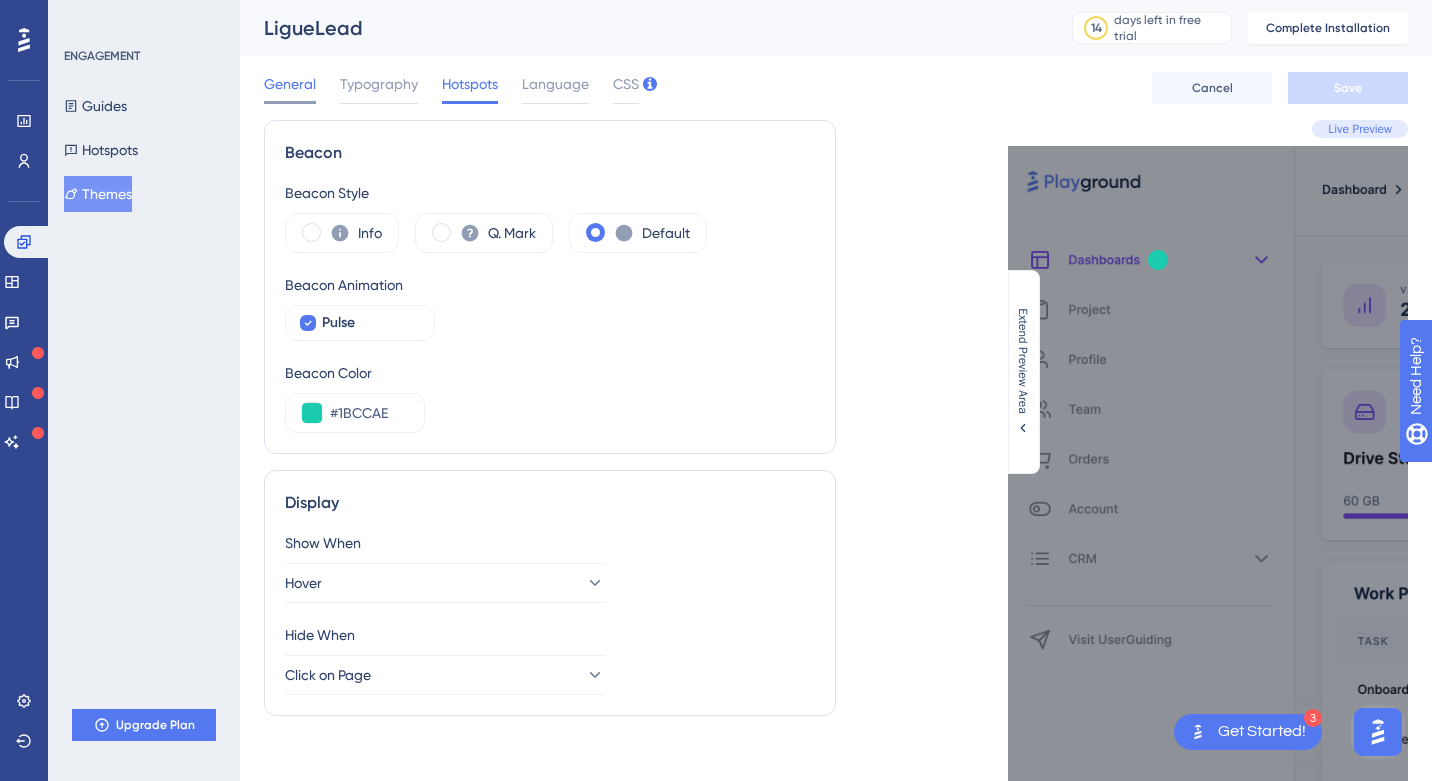 click on "General" at bounding box center (290, 84) 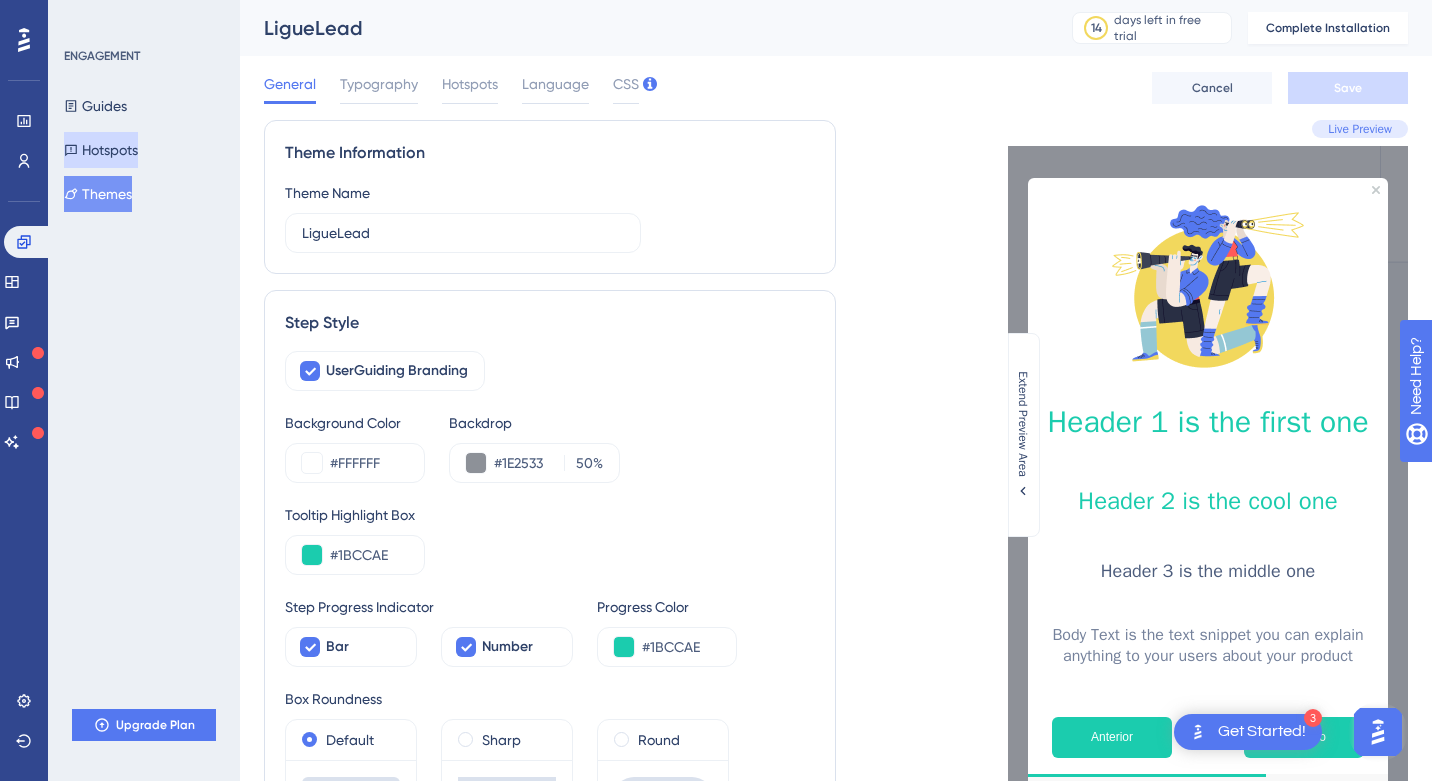 click on "Hotspots" at bounding box center (101, 150) 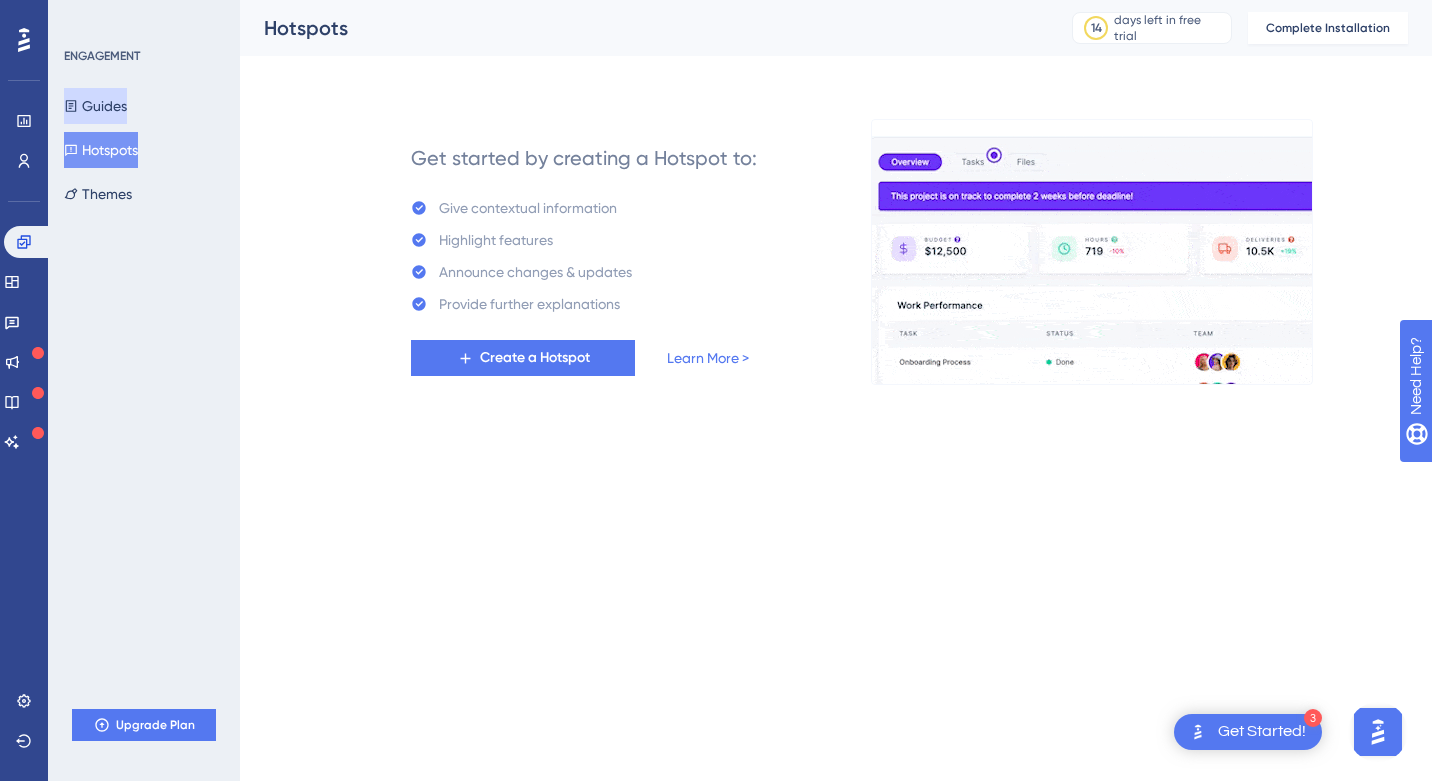 click on "Guides" at bounding box center (95, 106) 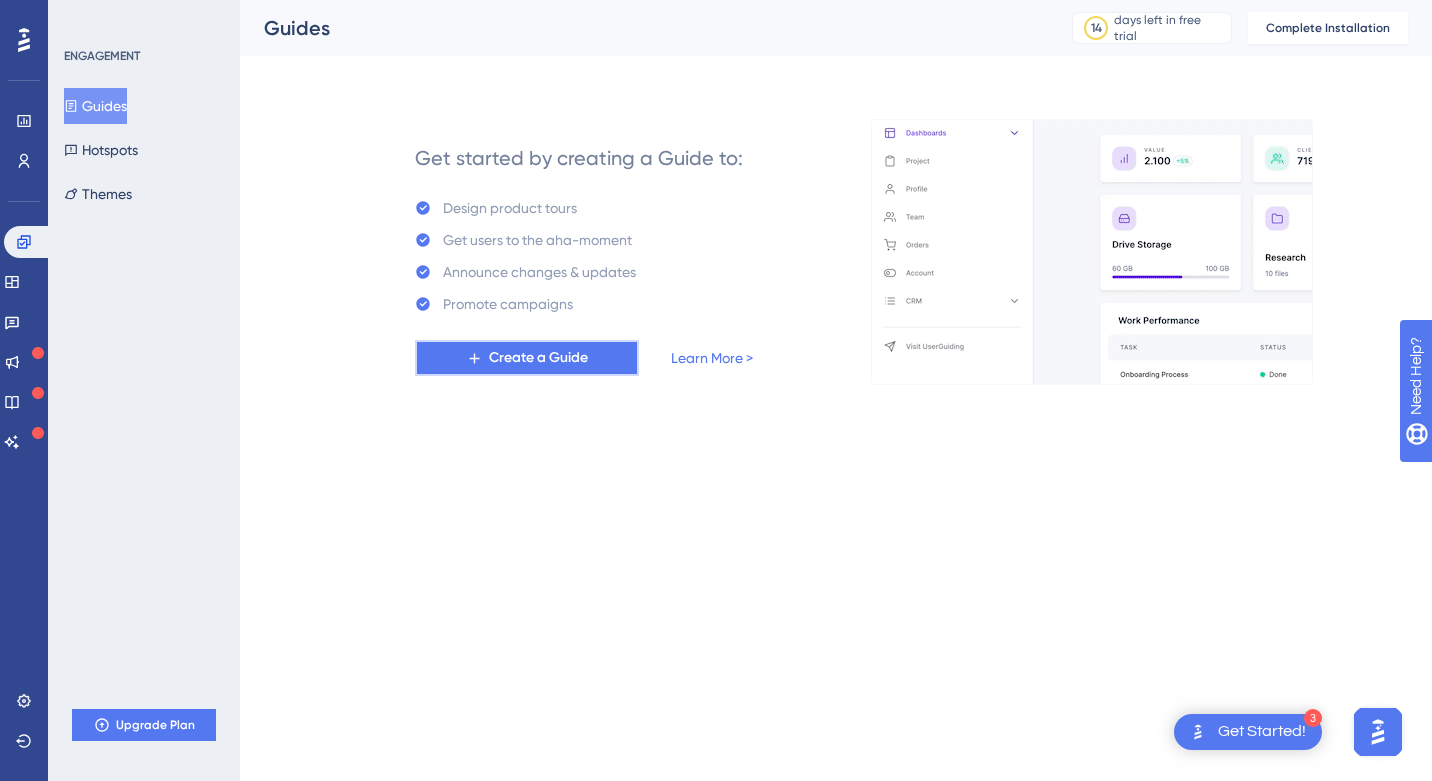 click on "Create a Guide" at bounding box center (538, 358) 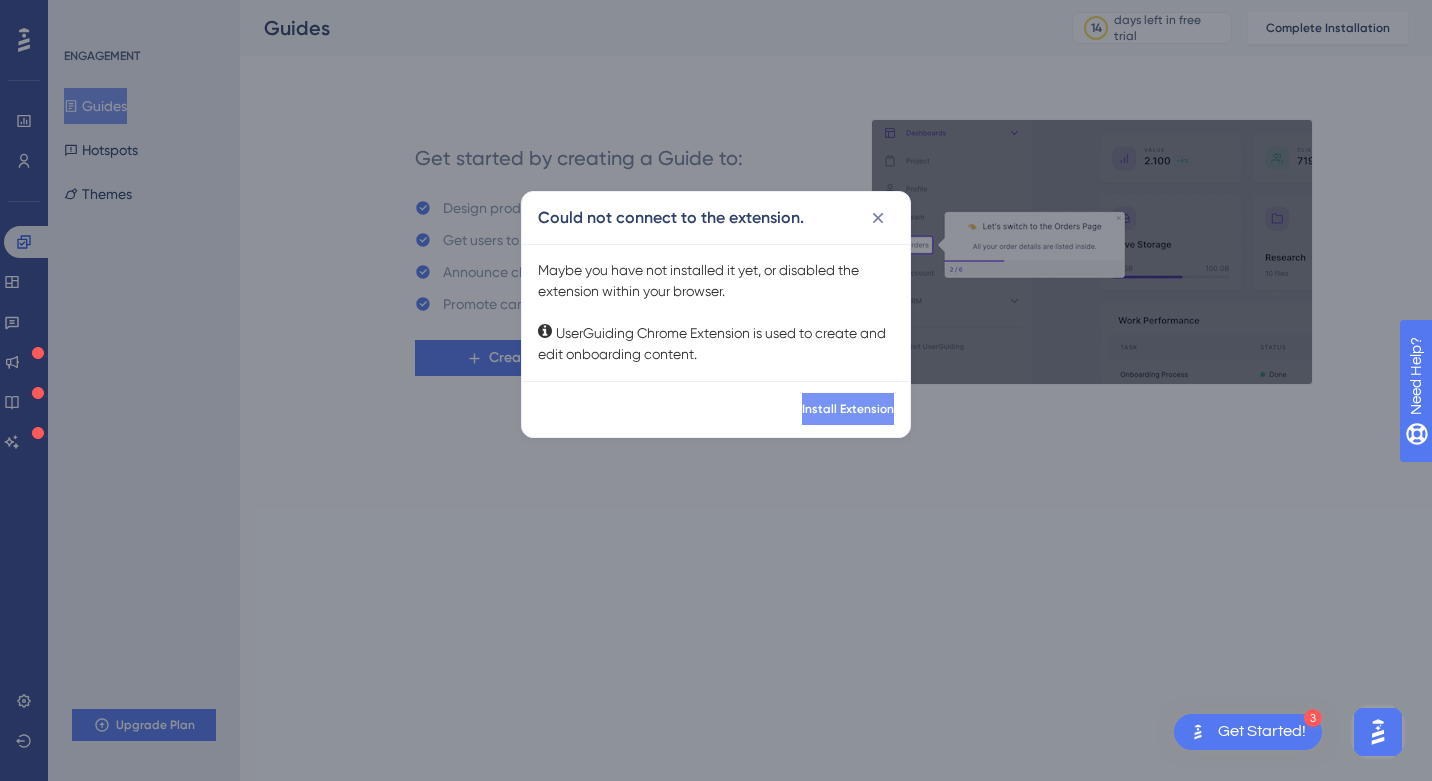 click on "Install Extension" at bounding box center [848, 409] 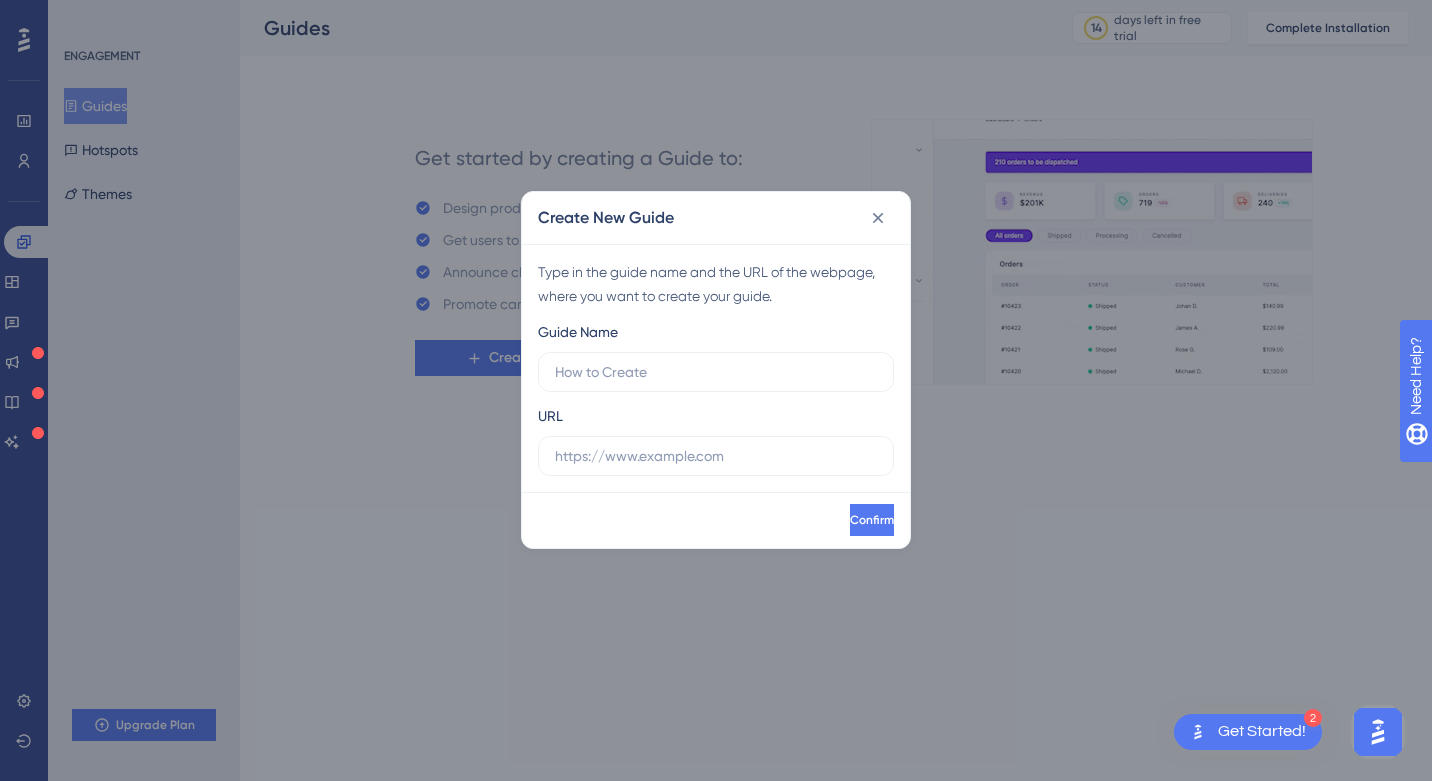 click on "Create New Guide Type in the guide name and the URL of the webpage, where you want to create your guide. Guide Name URL Confirm" at bounding box center (716, 390) 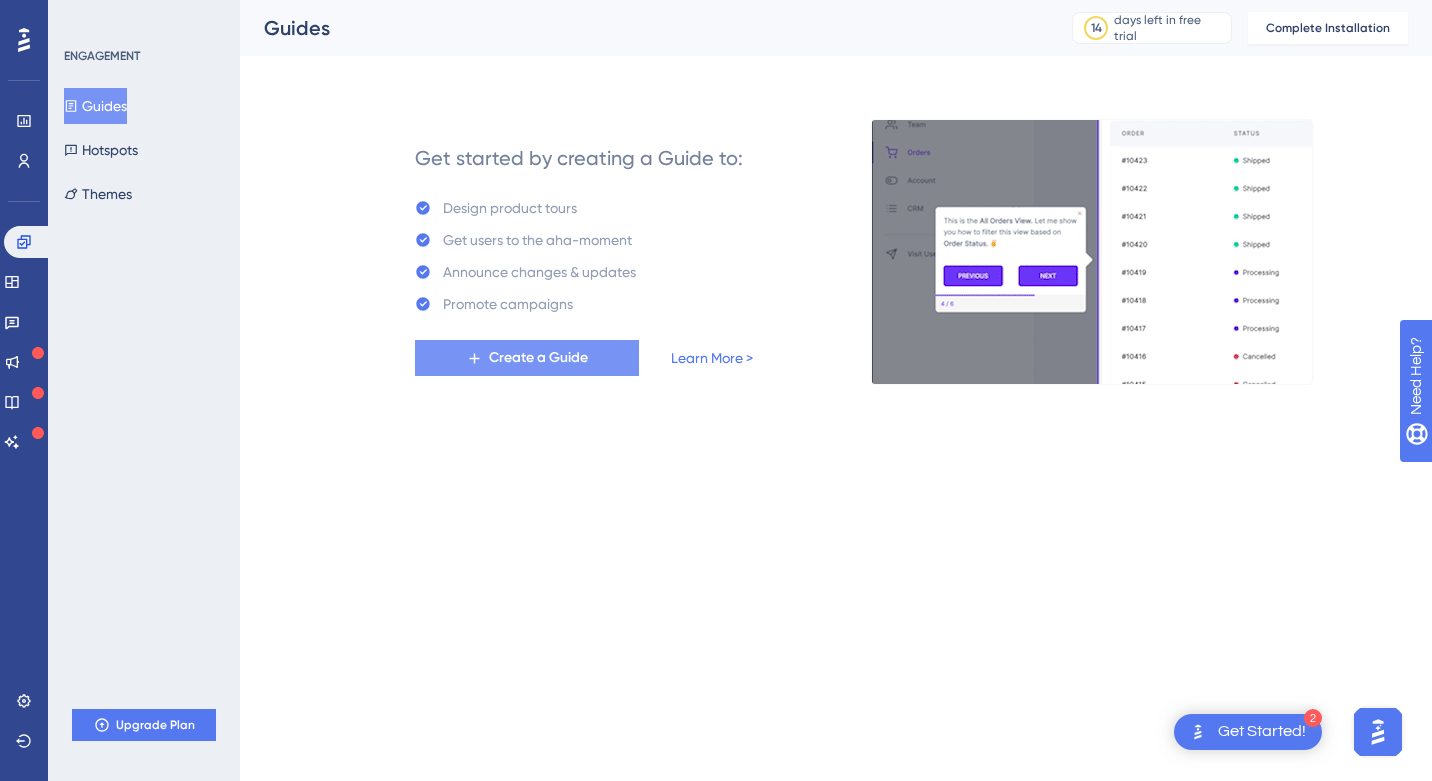 click on "Create a Guide" at bounding box center (538, 358) 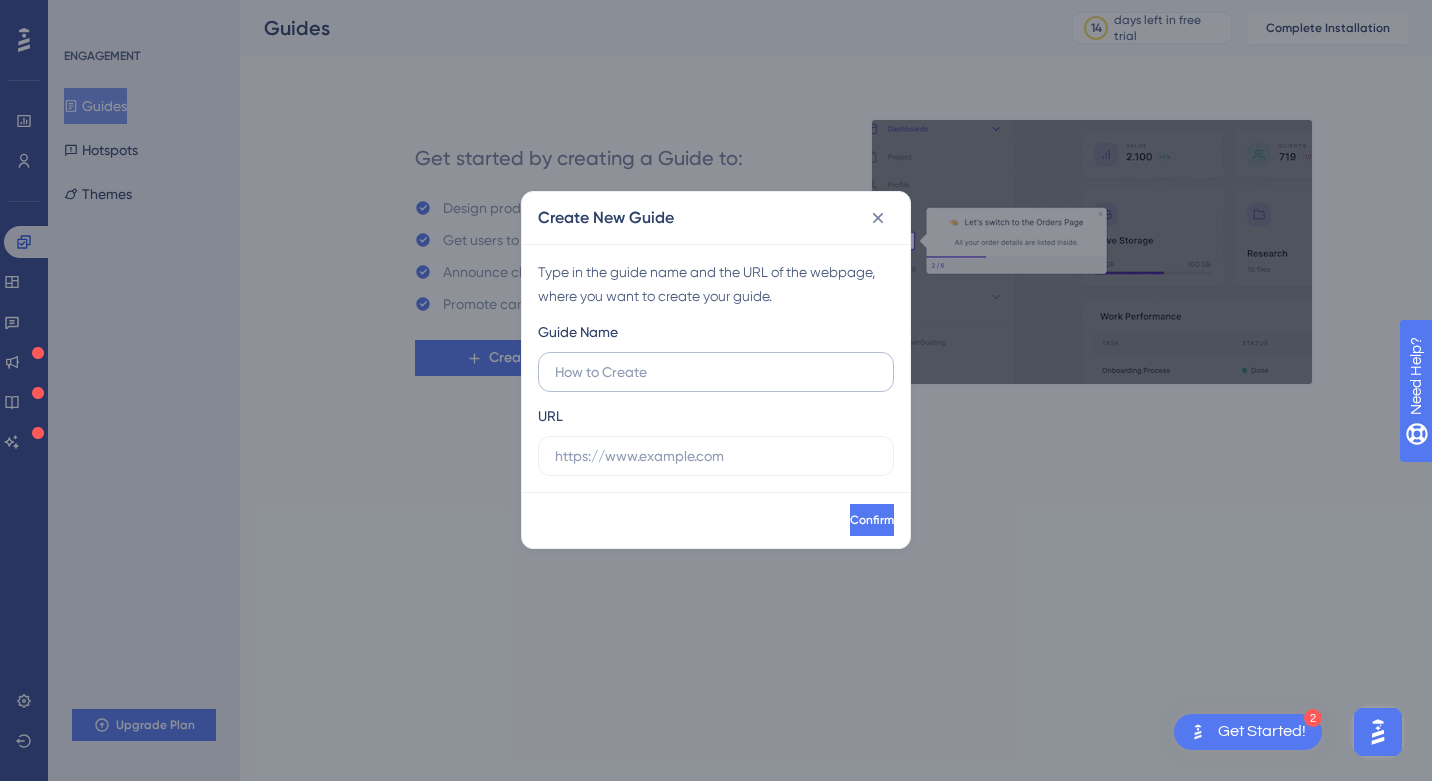click at bounding box center (716, 372) 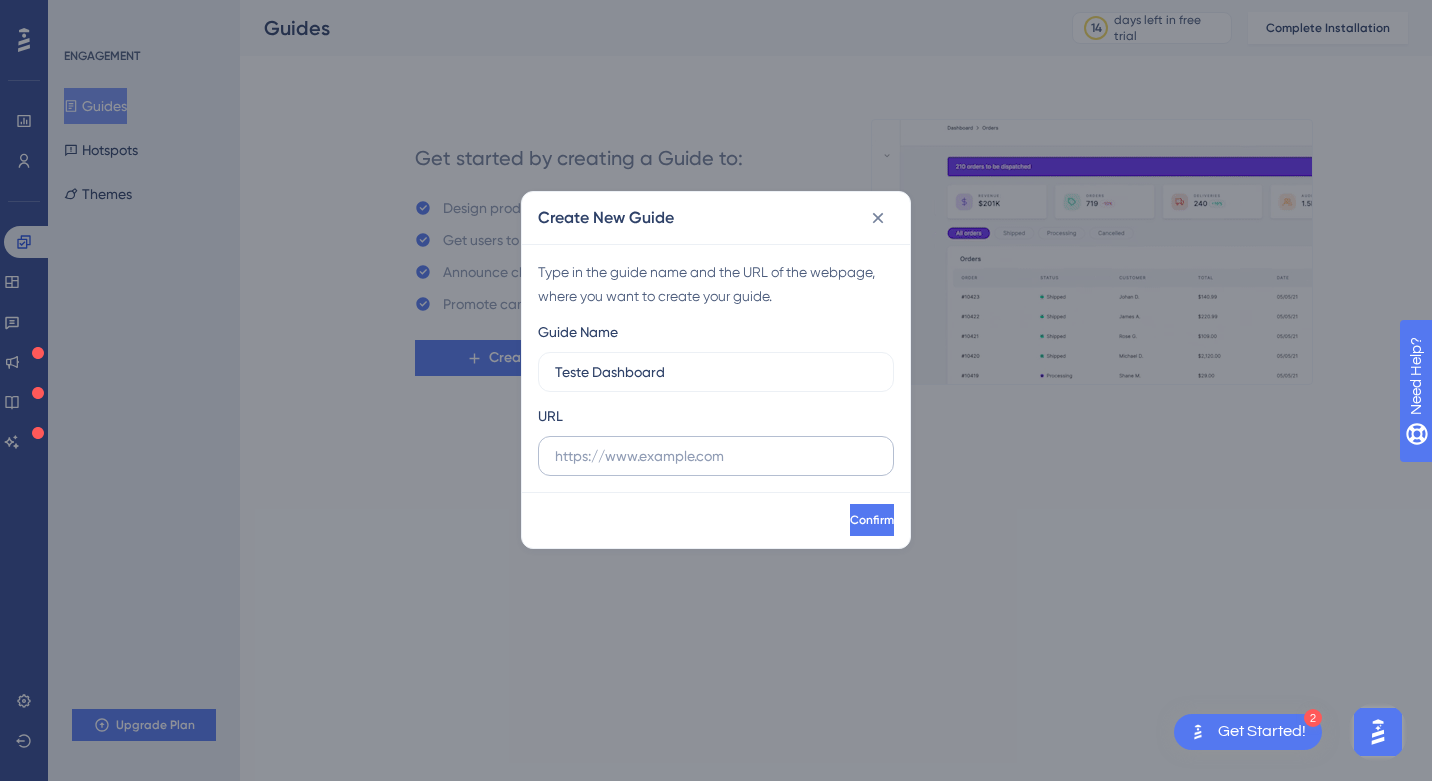 type on "Teste Dashboard" 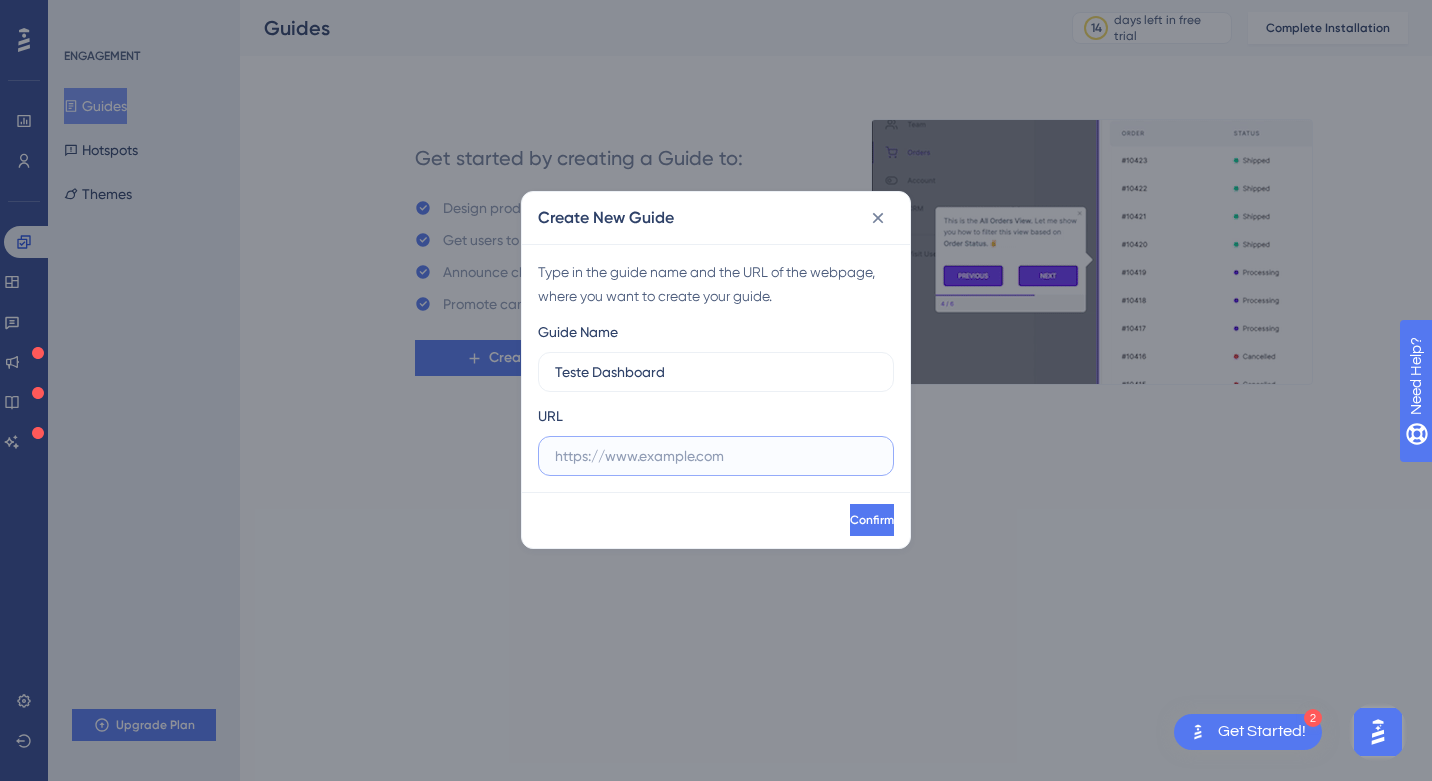 click at bounding box center (716, 456) 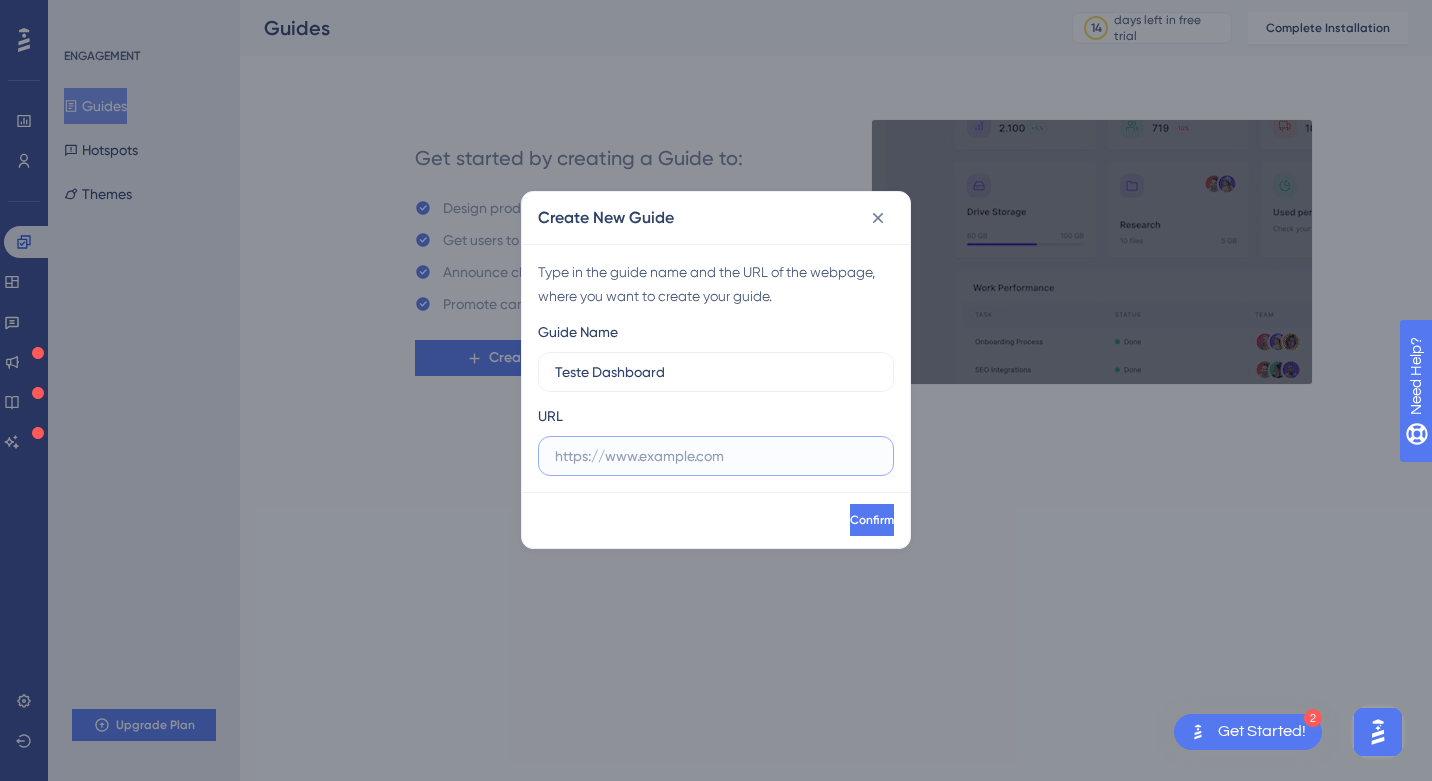 paste on "[URL][DOMAIN_NAME]" 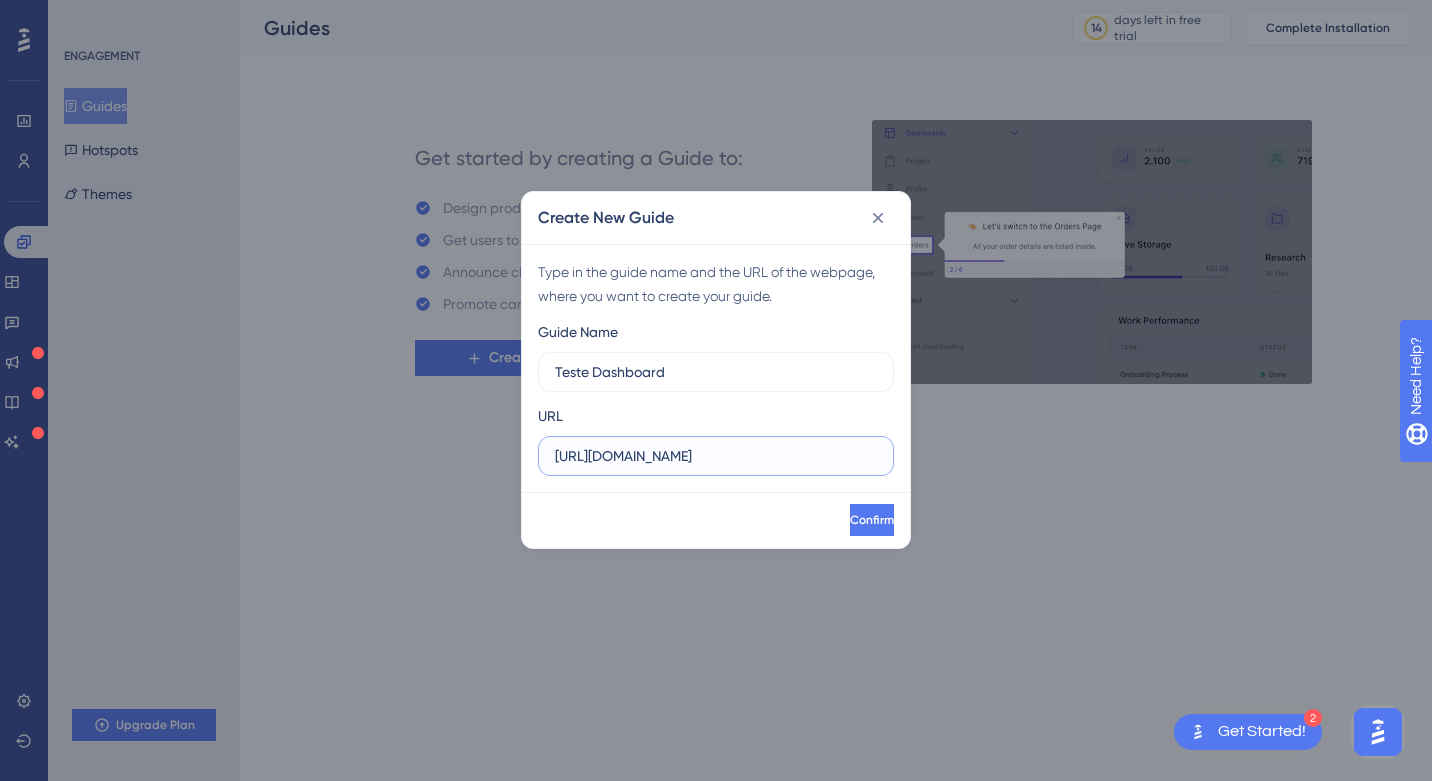 scroll, scrollTop: 0, scrollLeft: 72, axis: horizontal 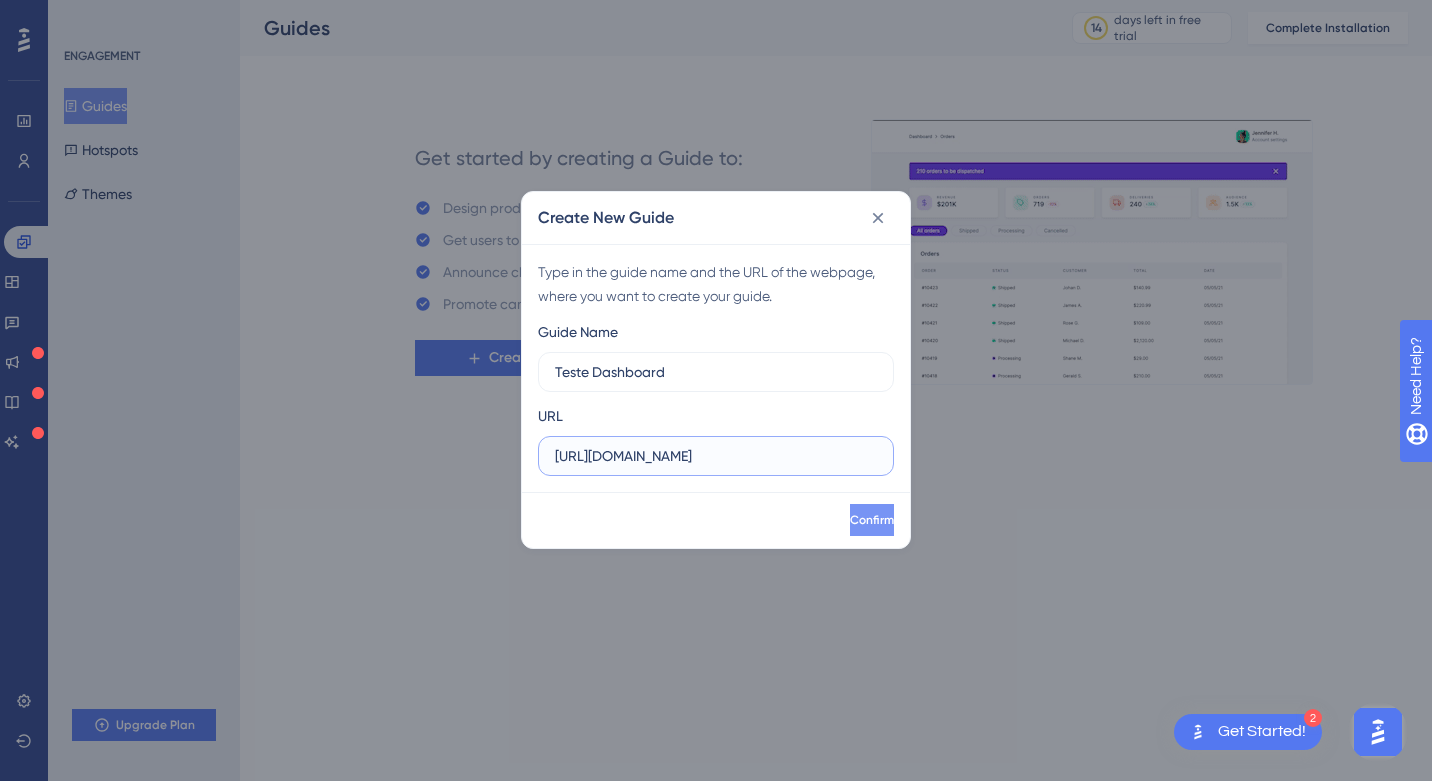 type on "[URL][DOMAIN_NAME]" 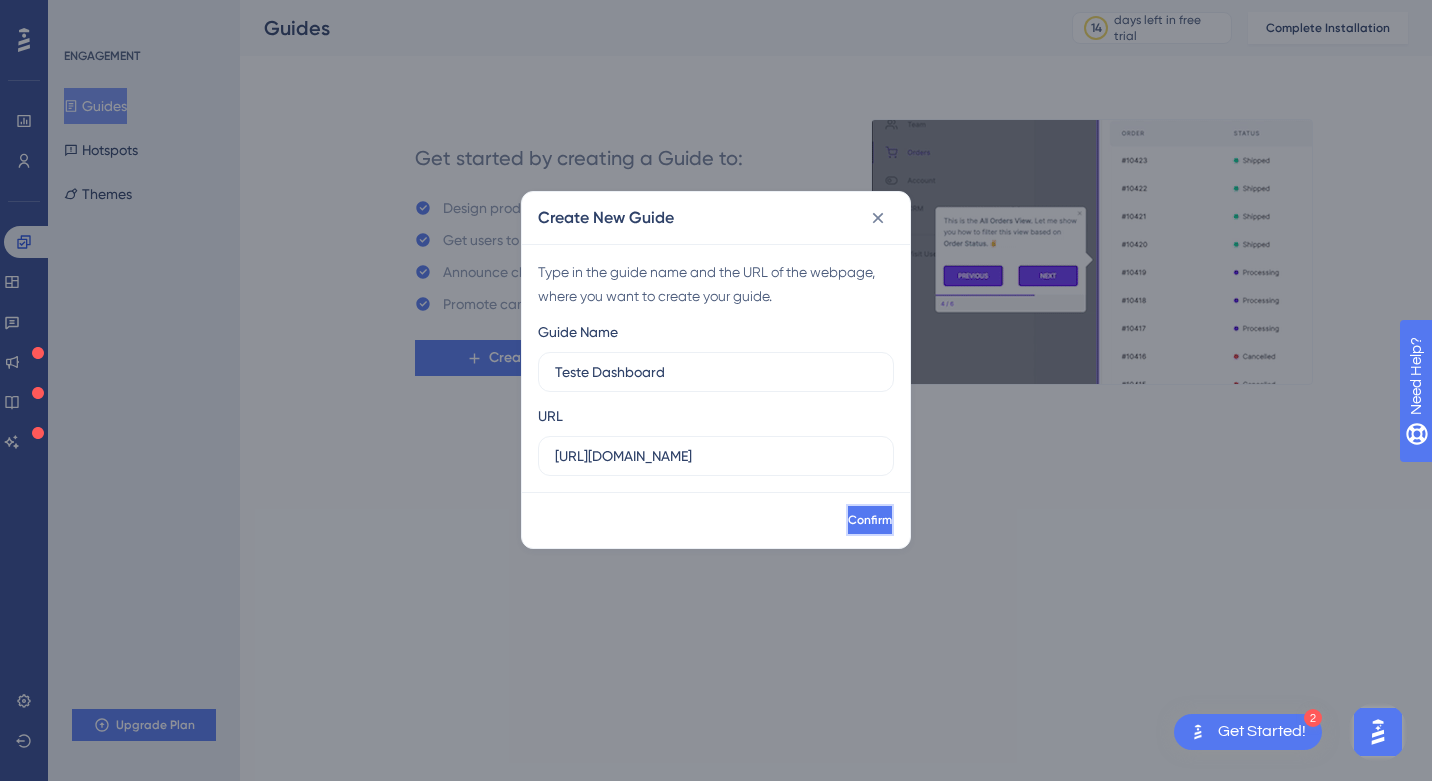 scroll, scrollTop: 0, scrollLeft: 0, axis: both 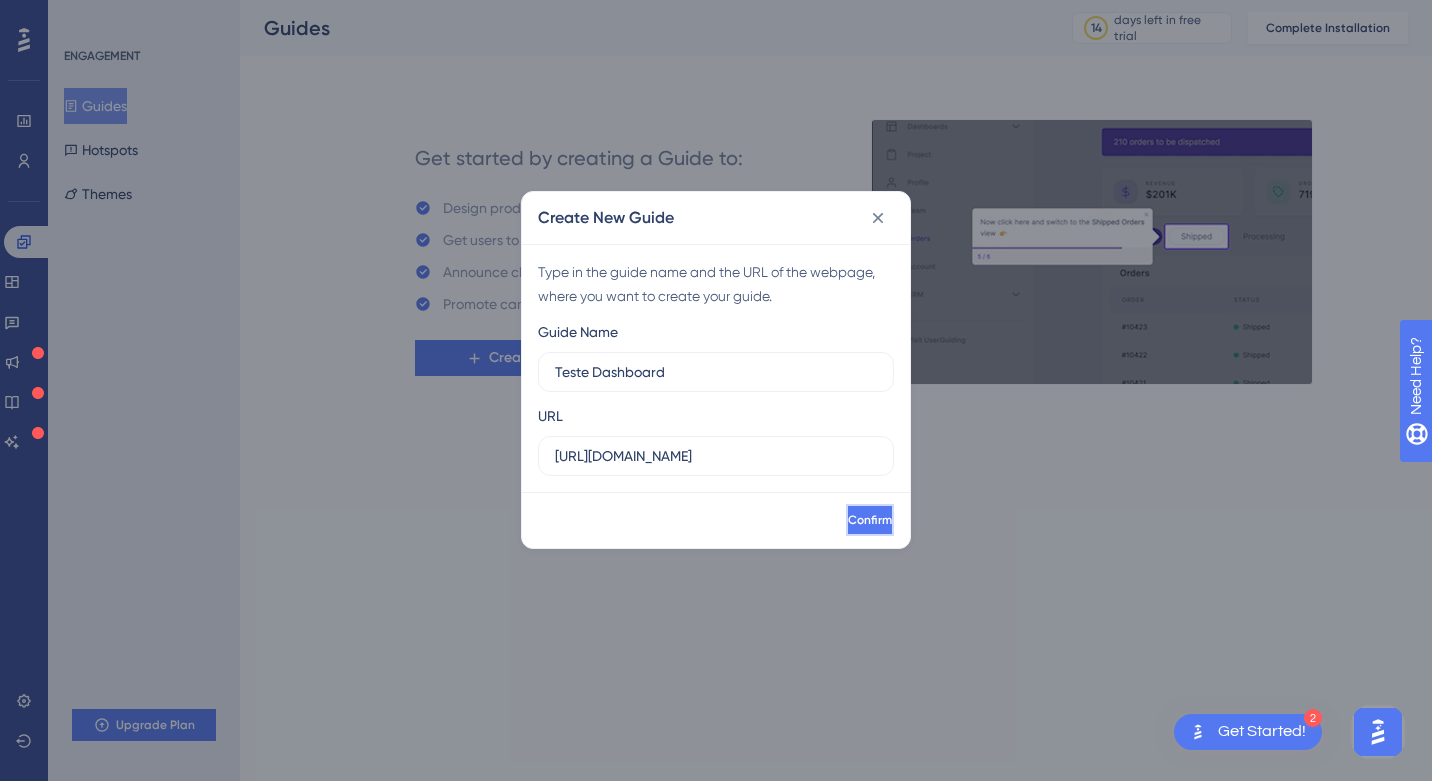 click on "Confirm" at bounding box center [870, 520] 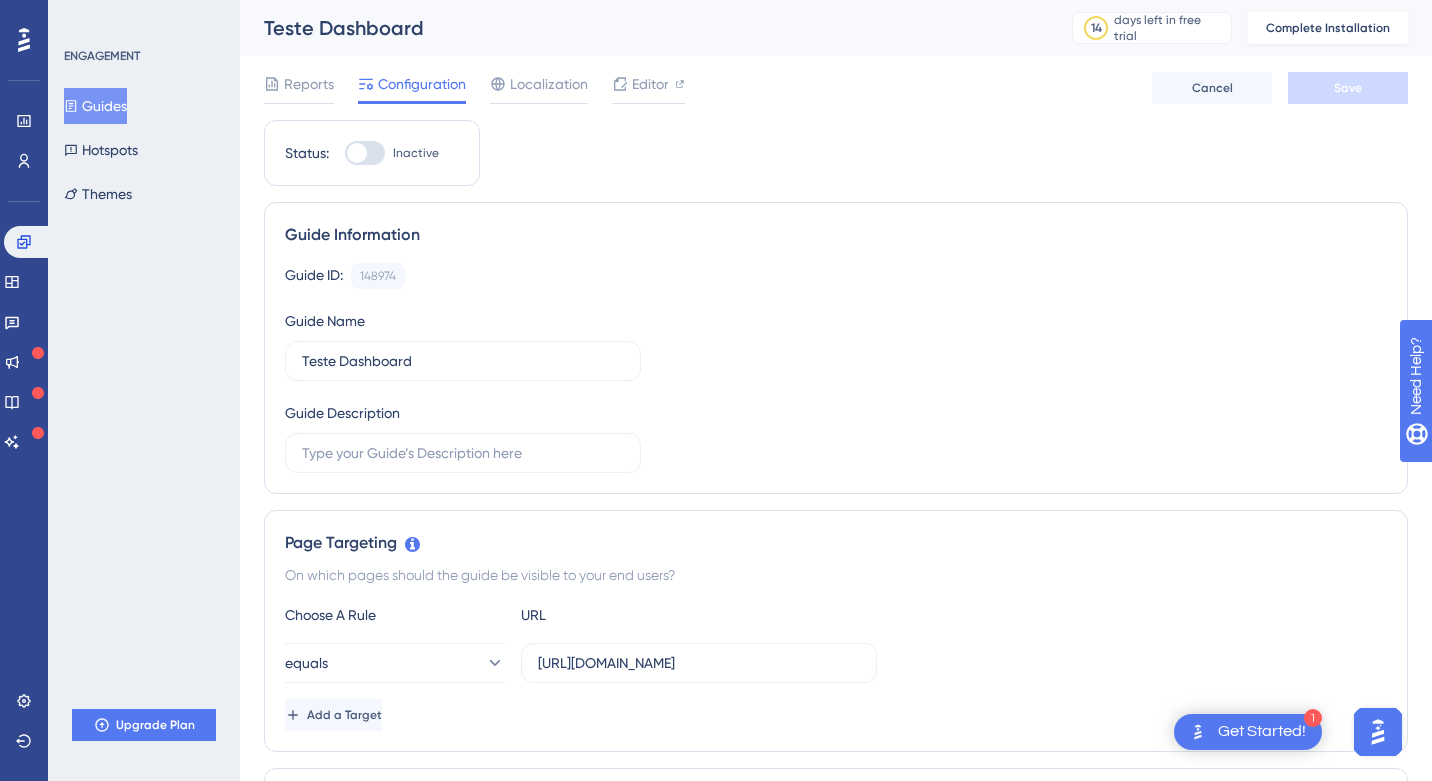 click at bounding box center [365, 153] 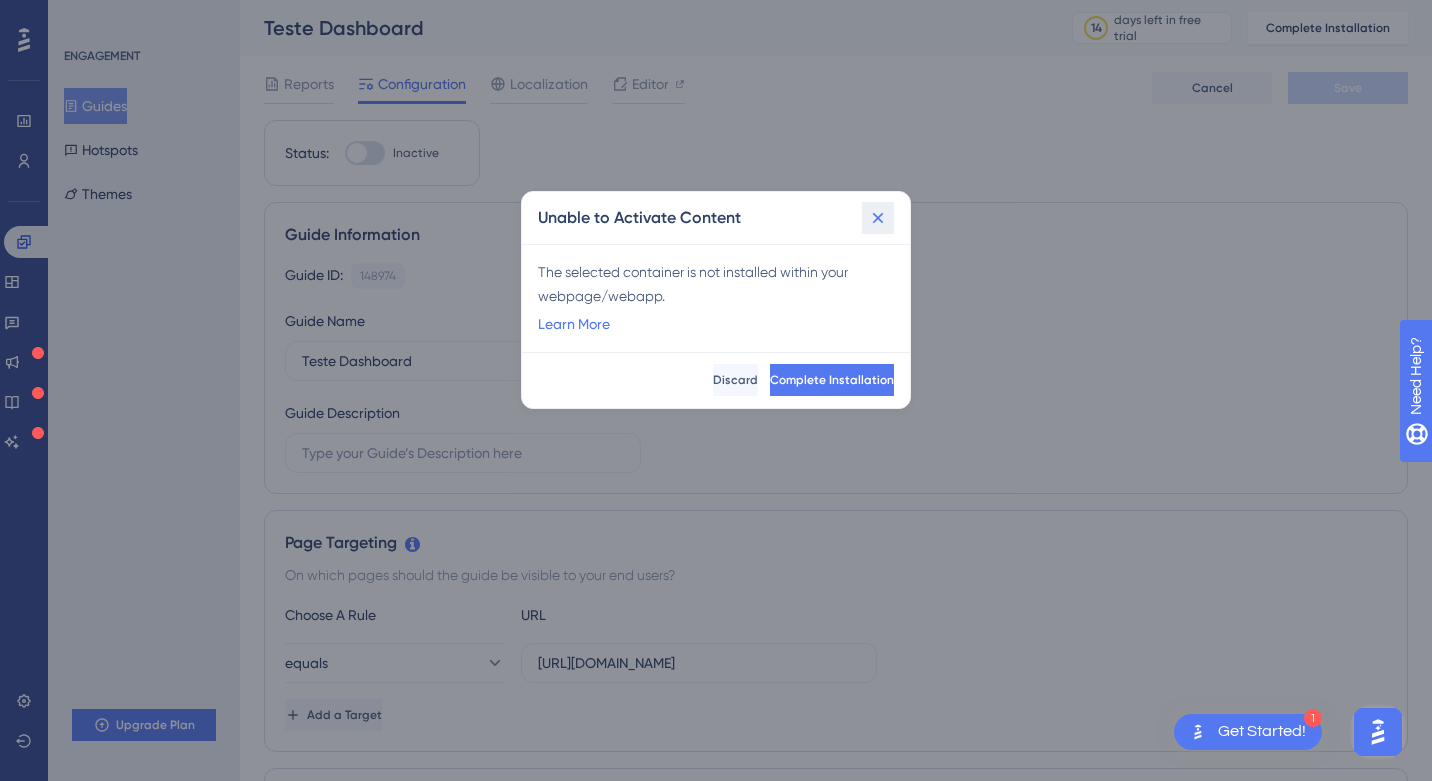 click 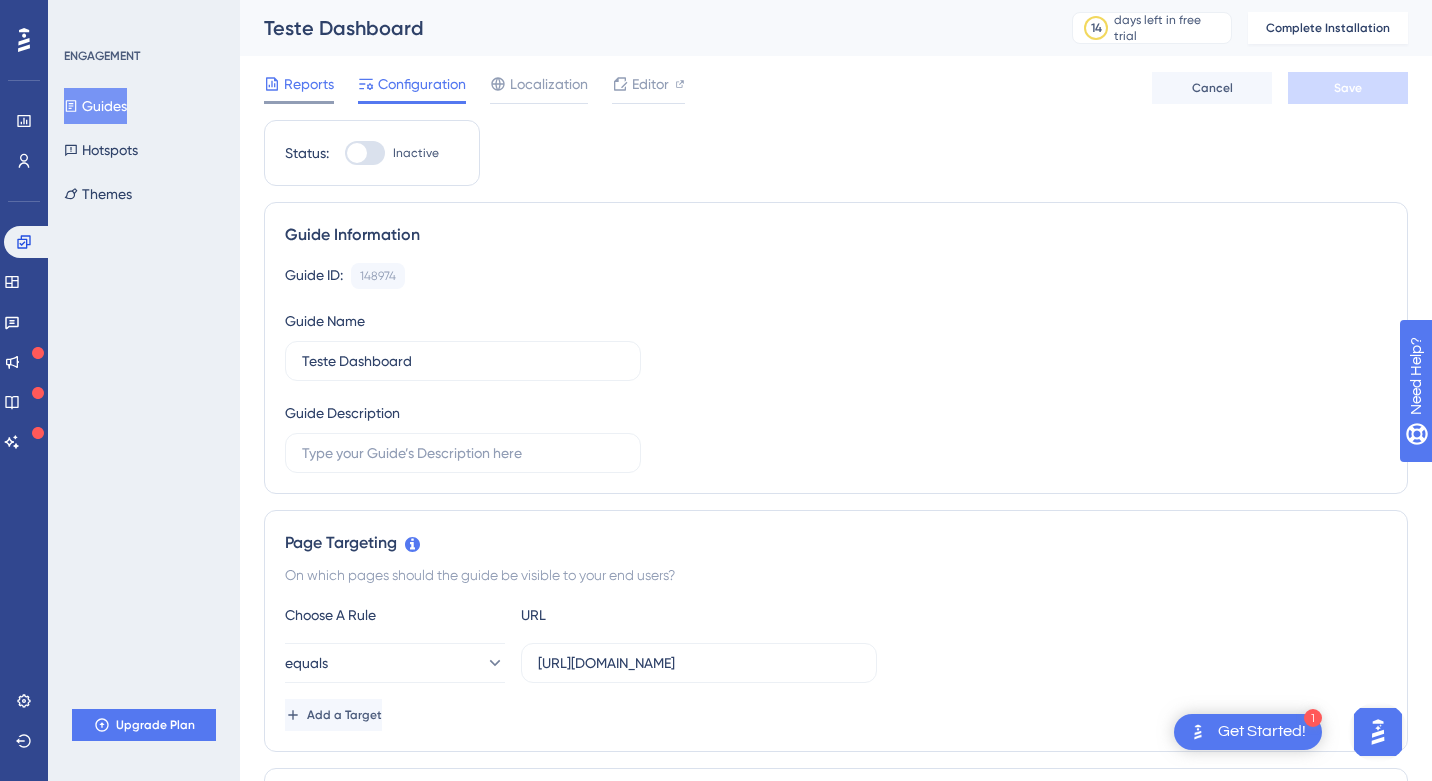 click on "Reports" at bounding box center (309, 84) 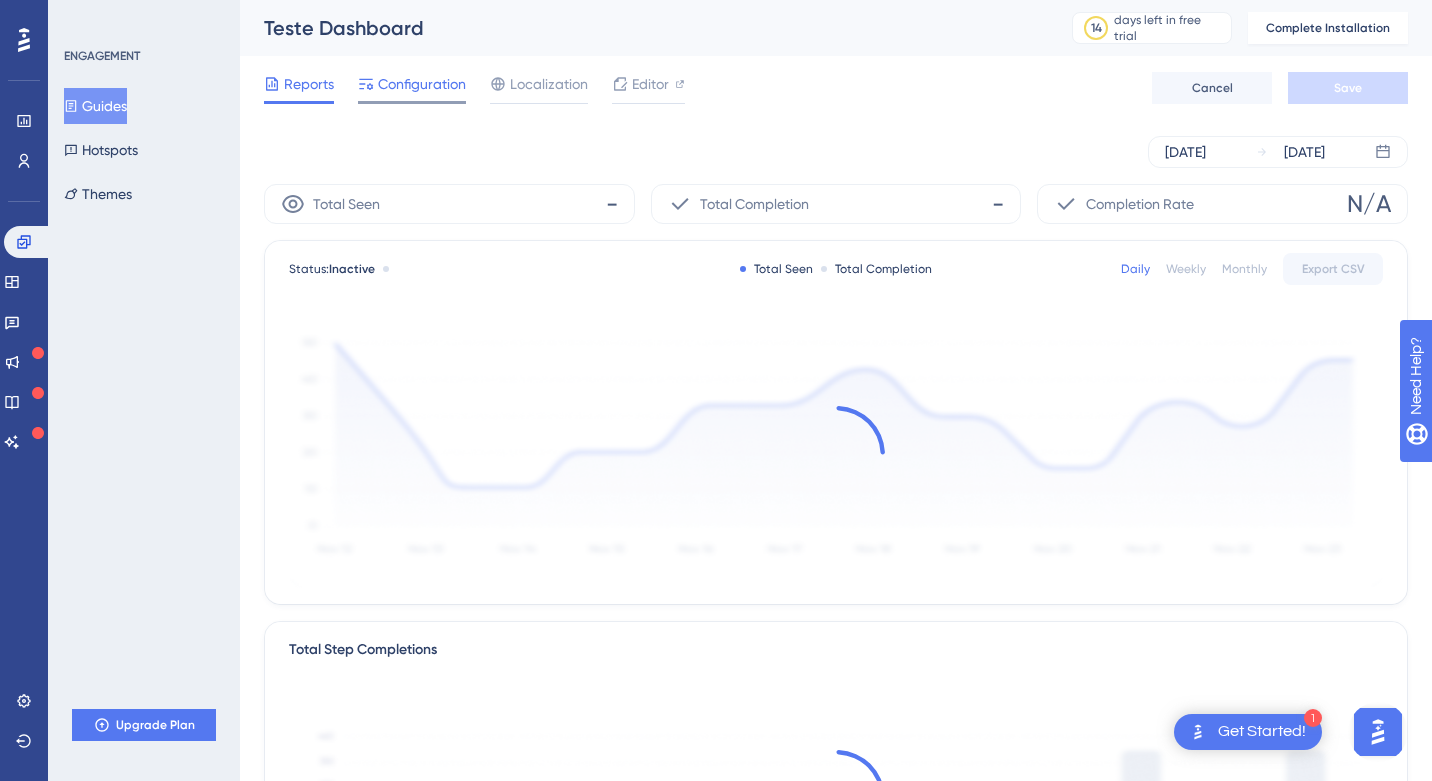 click on "Configuration" at bounding box center (422, 84) 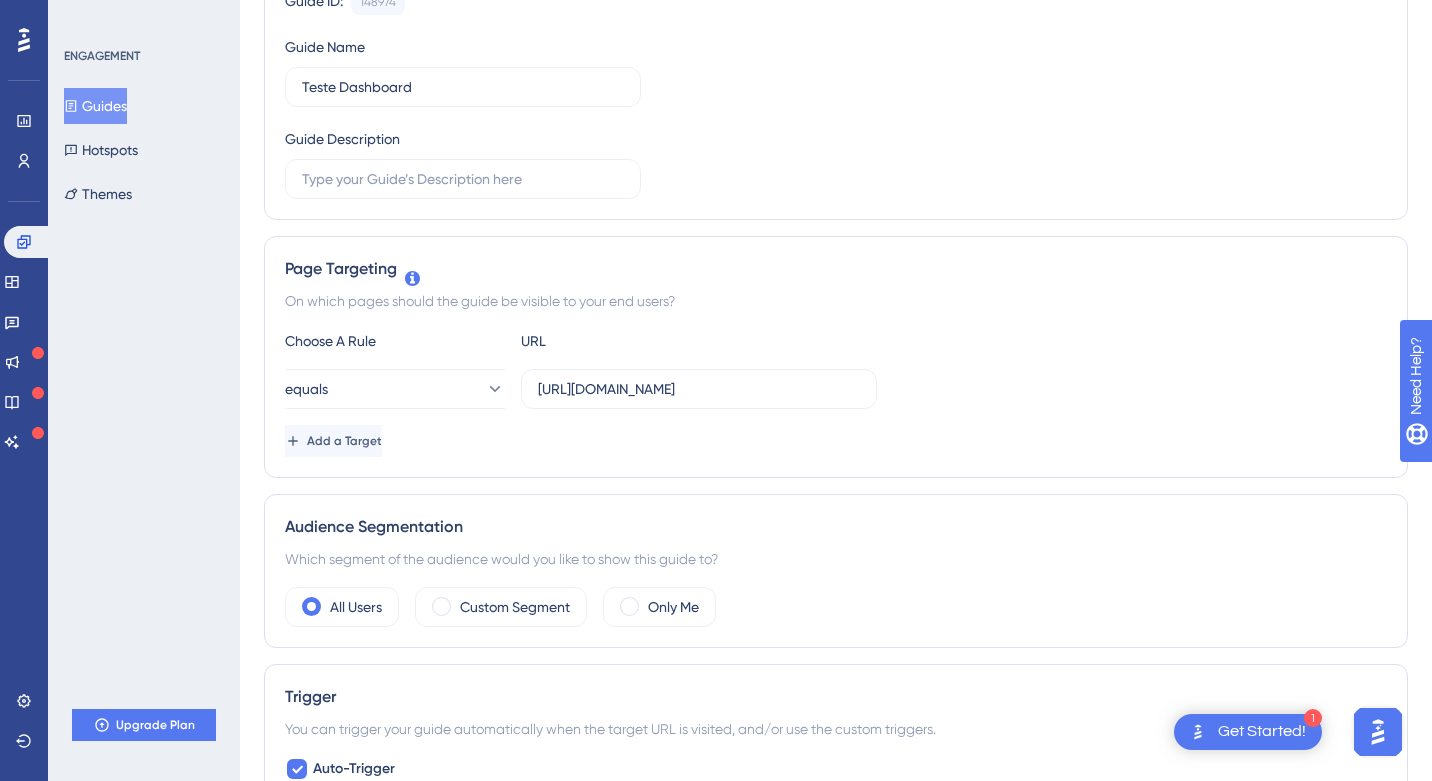 scroll, scrollTop: 0, scrollLeft: 0, axis: both 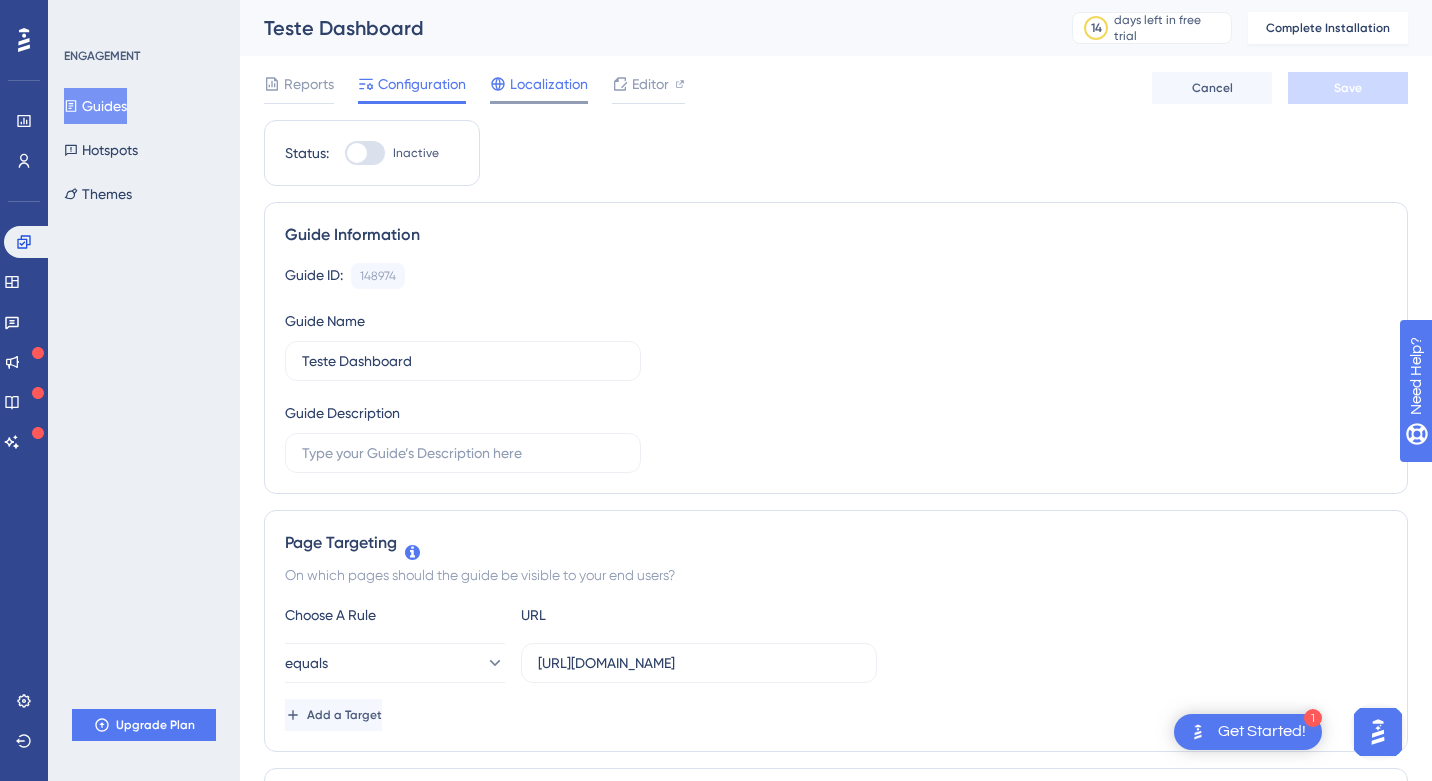 click on "Localization" at bounding box center [549, 84] 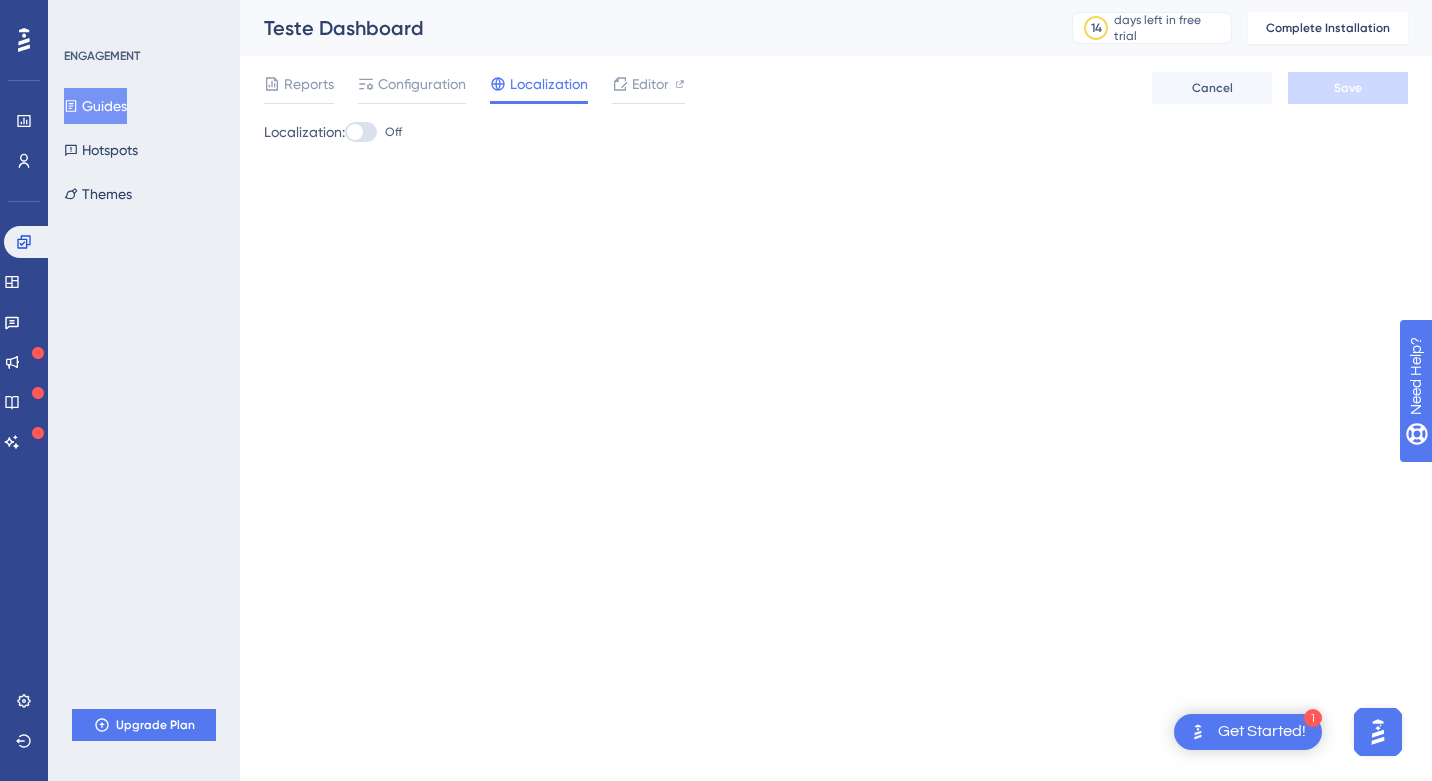 click at bounding box center (361, 132) 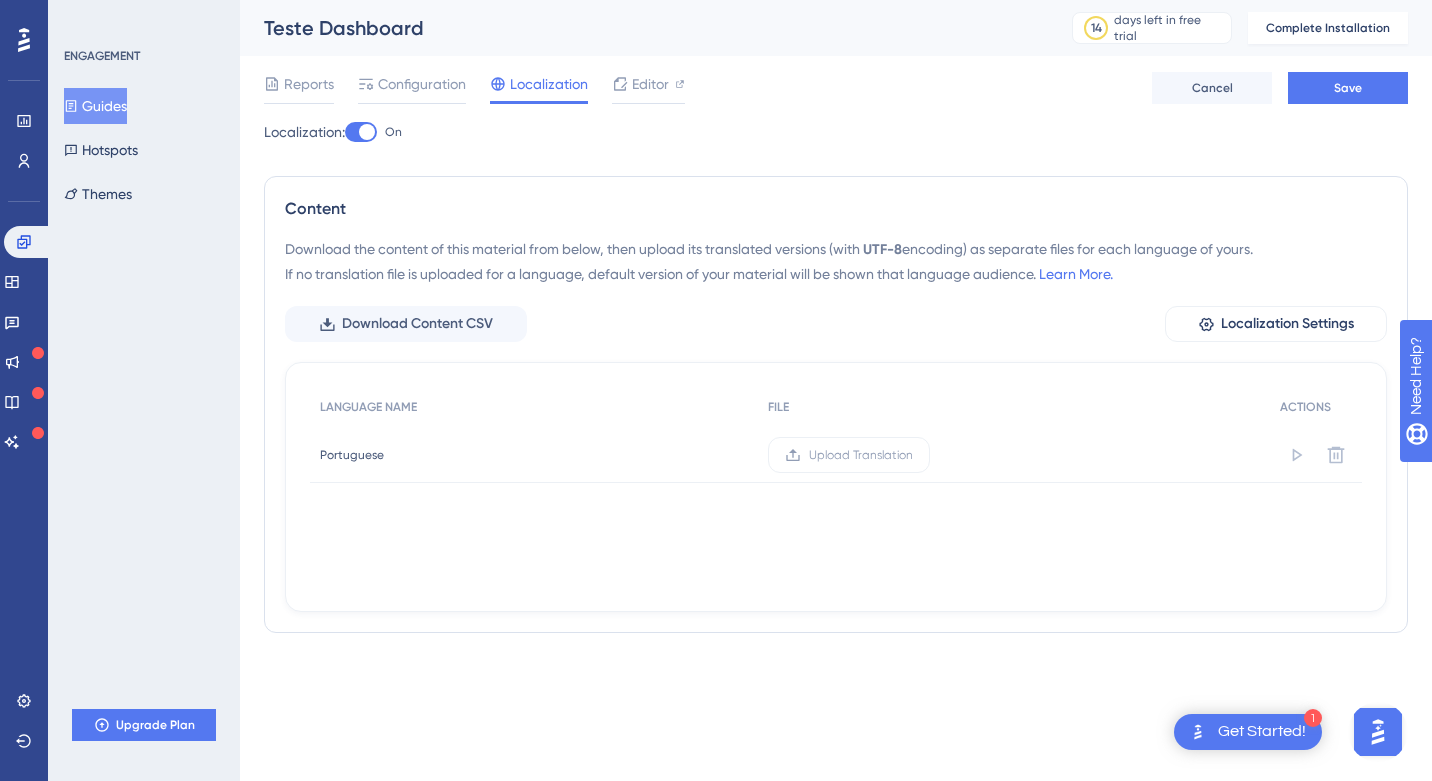 click at bounding box center [361, 132] 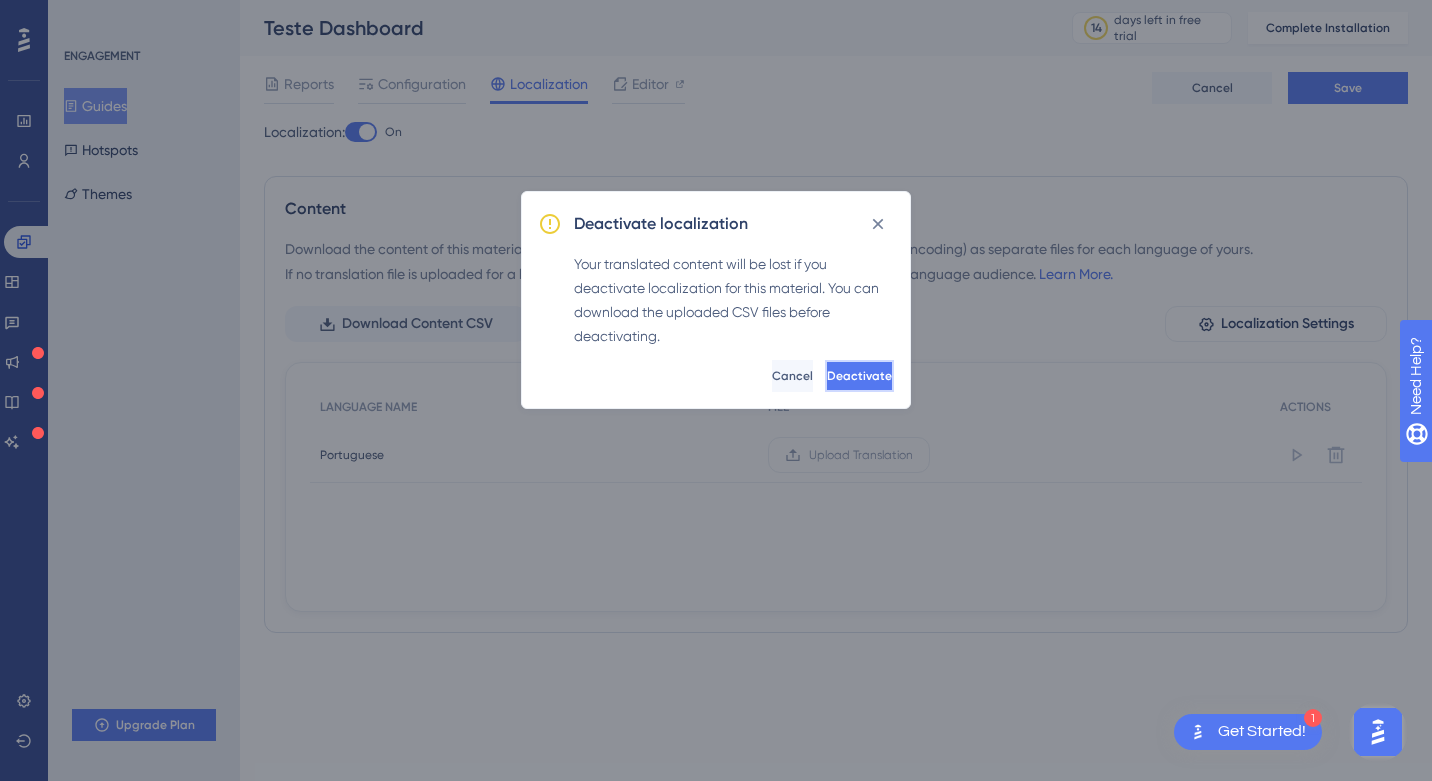 click on "Deactivate" at bounding box center [859, 376] 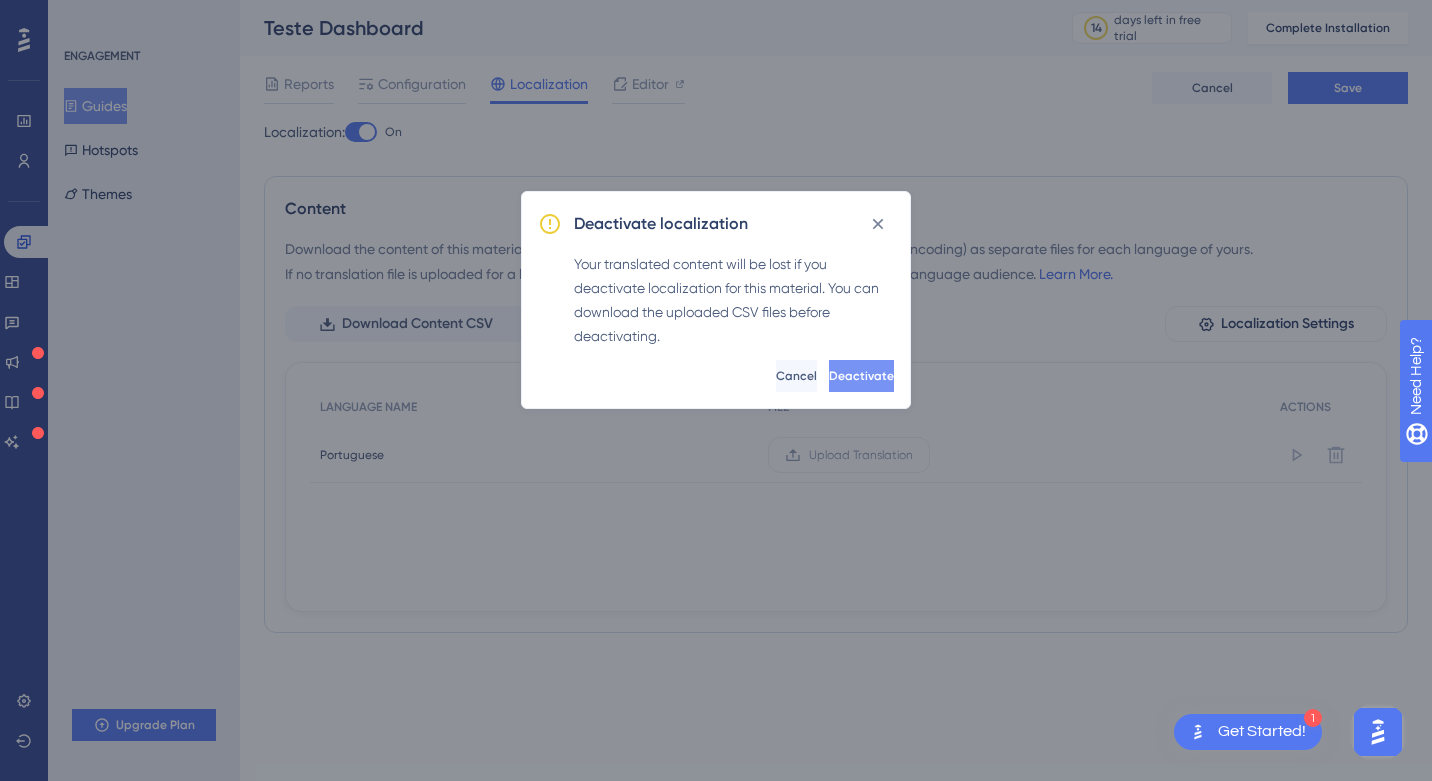 checkbox on "false" 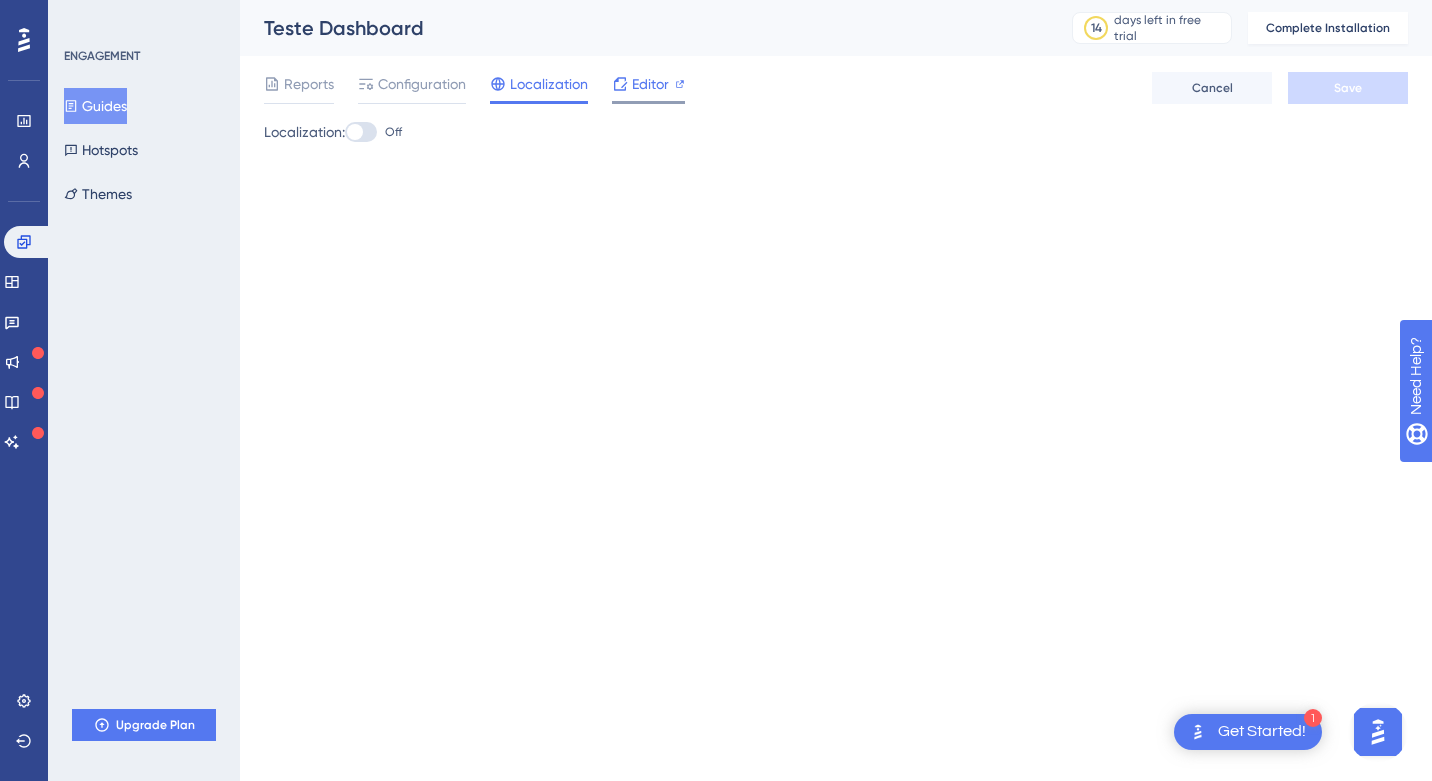 click on "Editor" at bounding box center [650, 84] 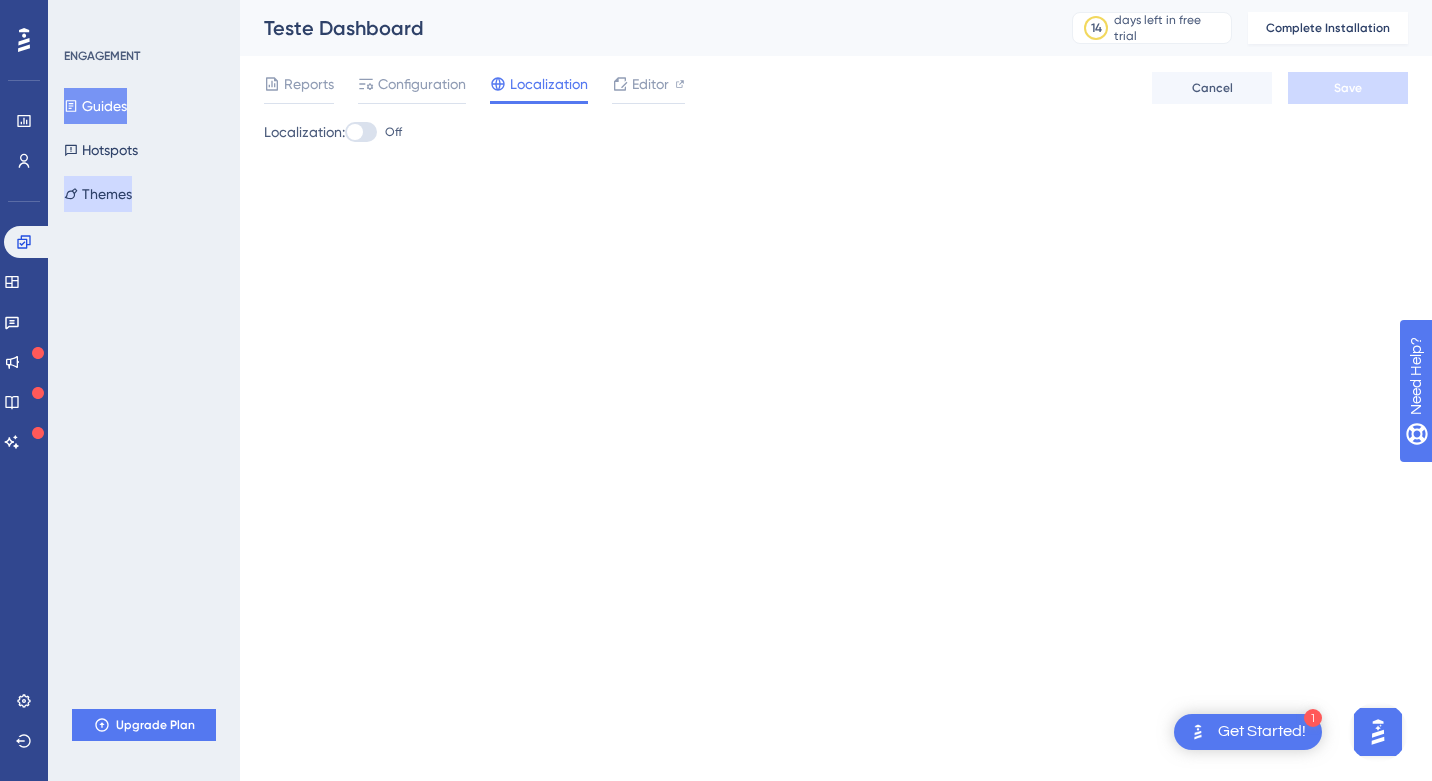 click on "Themes" at bounding box center (98, 194) 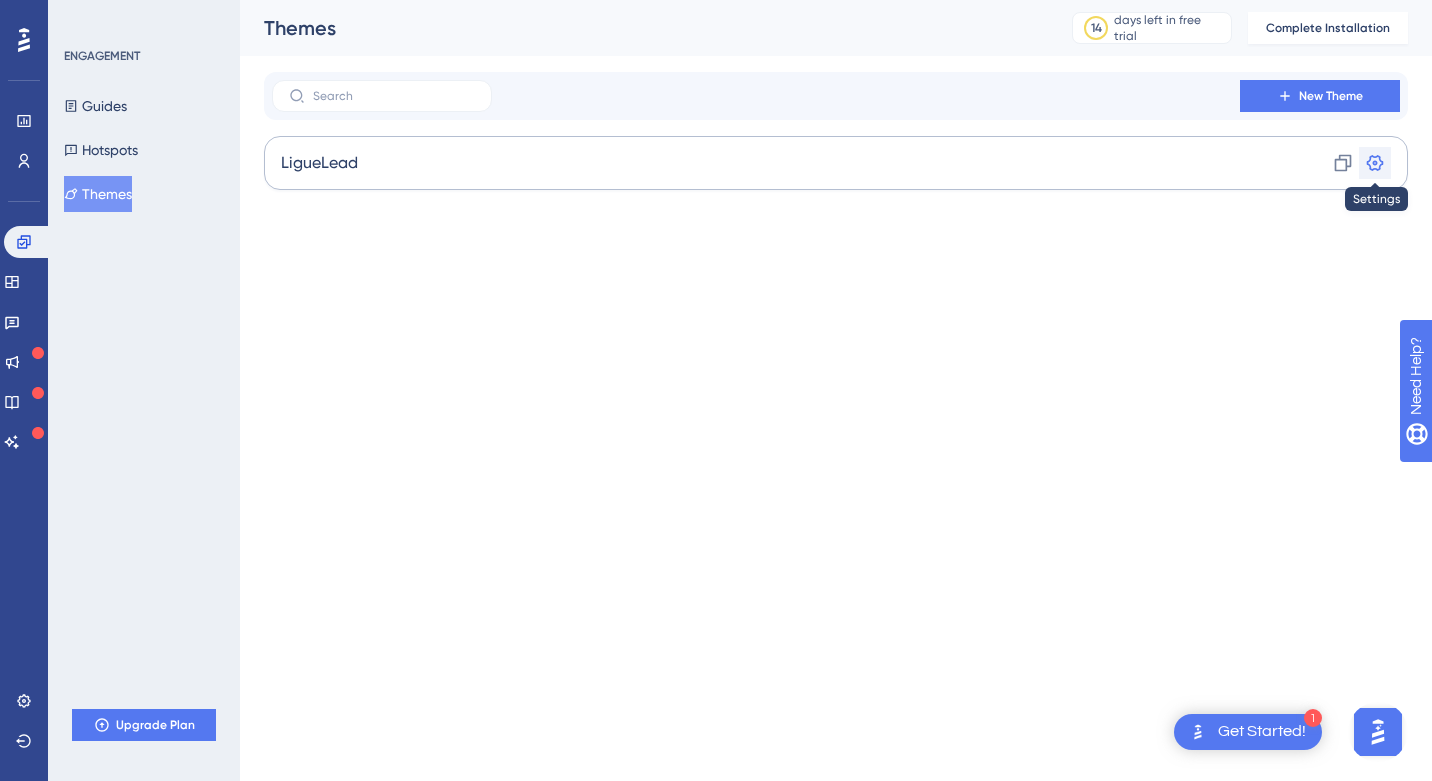 click 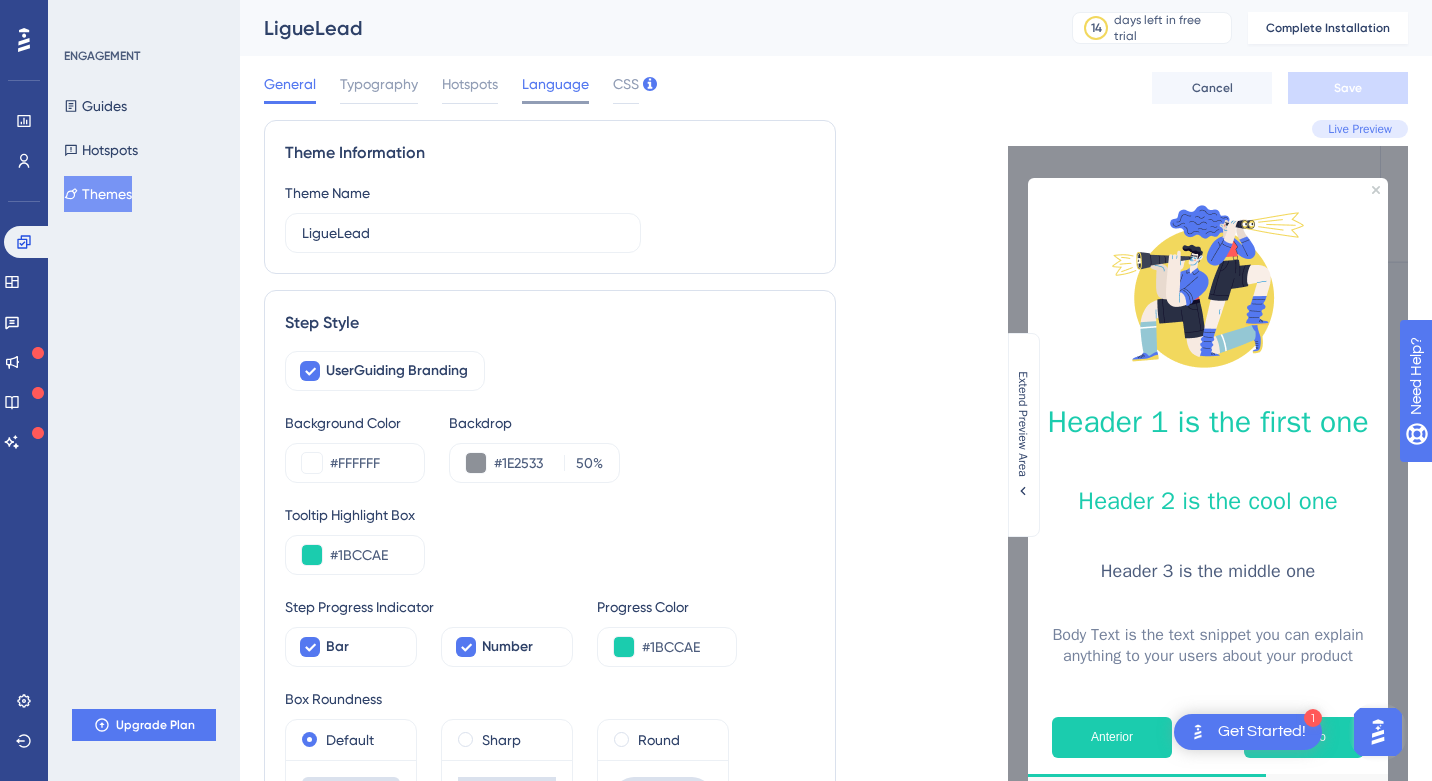 click on "Language" at bounding box center [555, 88] 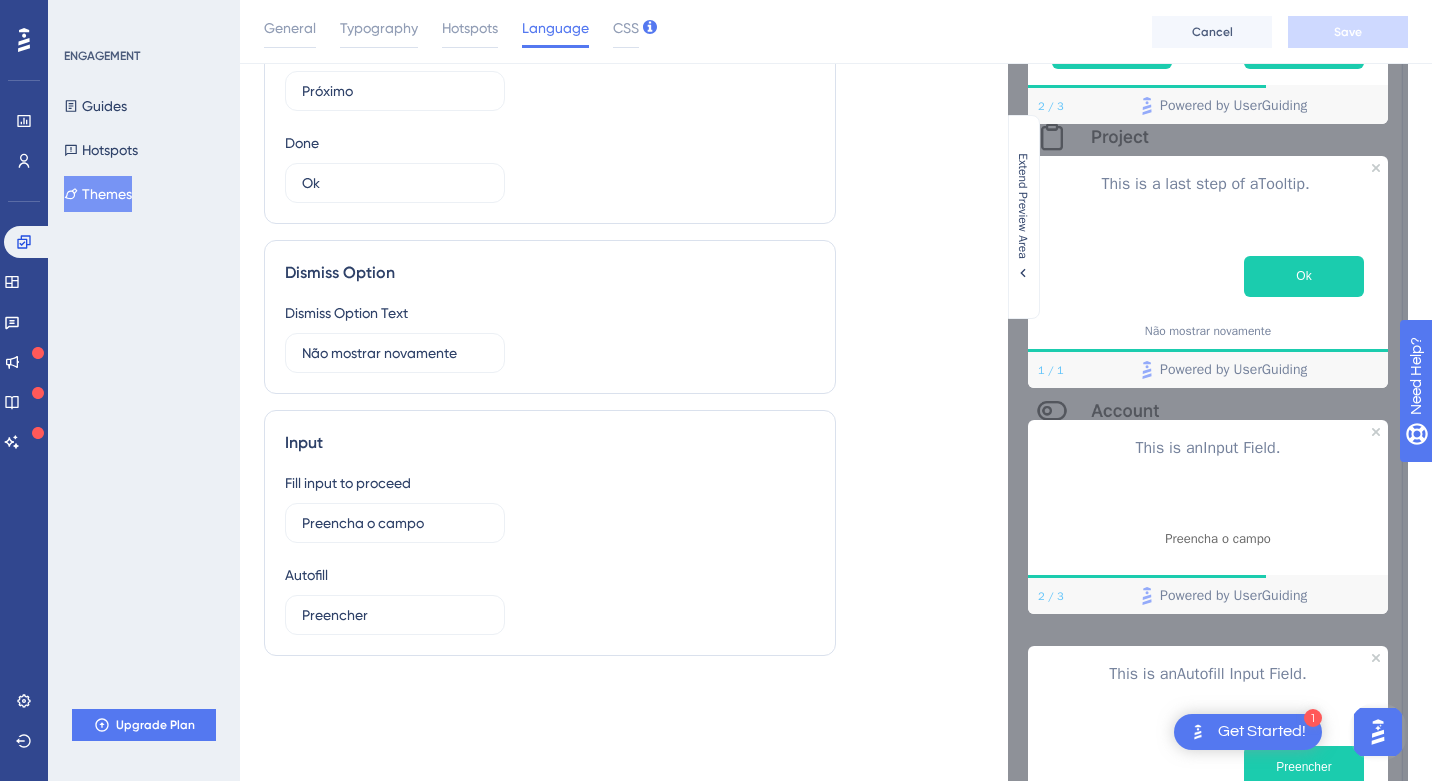 scroll, scrollTop: 0, scrollLeft: 0, axis: both 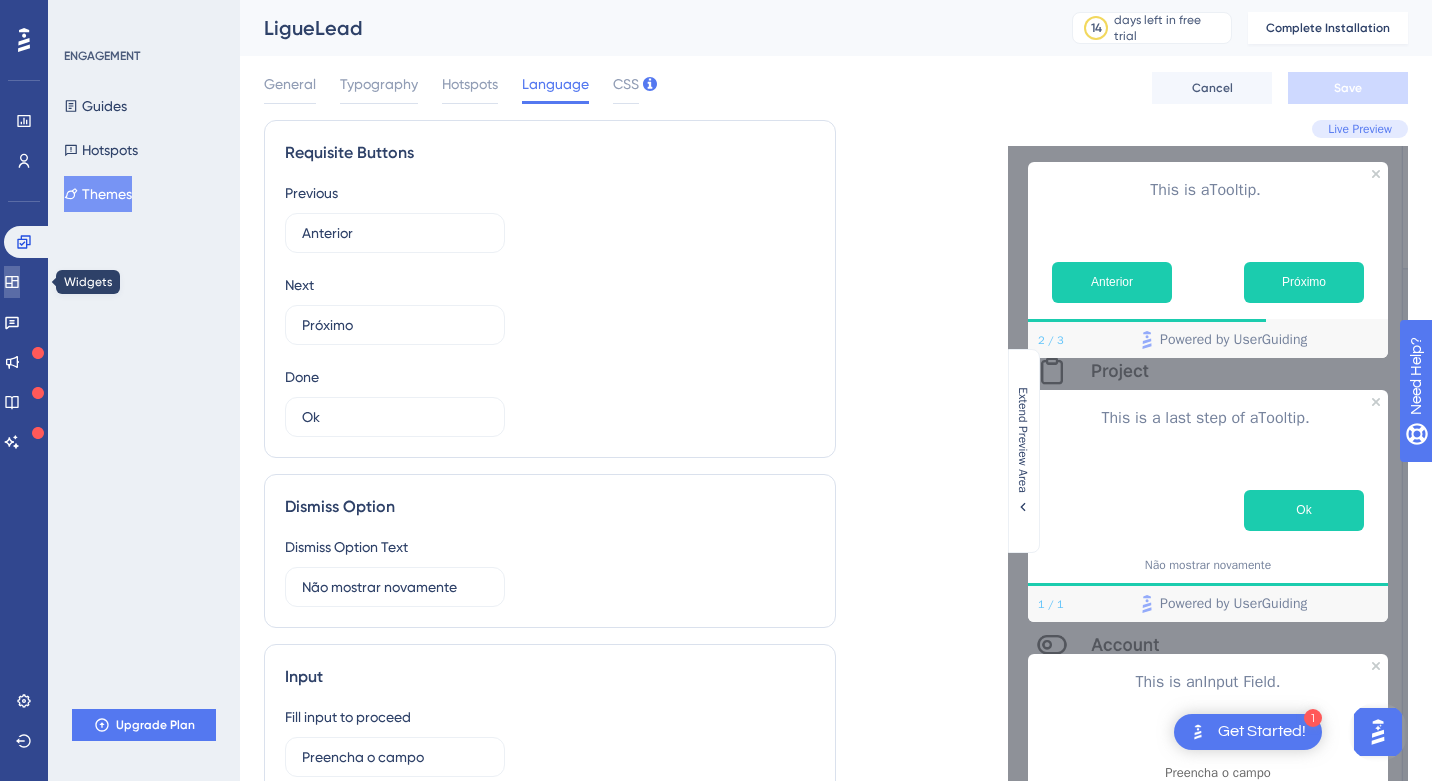 click at bounding box center [12, 282] 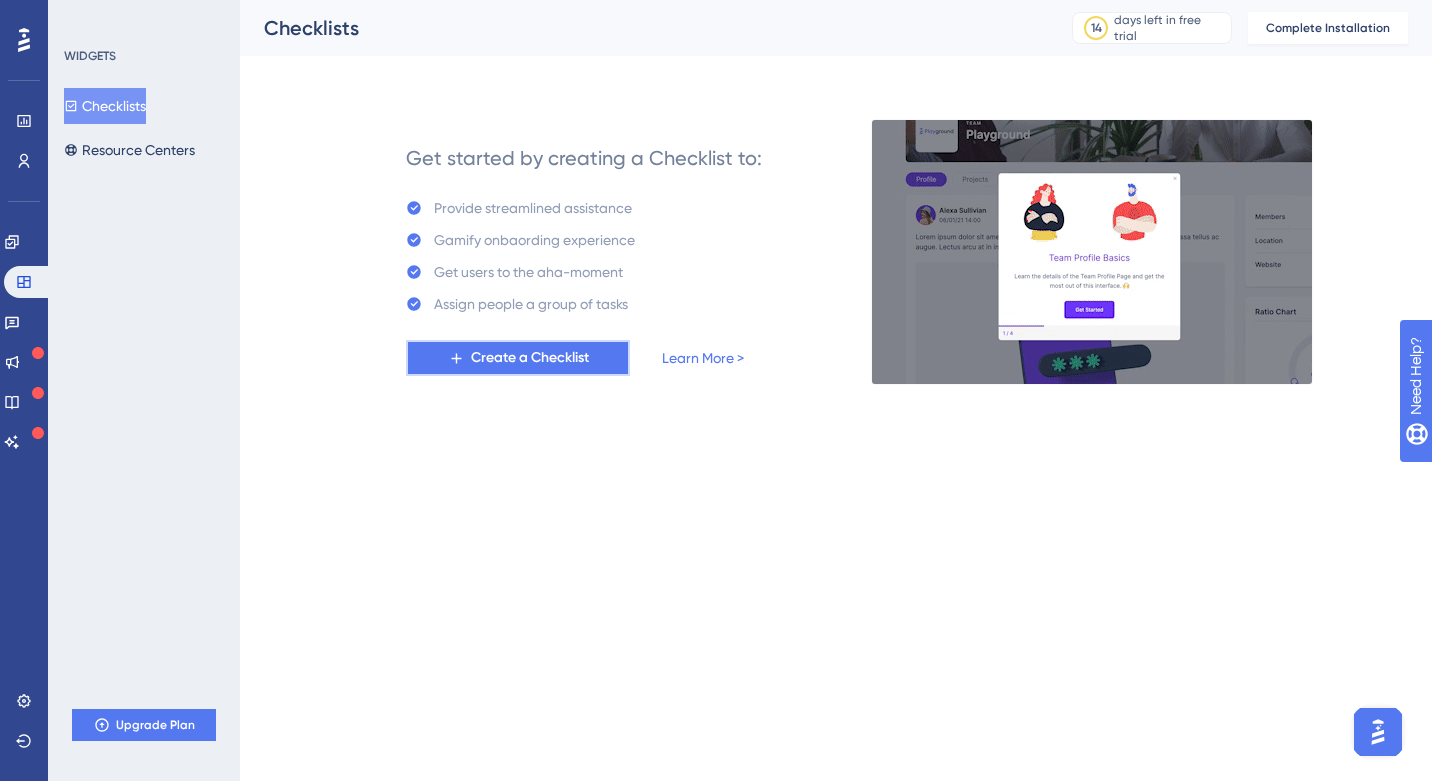 click on "Create a Checklist" at bounding box center [530, 358] 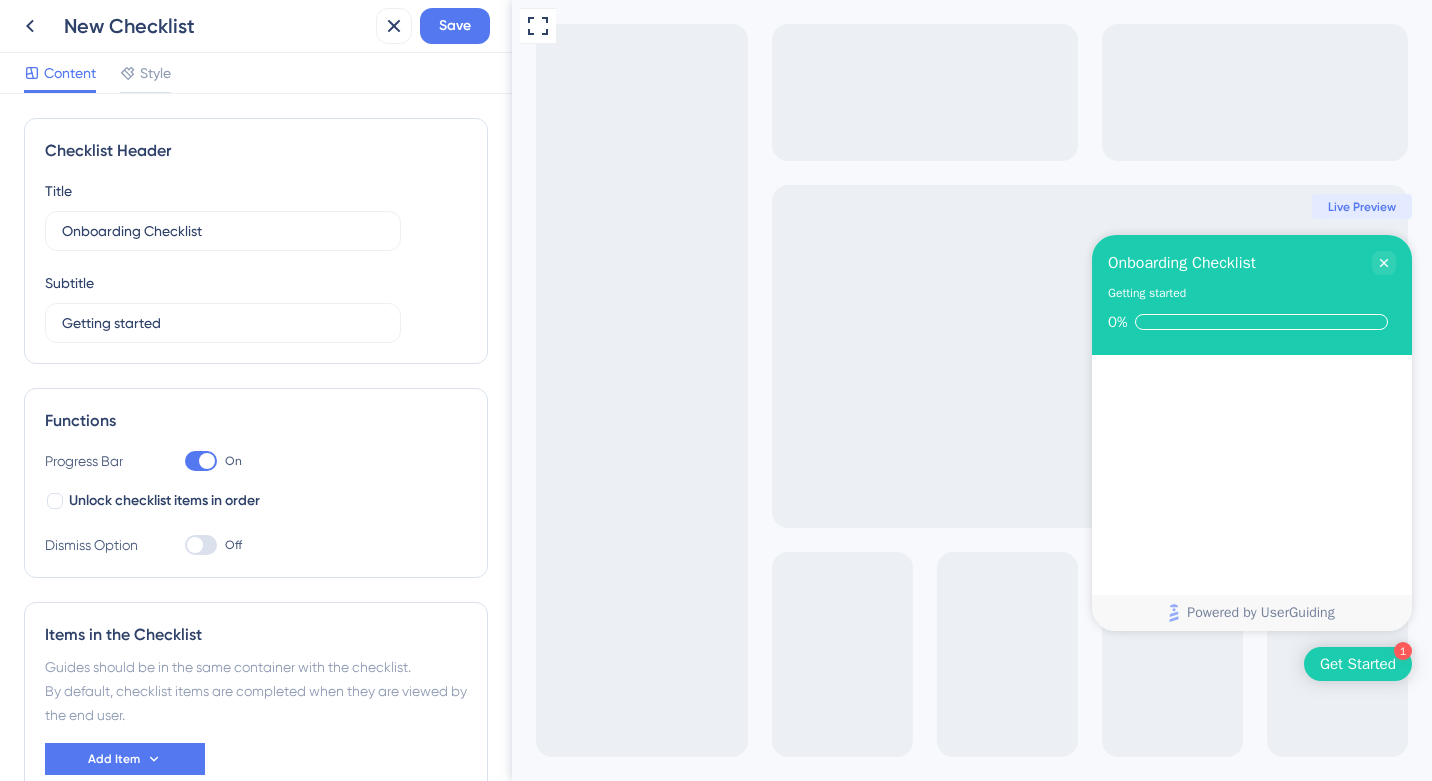scroll, scrollTop: 0, scrollLeft: 0, axis: both 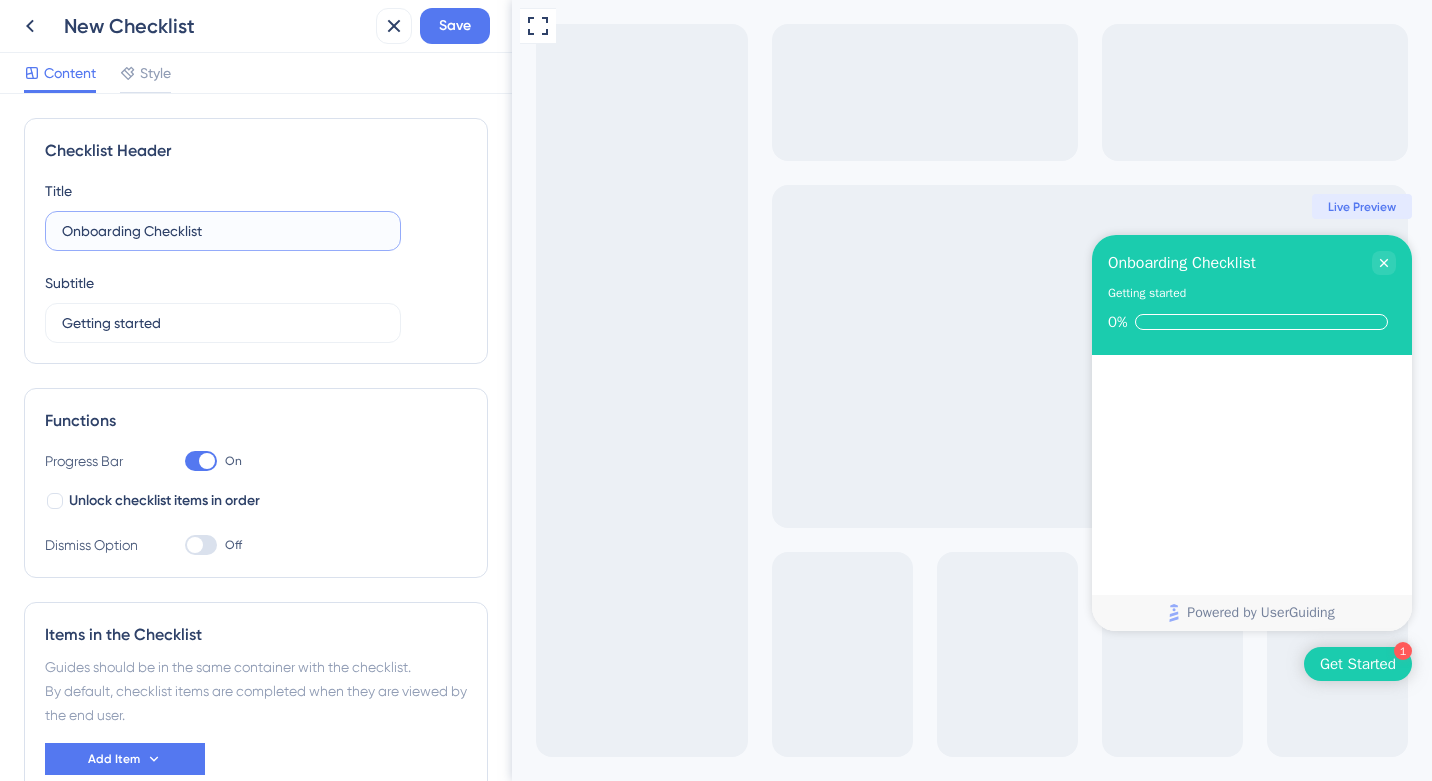 click on "Onboarding Checklist" at bounding box center [223, 231] 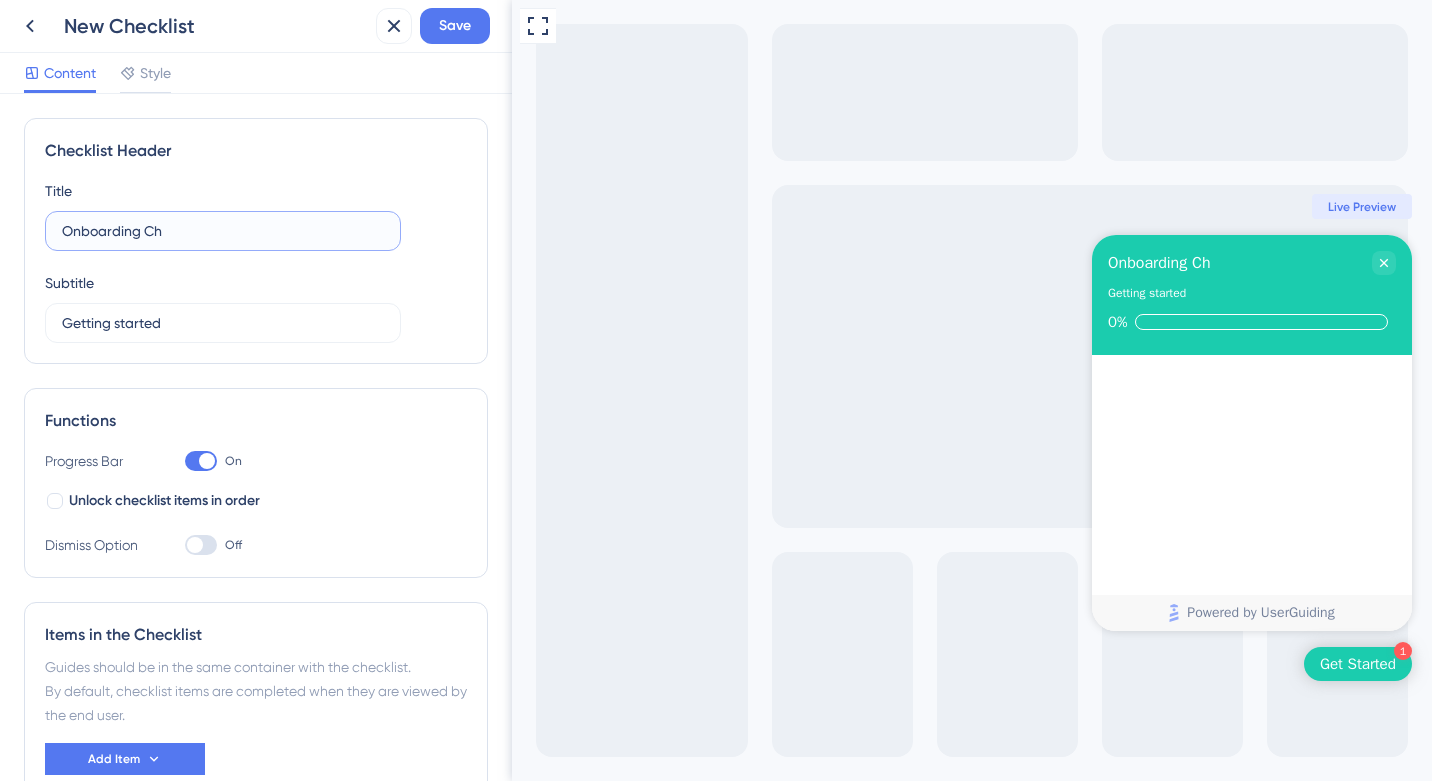 type on "Onboarding C" 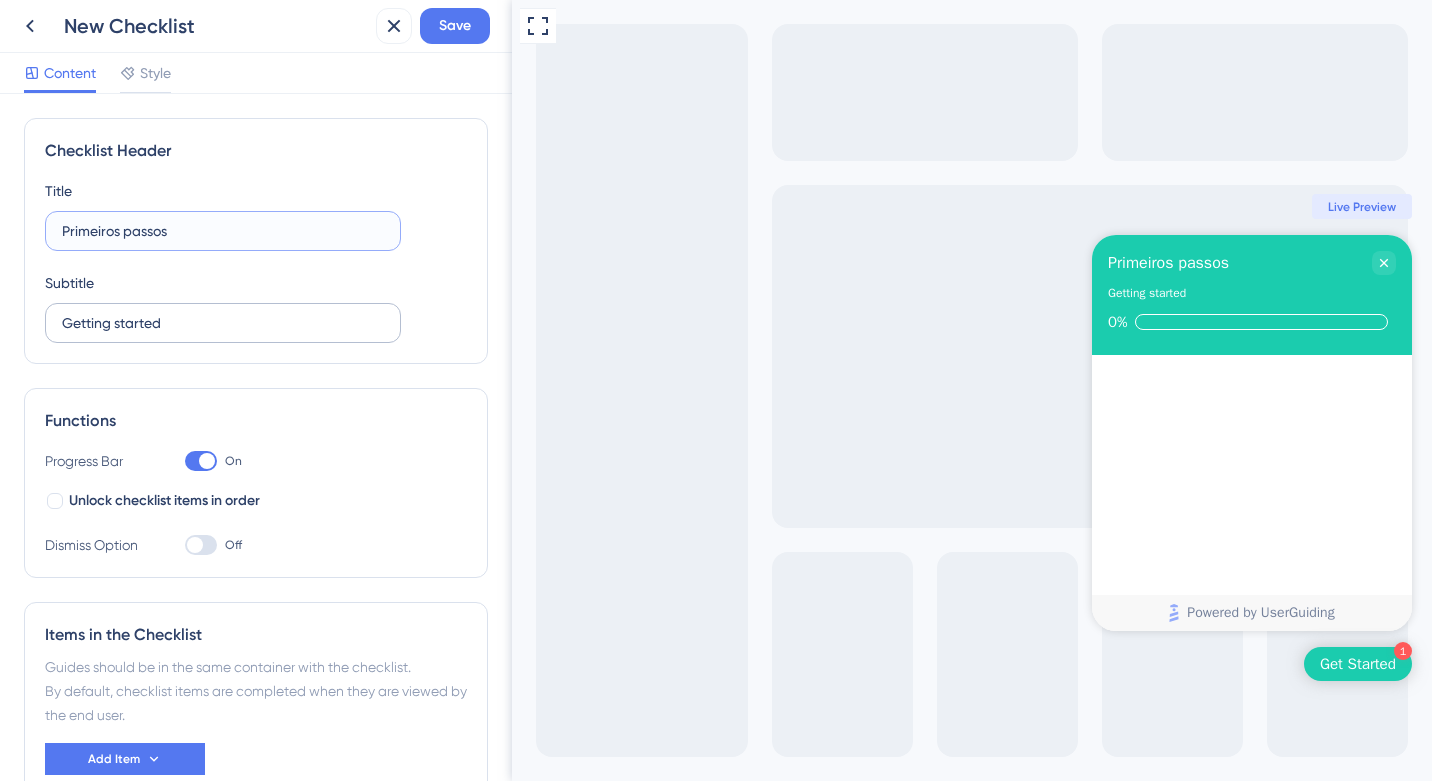 type on "Primeiros passos" 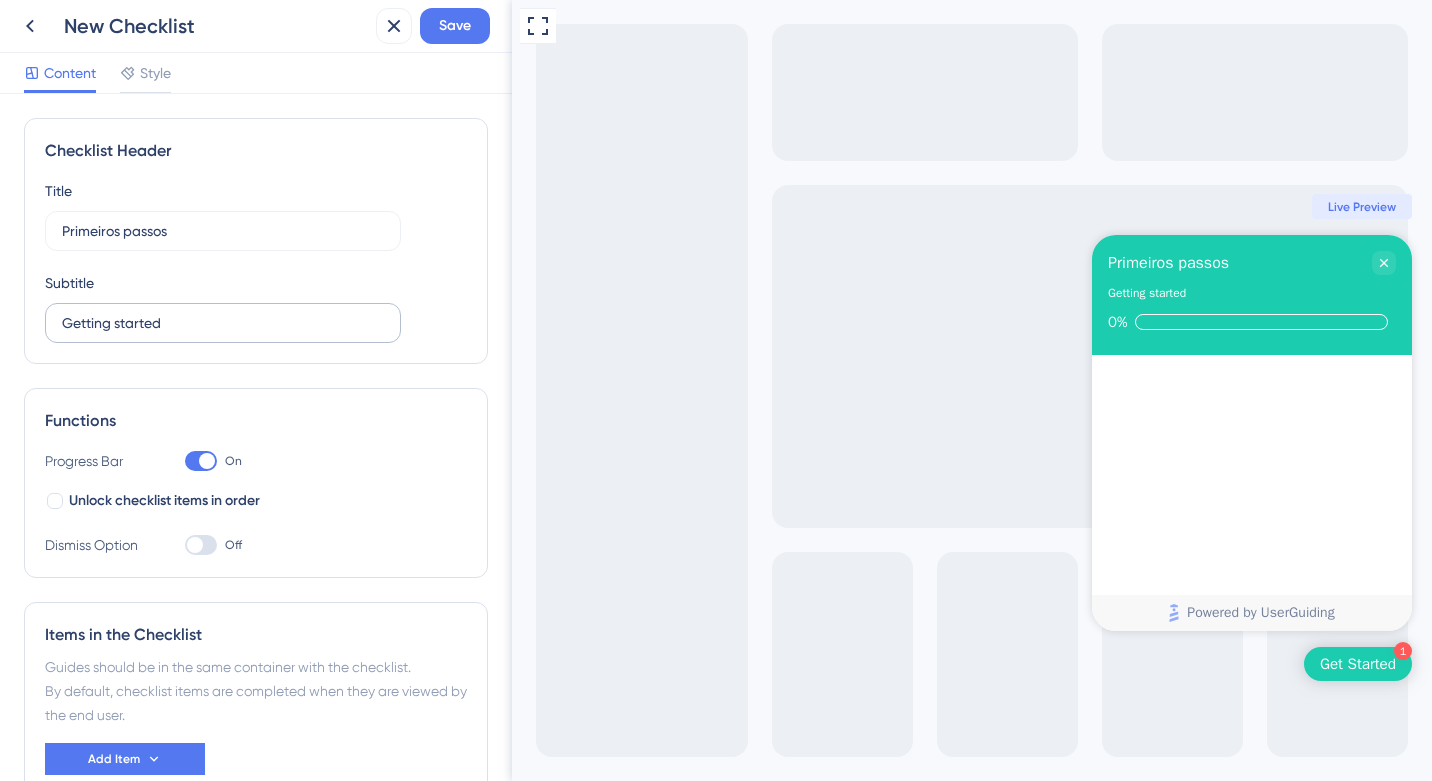 click on "Getting started" at bounding box center (223, 323) 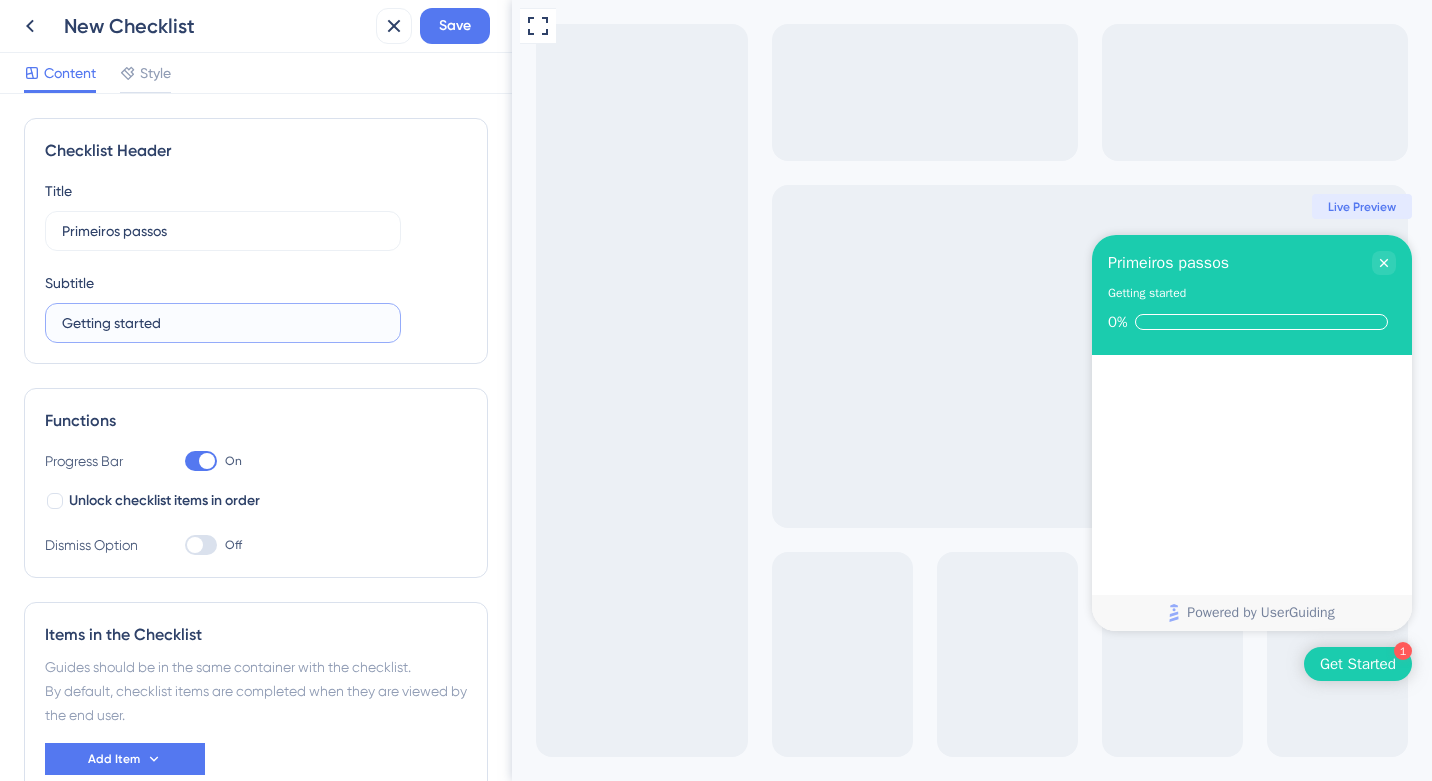 click on "Getting started" at bounding box center (223, 323) 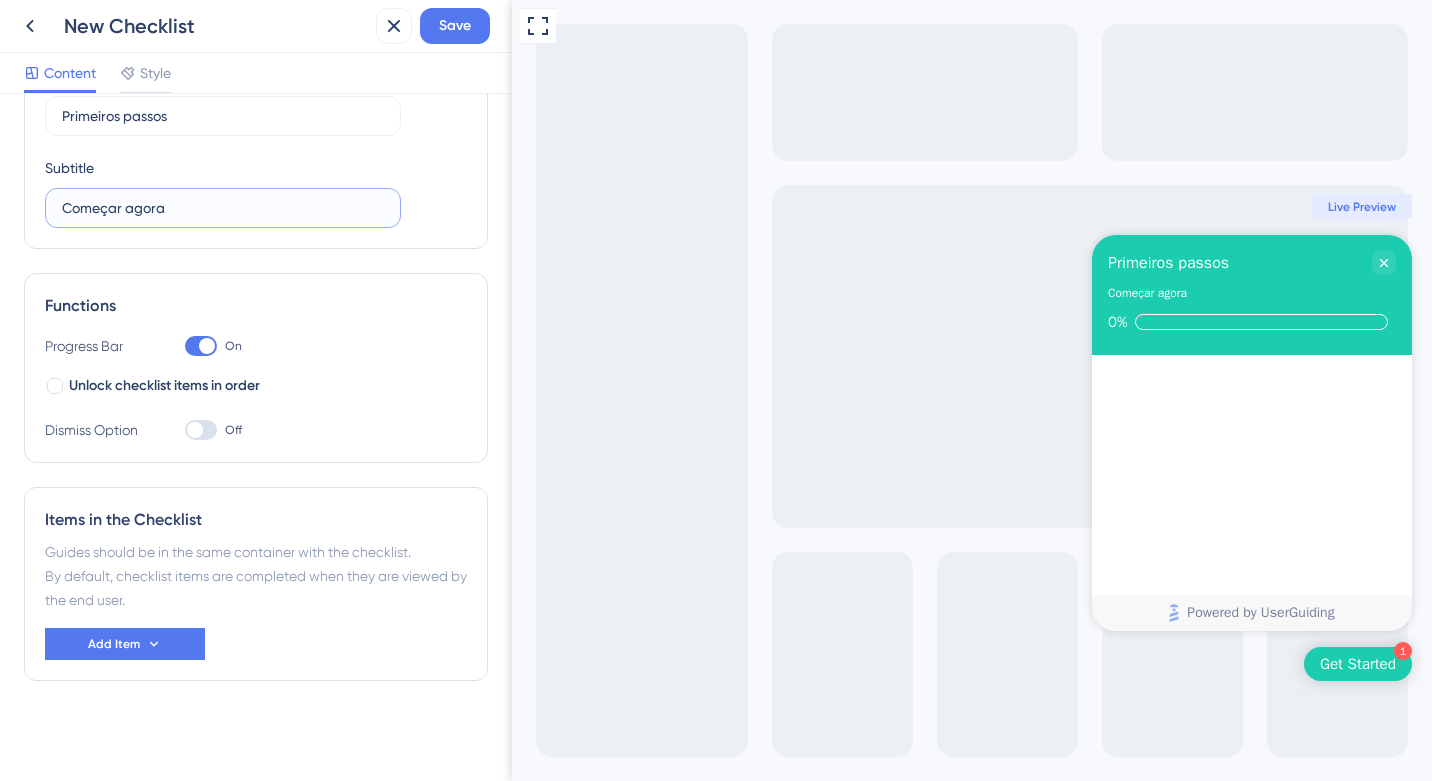 scroll, scrollTop: 119, scrollLeft: 0, axis: vertical 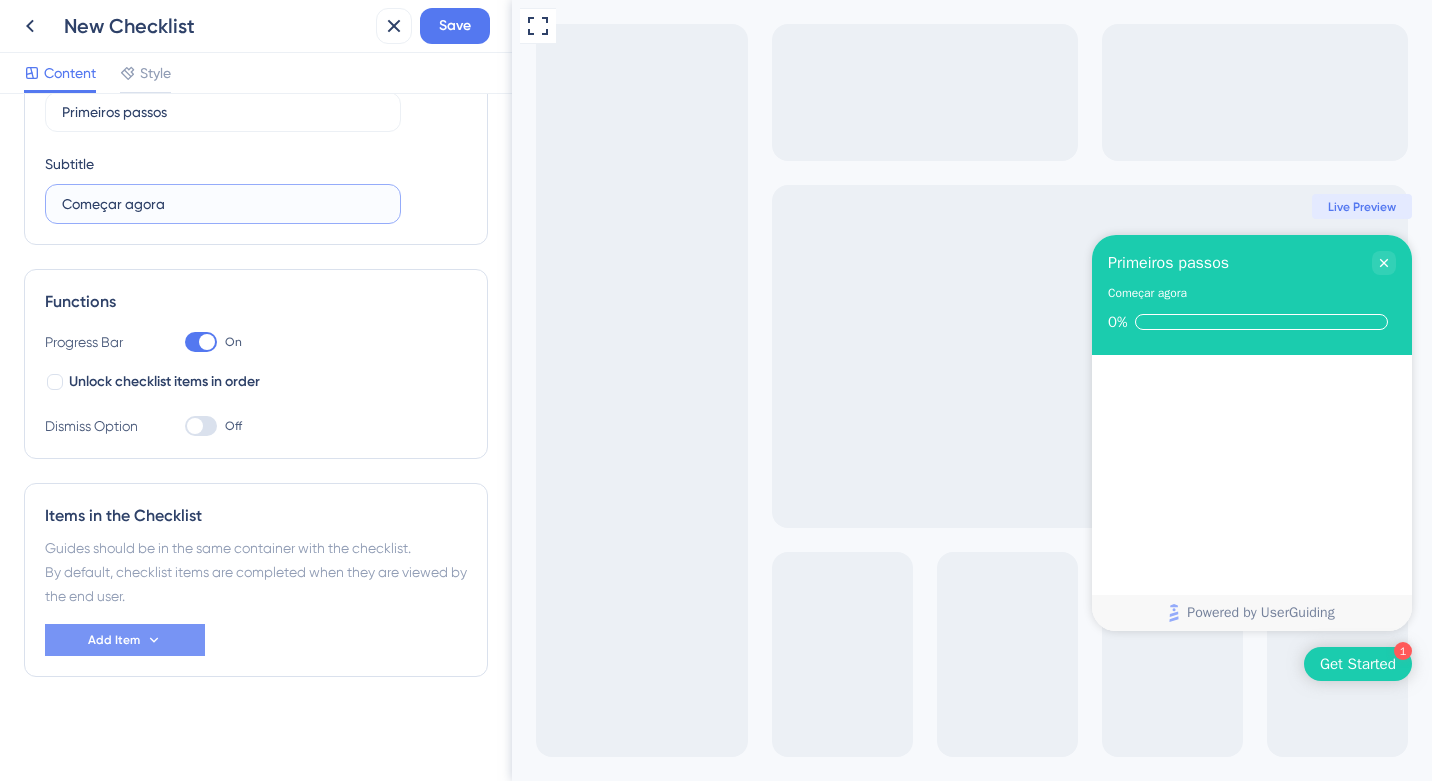 type on "Começar agora" 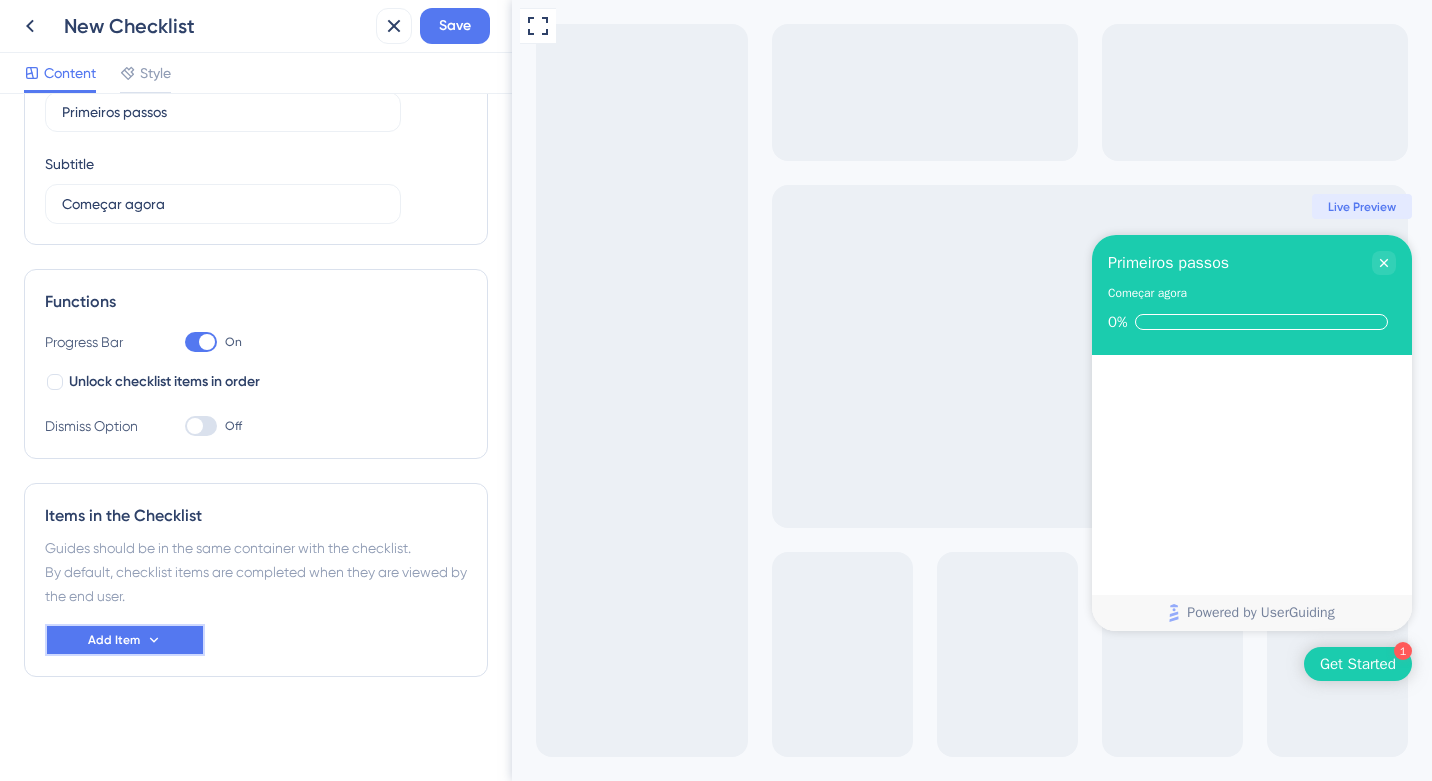 click on "Add Item" at bounding box center (125, 640) 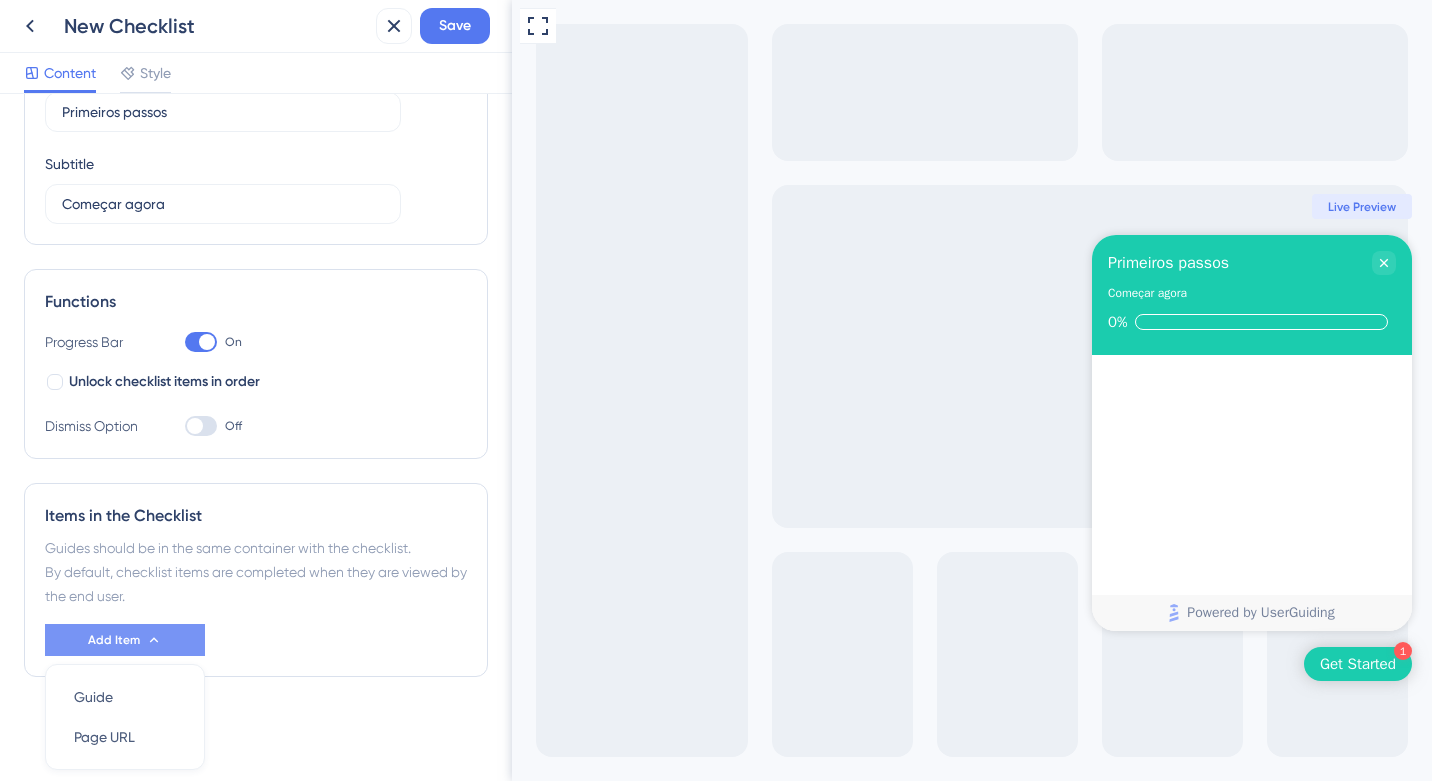 scroll, scrollTop: 188, scrollLeft: 0, axis: vertical 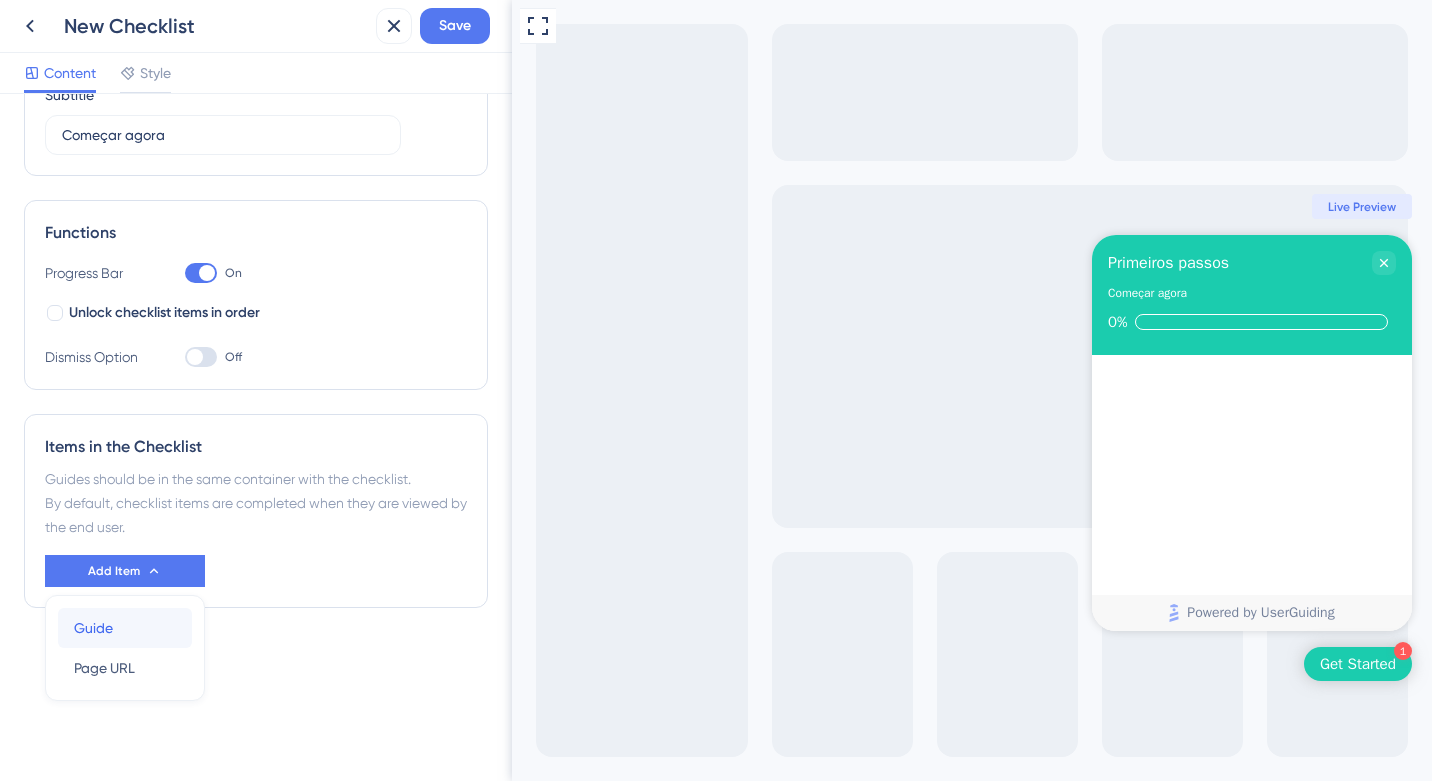 click on "Guide Guide" at bounding box center [125, 628] 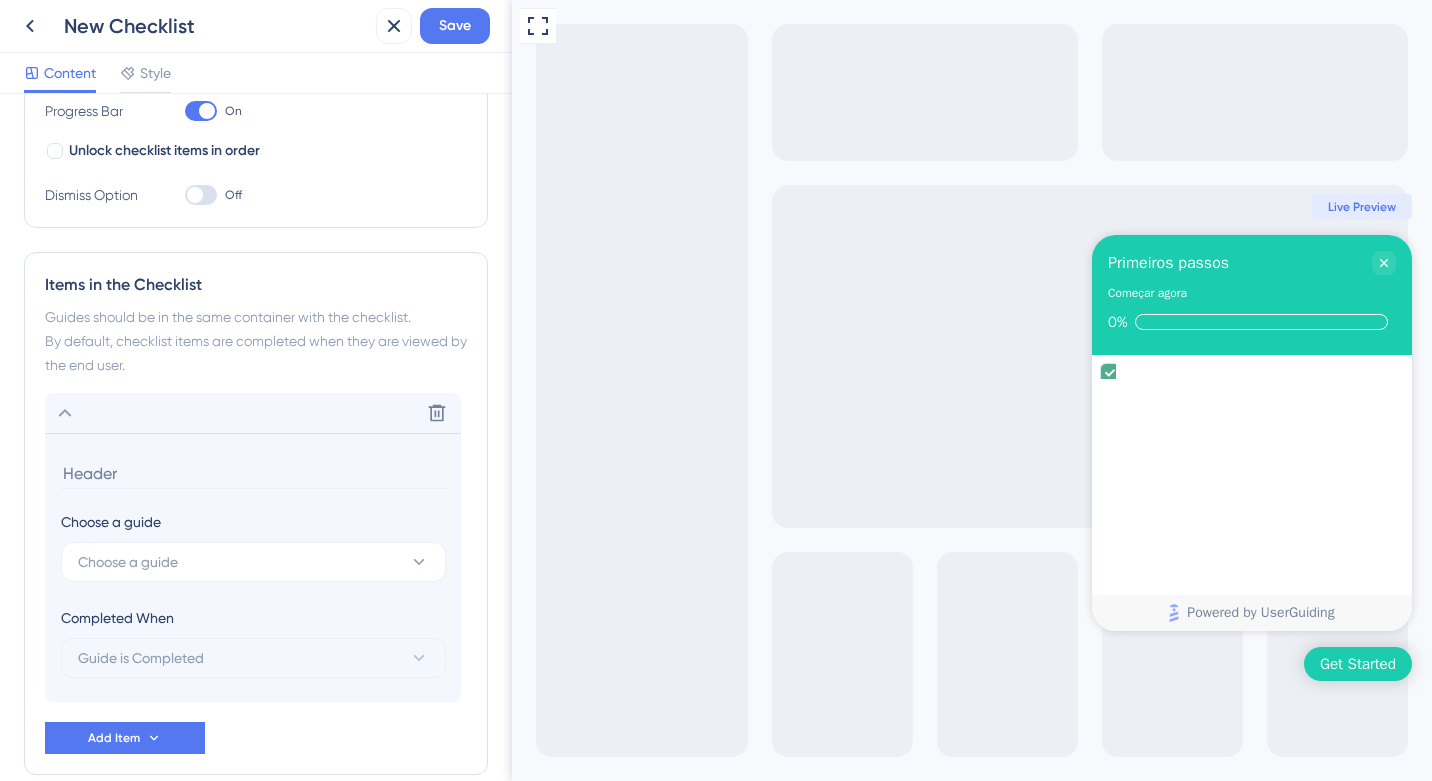 scroll, scrollTop: 448, scrollLeft: 0, axis: vertical 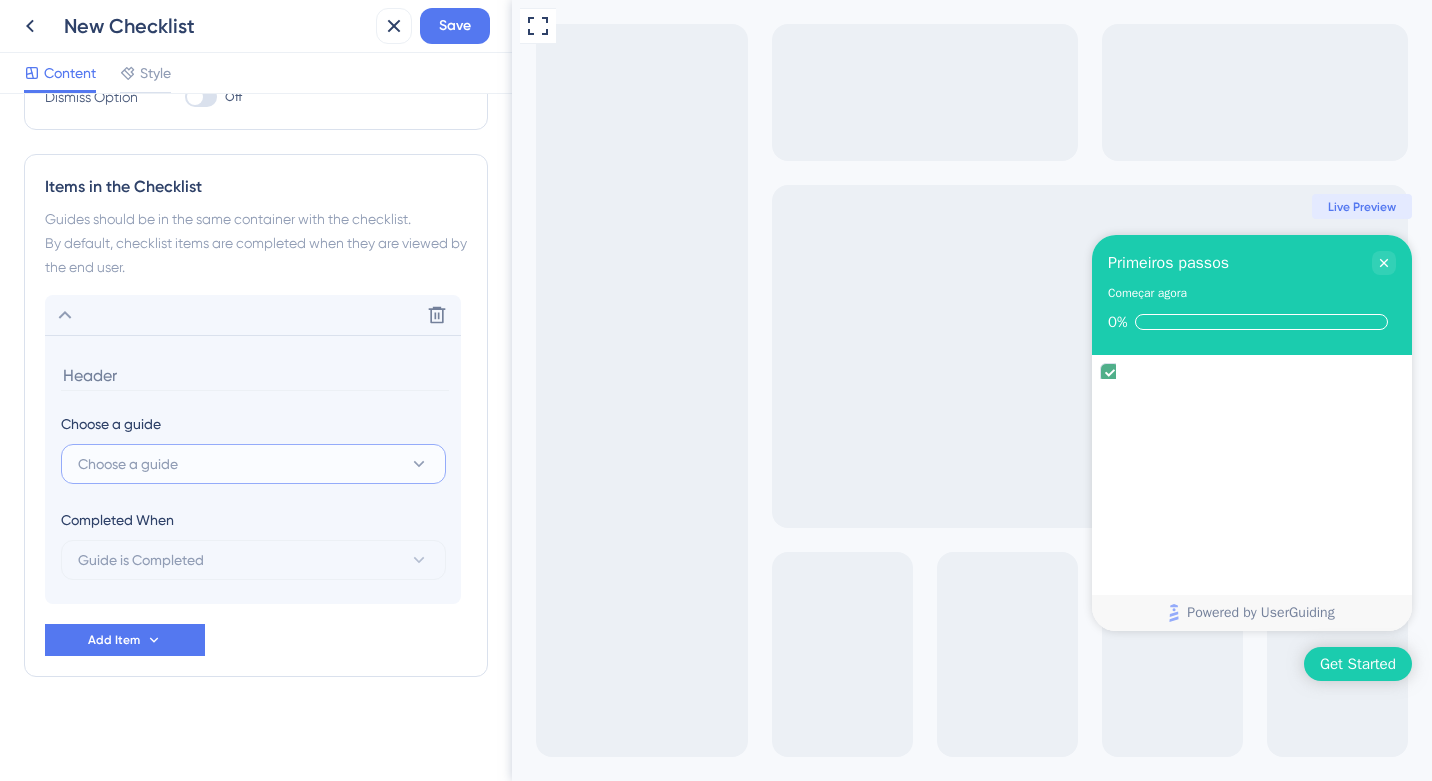 click on "Choose a guide" at bounding box center (128, 464) 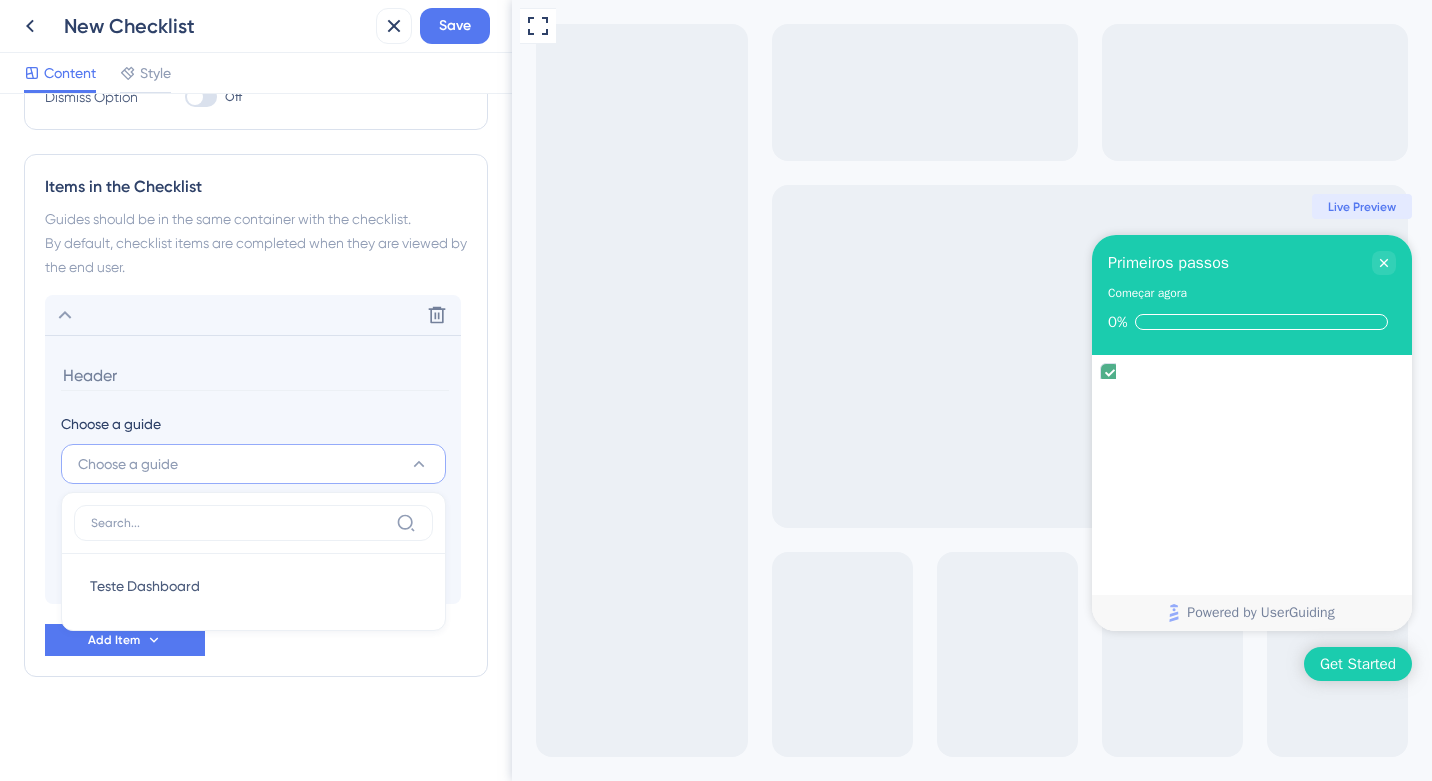 click on "Choose a guide" at bounding box center [128, 464] 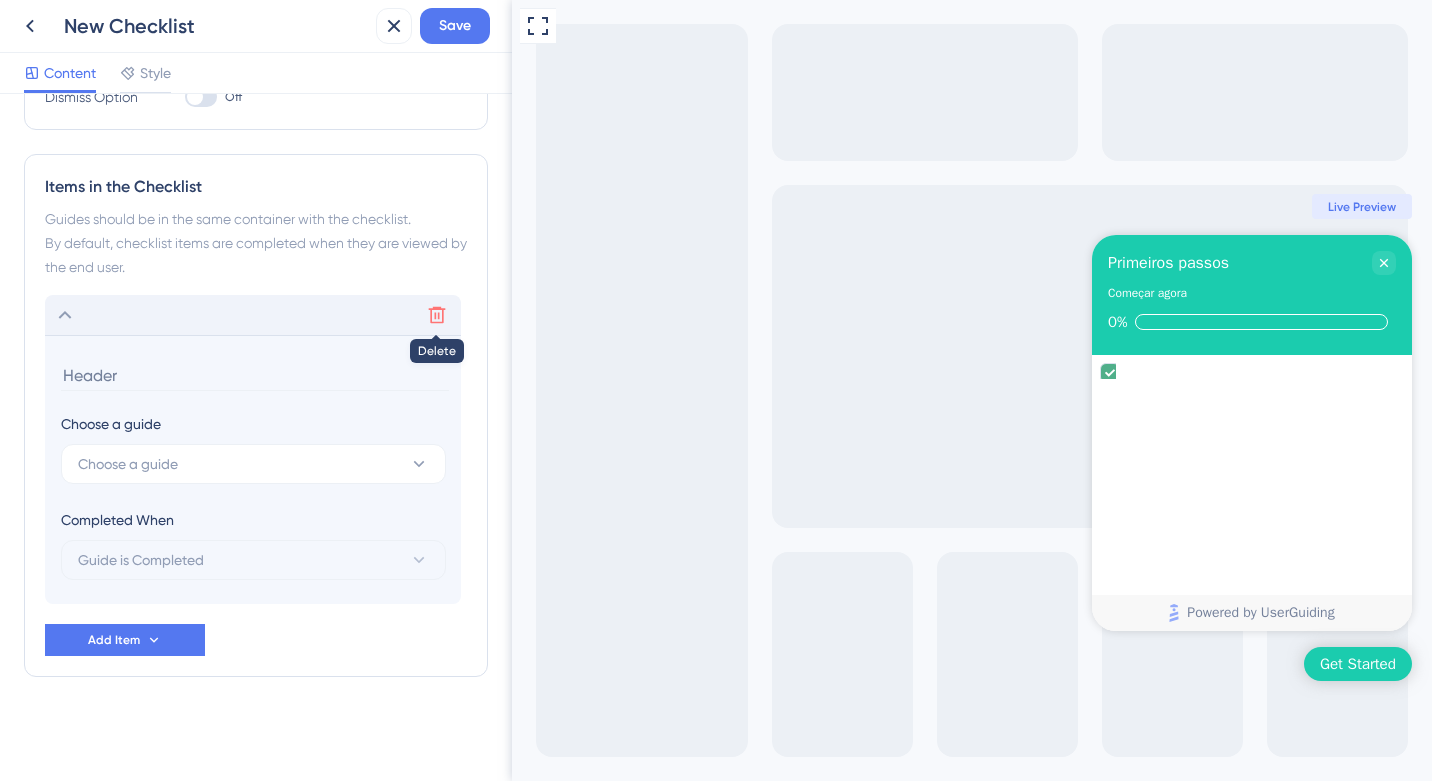 click 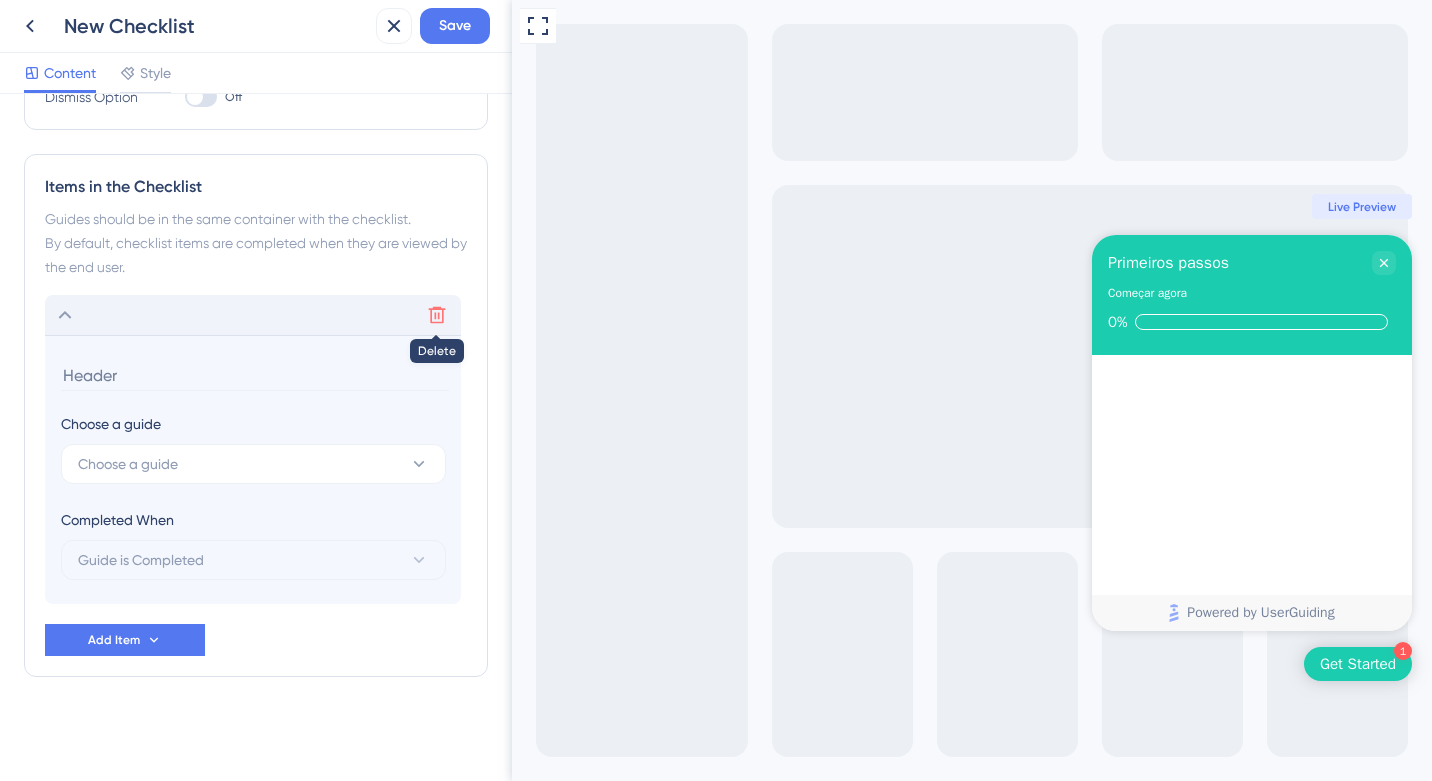 scroll, scrollTop: 119, scrollLeft: 0, axis: vertical 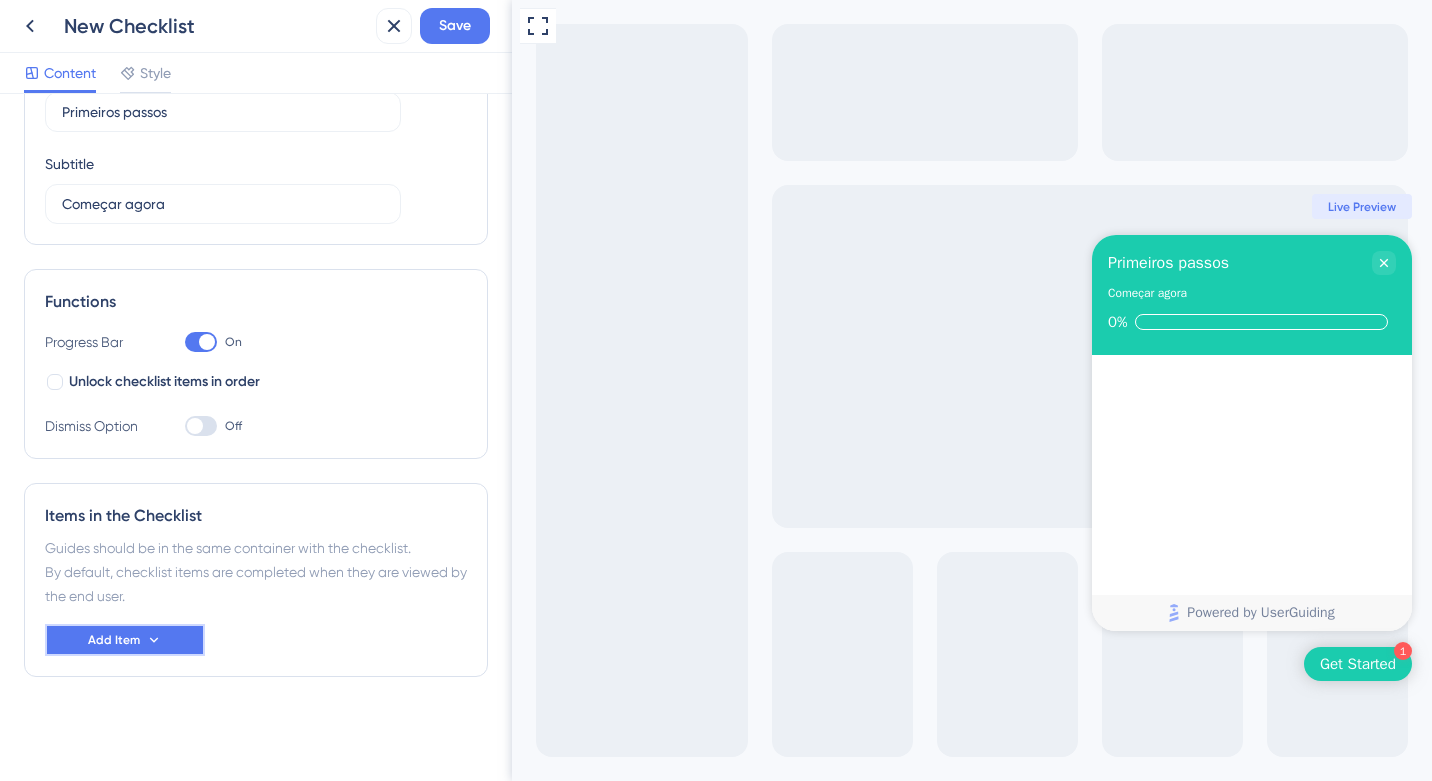 click on "Add Item" at bounding box center (114, 640) 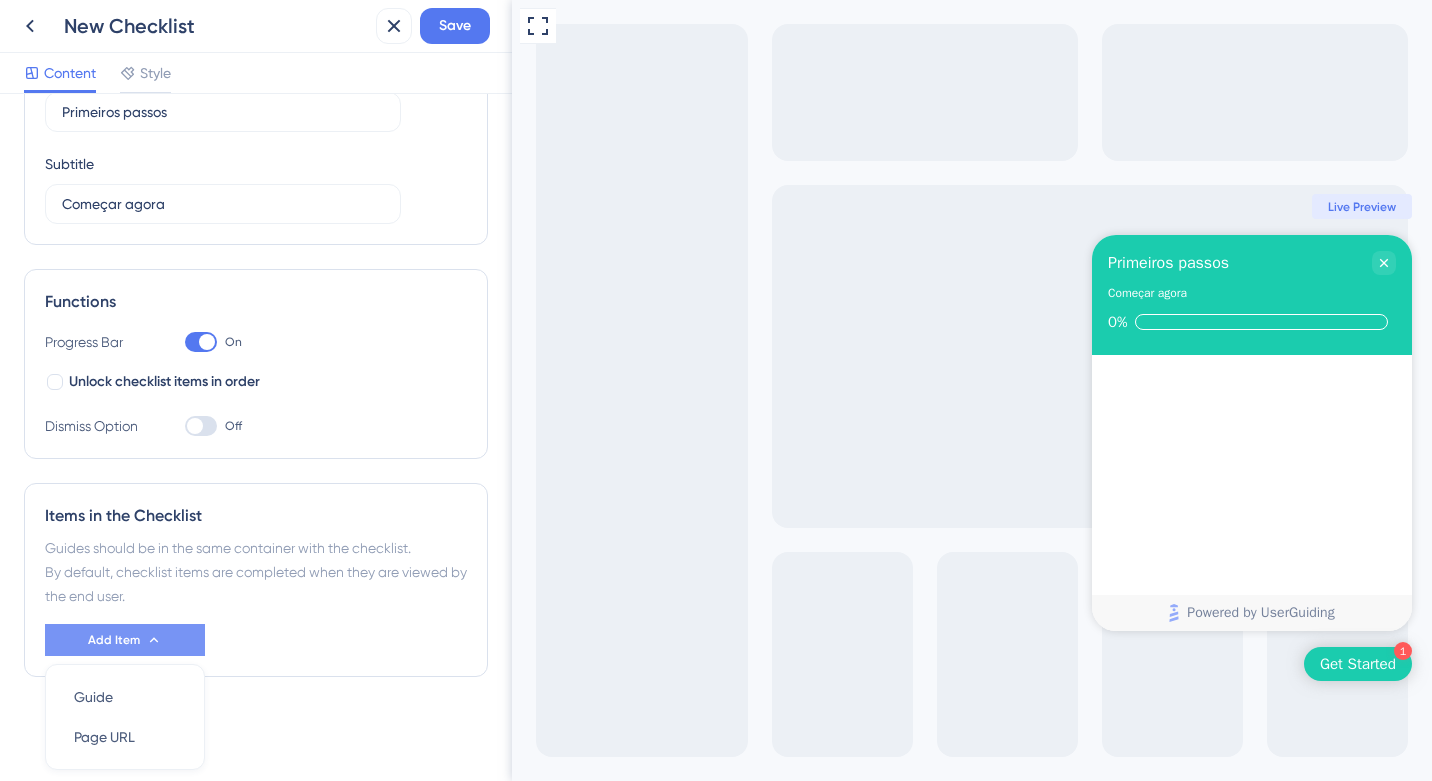 scroll, scrollTop: 188, scrollLeft: 0, axis: vertical 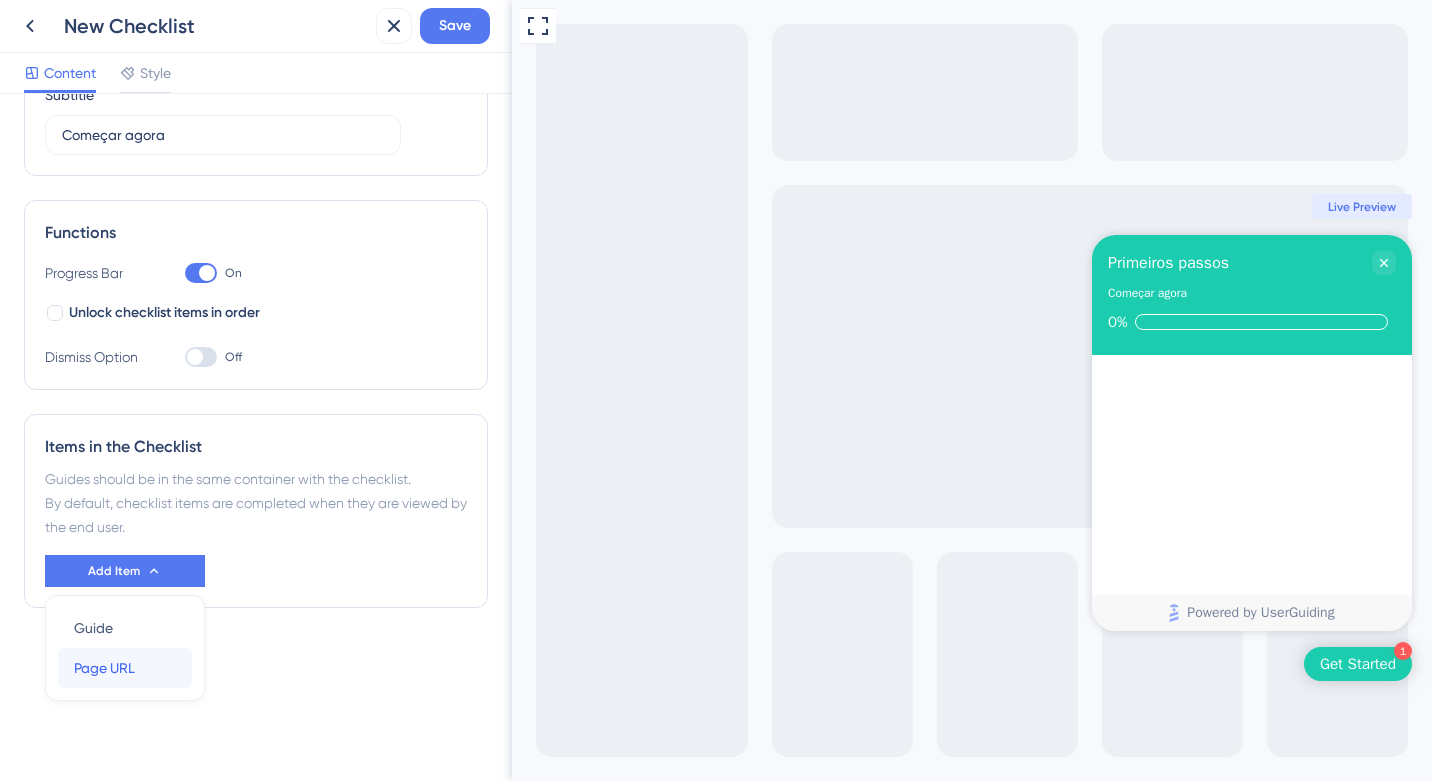 click on "Page URL" at bounding box center (104, 668) 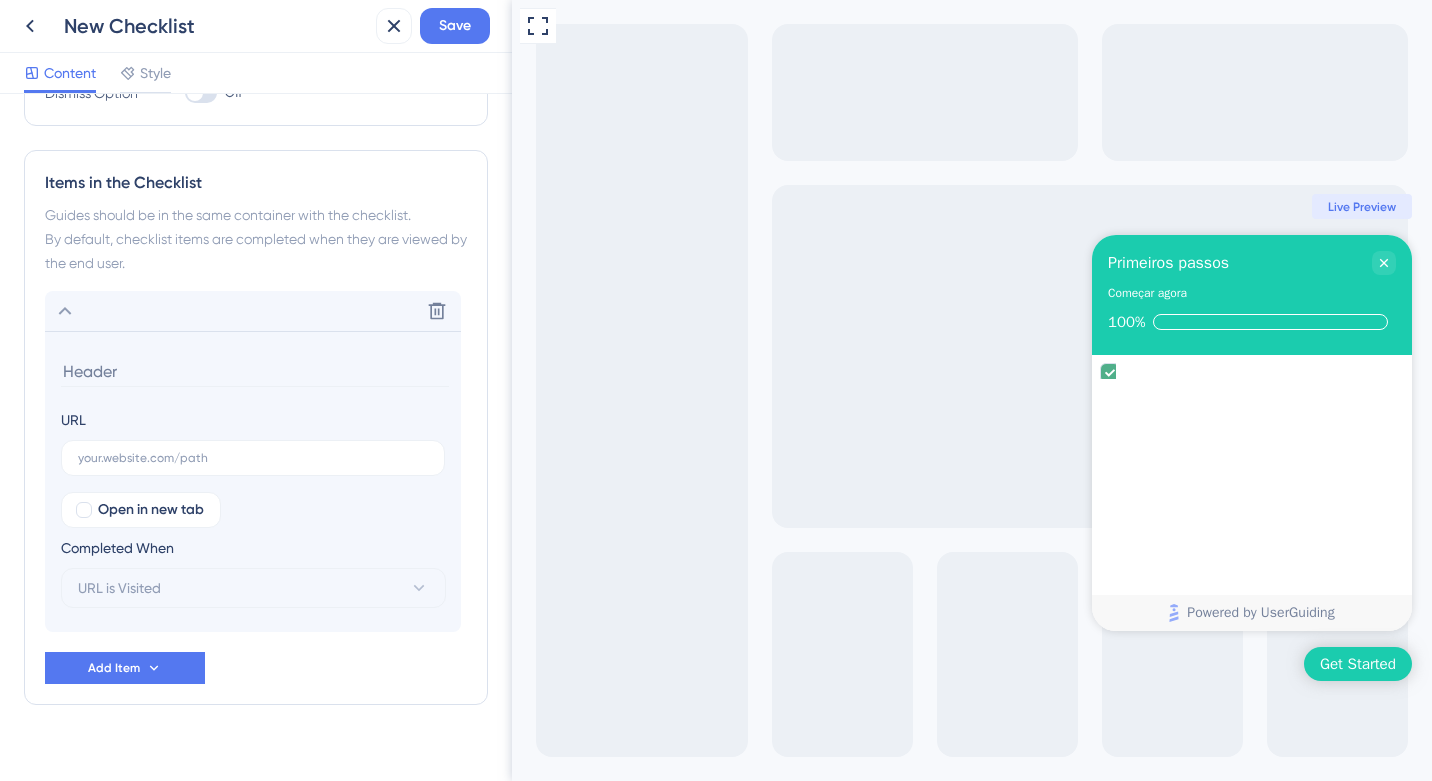scroll, scrollTop: 480, scrollLeft: 0, axis: vertical 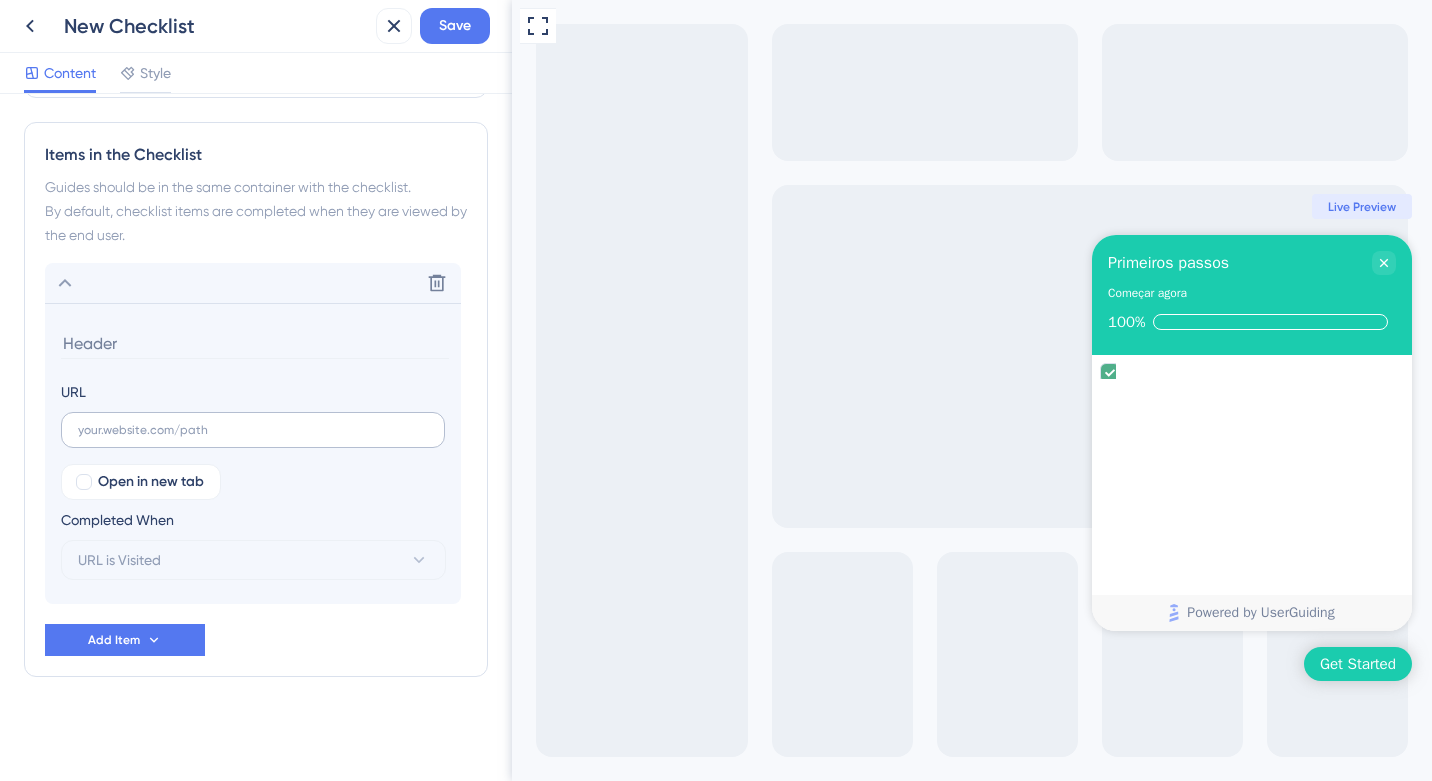 click at bounding box center (253, 430) 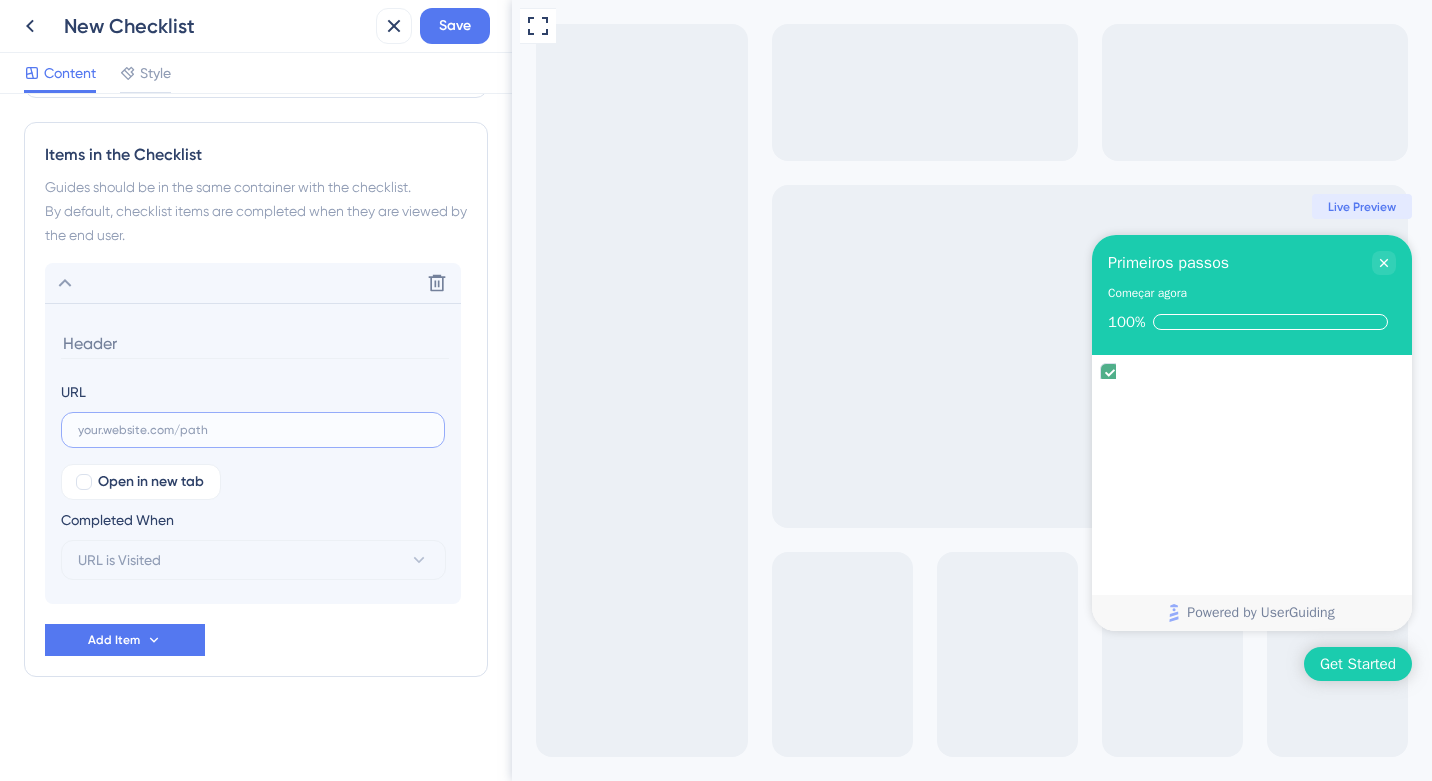click at bounding box center [253, 430] 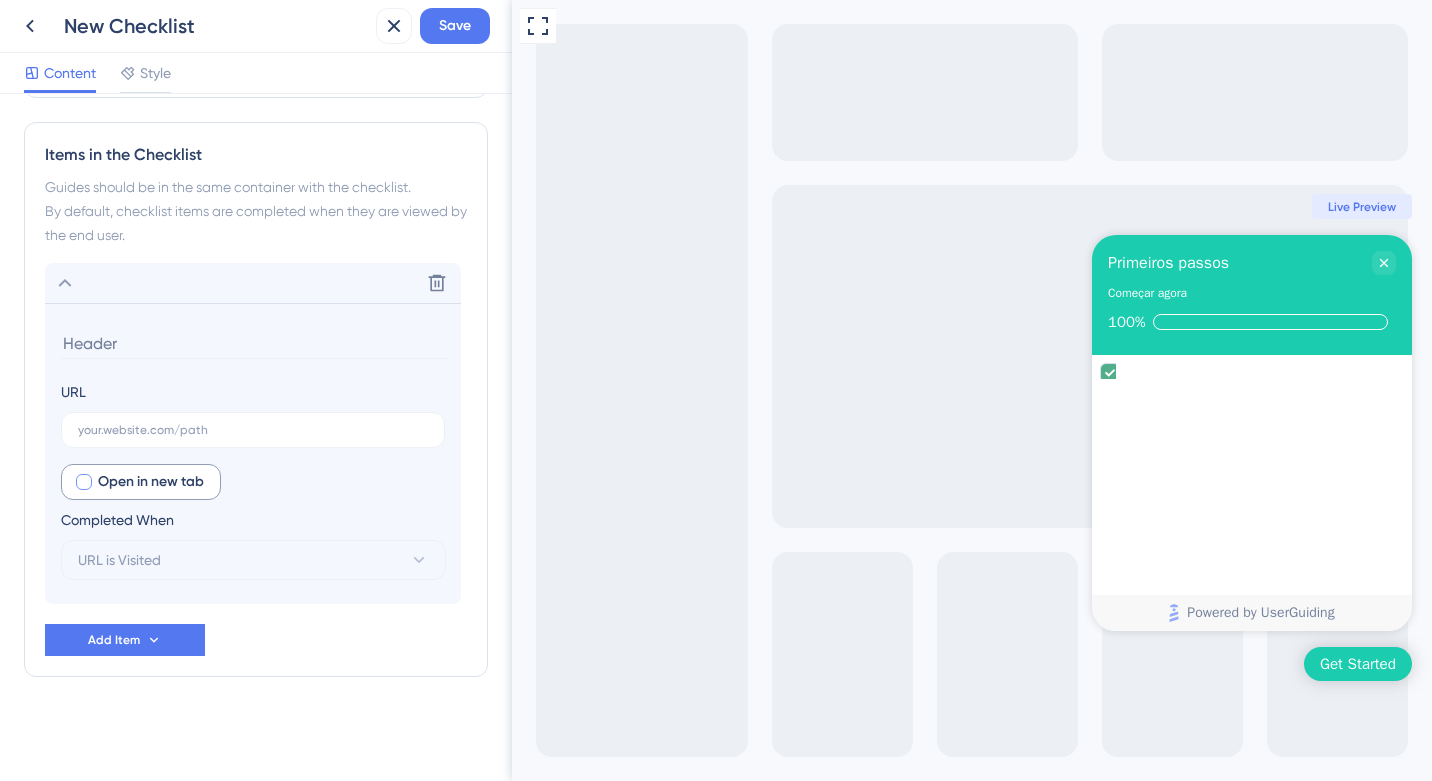 click on "Open in new tab" at bounding box center [151, 482] 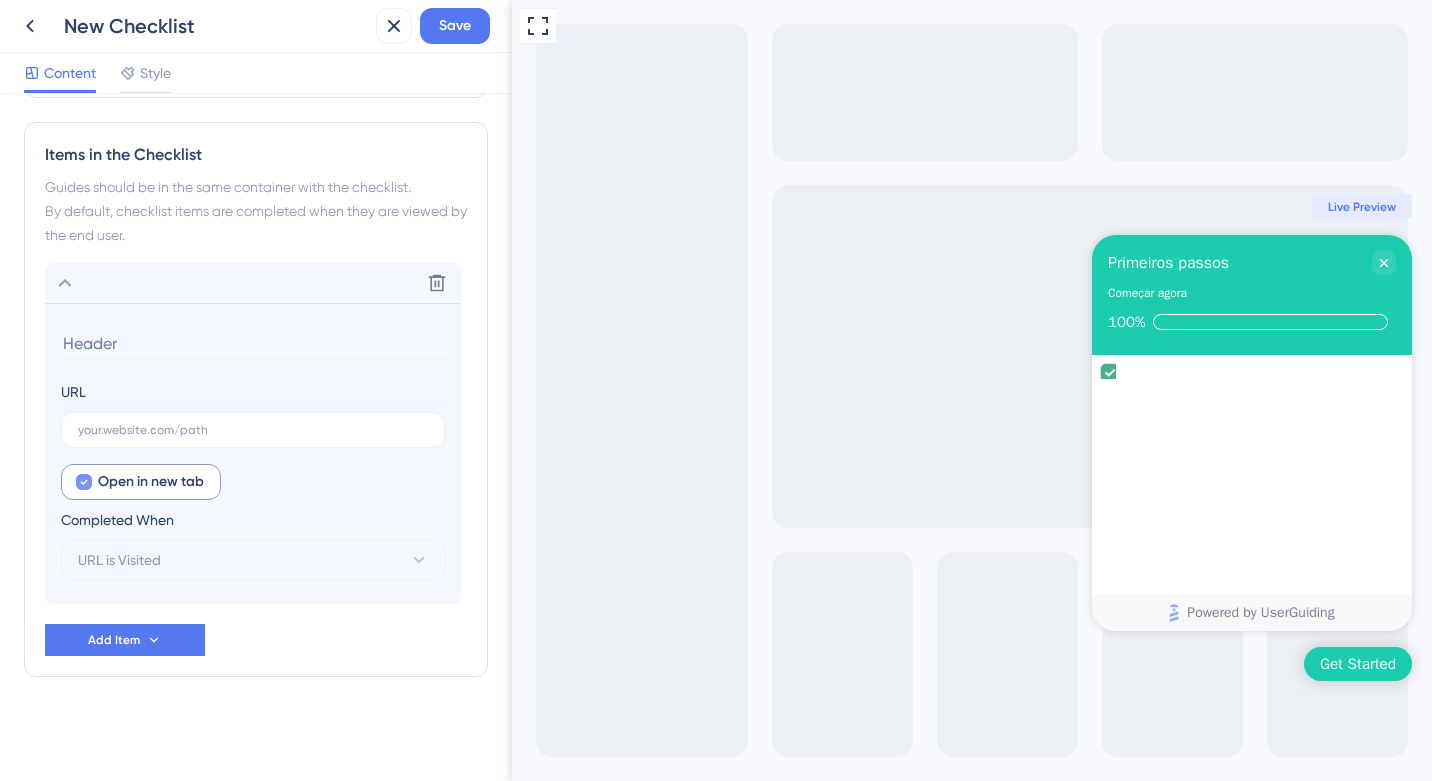 click on "Open in new tab" at bounding box center (151, 482) 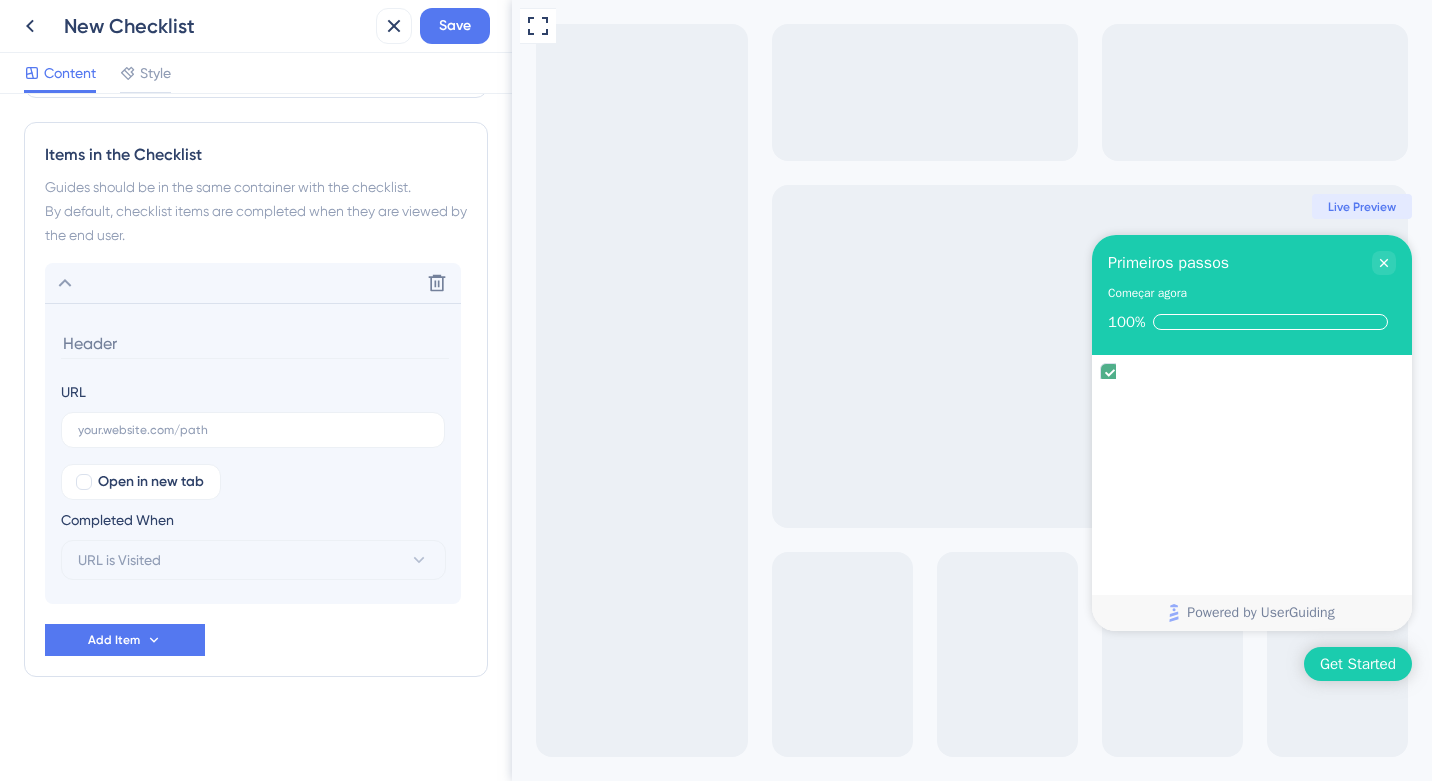 click on "URL Open in new tab Completed When URL is Visited" at bounding box center (253, 480) 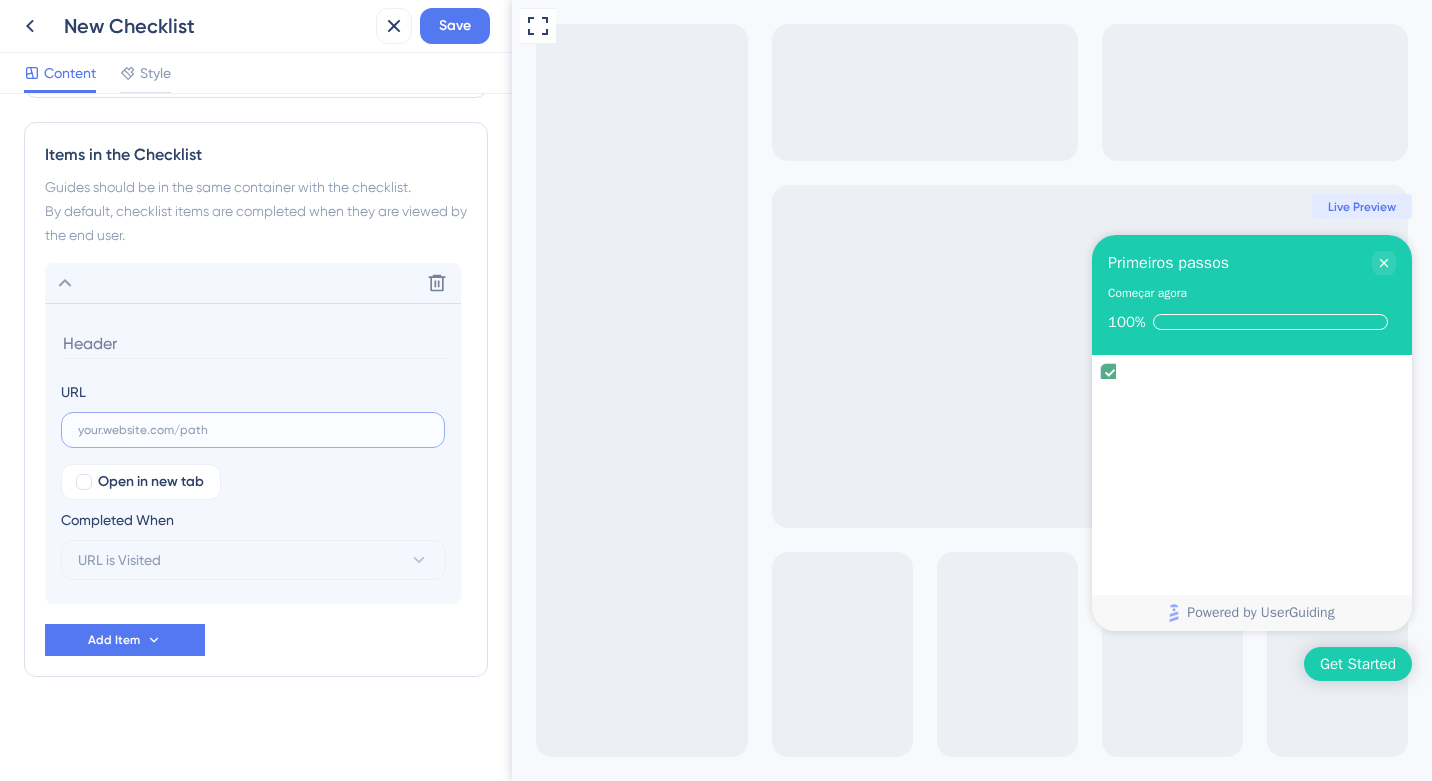click at bounding box center [253, 430] 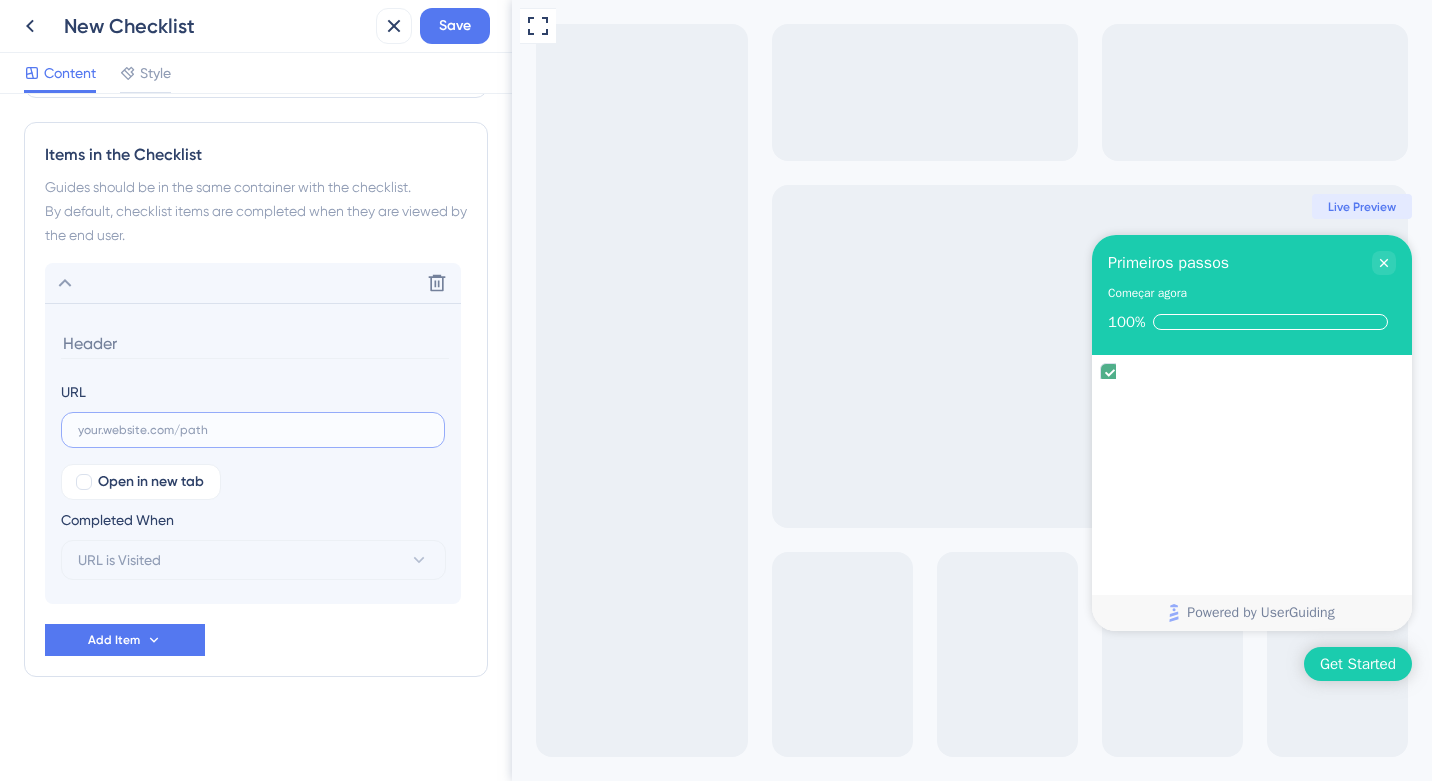 paste on "[URL][DOMAIN_NAME]" 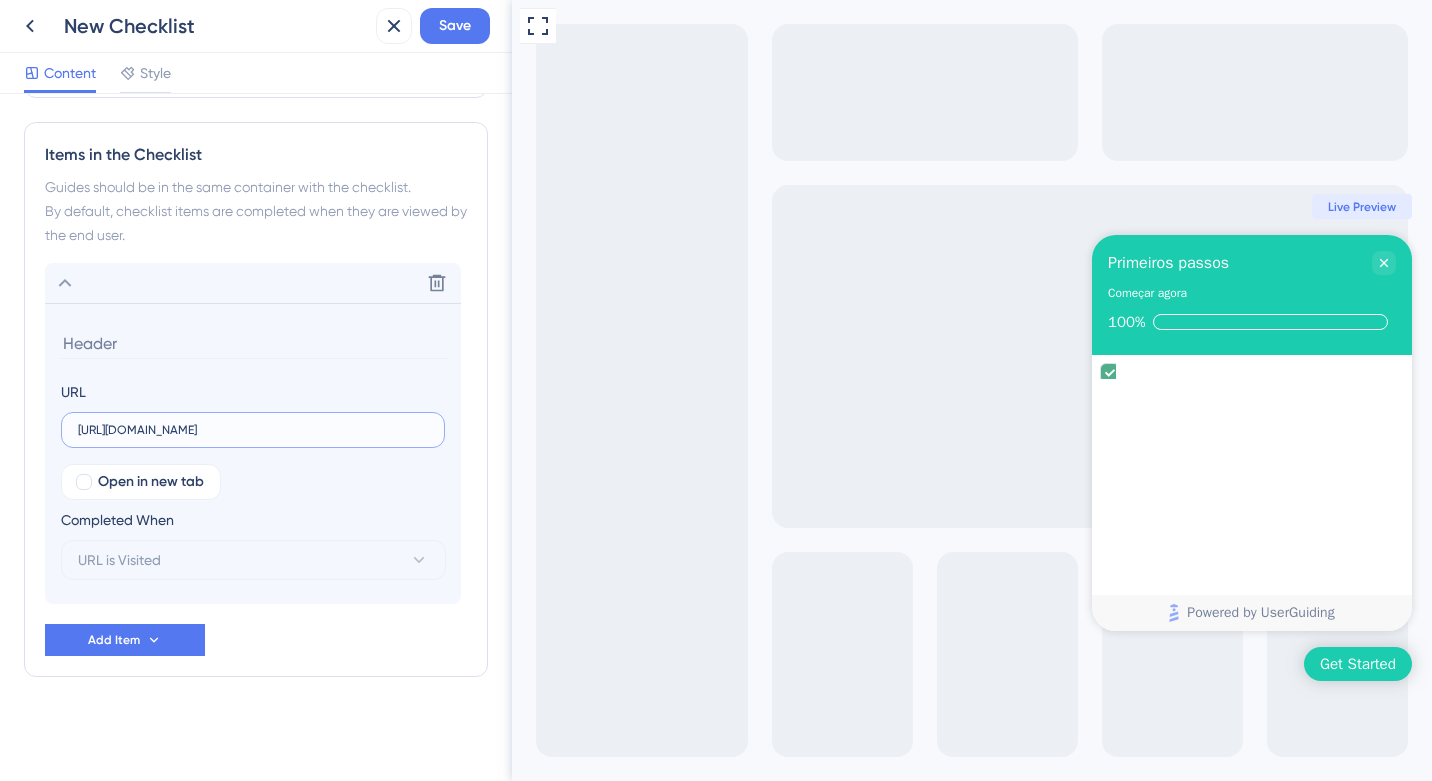 scroll, scrollTop: 0, scrollLeft: 22, axis: horizontal 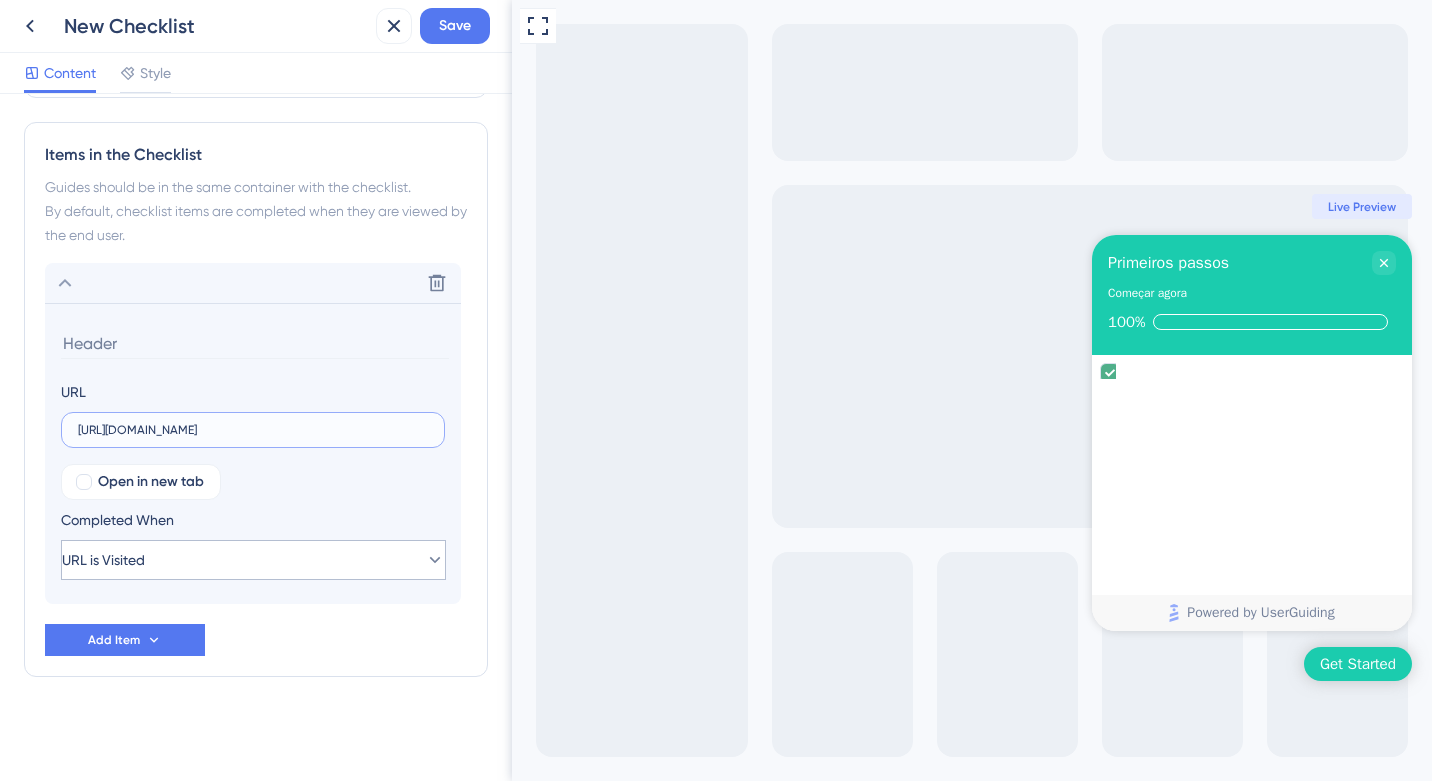 type on "[URL][DOMAIN_NAME]" 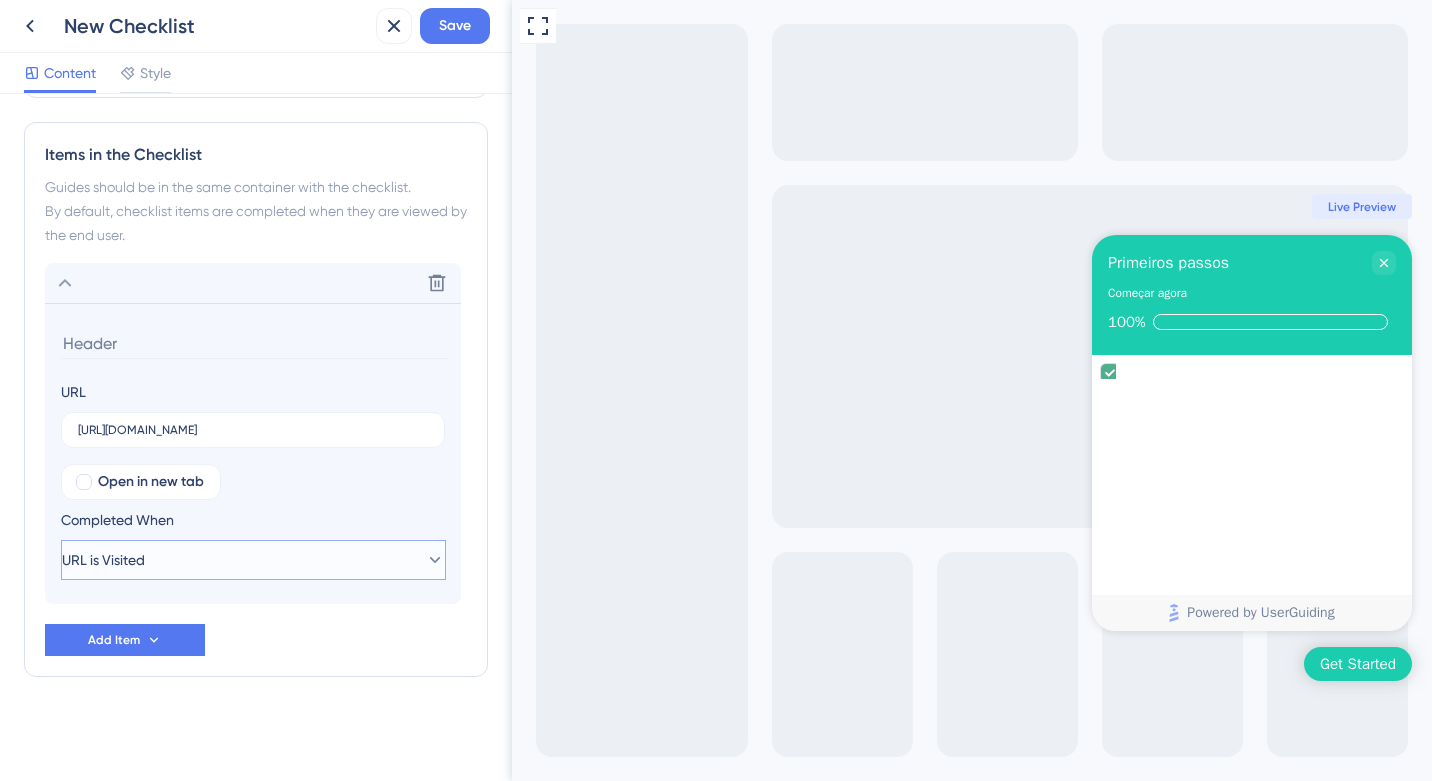 click on "URL is Visited" at bounding box center [253, 560] 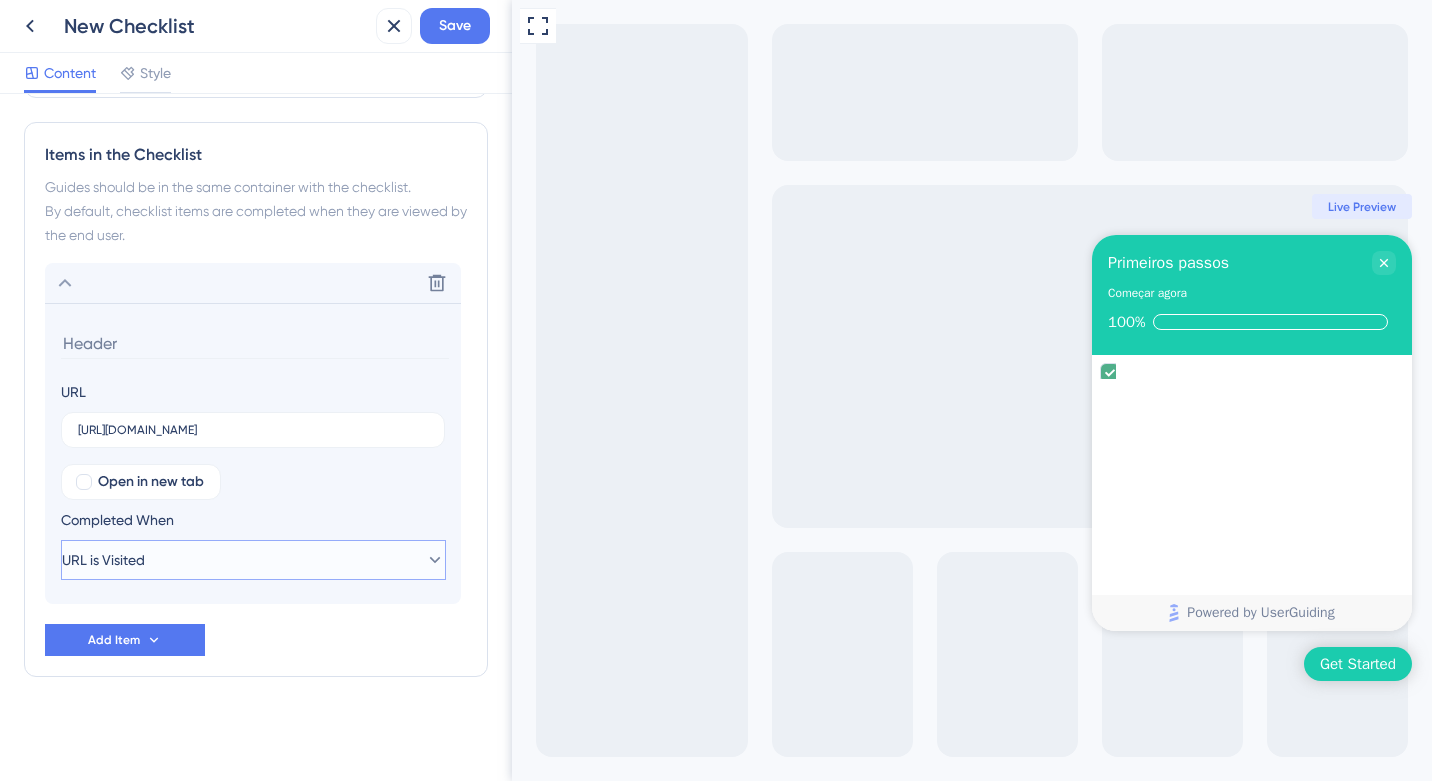 scroll, scrollTop: 0, scrollLeft: 0, axis: both 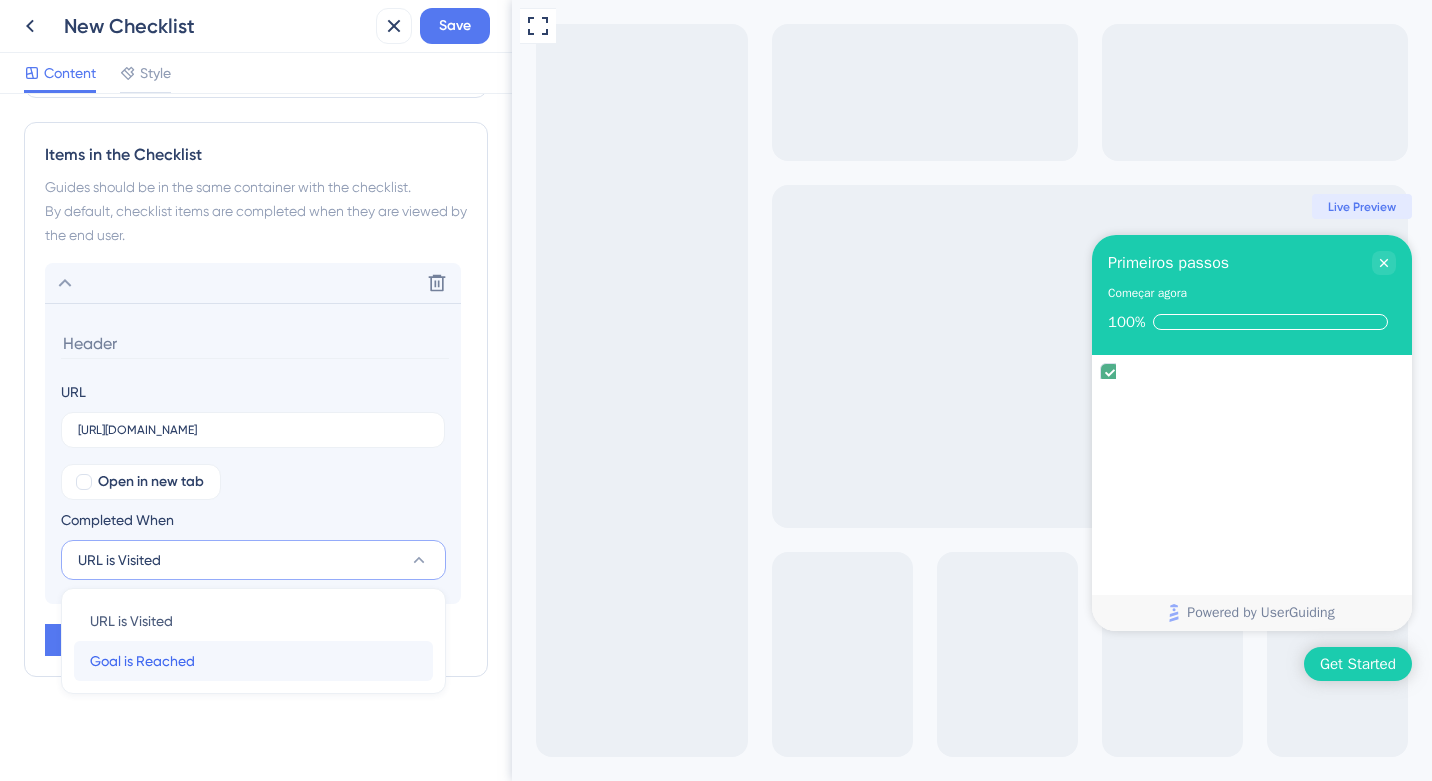 click on "Goal is Reached" at bounding box center (142, 661) 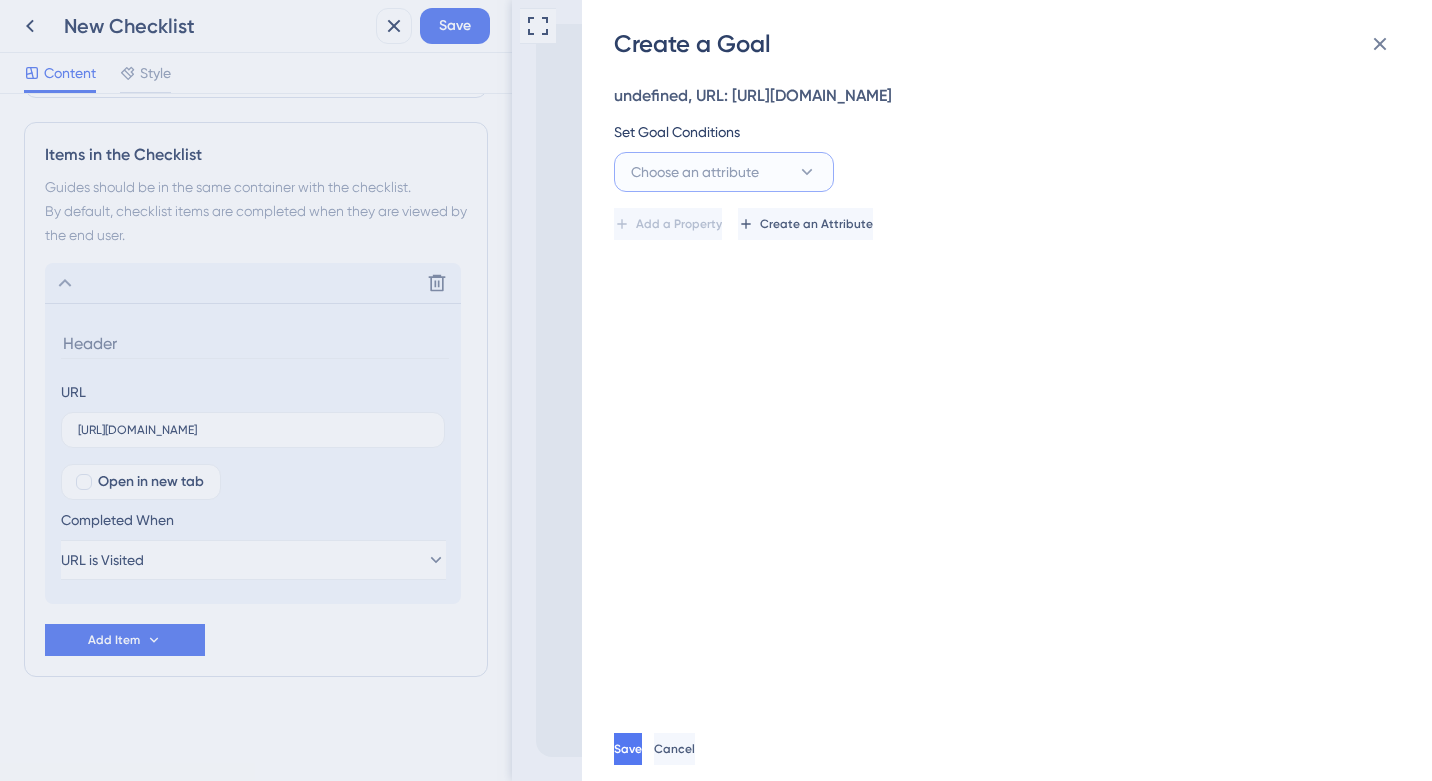 click on "Choose an attribute" at bounding box center [724, 172] 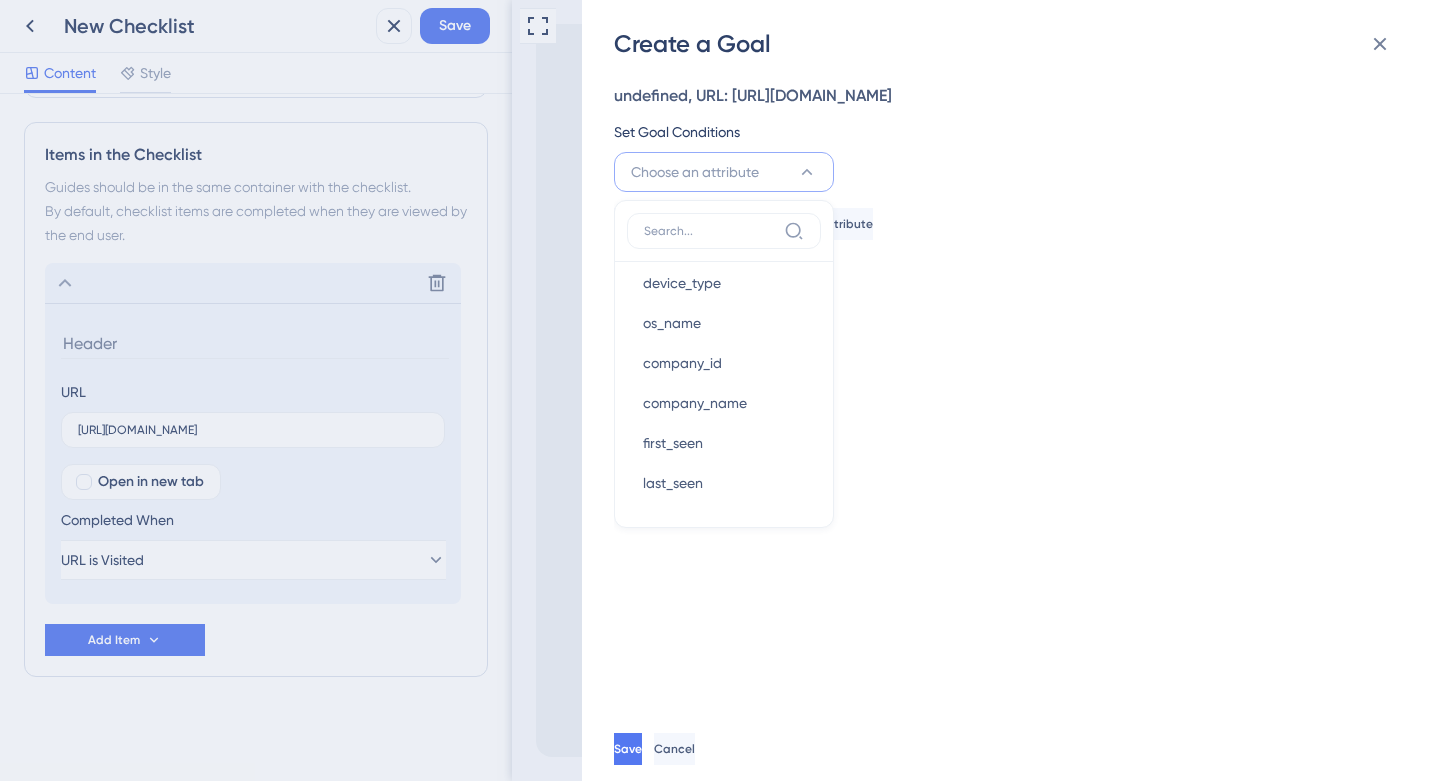 scroll, scrollTop: 0, scrollLeft: 0, axis: both 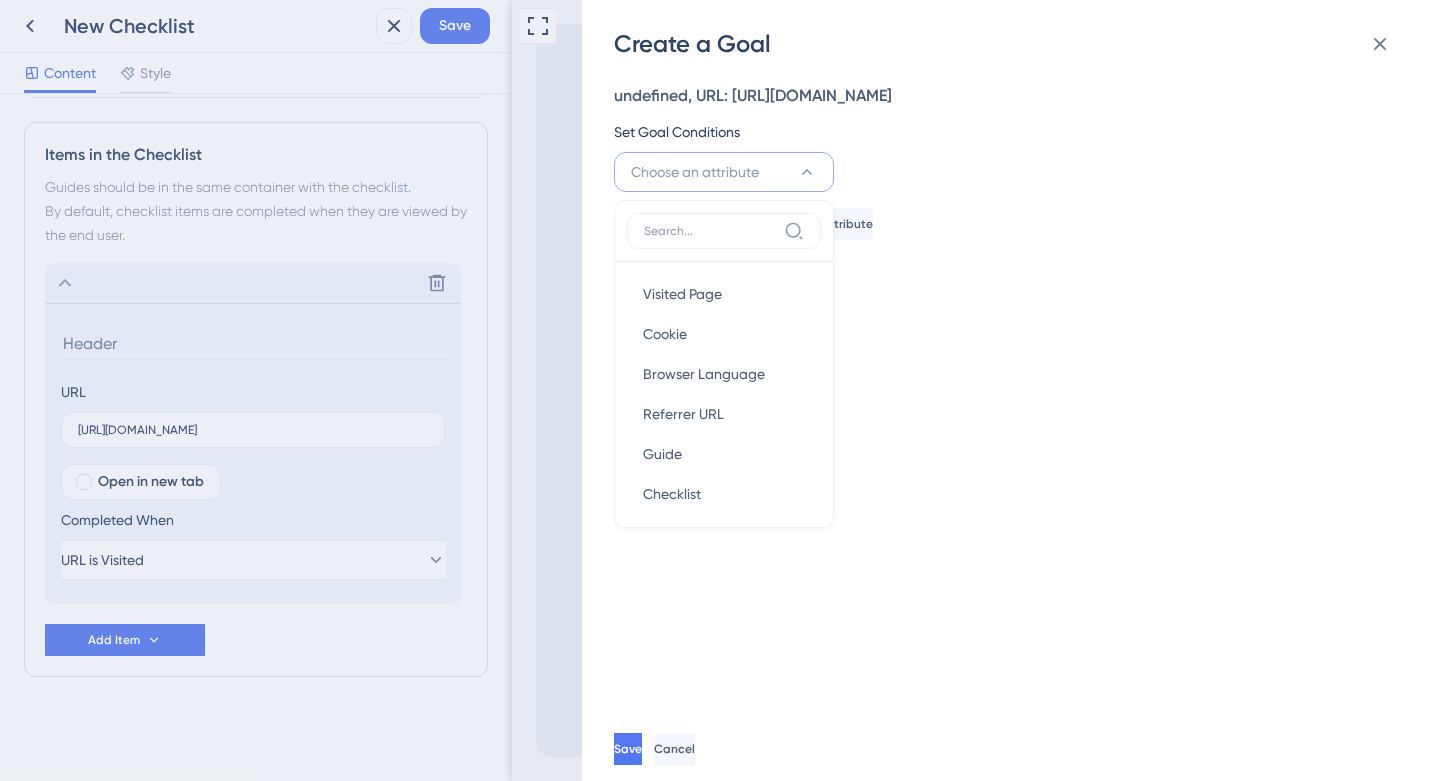 click on "undefined, URL: [URL][DOMAIN_NAME] Set Goal Conditions Choose an attribute Visited Page Visited Page Cookie Cookie Browser Language Browser Language Referrer URL Referrer URL Guide Guide Checklist Checklist user_id user_id first_seen first_seen last_seen last_seen web_session web_session survey_score survey_score survey_feedback survey_feedback last_product_updates_interacted last_product_updates_interacted last_ai_assistant_interacted last_ai_assistant_interacted last_knowledge_base_interacted last_knowledge_base_interacted ai_assistant_conversation_started ai_assistant_conversation_started interacted_resource_centers interacted_resource_centers rc_viewed_tabs rc_viewed_tabs pu_viewed_posts pu_viewed_posts kb_viewed_articles kb_viewed_articles browser_language browser_language browser_name browser_name device_type device_type os_name os_name company_id company_id company_name company_name first_seen first_seen last_seen last_seen Add a Property Create an Attribute" at bounding box center [1017, 388] 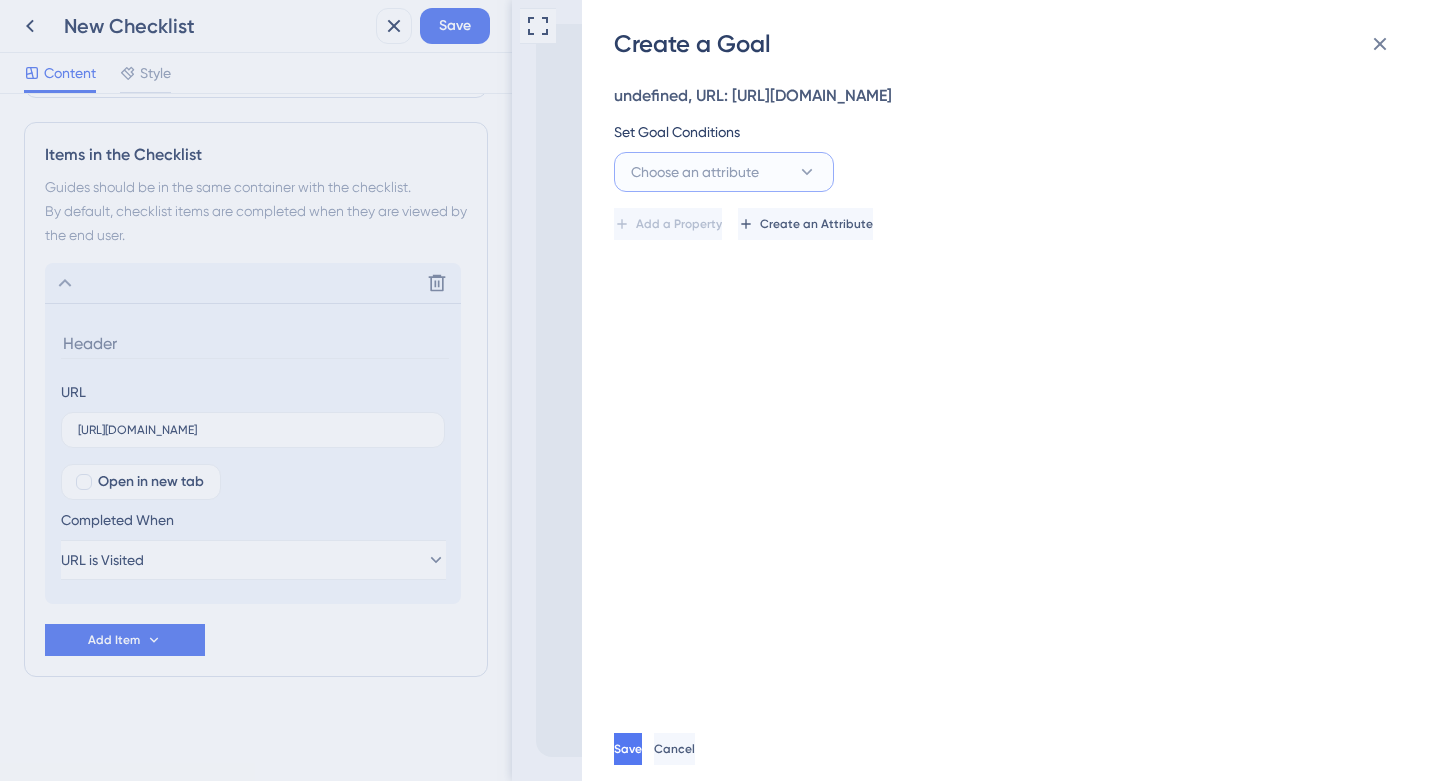 click on "Choose an attribute" at bounding box center (724, 172) 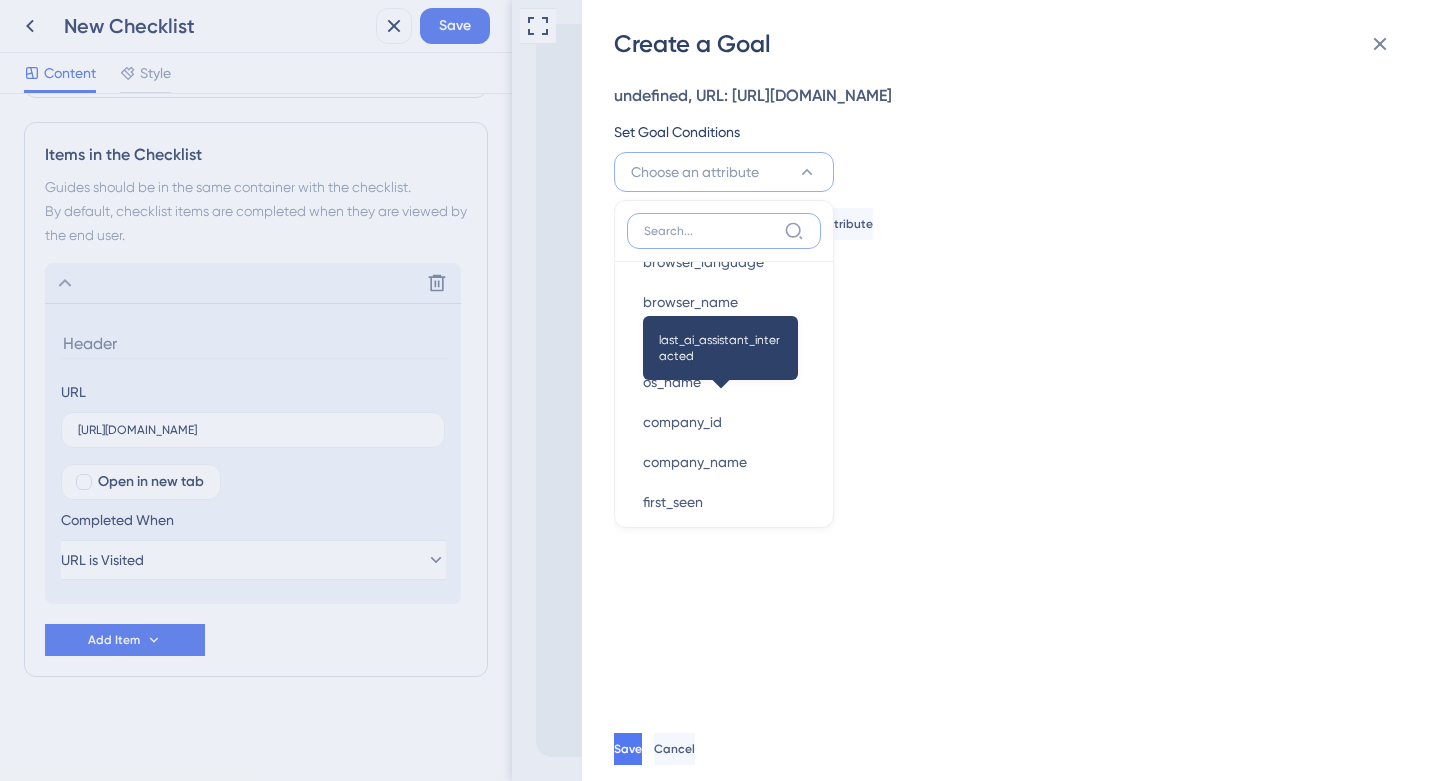 scroll, scrollTop: 891, scrollLeft: 0, axis: vertical 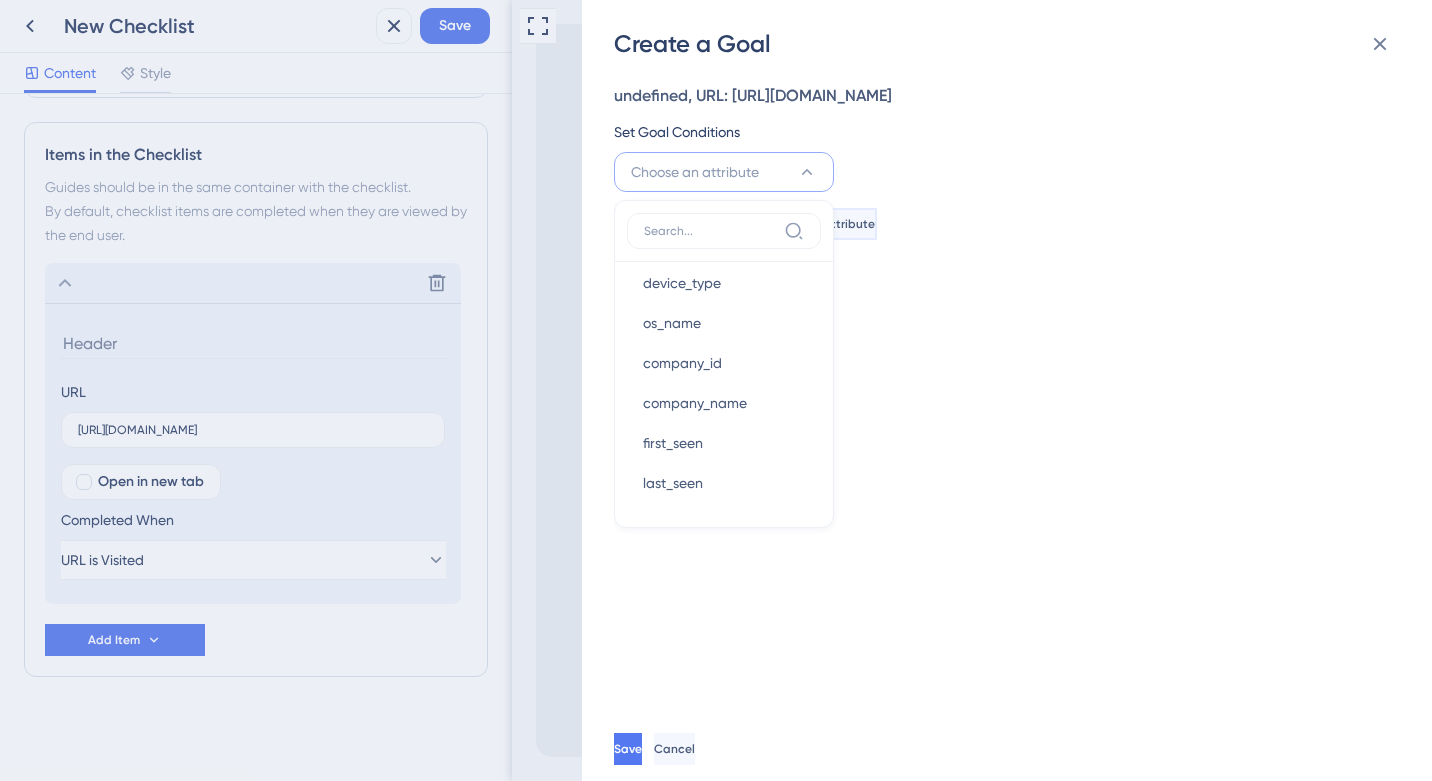 click on "Create an Attribute" at bounding box center [818, 224] 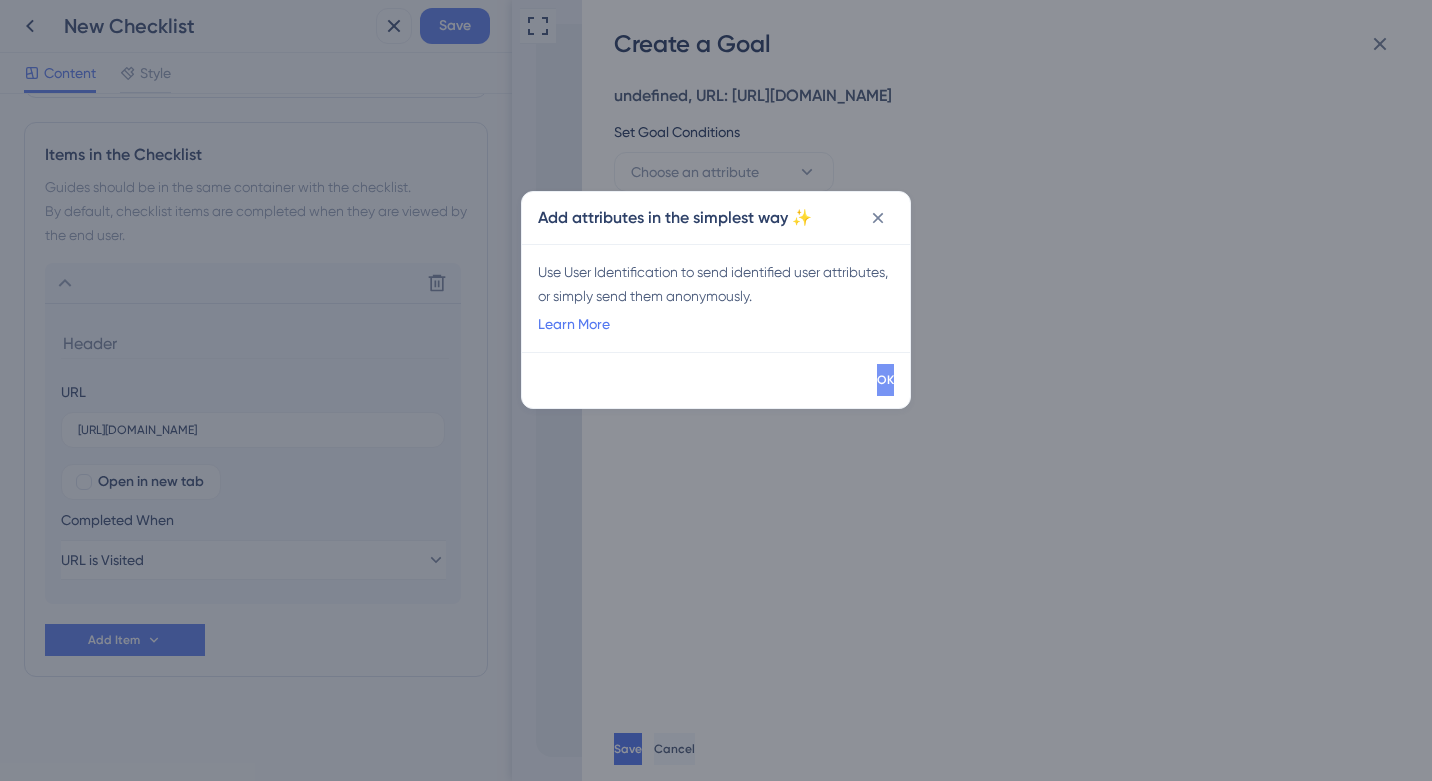 click on "OK" at bounding box center (885, 380) 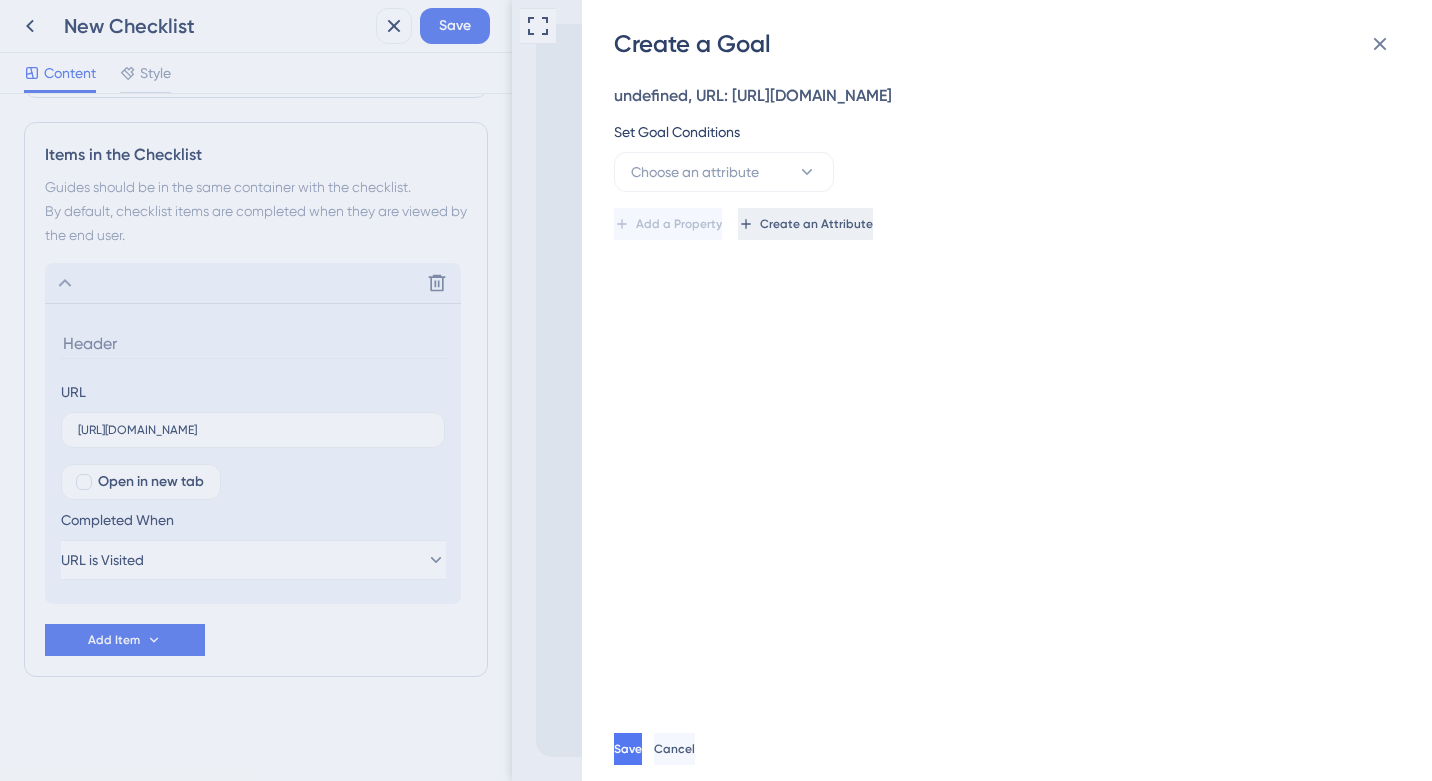 click on "Create an Attribute" at bounding box center (805, 224) 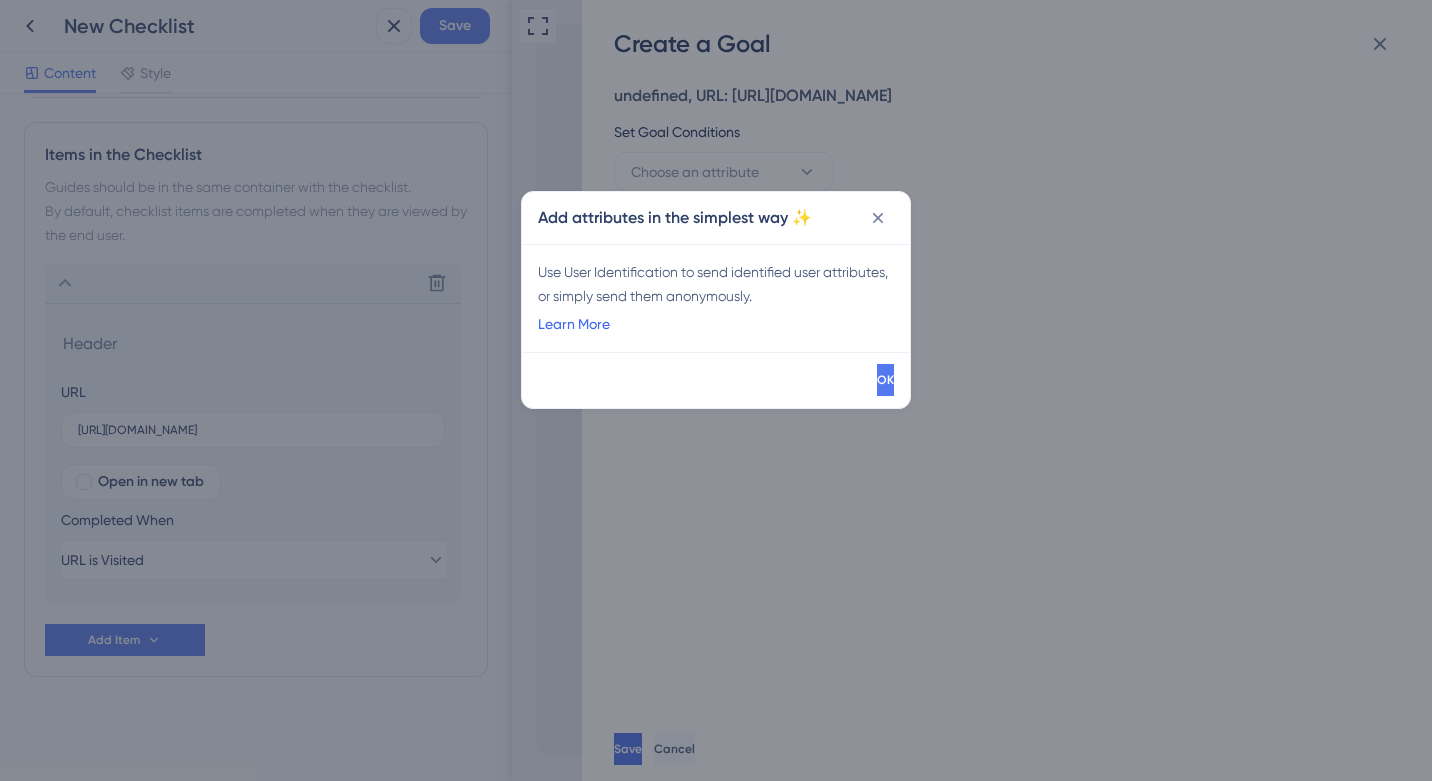 click on "Learn More" at bounding box center [574, 324] 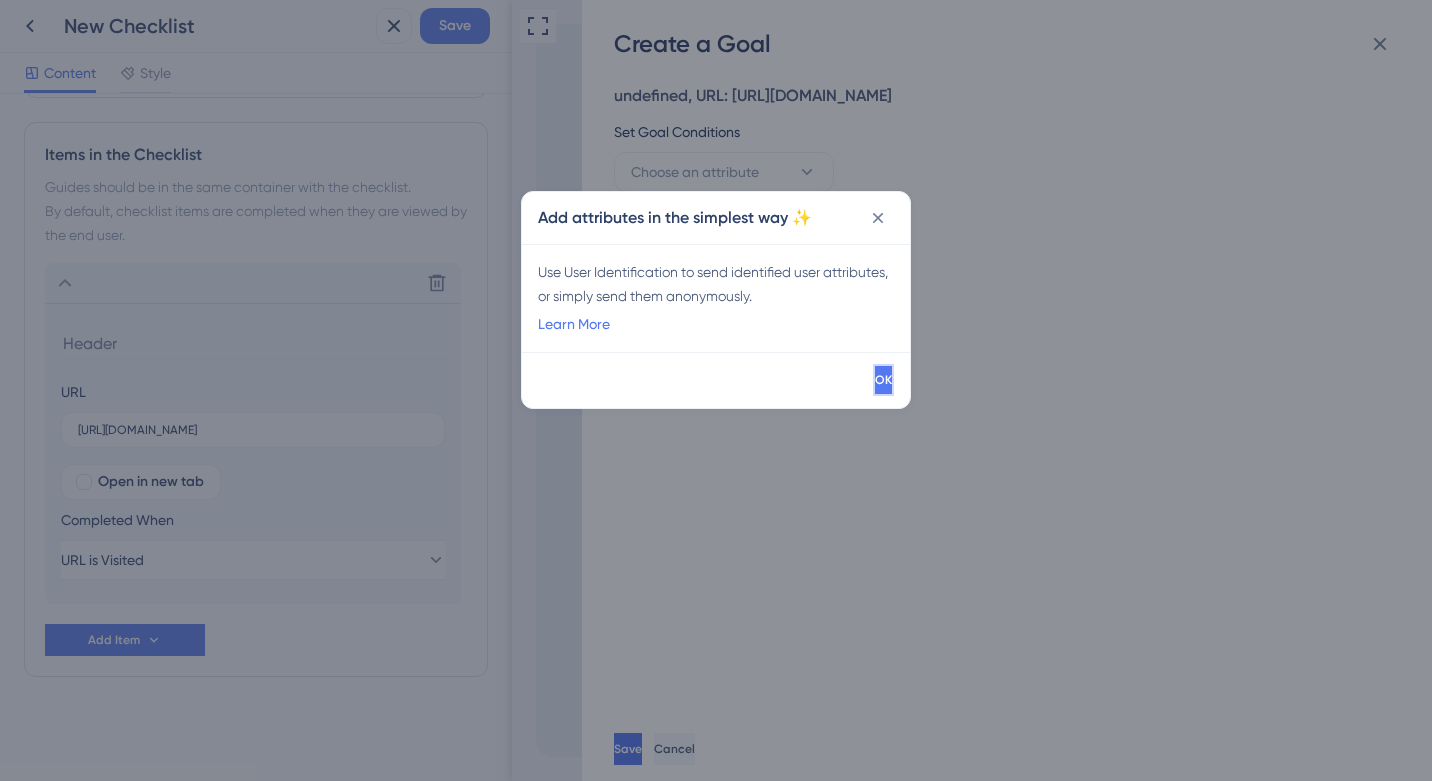 click on "OK" at bounding box center [883, 380] 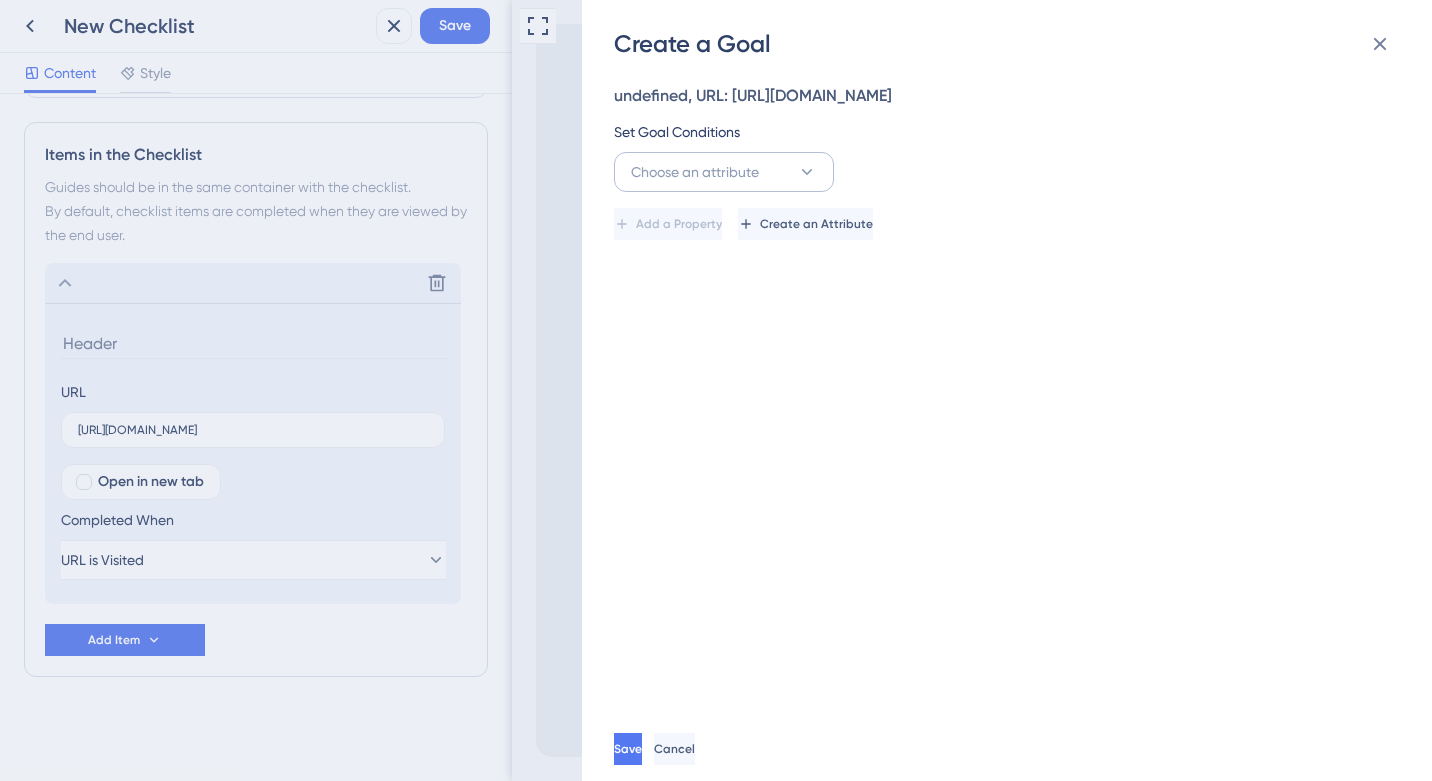 click on "Choose an attribute" at bounding box center (724, 172) 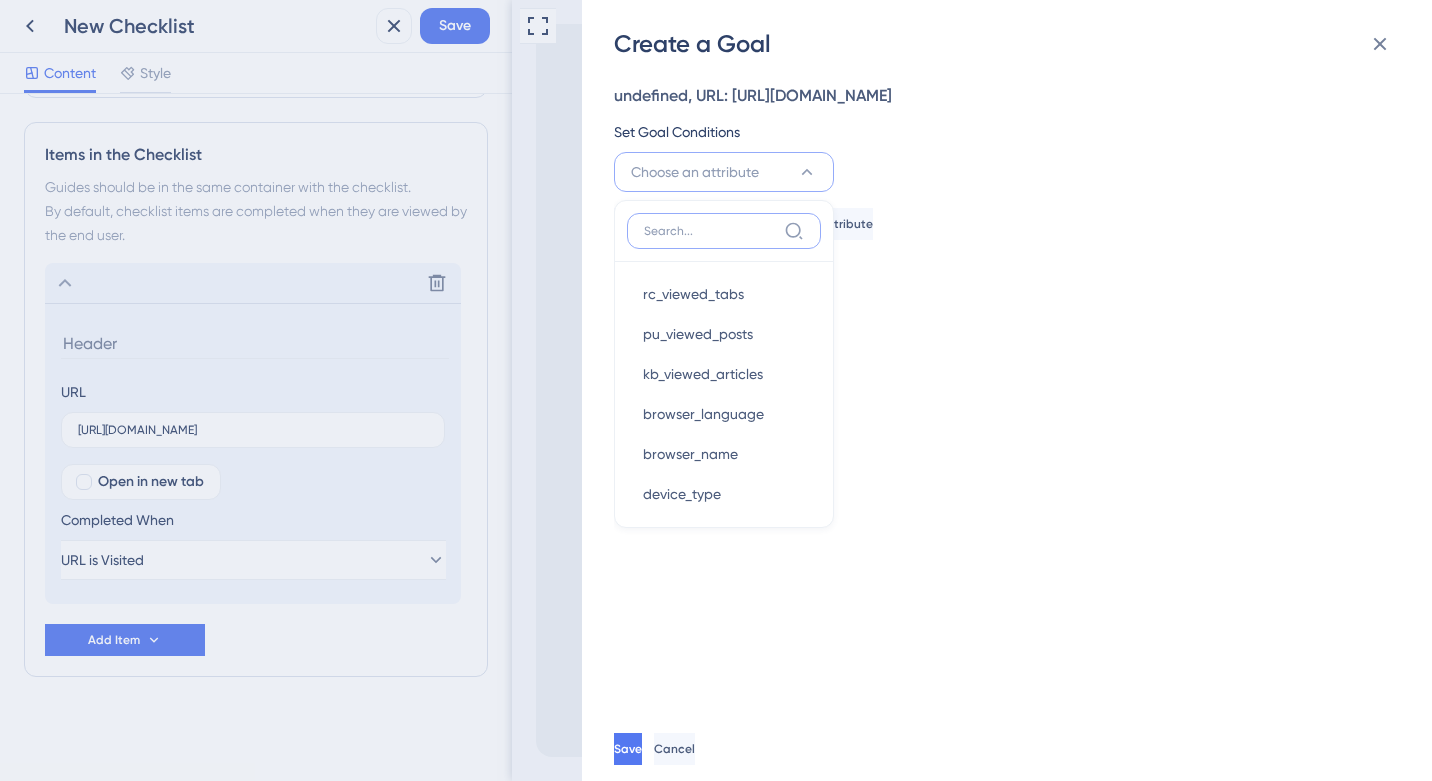 scroll, scrollTop: 673, scrollLeft: 0, axis: vertical 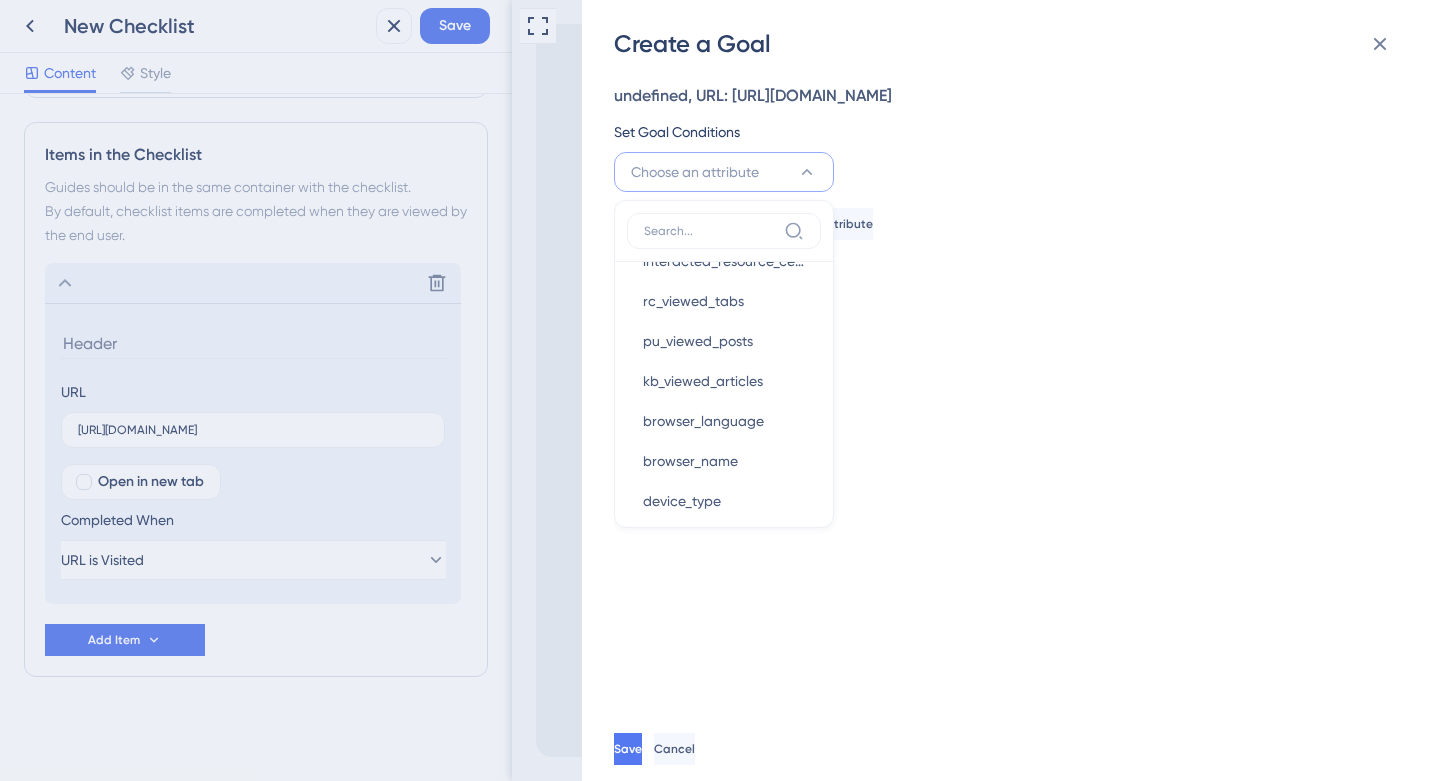 click on "Create a Goal undefined, URL: [URL][DOMAIN_NAME] Set Goal Conditions Choose an attribute Visited Page Visited Page Cookie Cookie Browser Language Browser Language Referrer URL Referrer URL Guide Guide Checklist Checklist user_id user_id first_seen first_seen last_seen last_seen web_session web_session survey_score survey_score survey_feedback survey_feedback last_product_updates_interacted last_product_updates_interacted last_ai_assistant_interacted last_ai_assistant_interacted last_knowledge_base_interacted last_knowledge_base_interacted ai_assistant_conversation_started ai_assistant_conversation_started interacted_resource_centers interacted_resource_centers rc_viewed_tabs rc_viewed_tabs pu_viewed_posts pu_viewed_posts kb_viewed_articles kb_viewed_articles browser_language browser_language browser_name browser_name device_type device_type os_name os_name company_id company_id company_name company_name first_seen first_seen last_seen last_seen Add a Property Save" at bounding box center [716, 390] 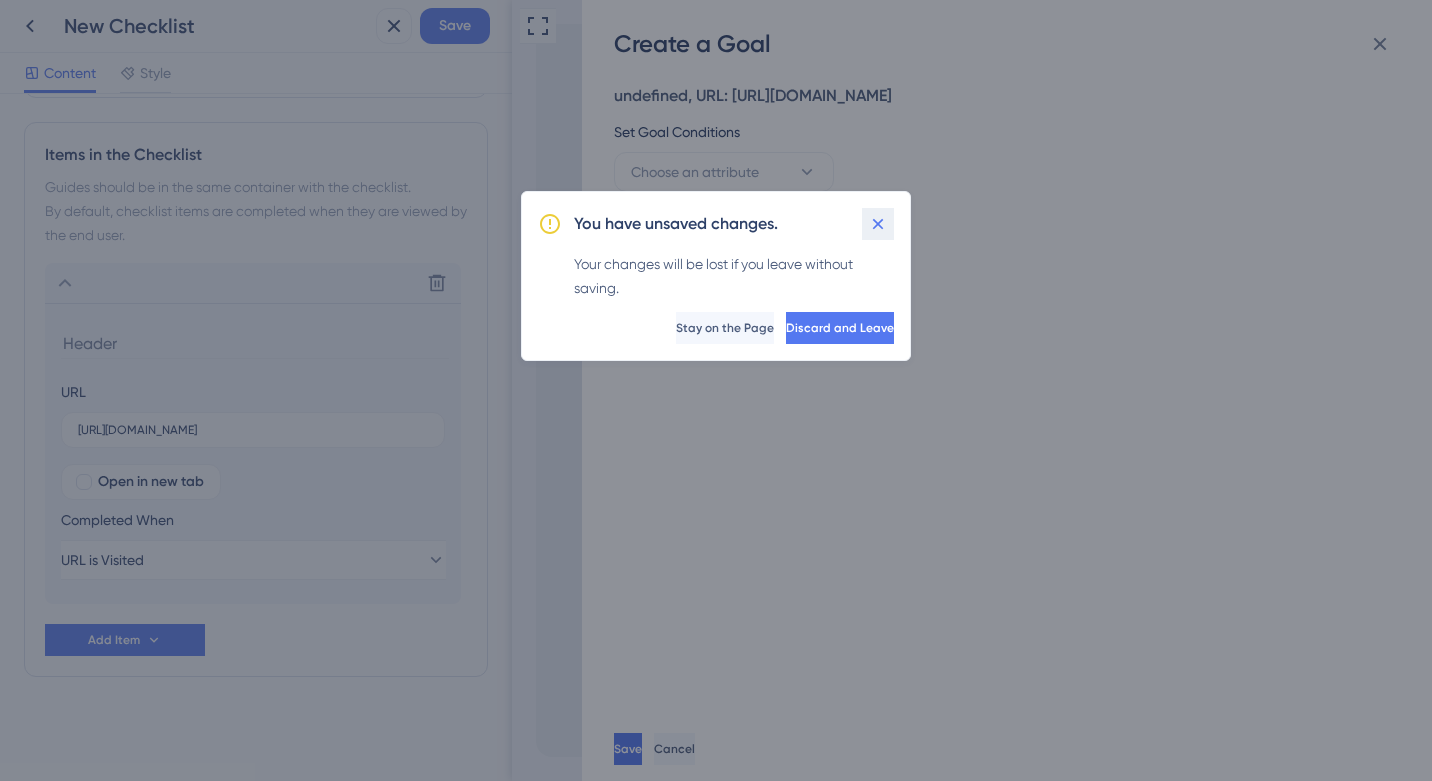 click at bounding box center [878, 224] 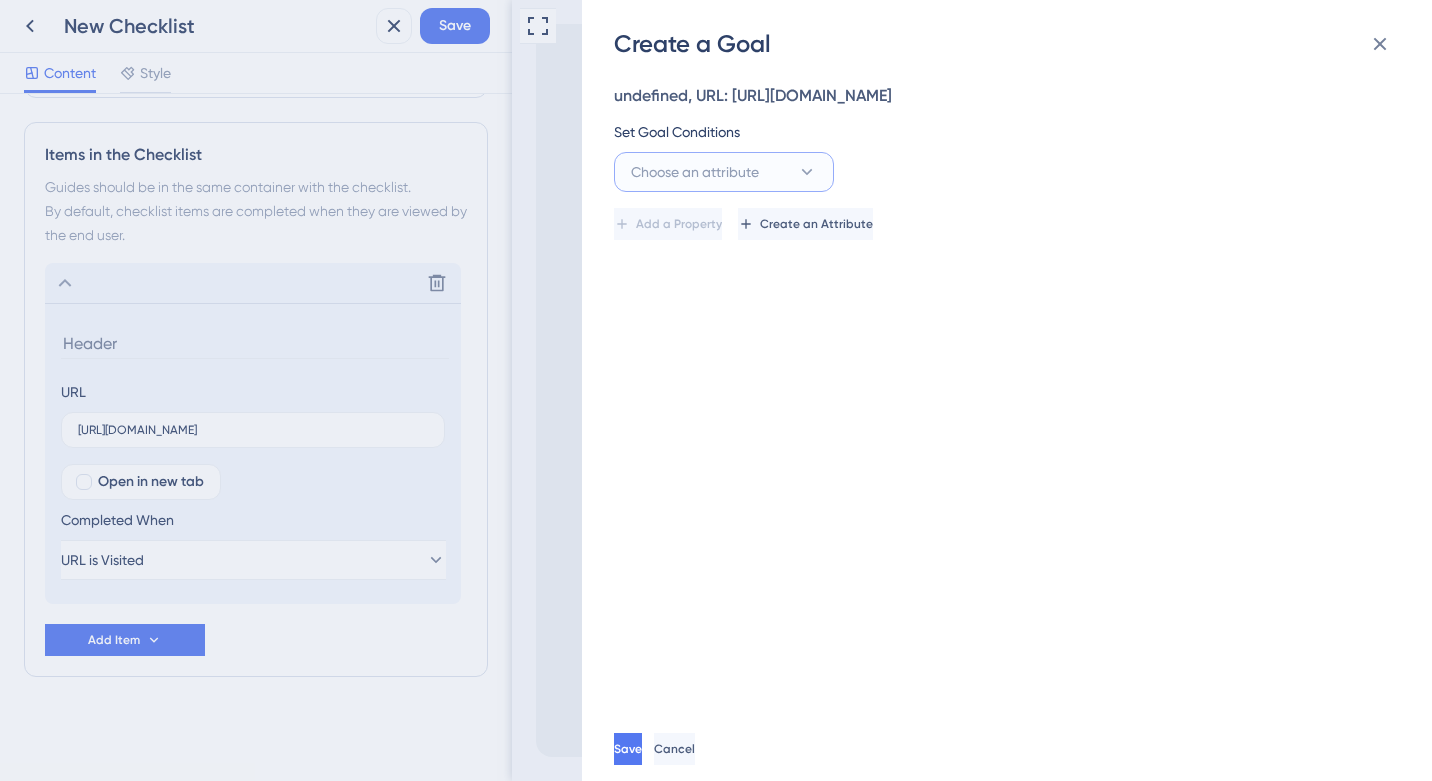 click on "Choose an attribute" at bounding box center [695, 172] 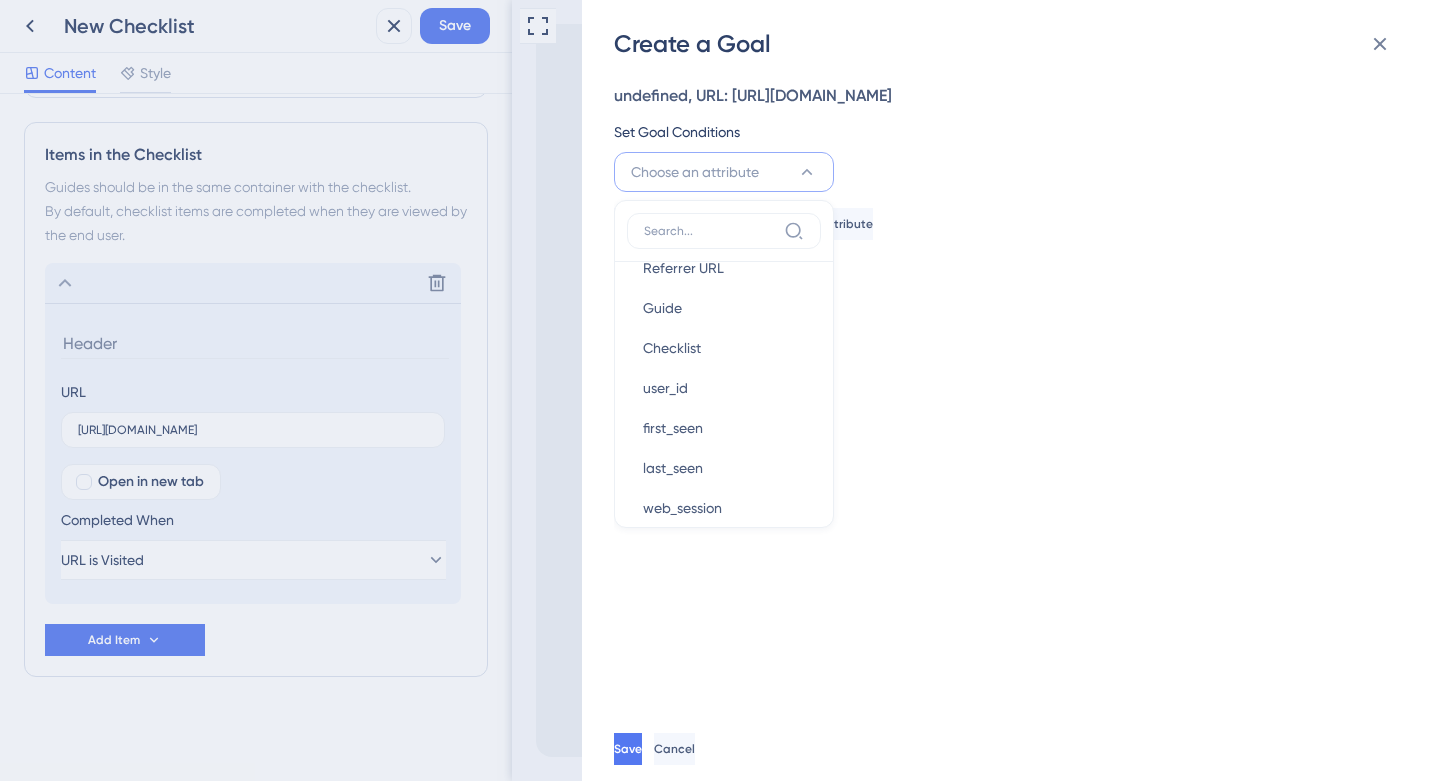 scroll, scrollTop: 147, scrollLeft: 0, axis: vertical 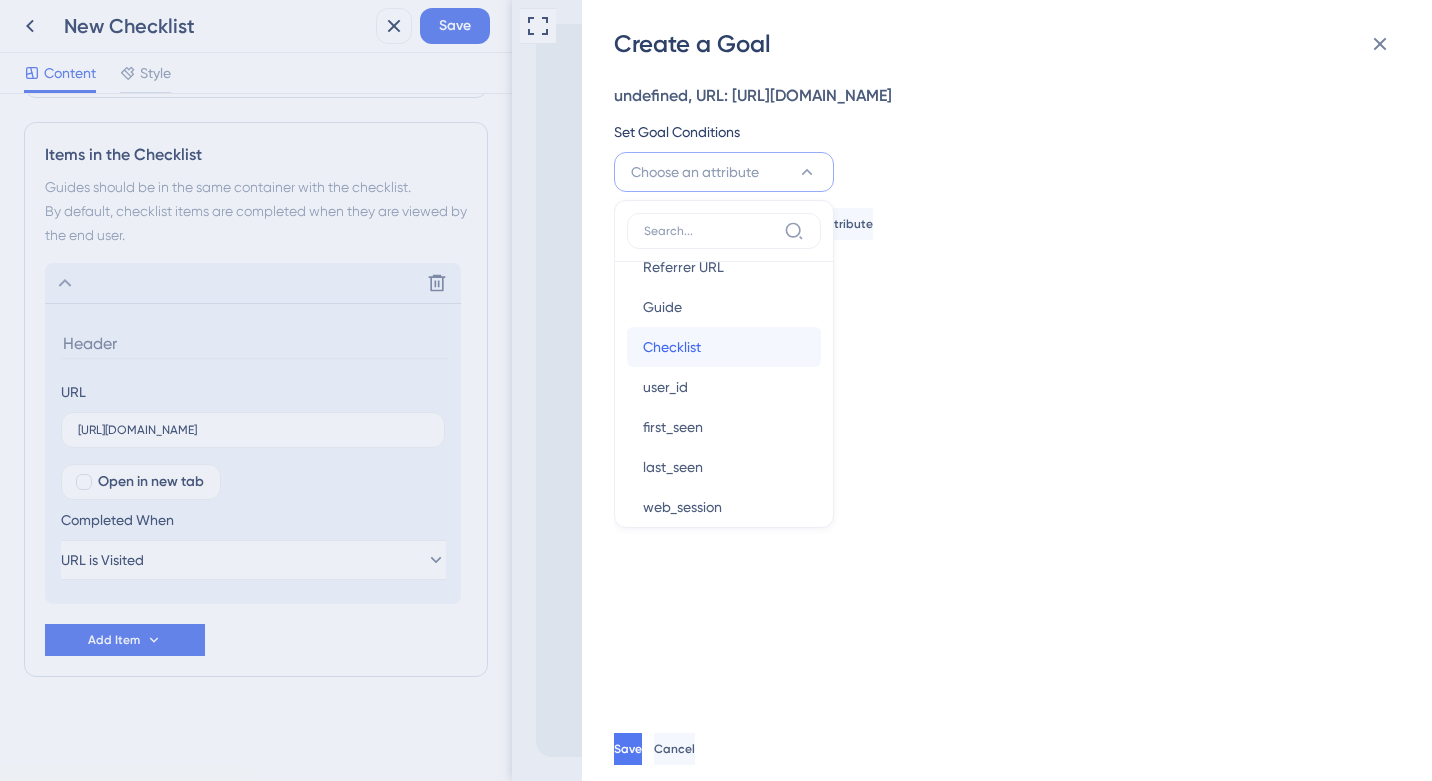 click on "Checklist" at bounding box center [672, 347] 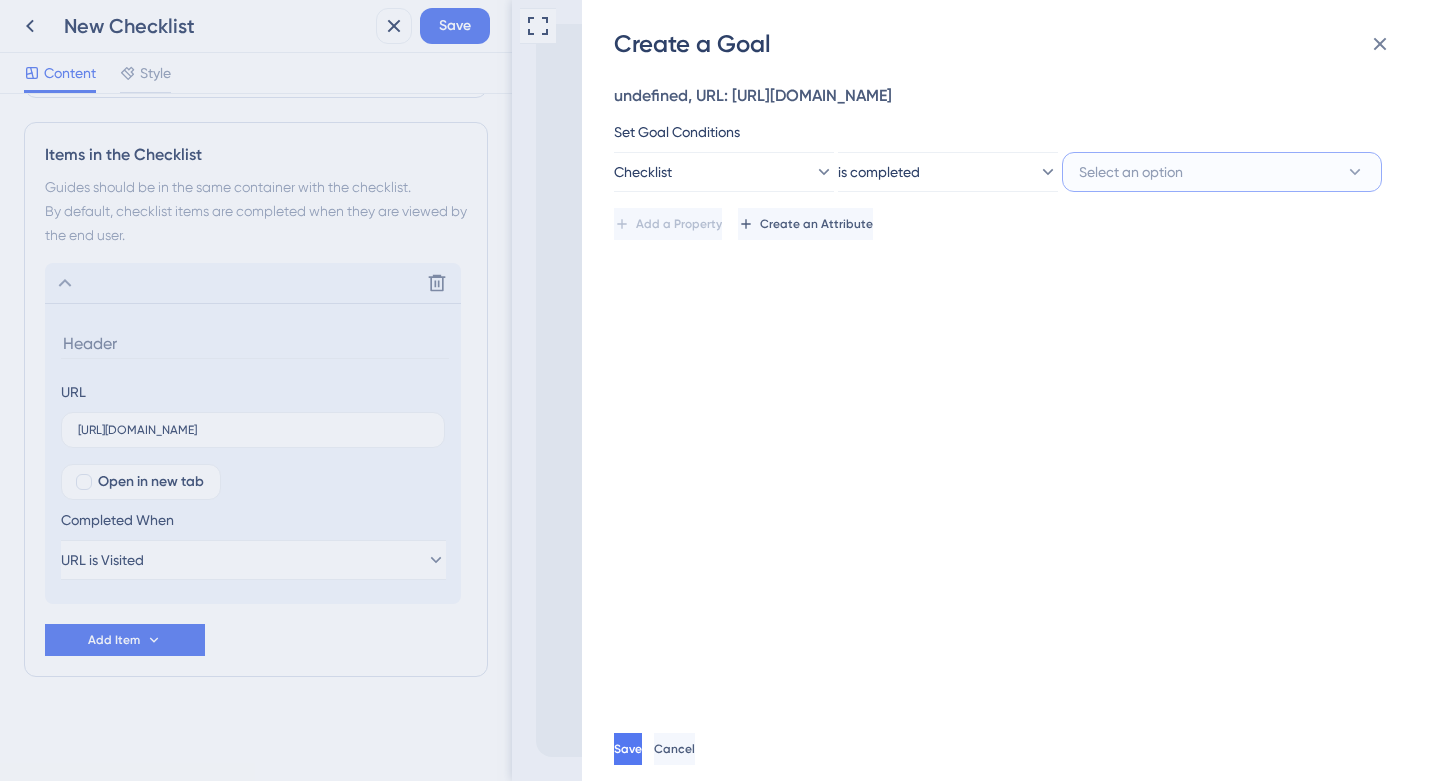 click on "Select an option" at bounding box center [1222, 172] 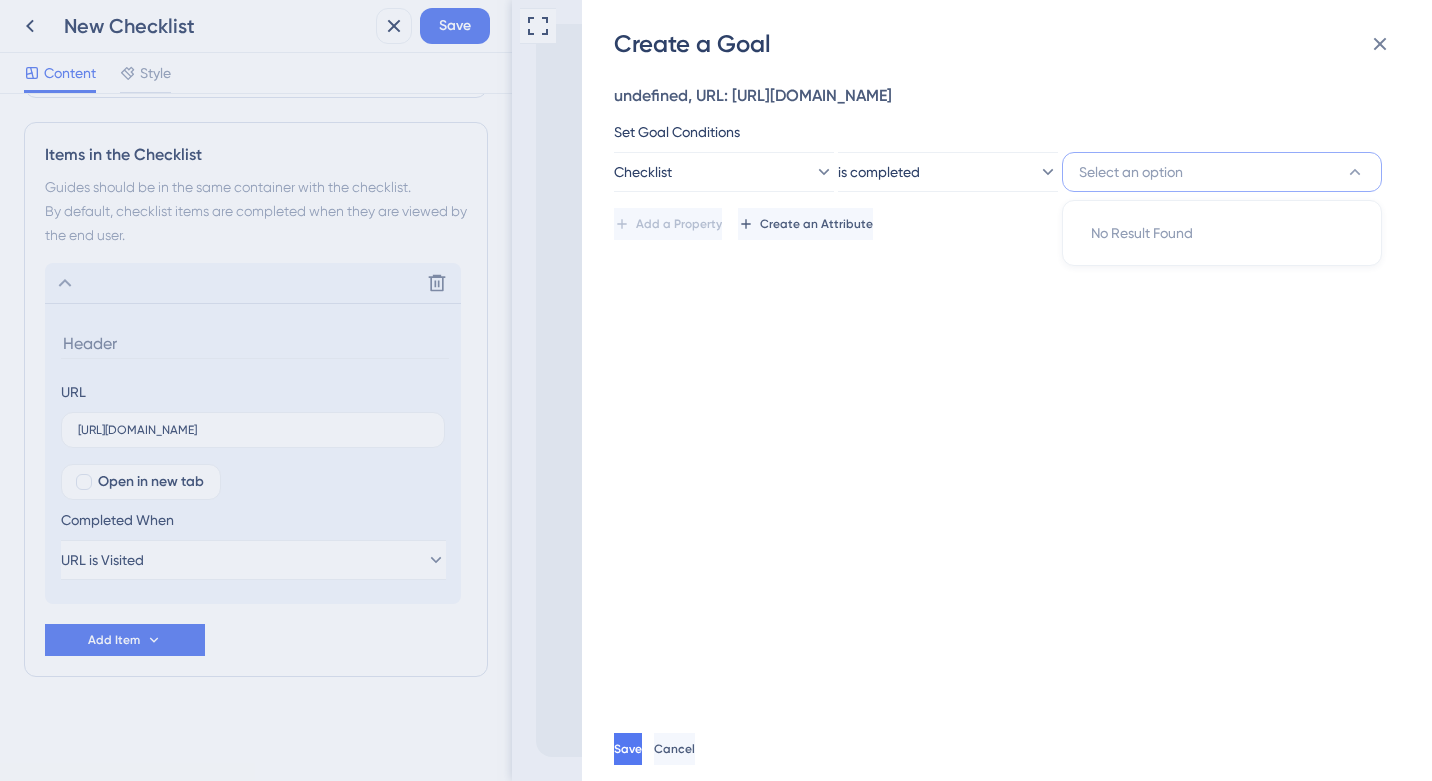 click on "Select an option" at bounding box center (1222, 172) 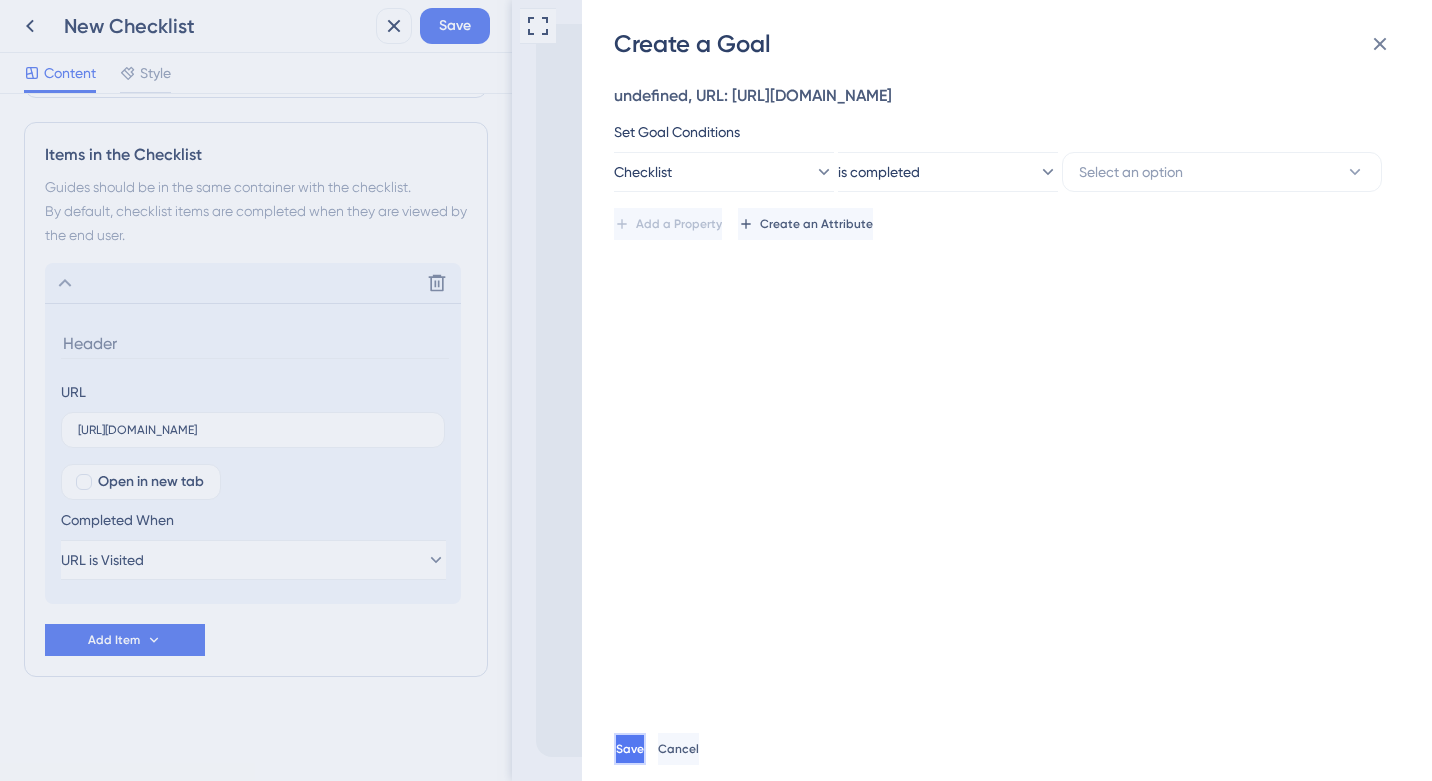 click on "Save" at bounding box center (630, 749) 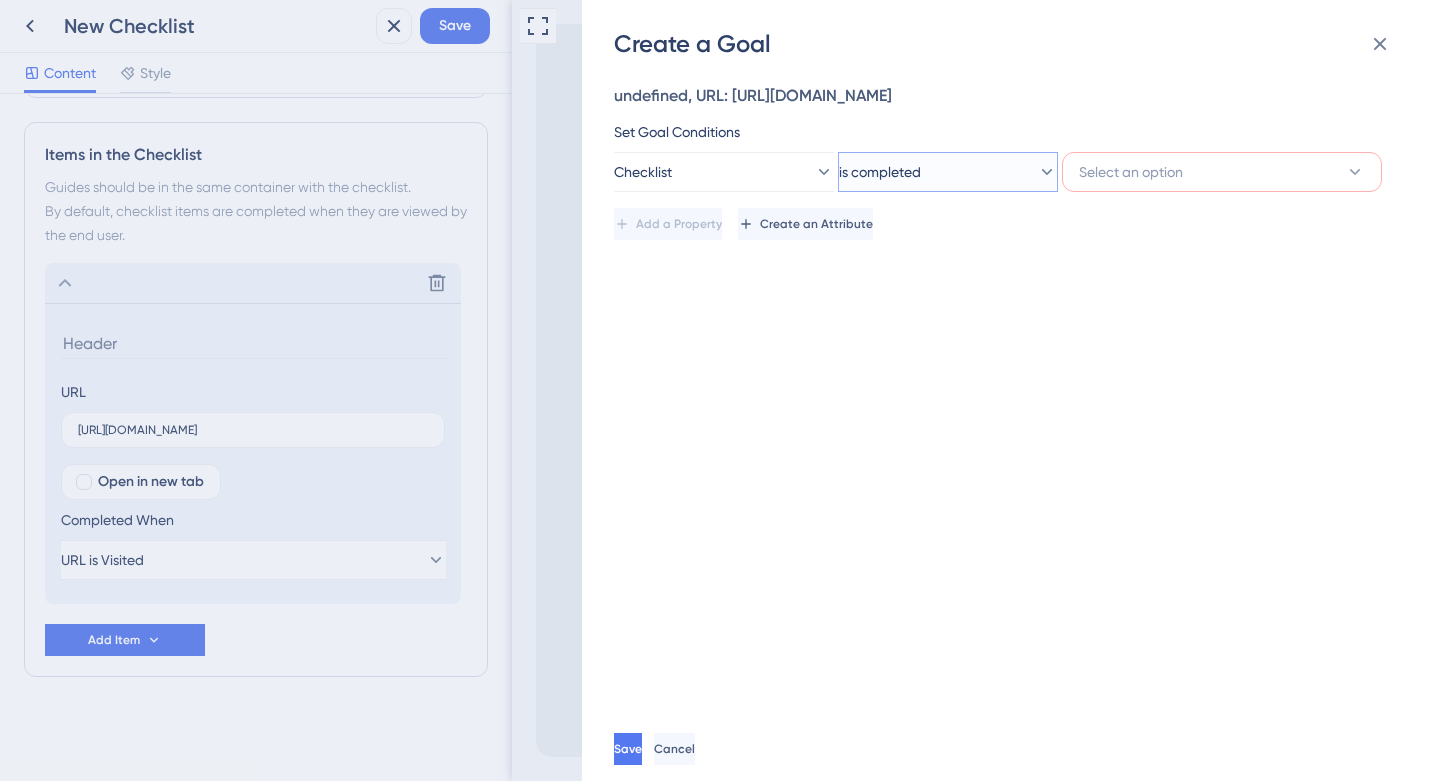 click on "is completed" at bounding box center [880, 172] 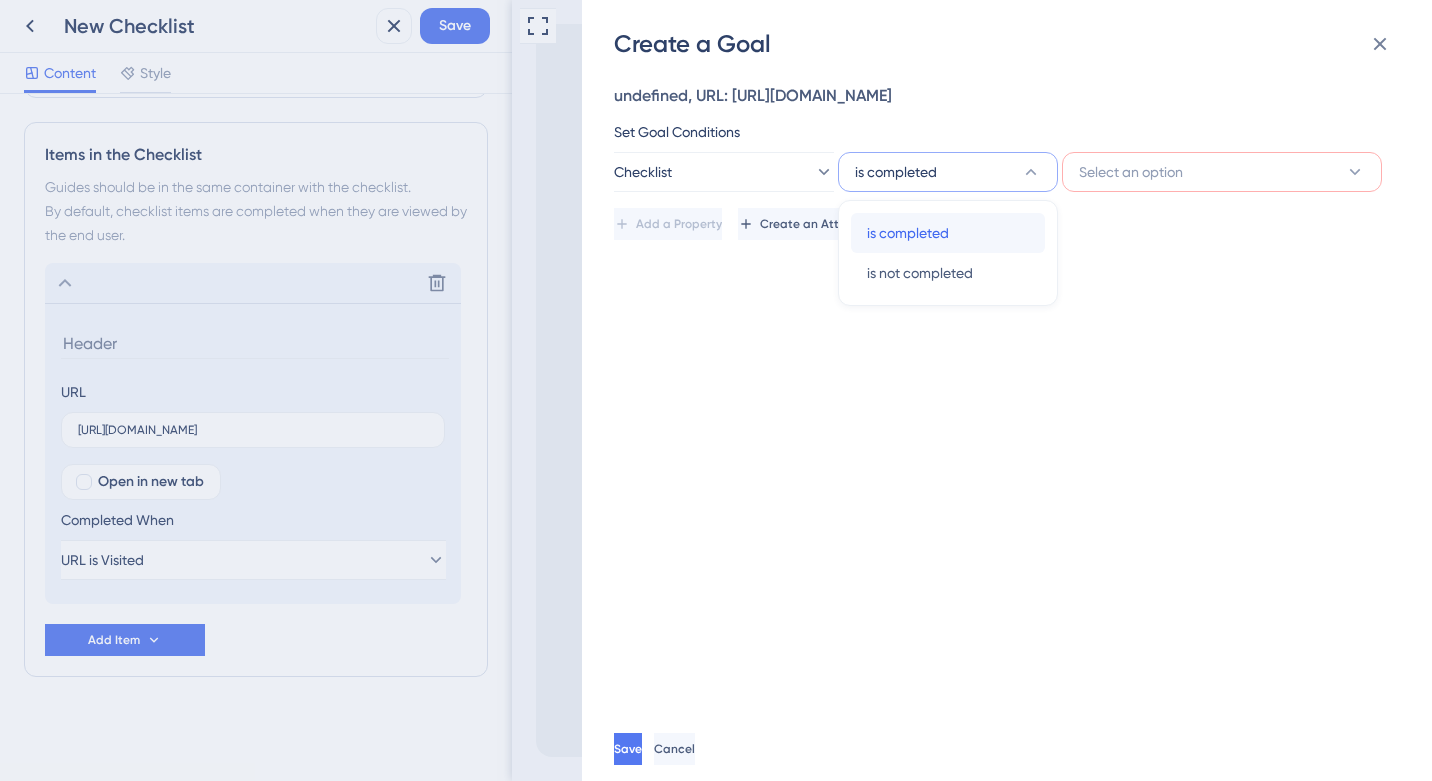 click on "is completed" at bounding box center (908, 233) 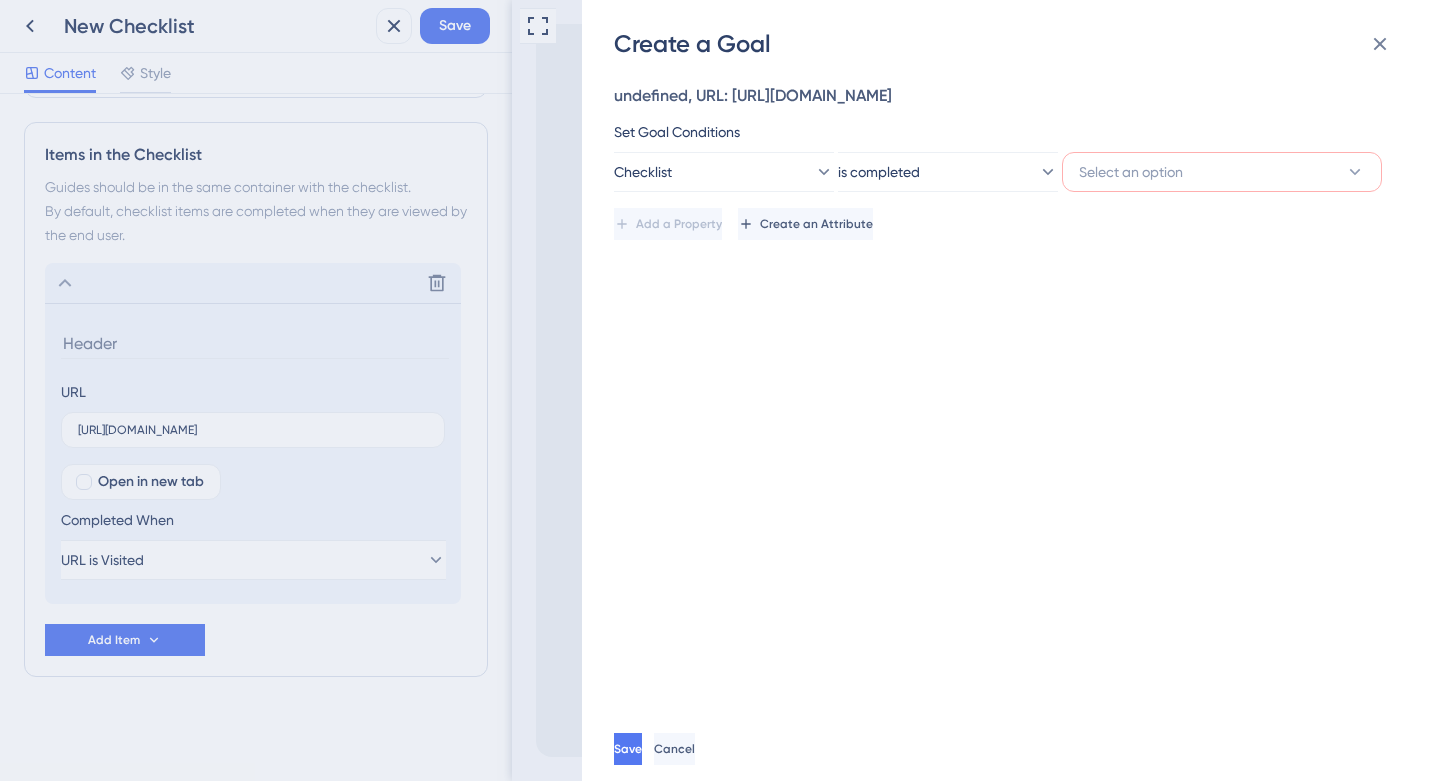 click on "Select an option" at bounding box center [1131, 172] 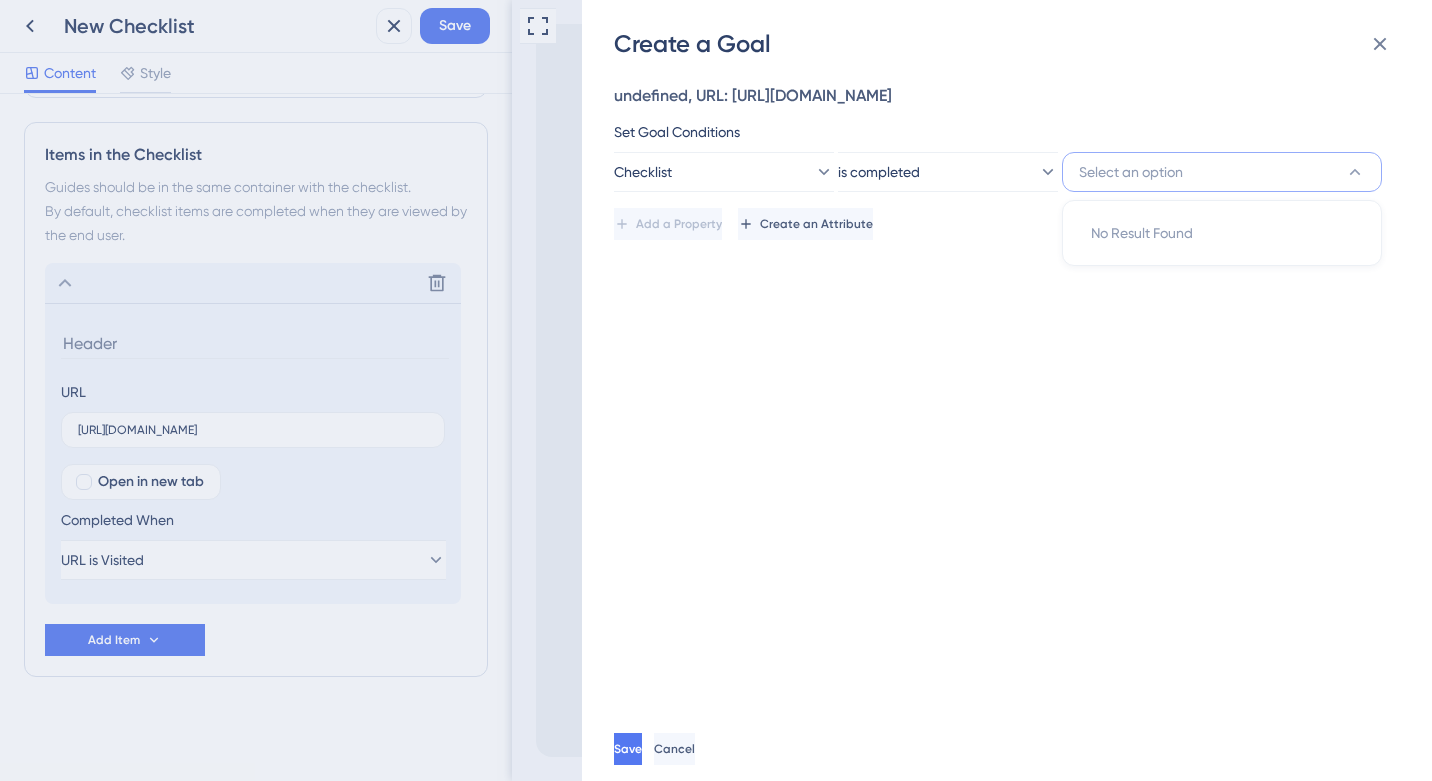click on "Select an option" at bounding box center [1131, 172] 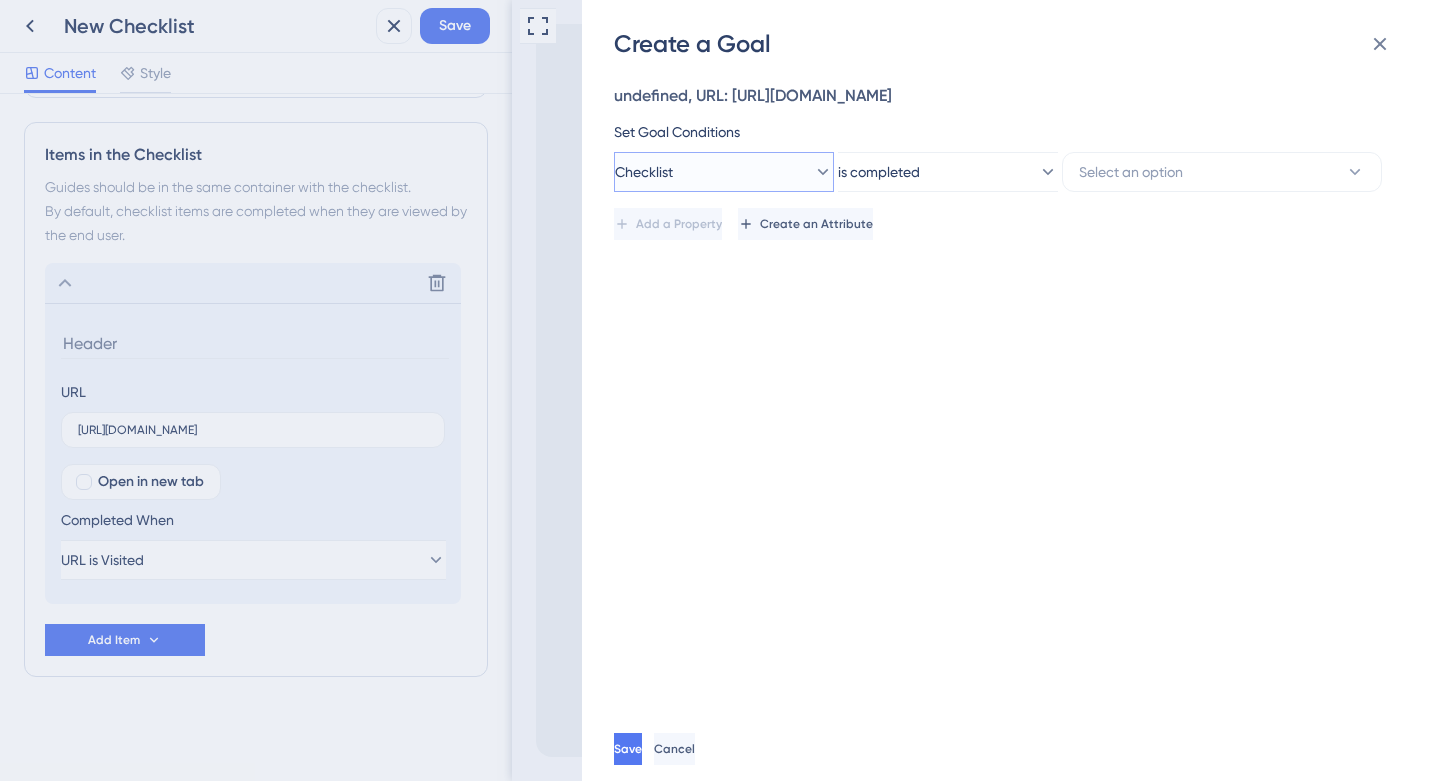 click on "Checklist" at bounding box center (724, 172) 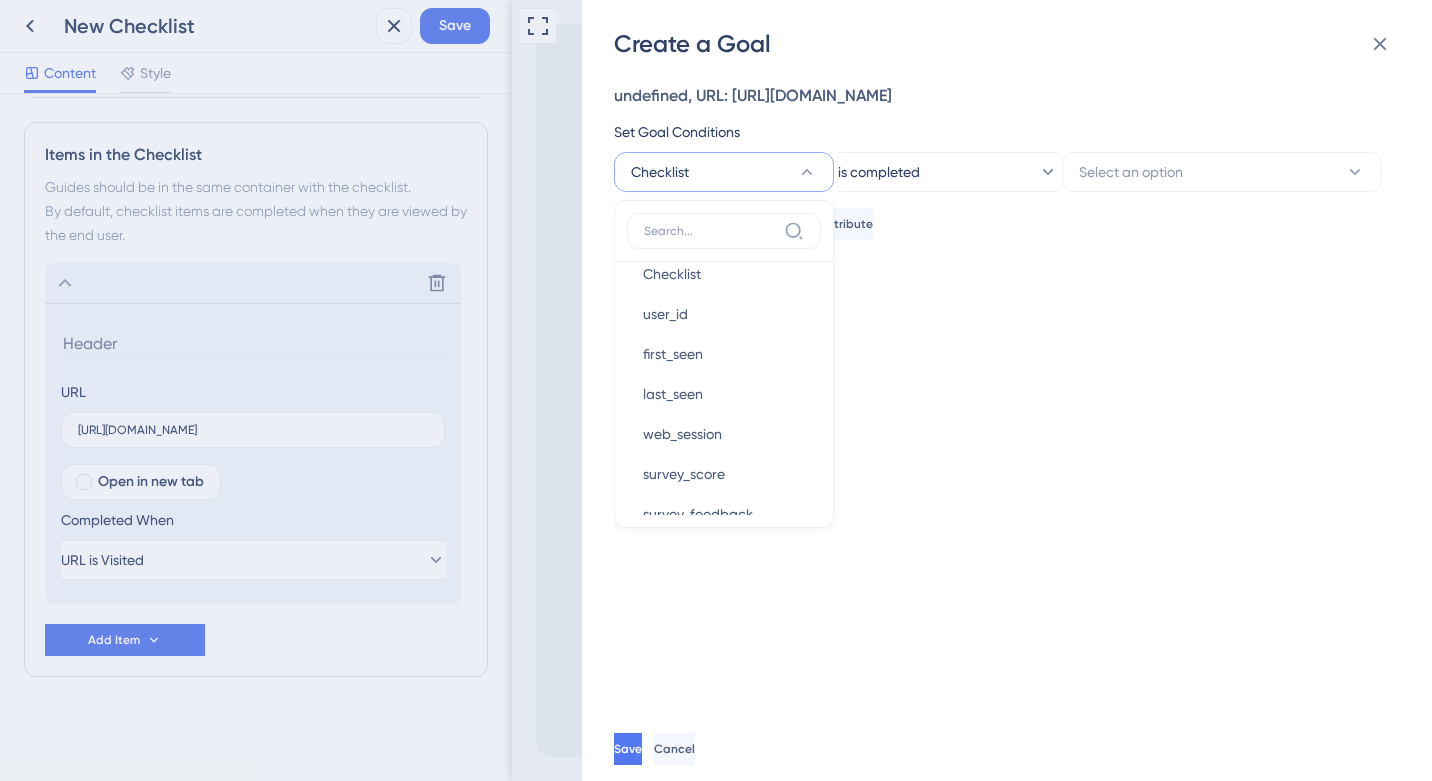 scroll, scrollTop: 222, scrollLeft: 0, axis: vertical 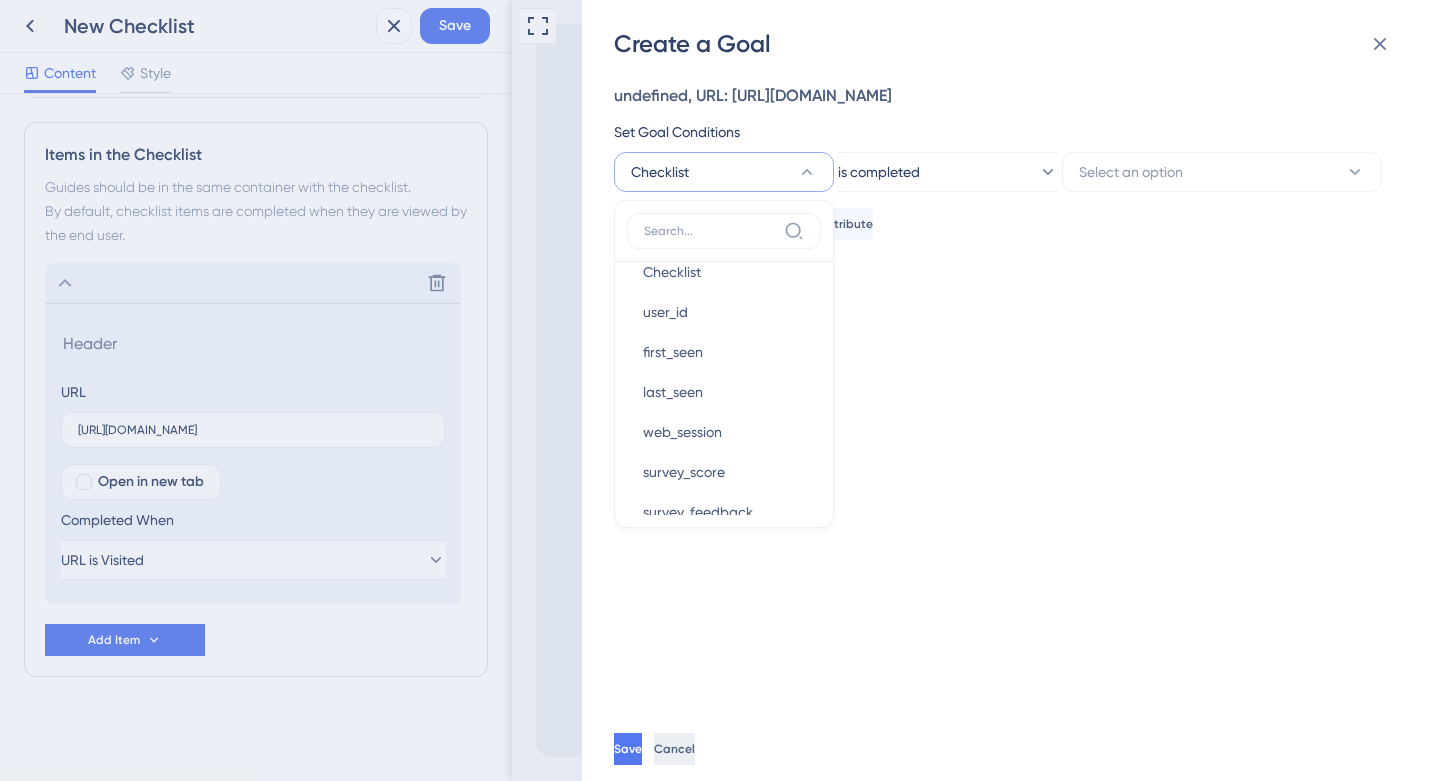 click on "Cancel" at bounding box center (674, 749) 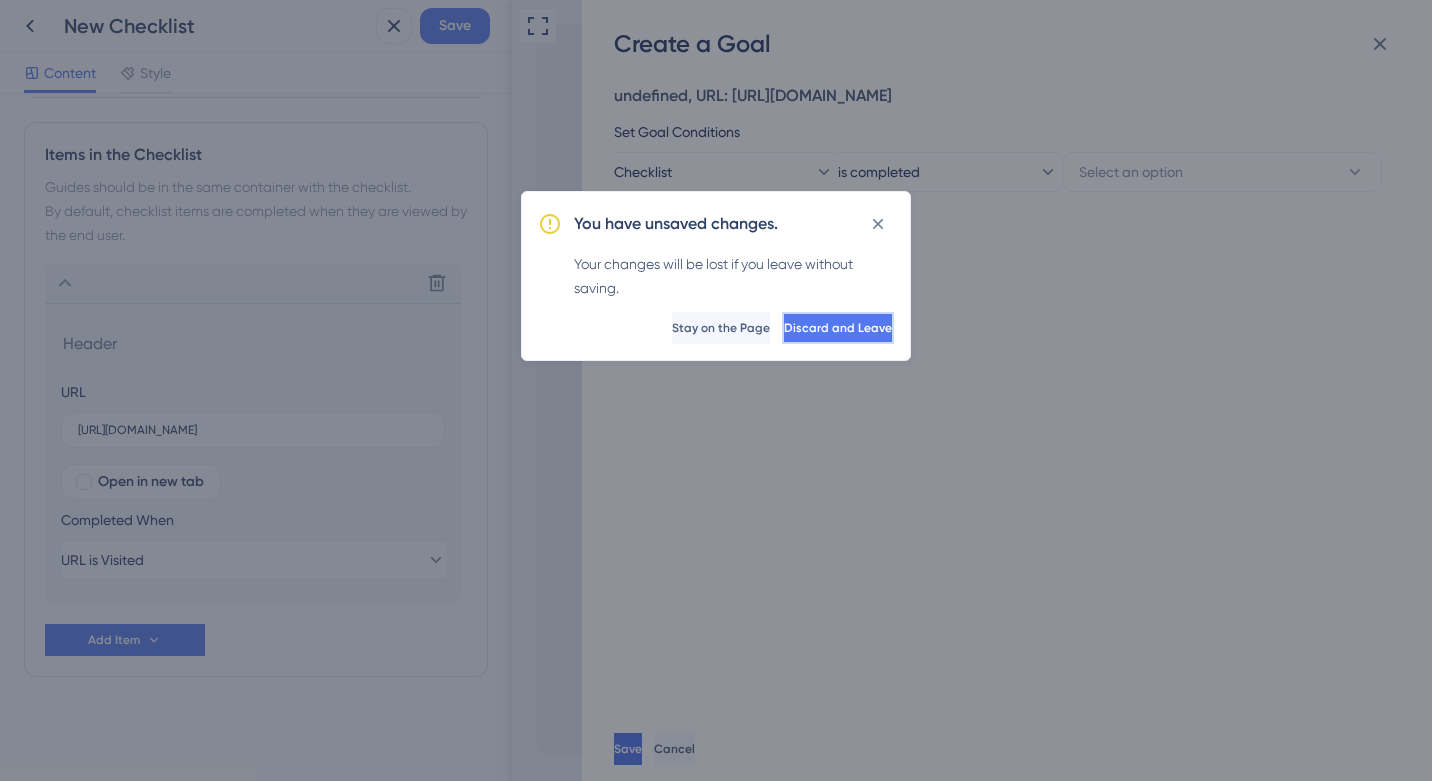 click on "Discard and Leave" at bounding box center [838, 328] 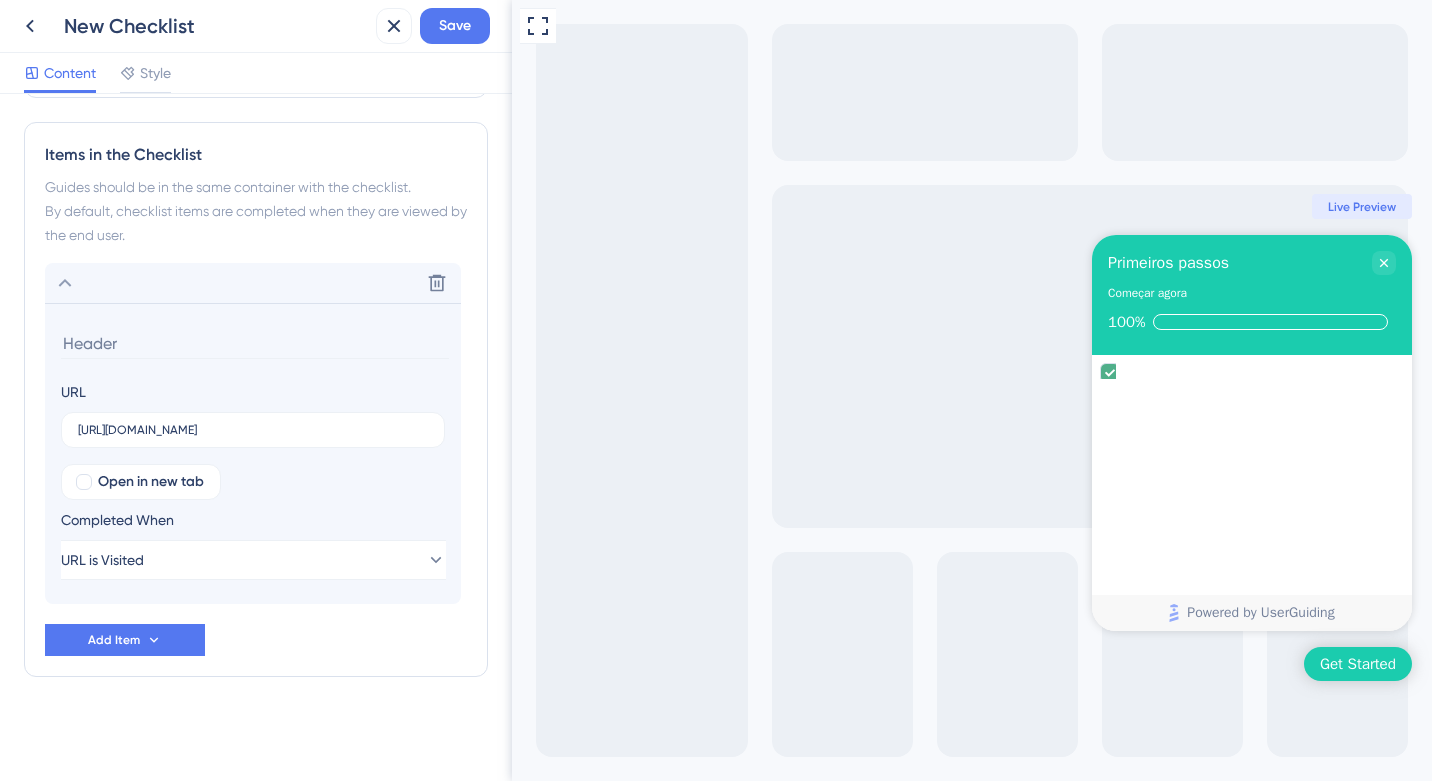 scroll, scrollTop: 0, scrollLeft: 0, axis: both 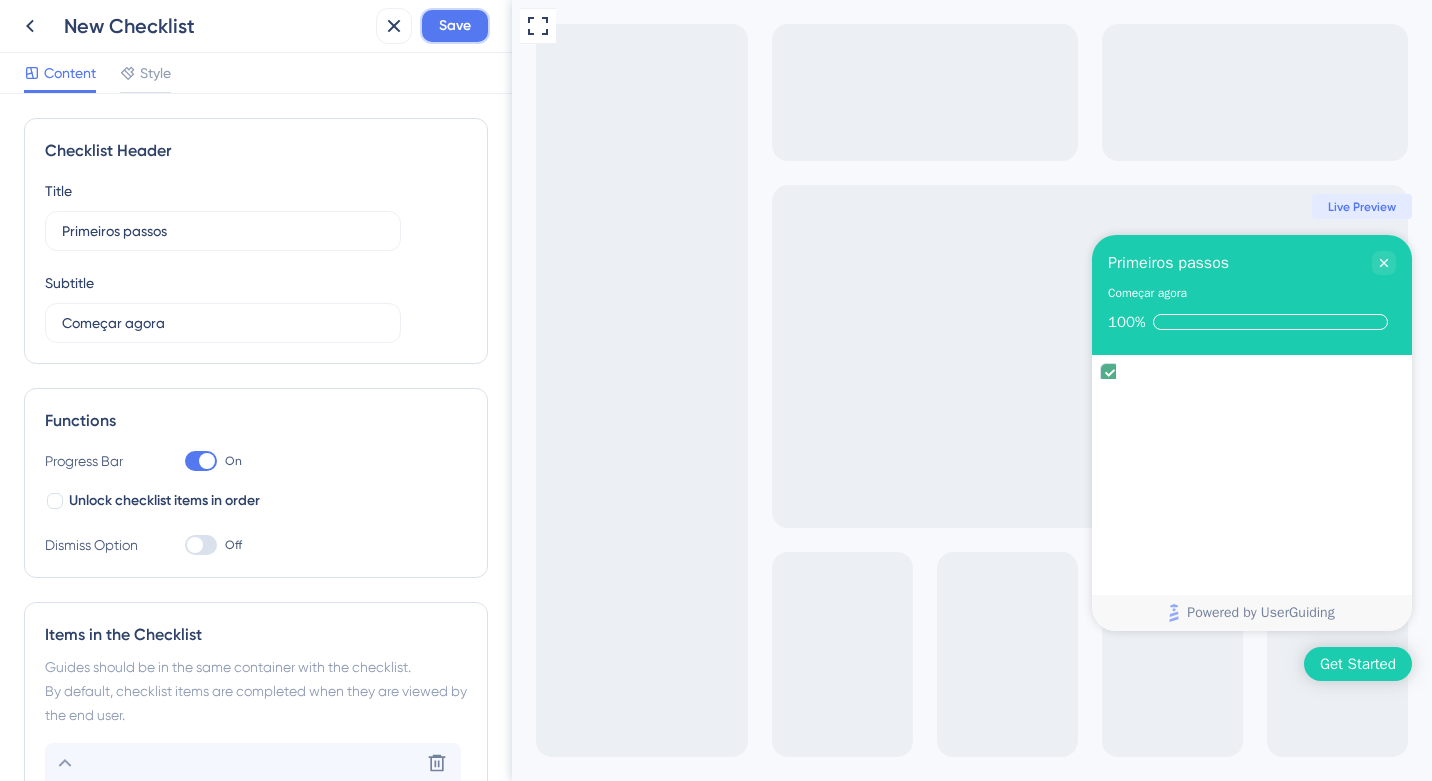 click on "Save" at bounding box center [455, 26] 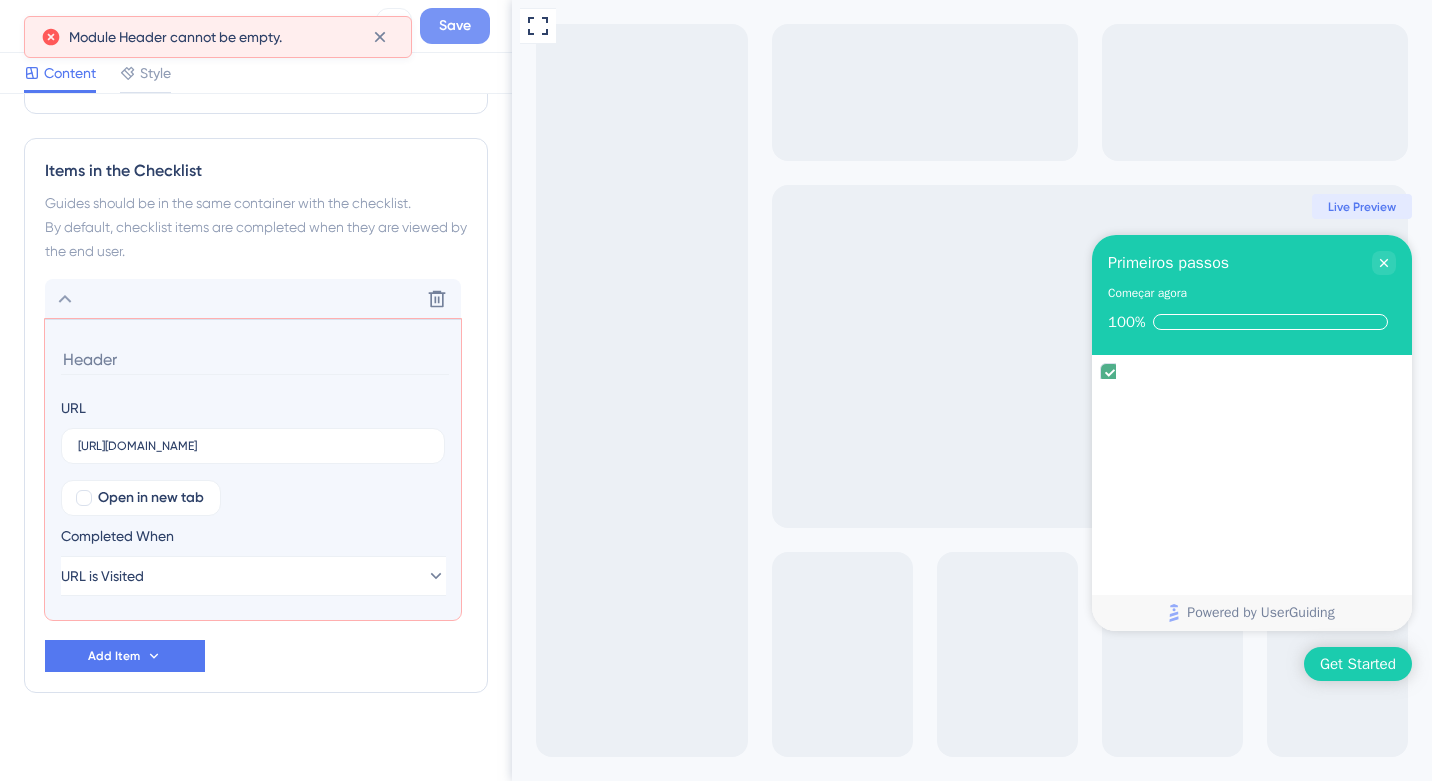 scroll, scrollTop: 480, scrollLeft: 0, axis: vertical 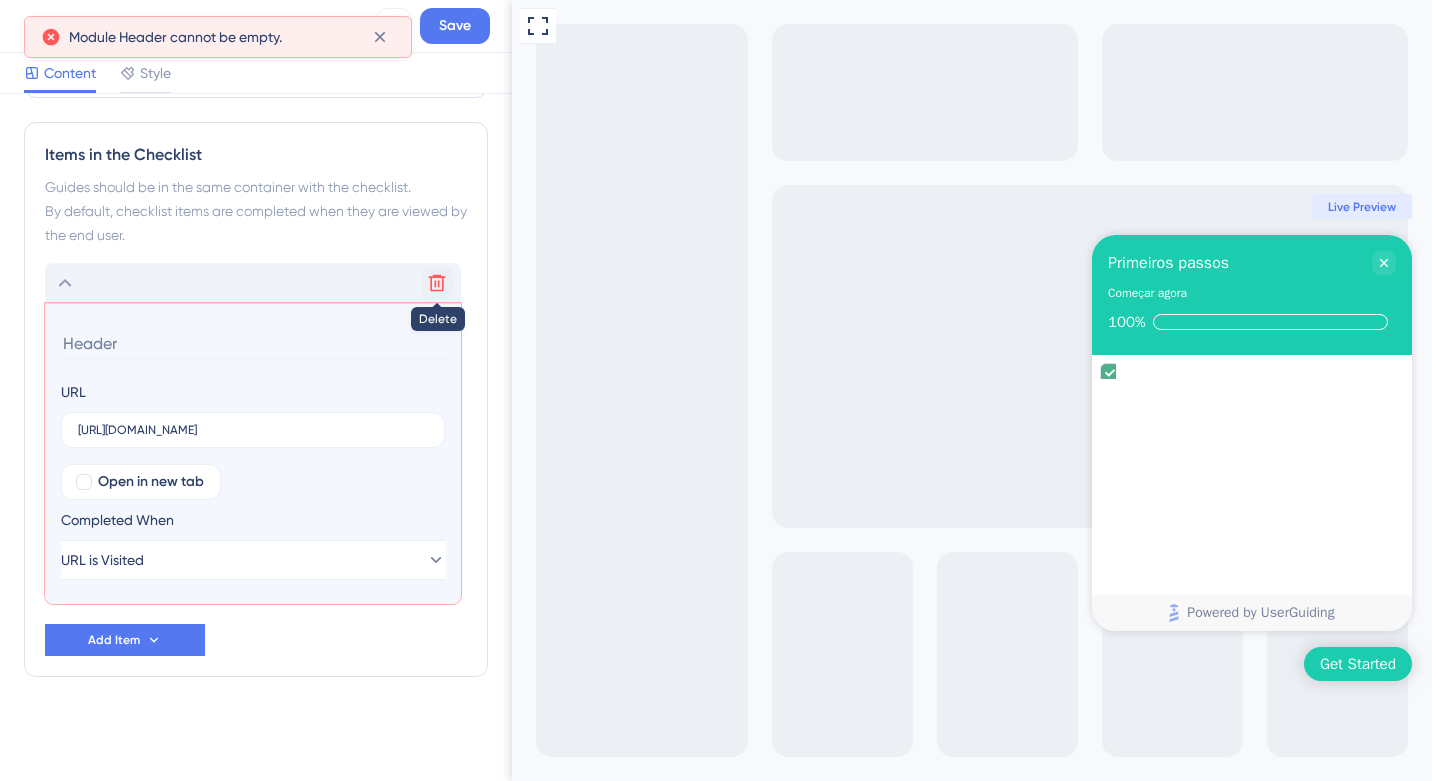 click at bounding box center [437, 283] 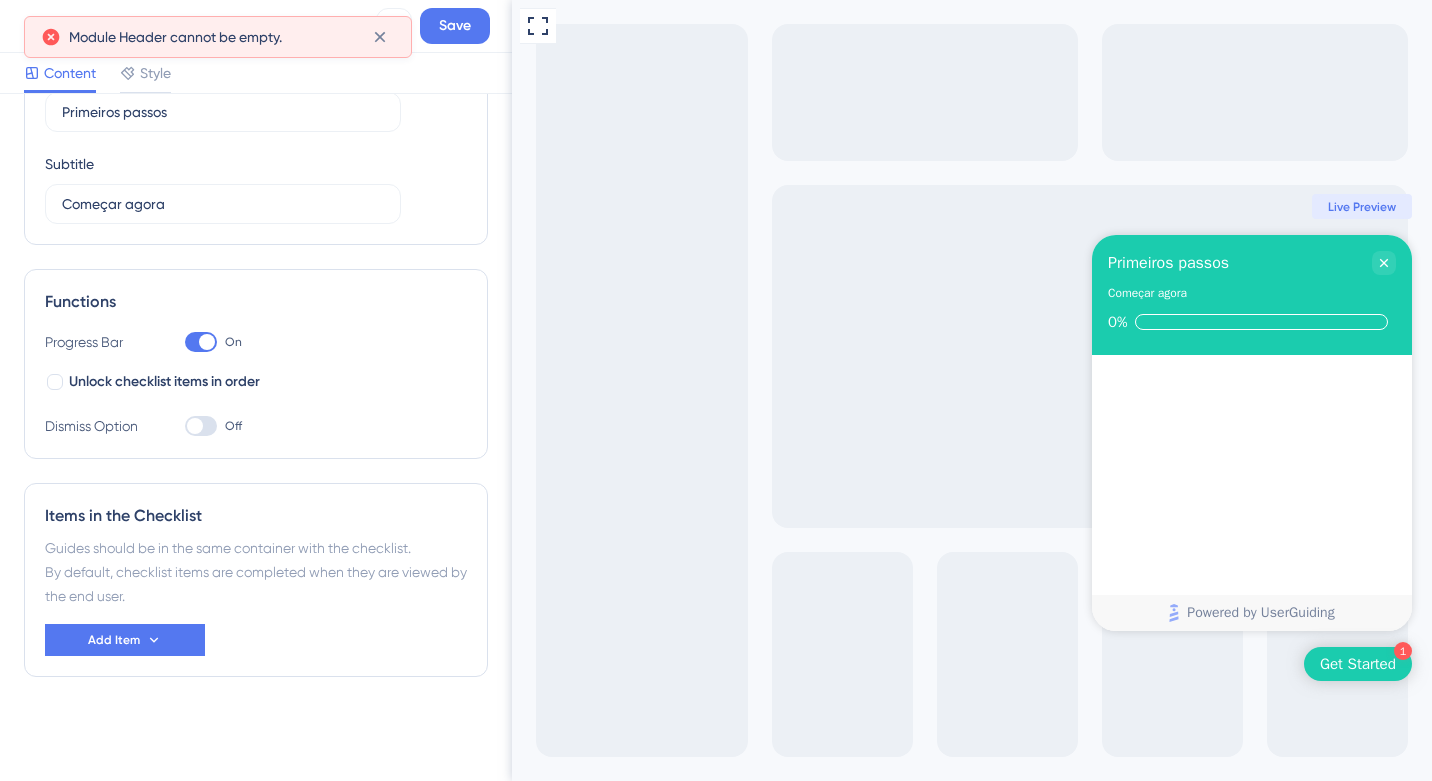 scroll, scrollTop: 0, scrollLeft: 0, axis: both 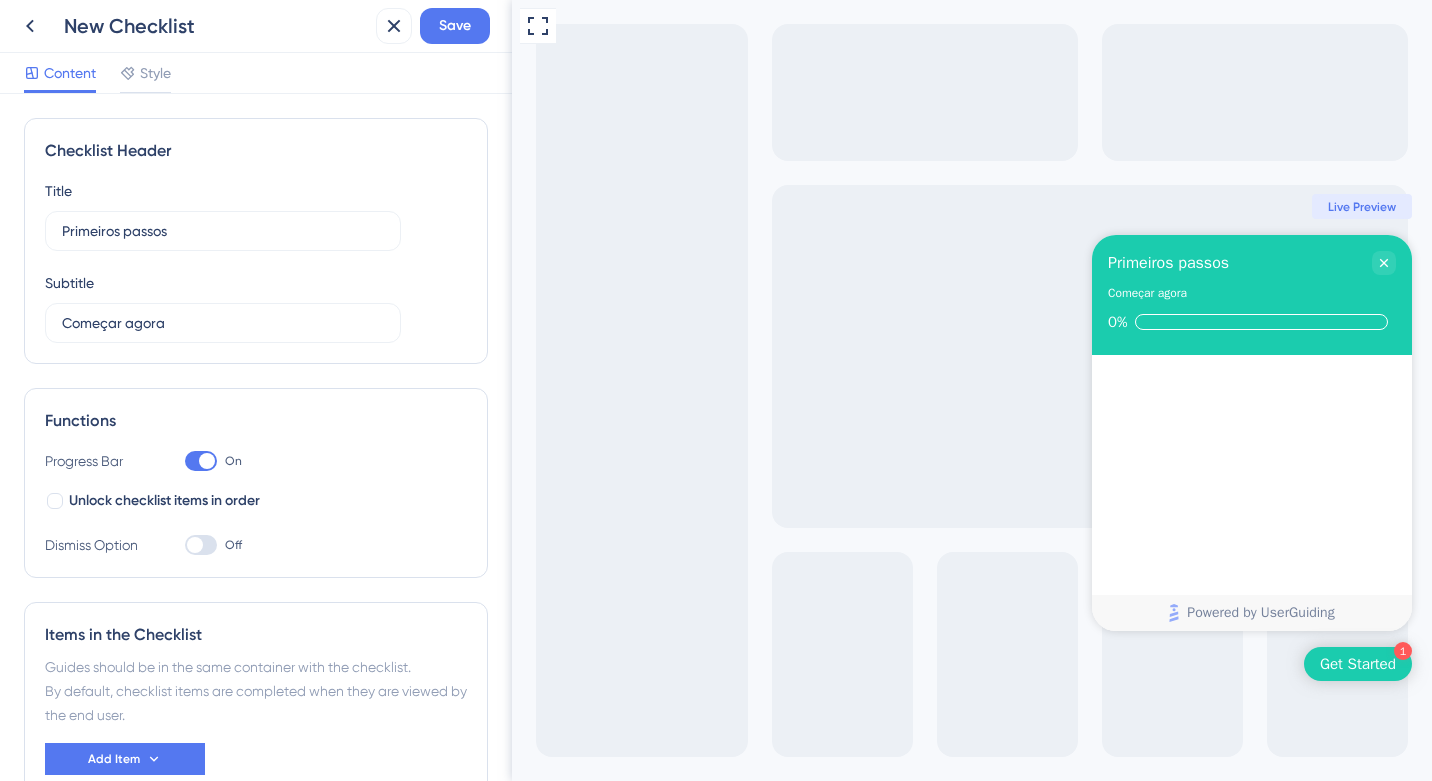 click on "New Checklist Save" at bounding box center [256, 26] 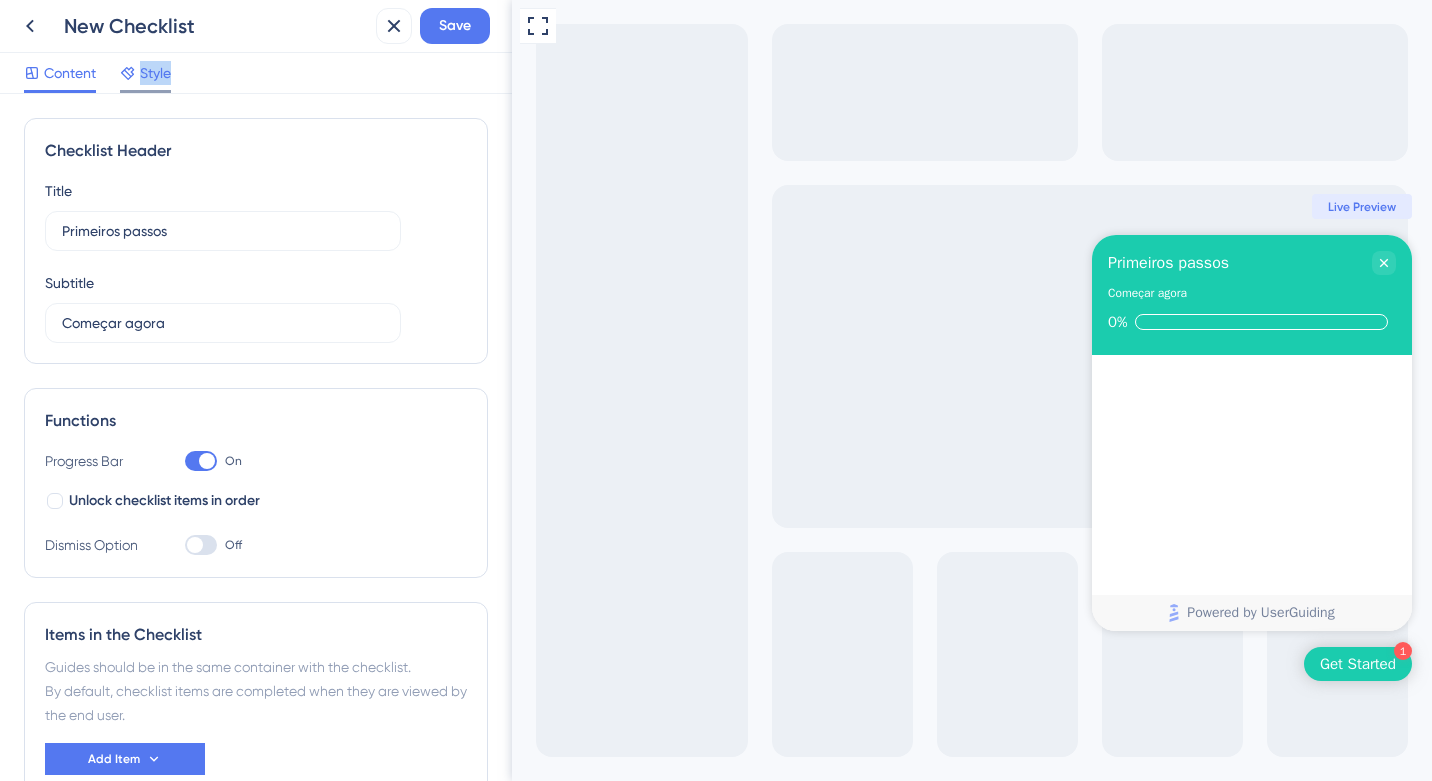 click on "Style" at bounding box center (145, 77) 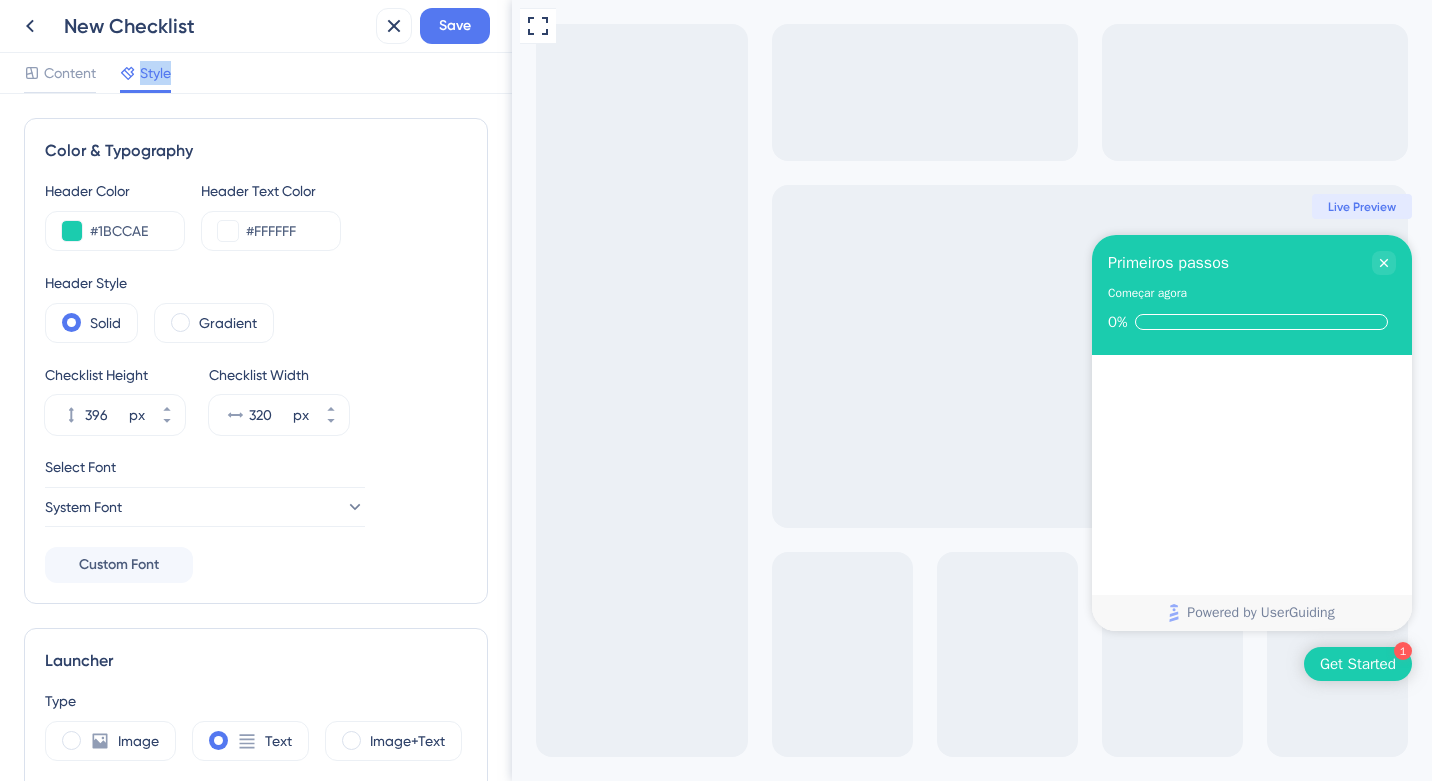 scroll, scrollTop: 0, scrollLeft: 0, axis: both 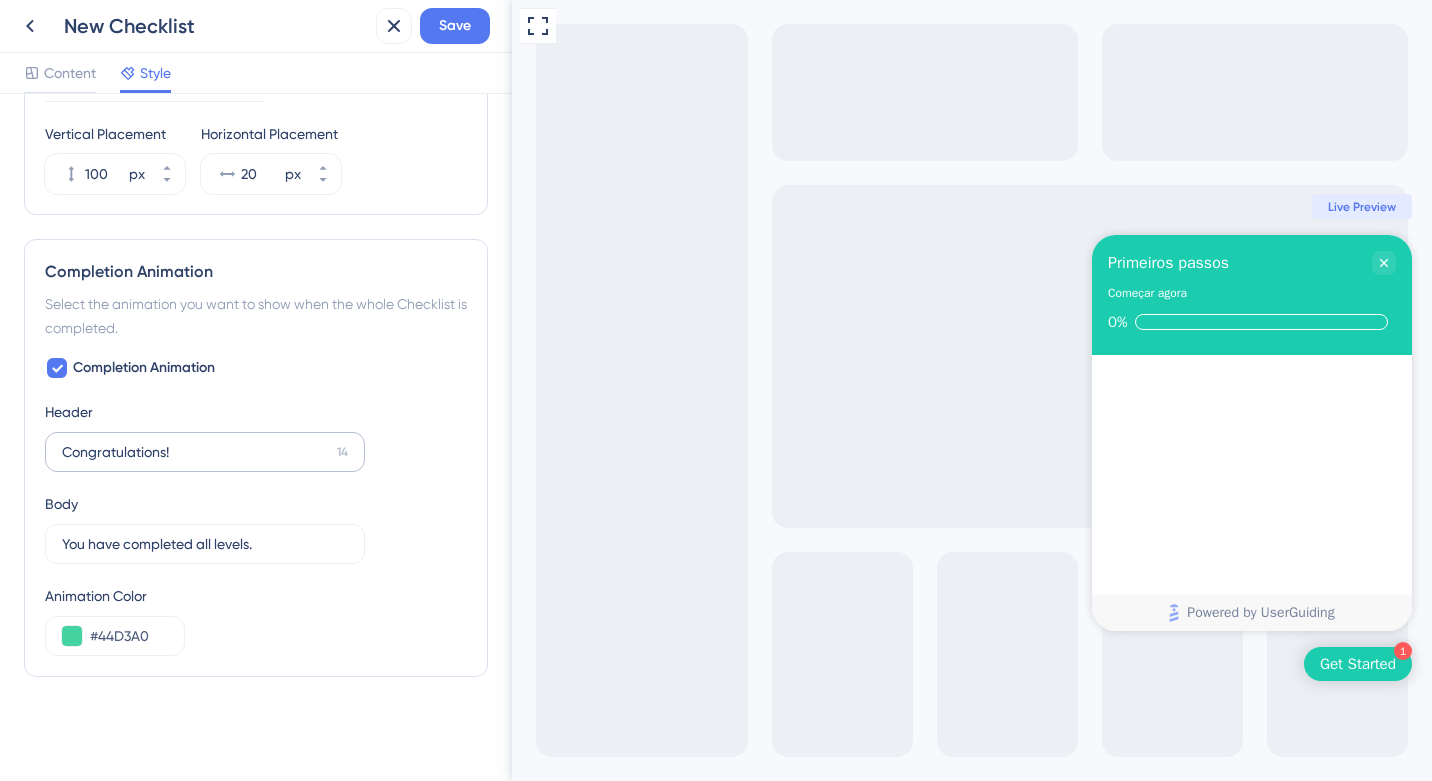click on "Congratulations! 14" at bounding box center [205, 452] 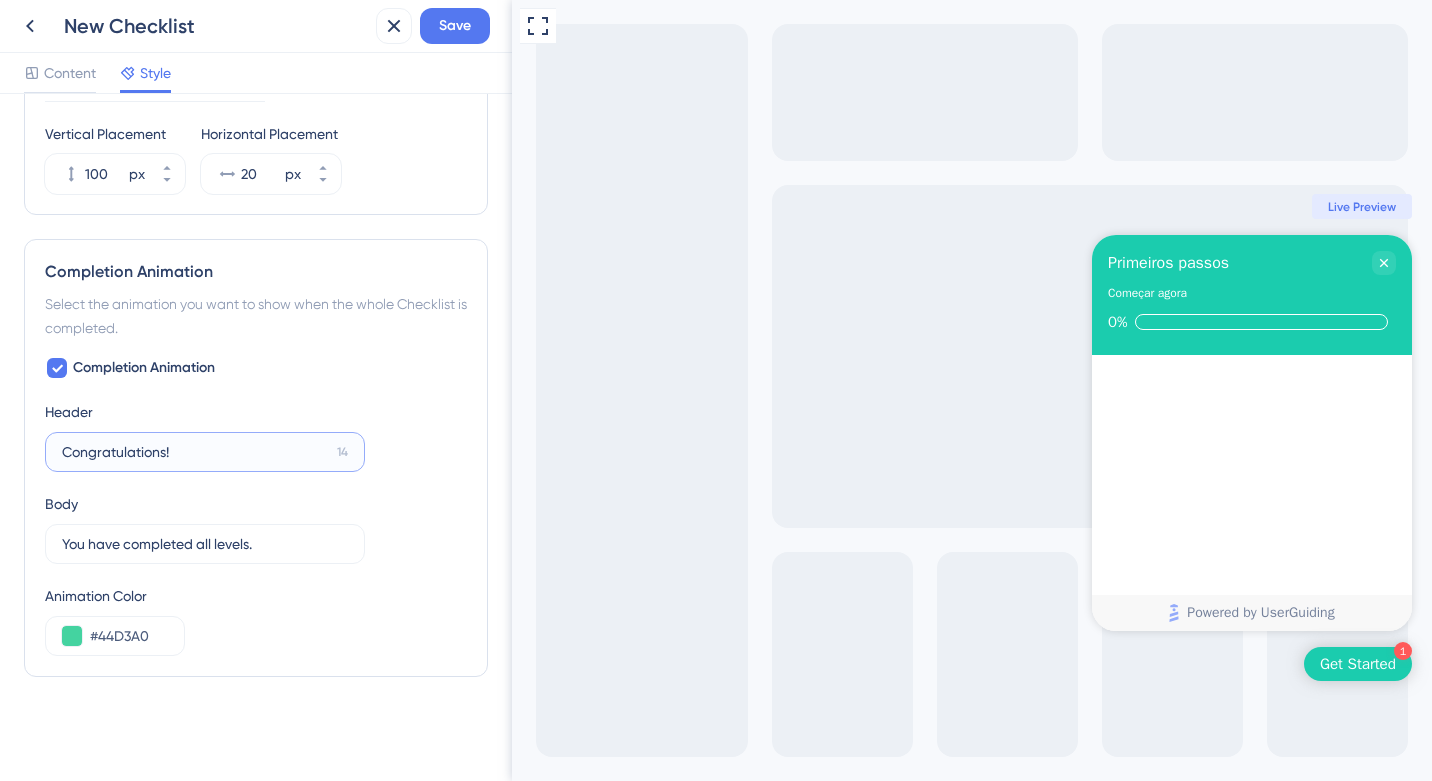 click on "Congratulations!" at bounding box center (195, 452) 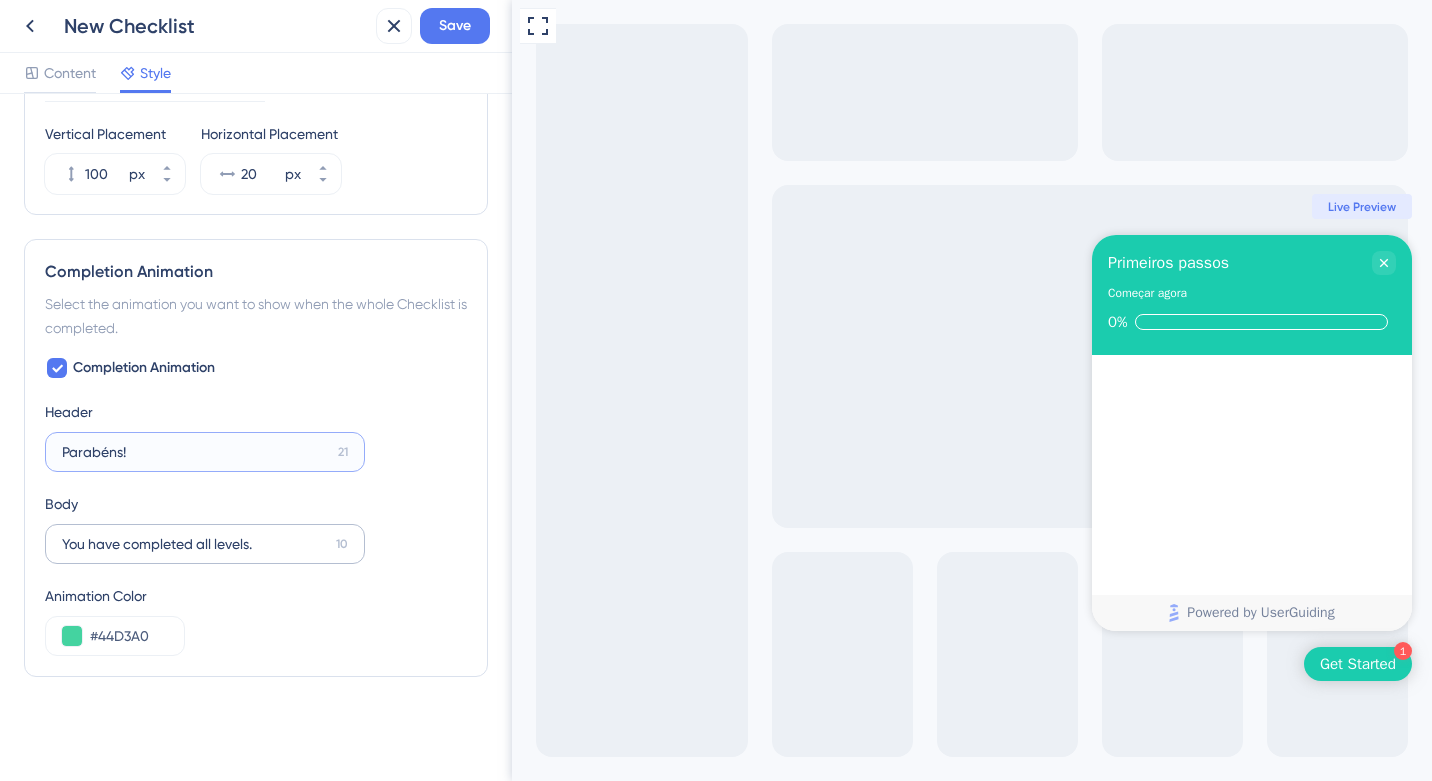 type on "Parabéns!" 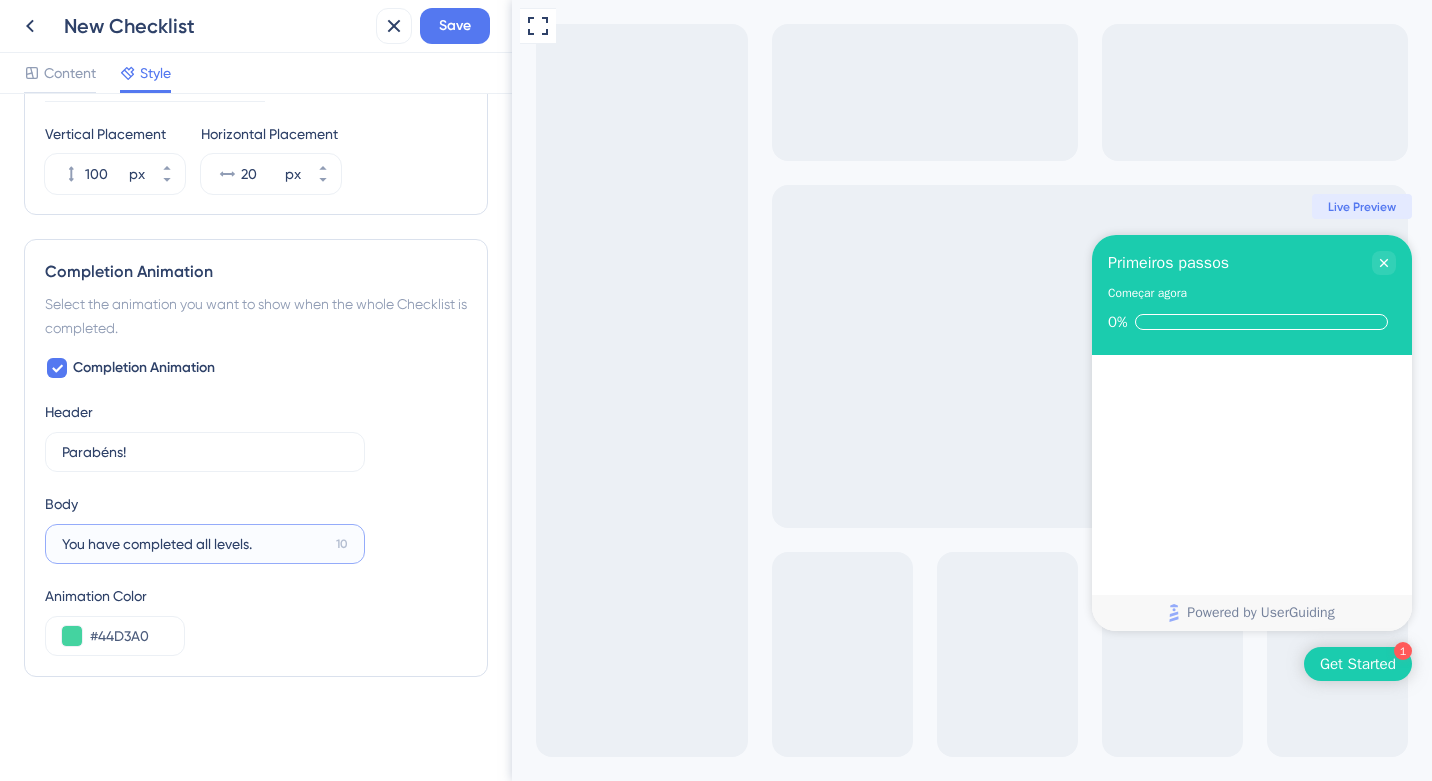 click on "You have completed all levels." at bounding box center [195, 544] 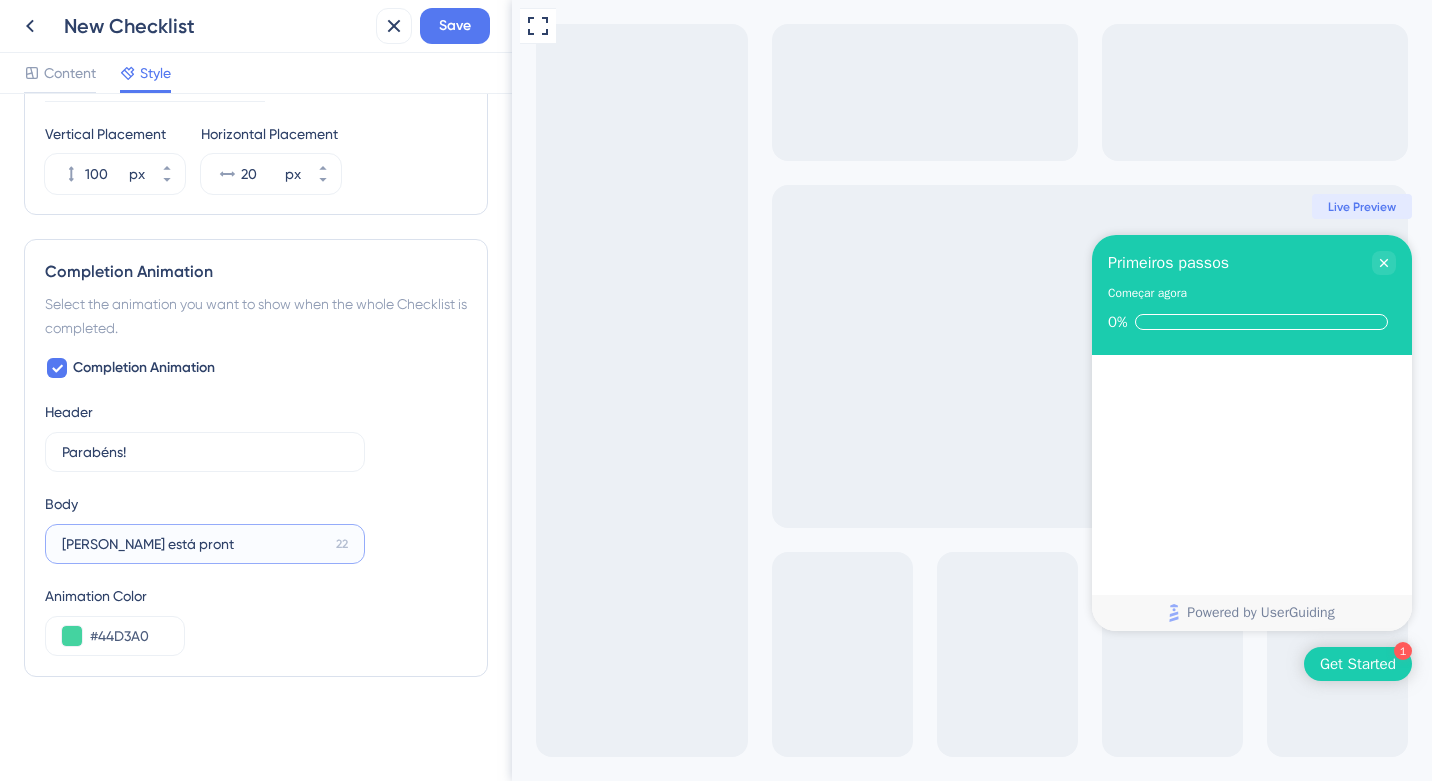 type on "[PERSON_NAME] está pronto" 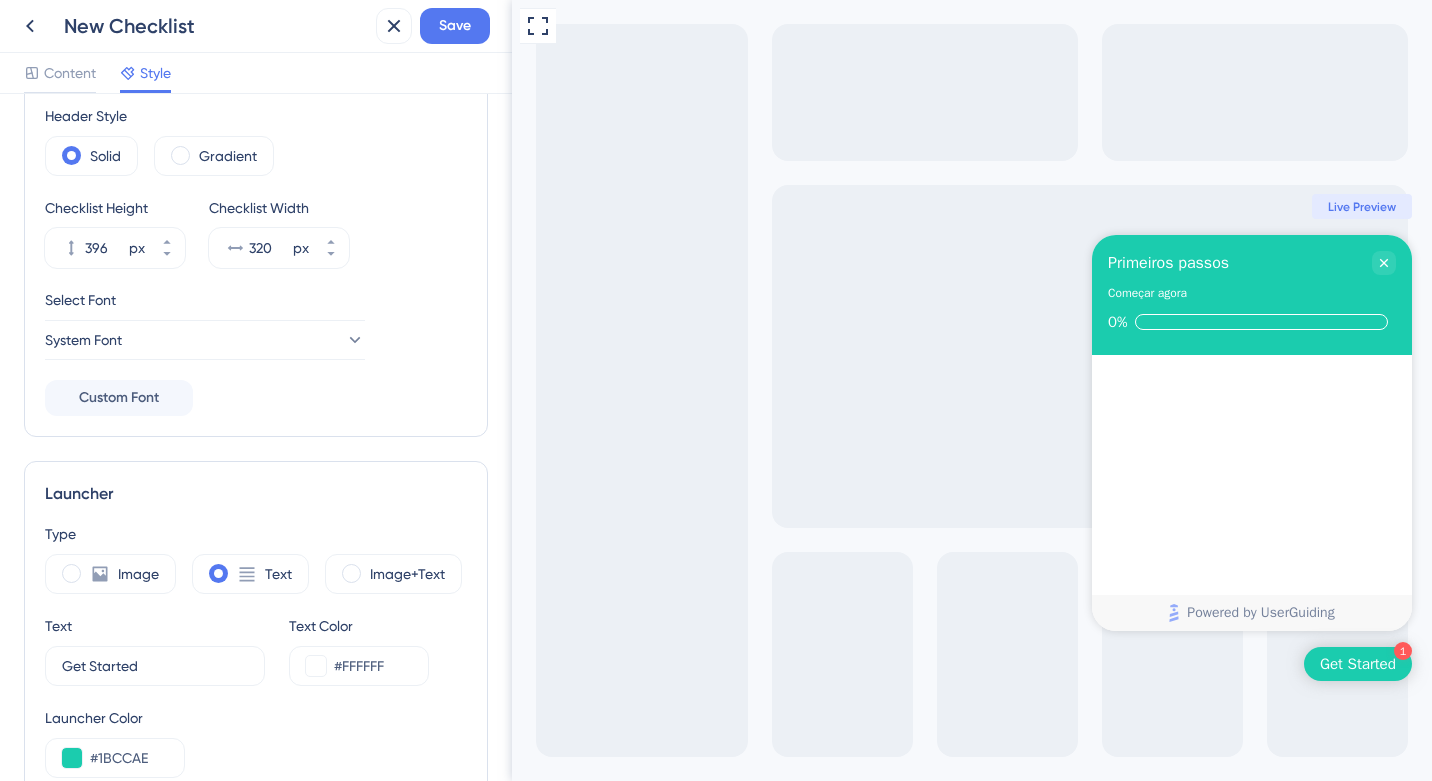 scroll, scrollTop: 0, scrollLeft: 0, axis: both 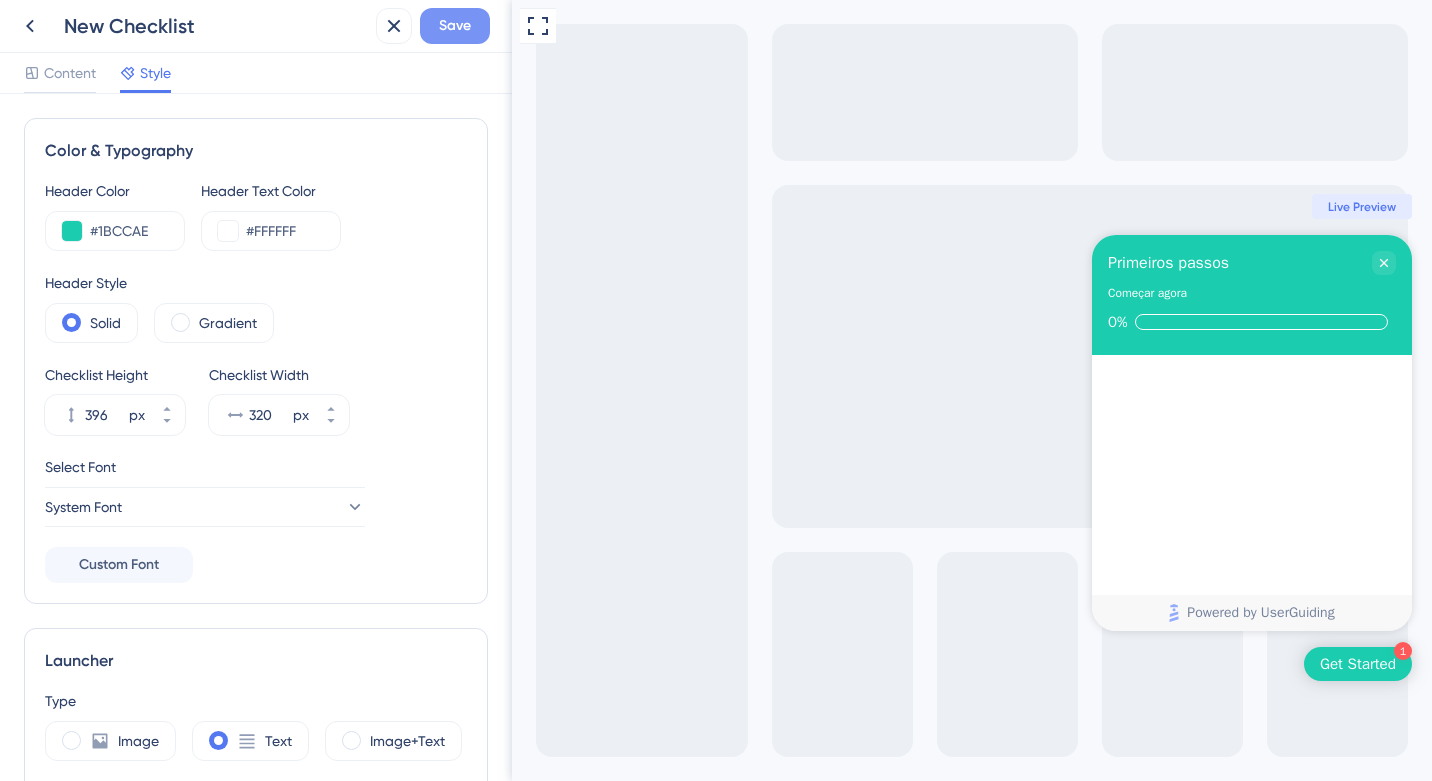 type on "A LigueLead [PERSON_NAME] está pronta!" 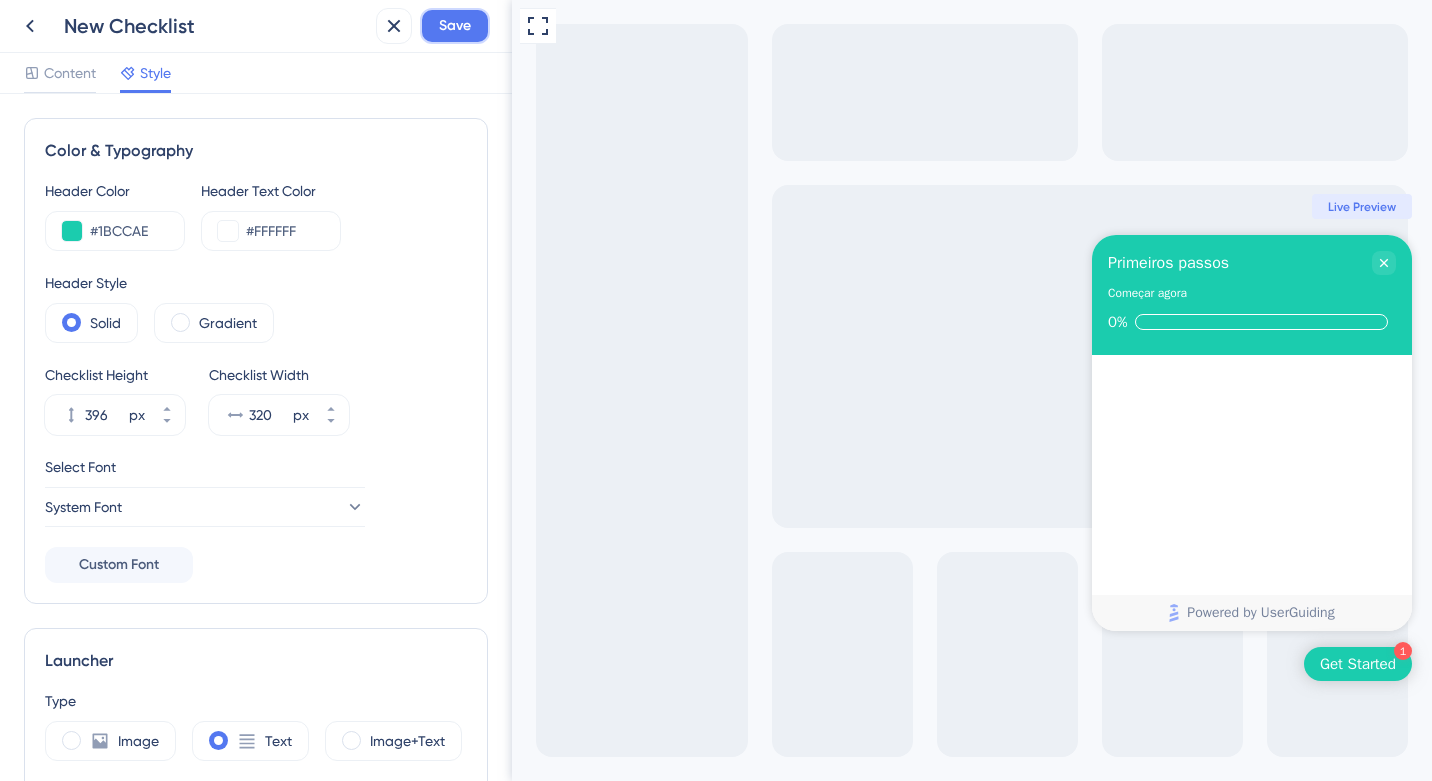 click on "Save" at bounding box center (455, 26) 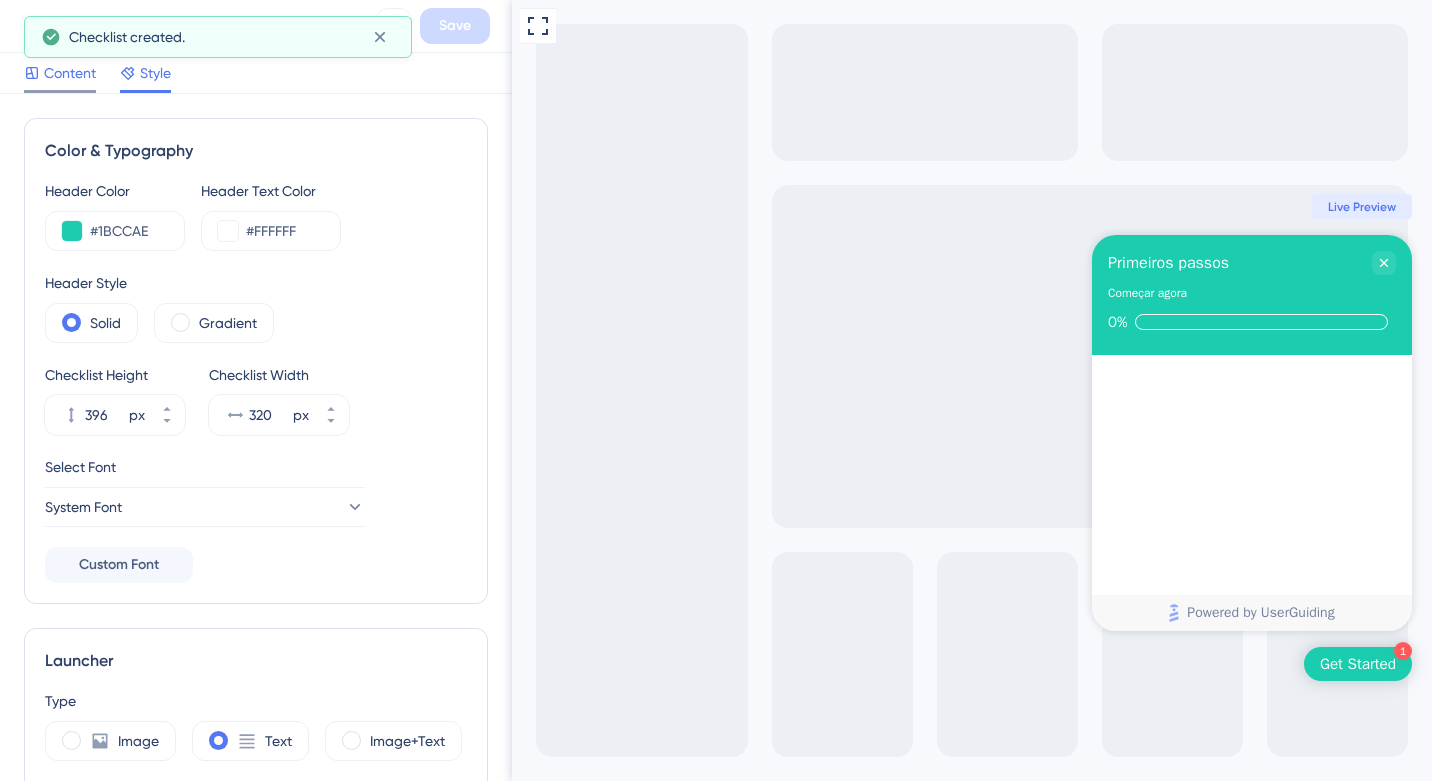 scroll, scrollTop: 0, scrollLeft: 0, axis: both 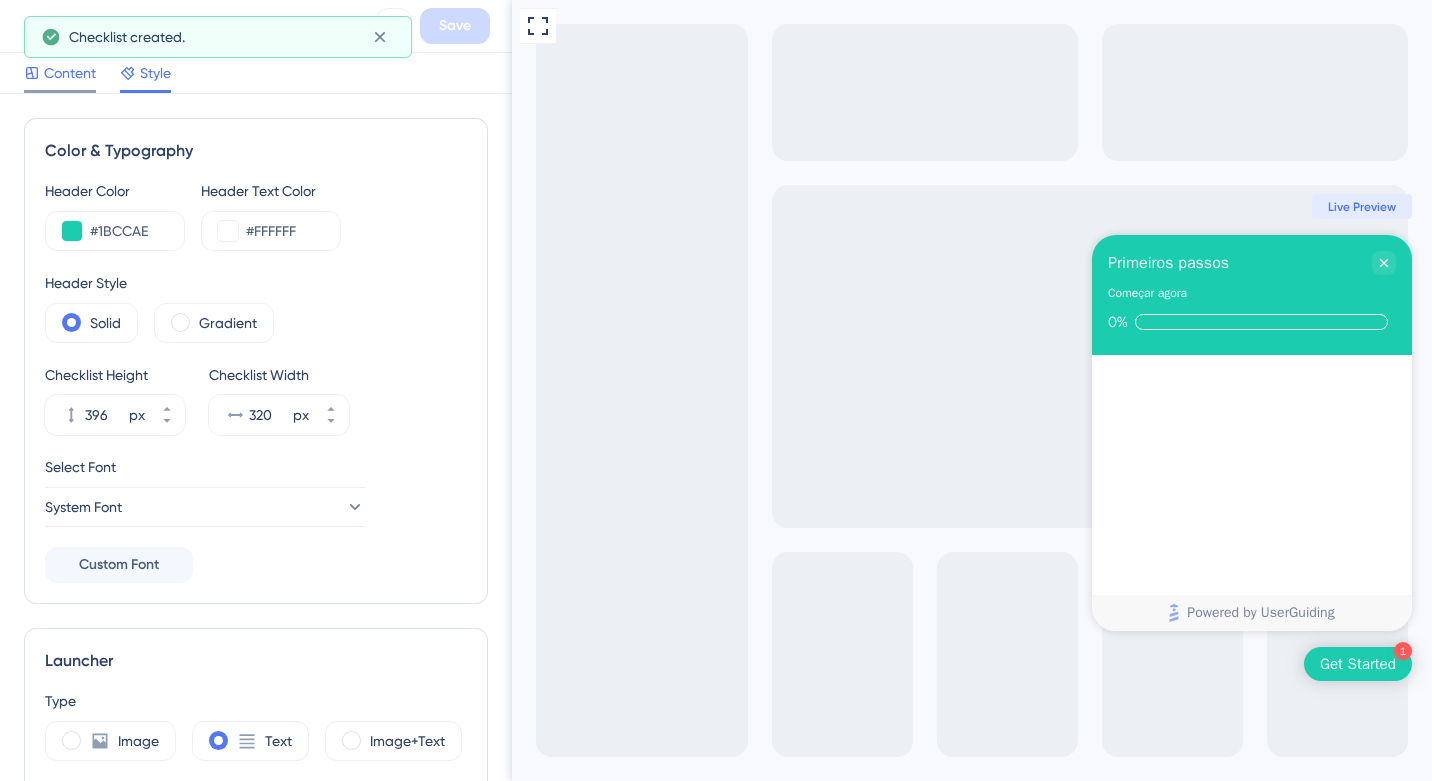 click on "Content" at bounding box center (70, 73) 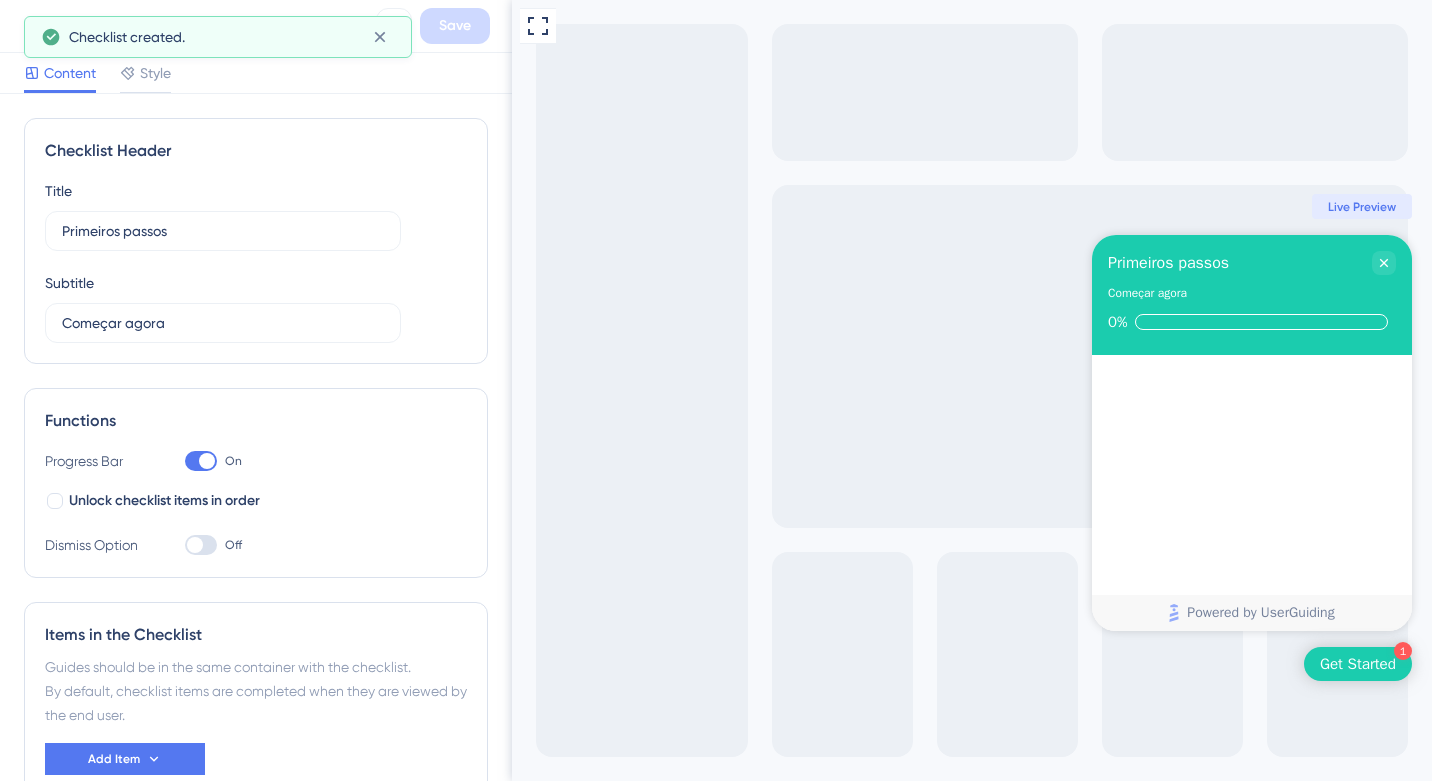 scroll, scrollTop: 0, scrollLeft: 0, axis: both 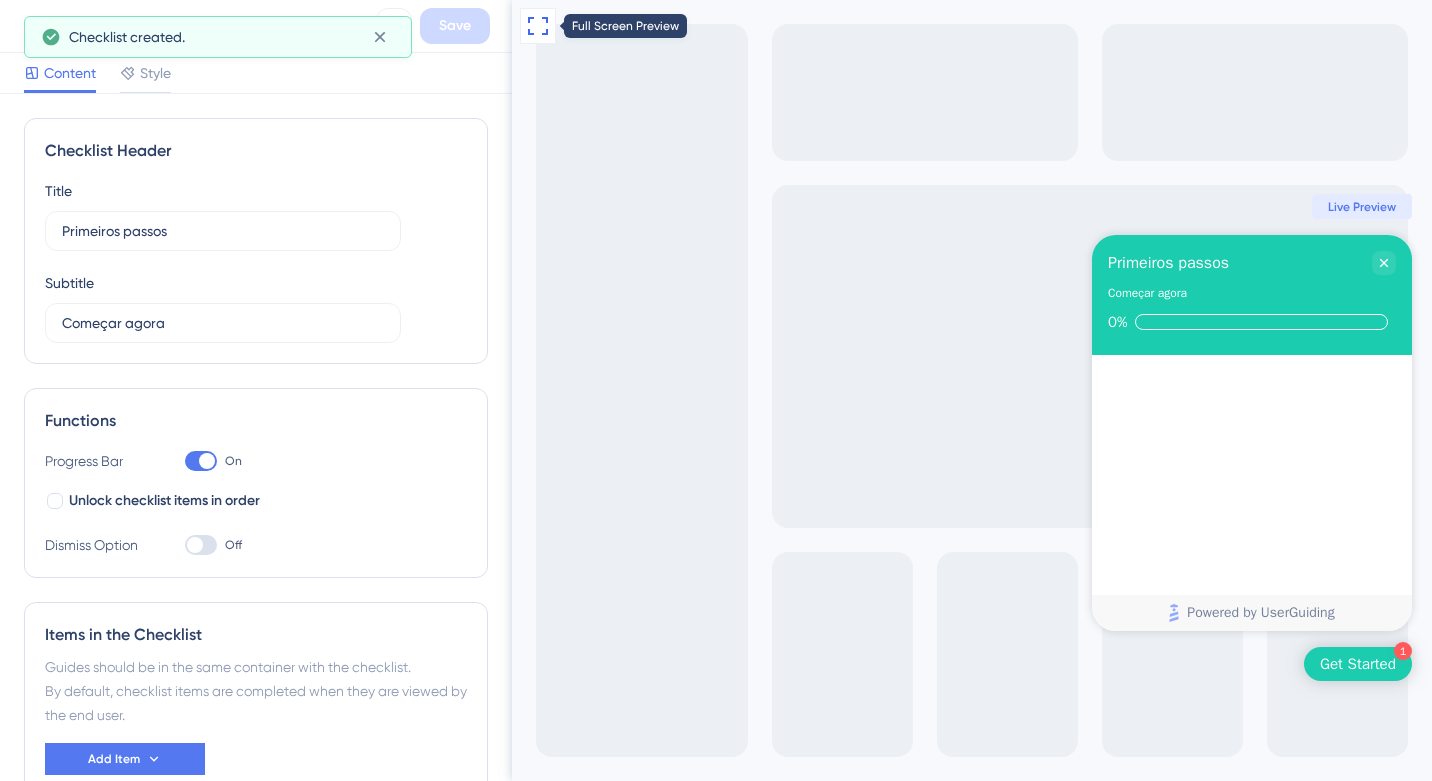 click 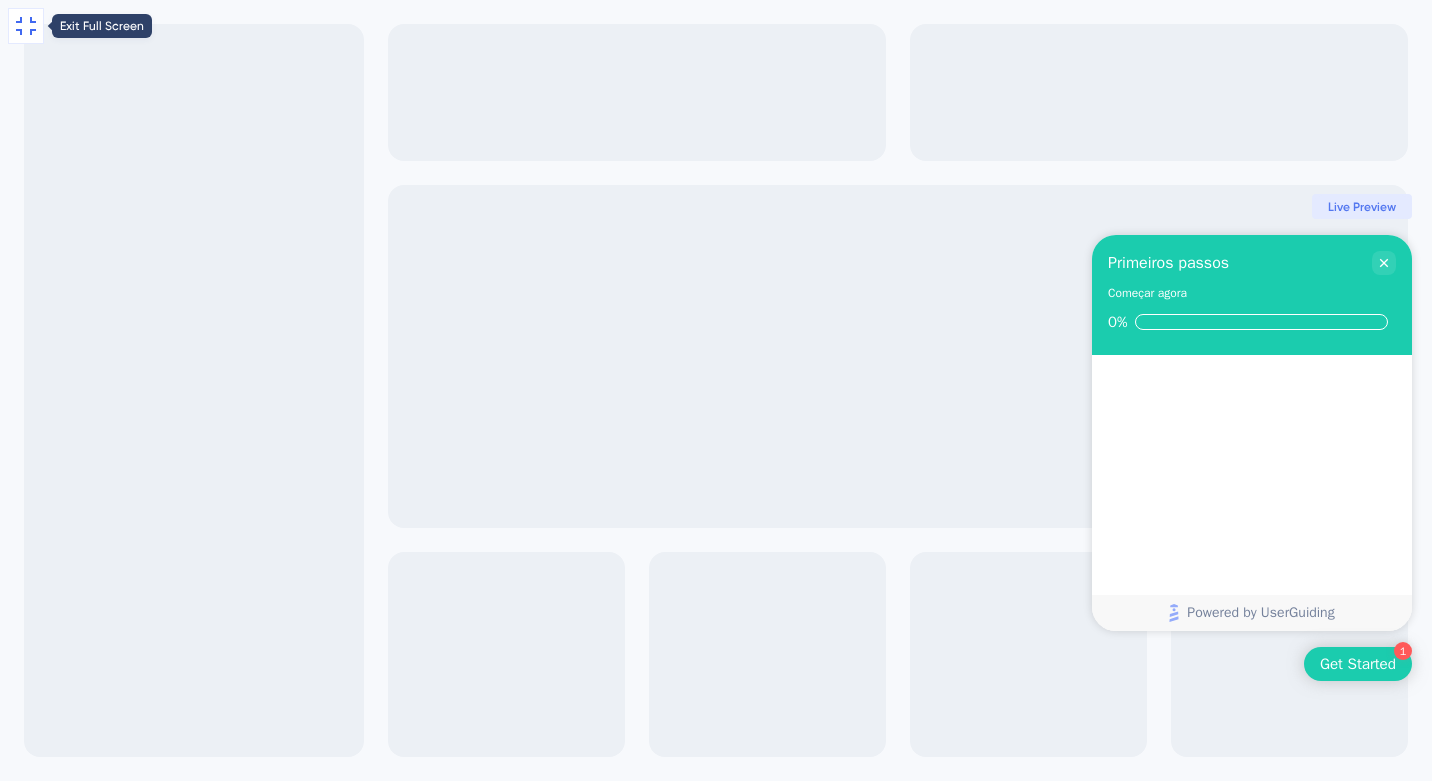 click 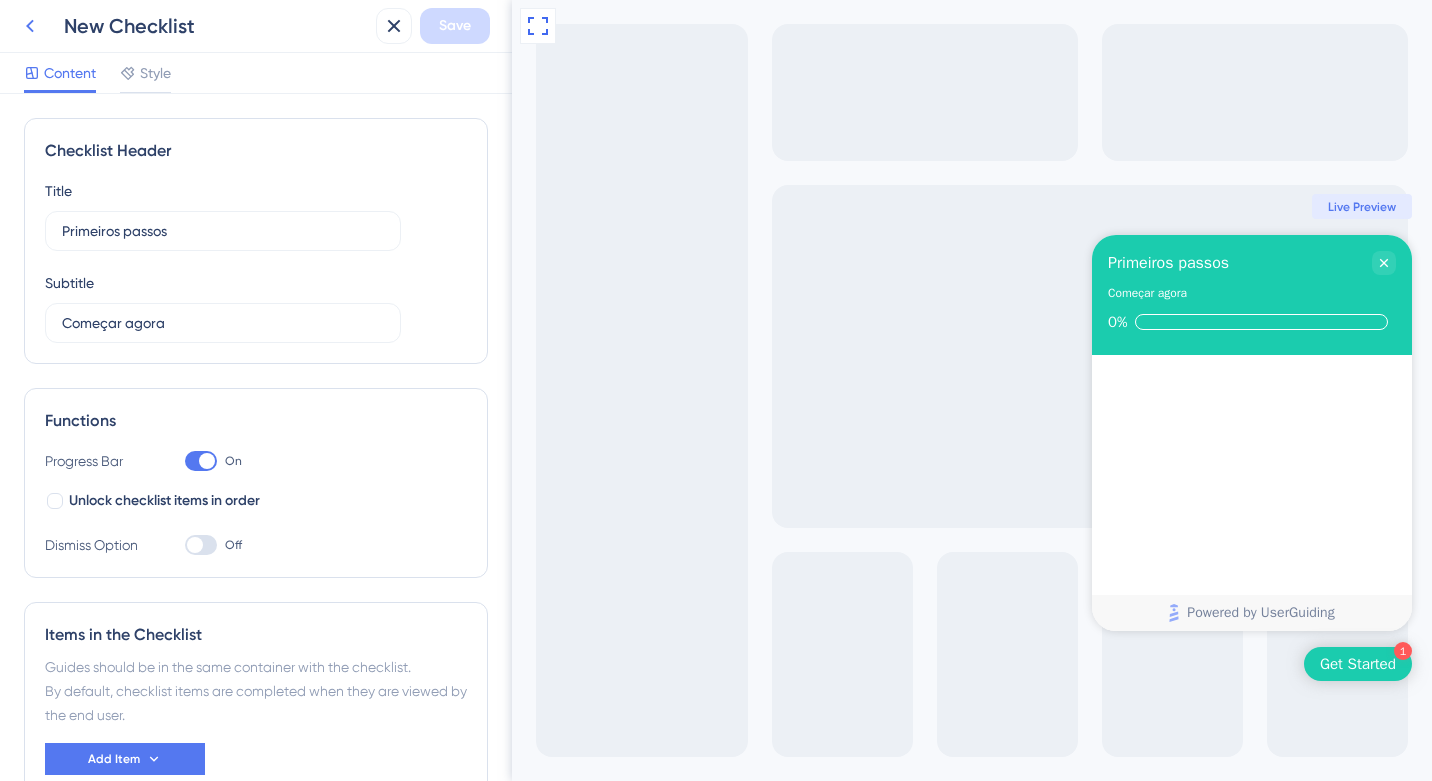 click 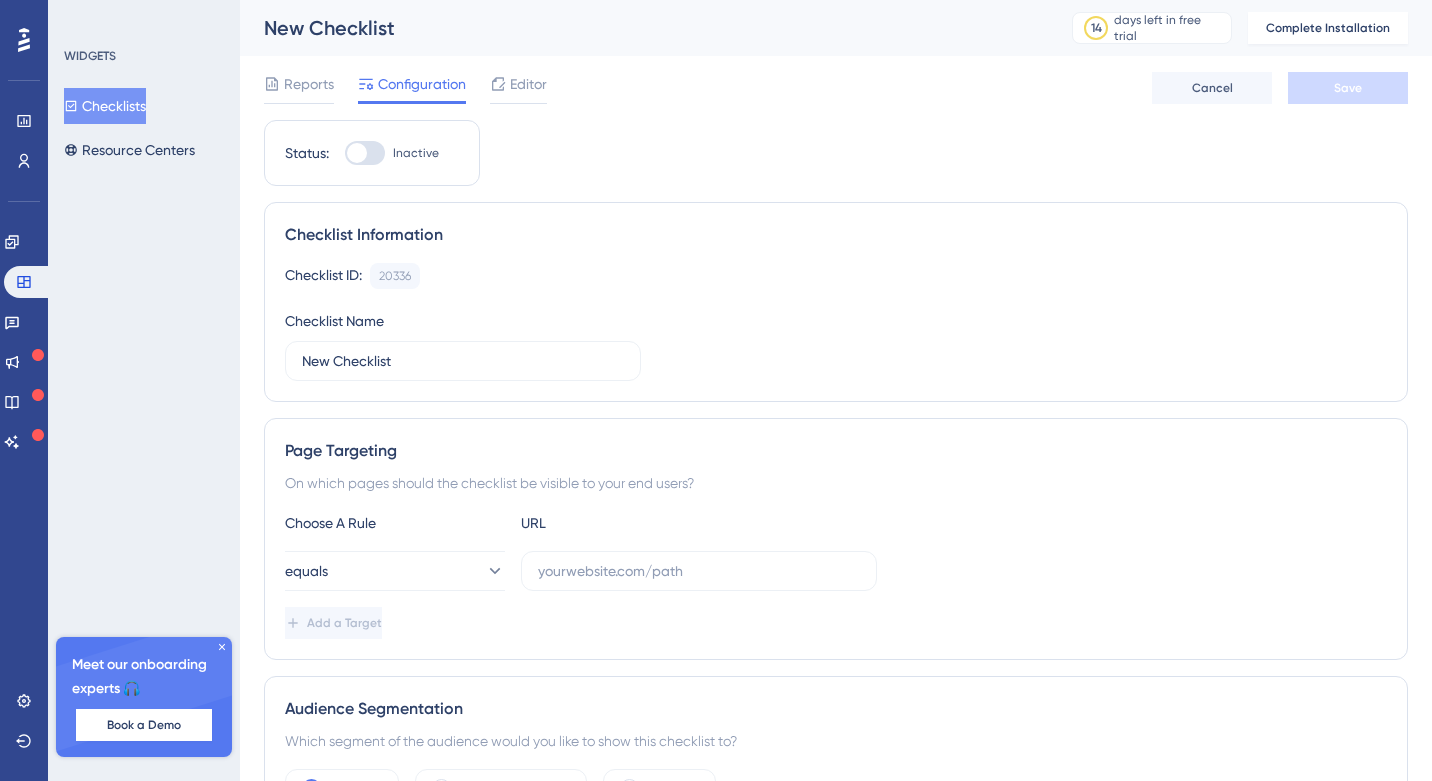 scroll, scrollTop: 0, scrollLeft: 0, axis: both 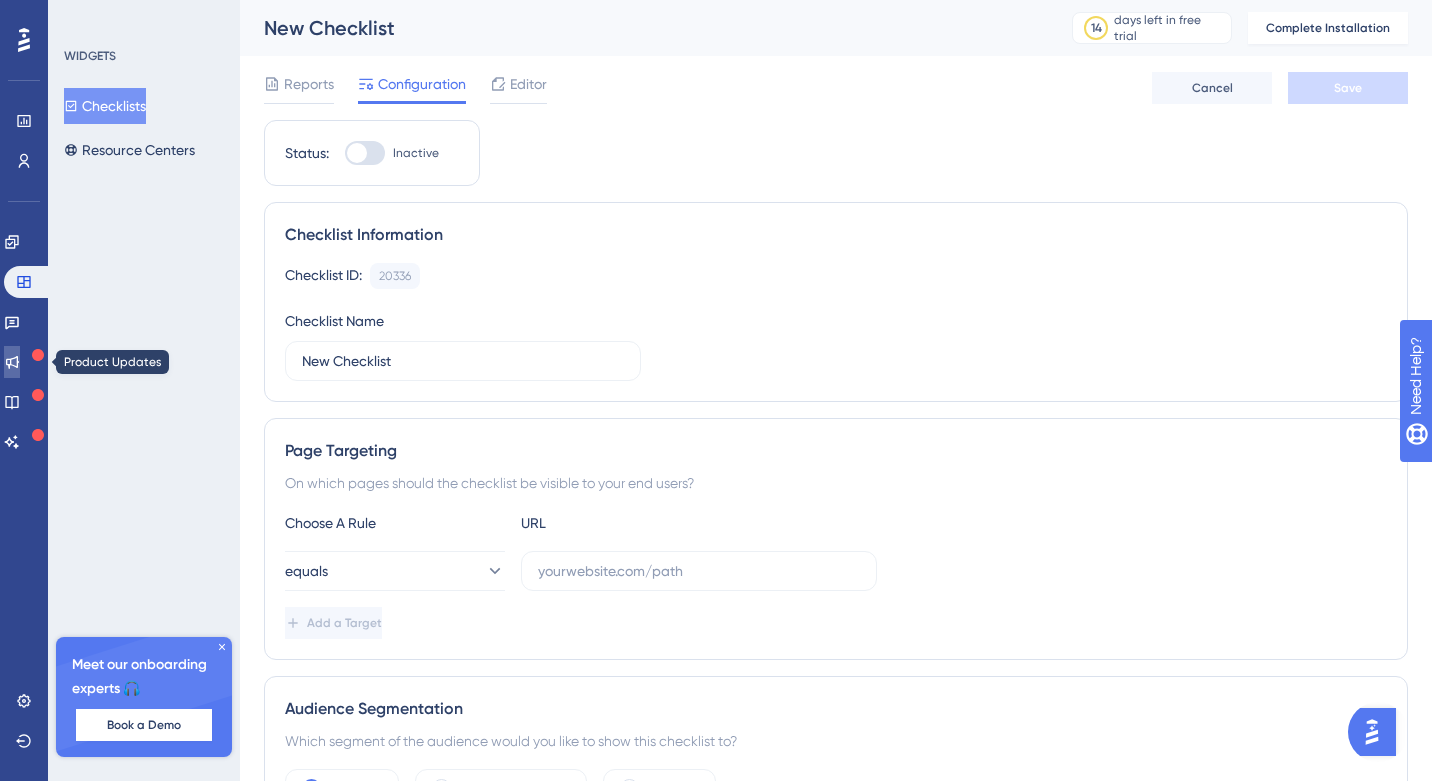 click 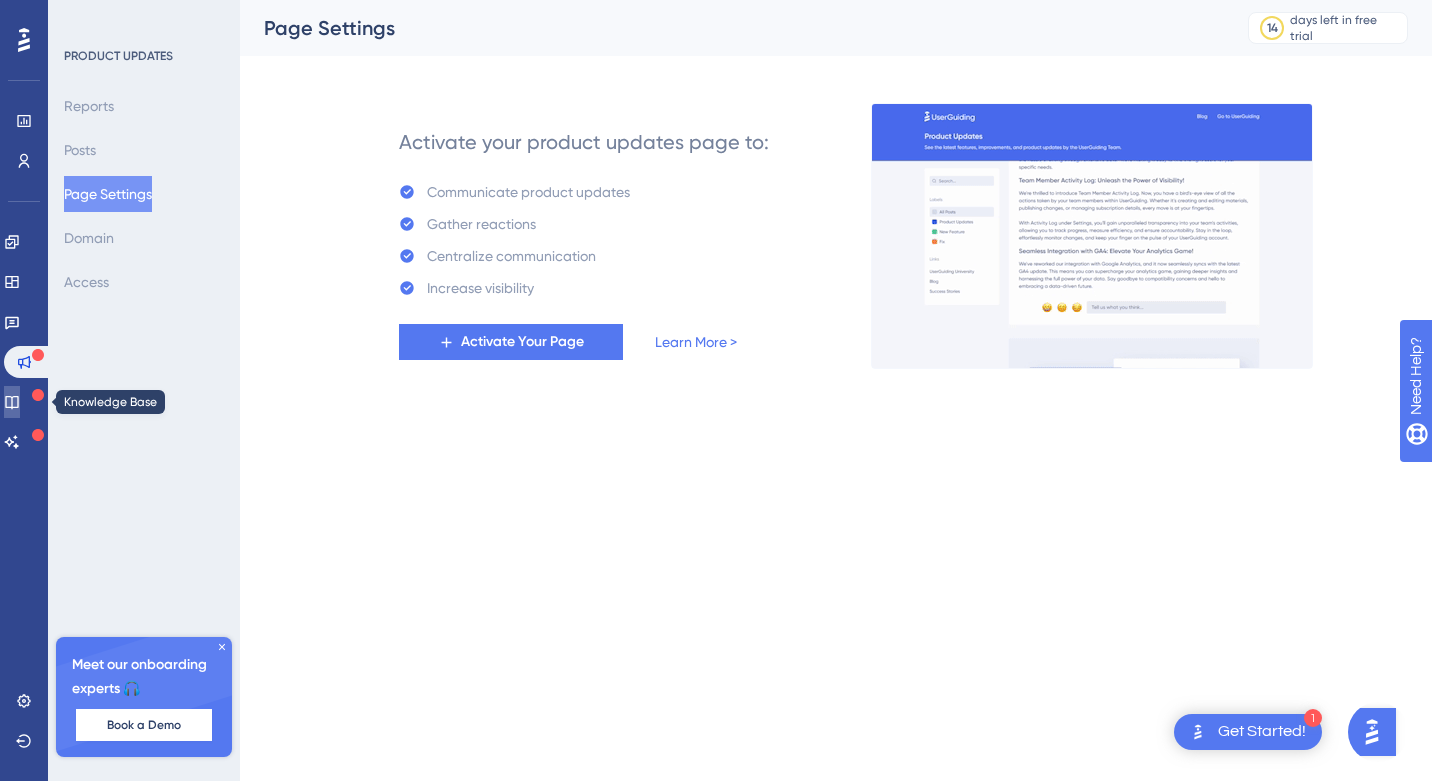 click 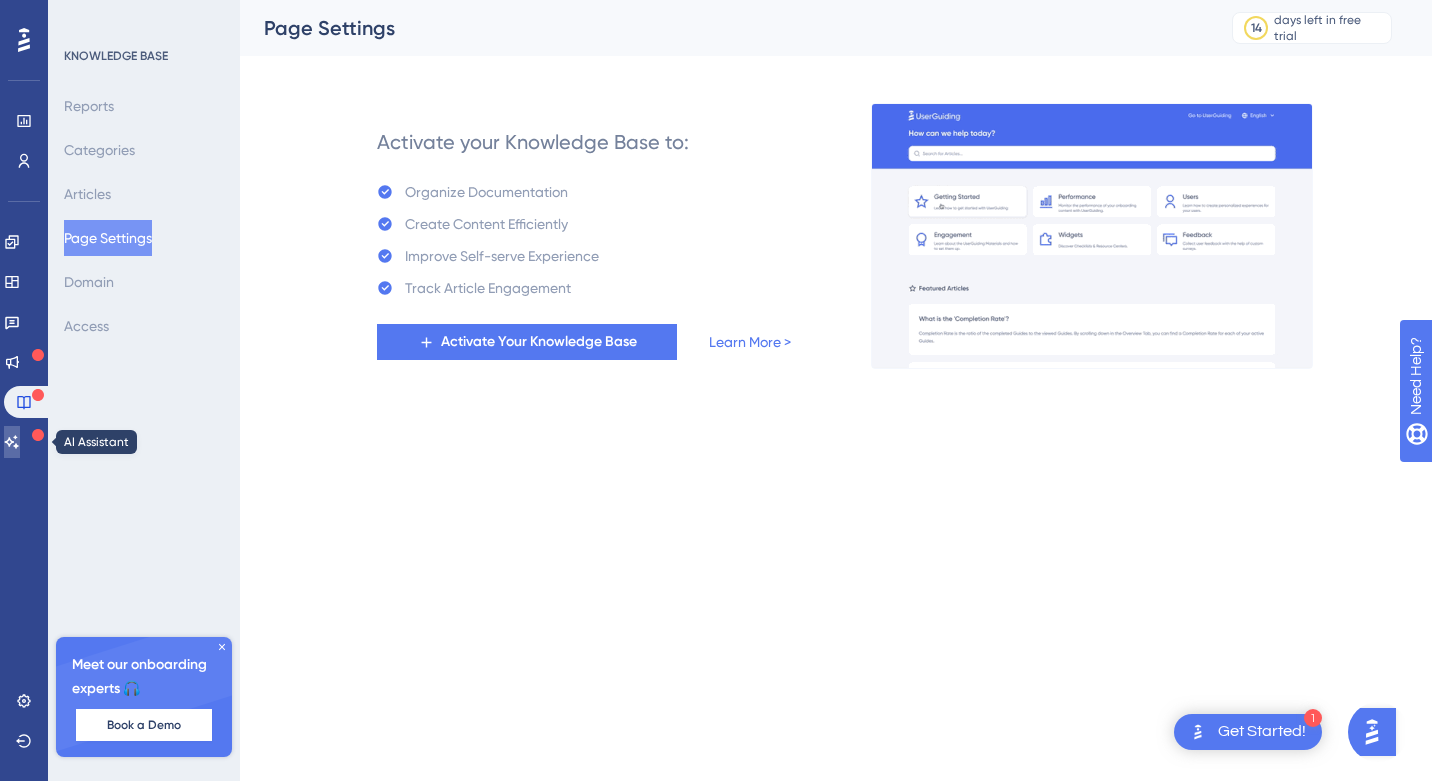 click 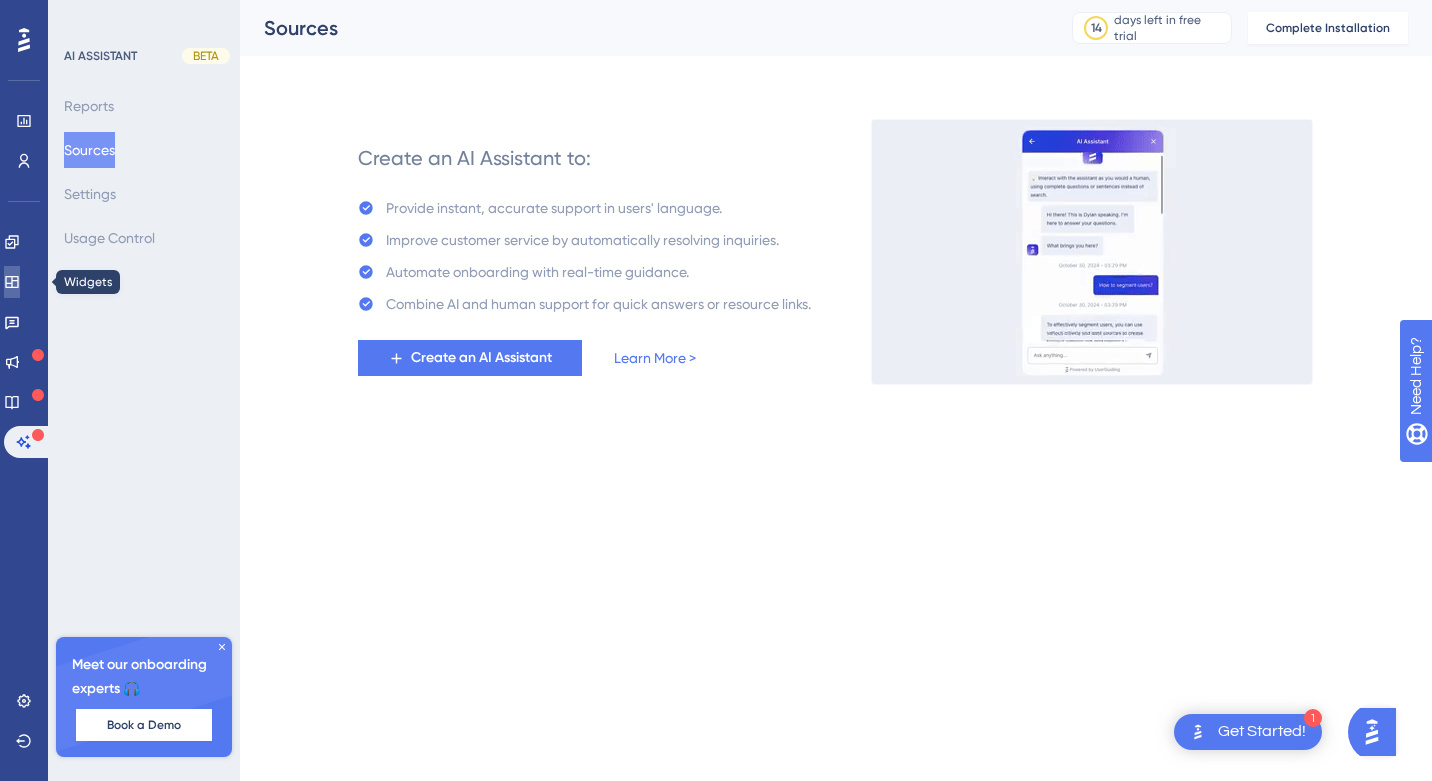 click 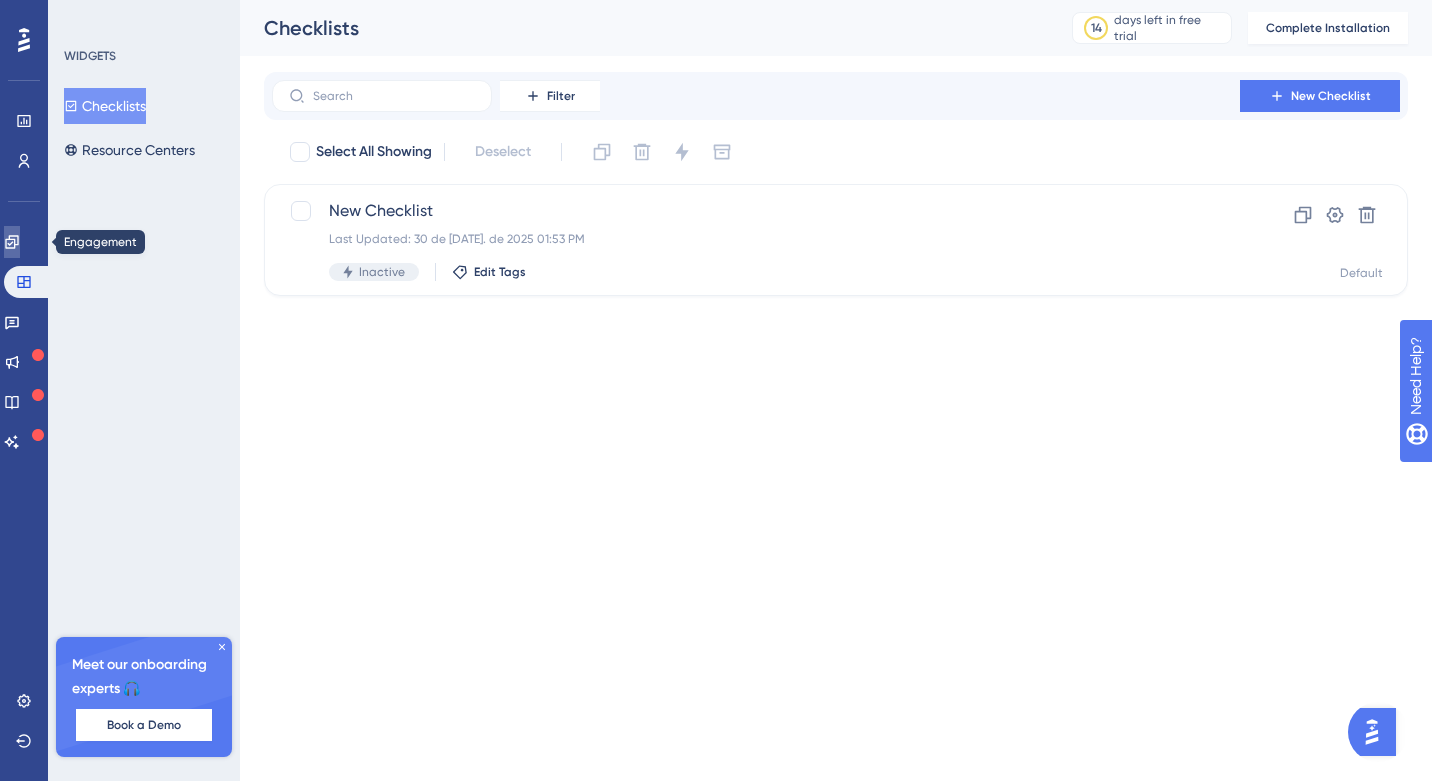 click at bounding box center [12, 242] 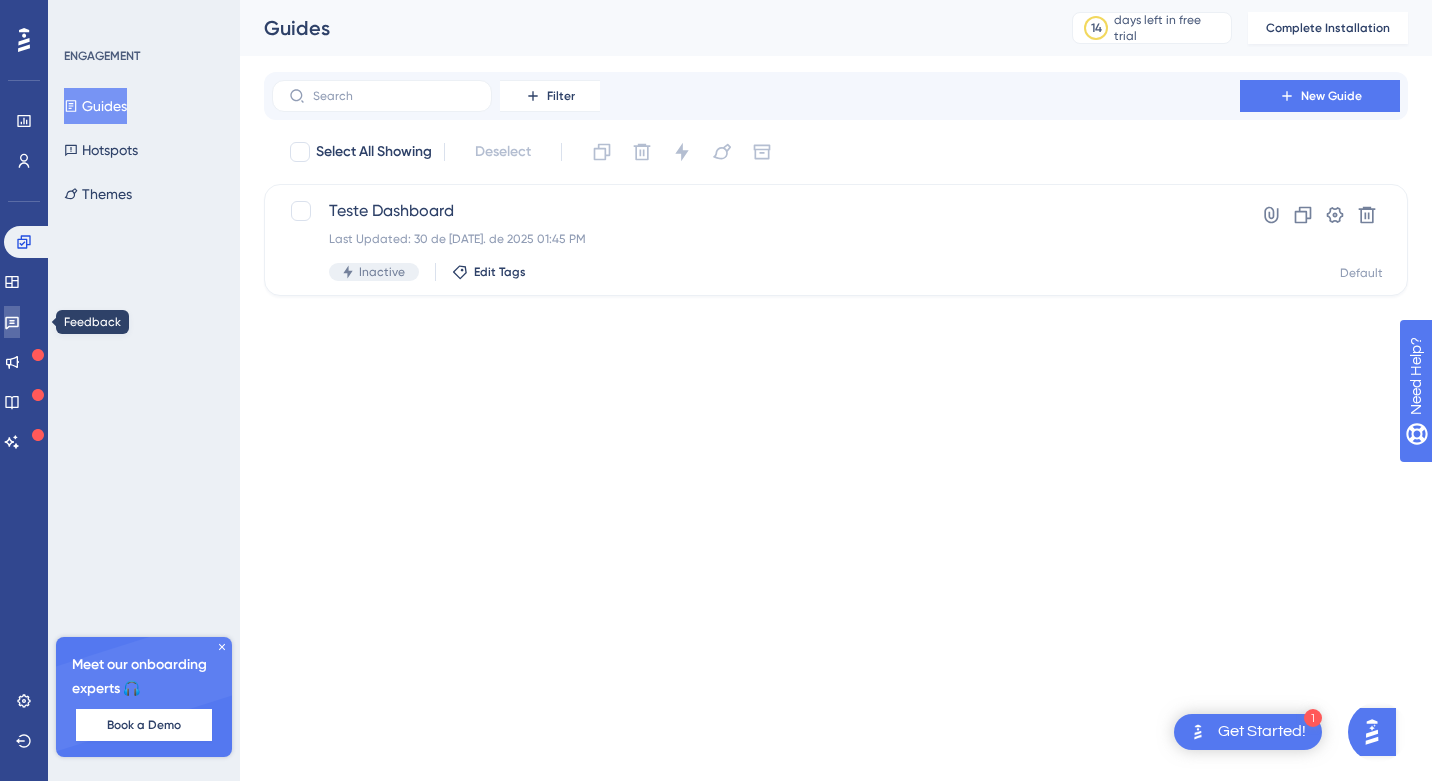 click 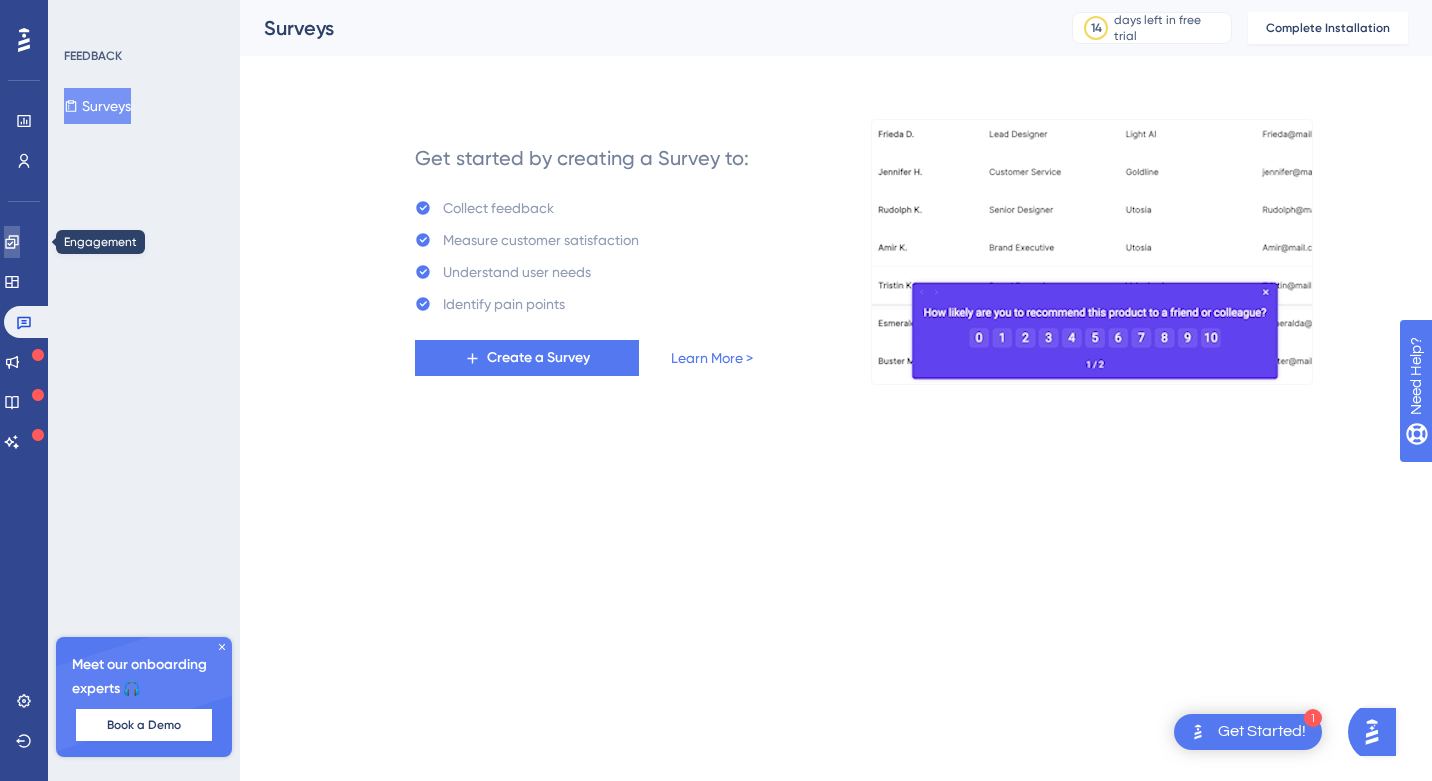 click 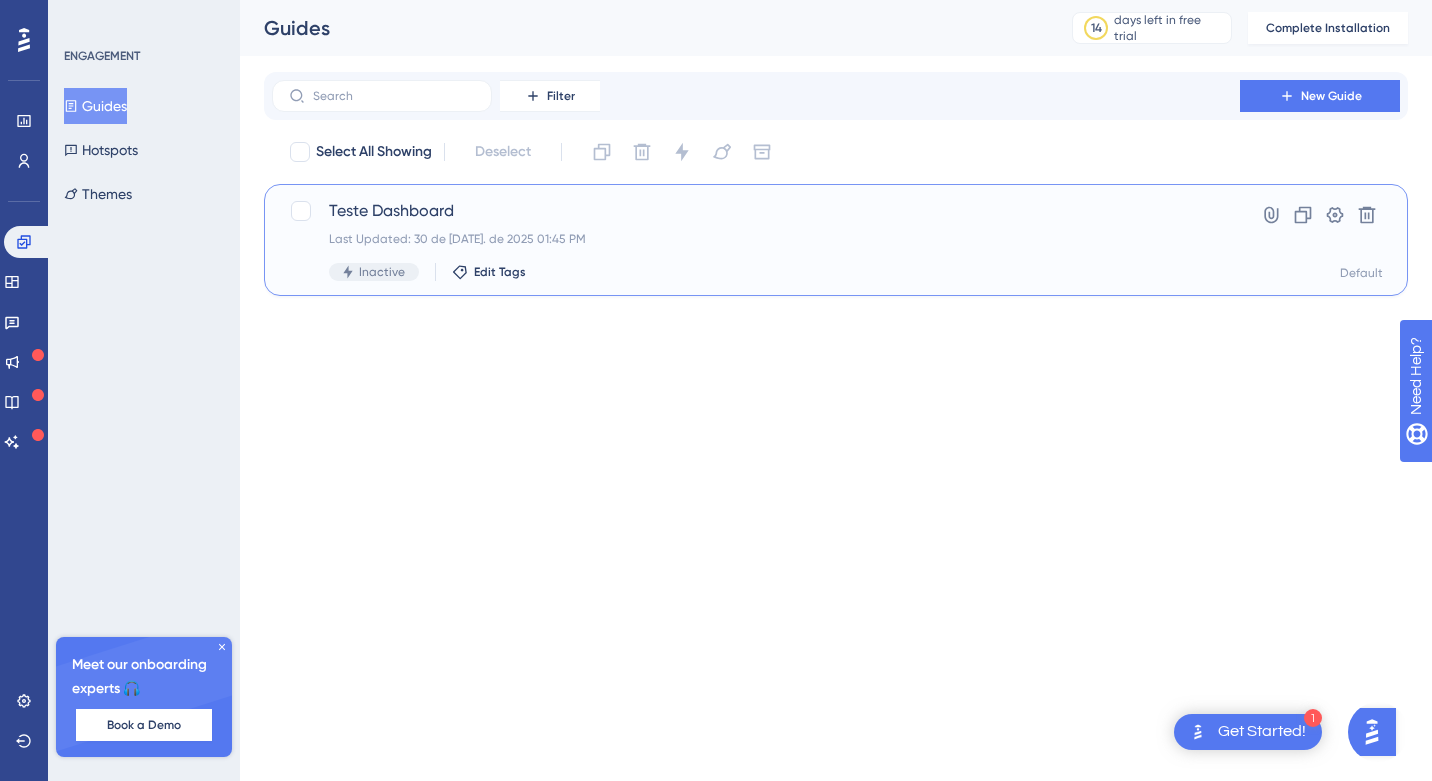 click on "Inactive" at bounding box center [382, 272] 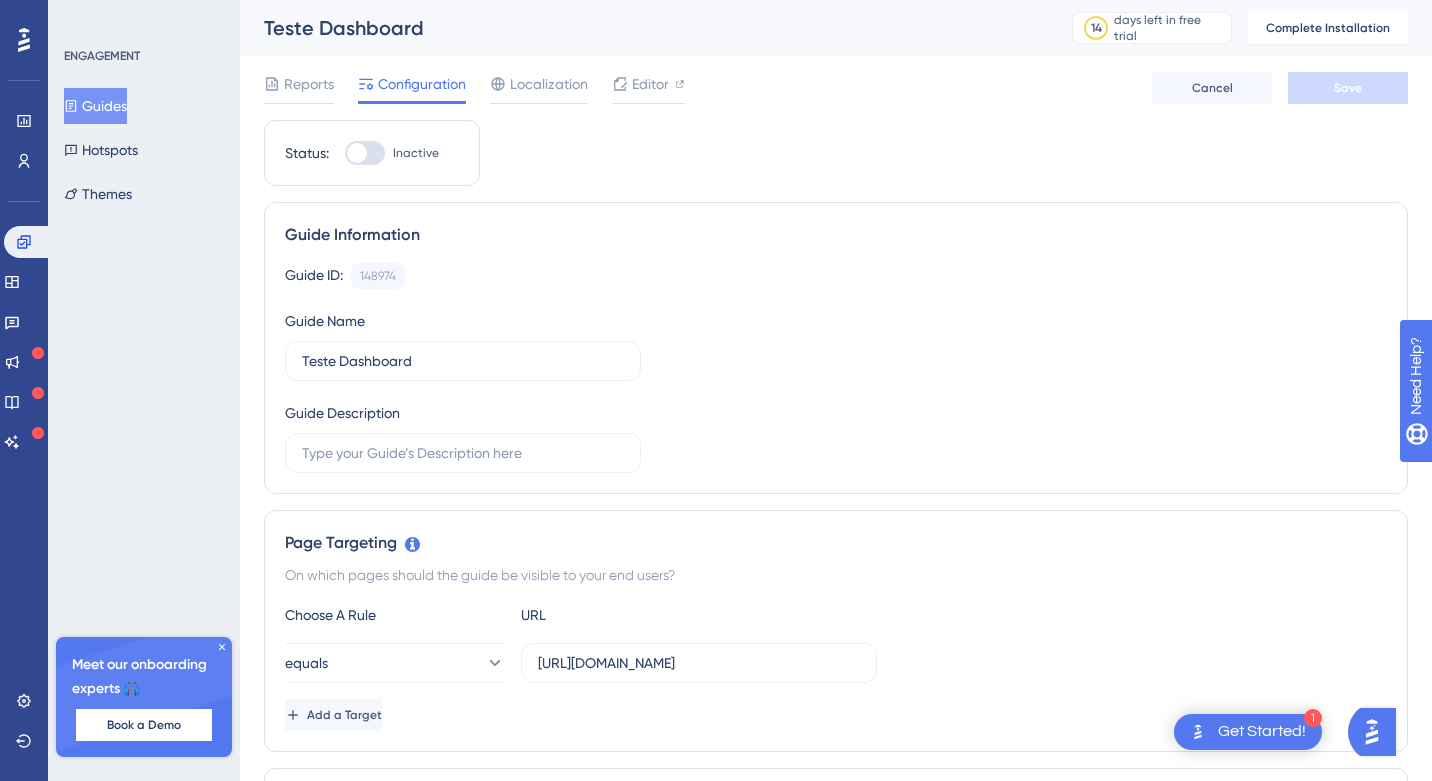 click at bounding box center [365, 153] 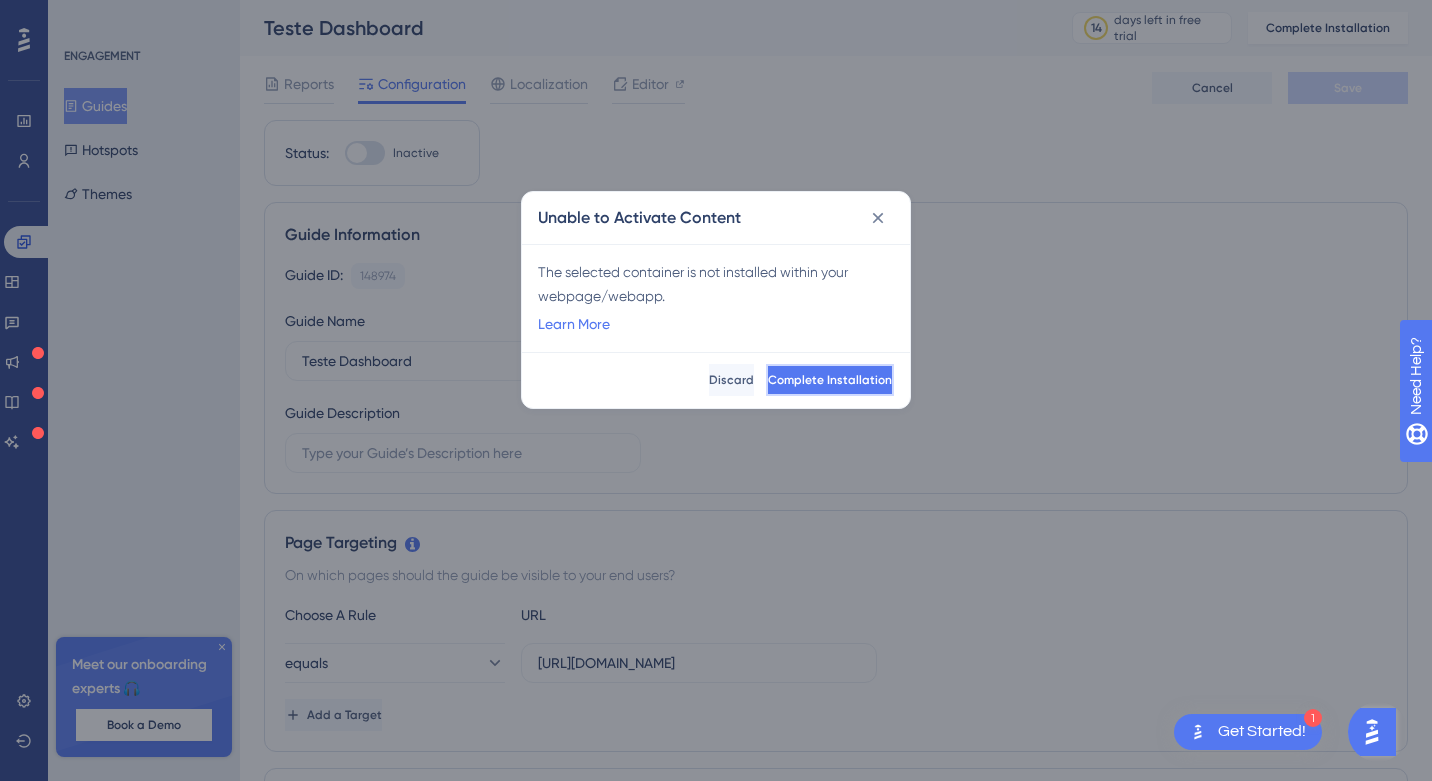 click on "Complete Installation" at bounding box center (830, 380) 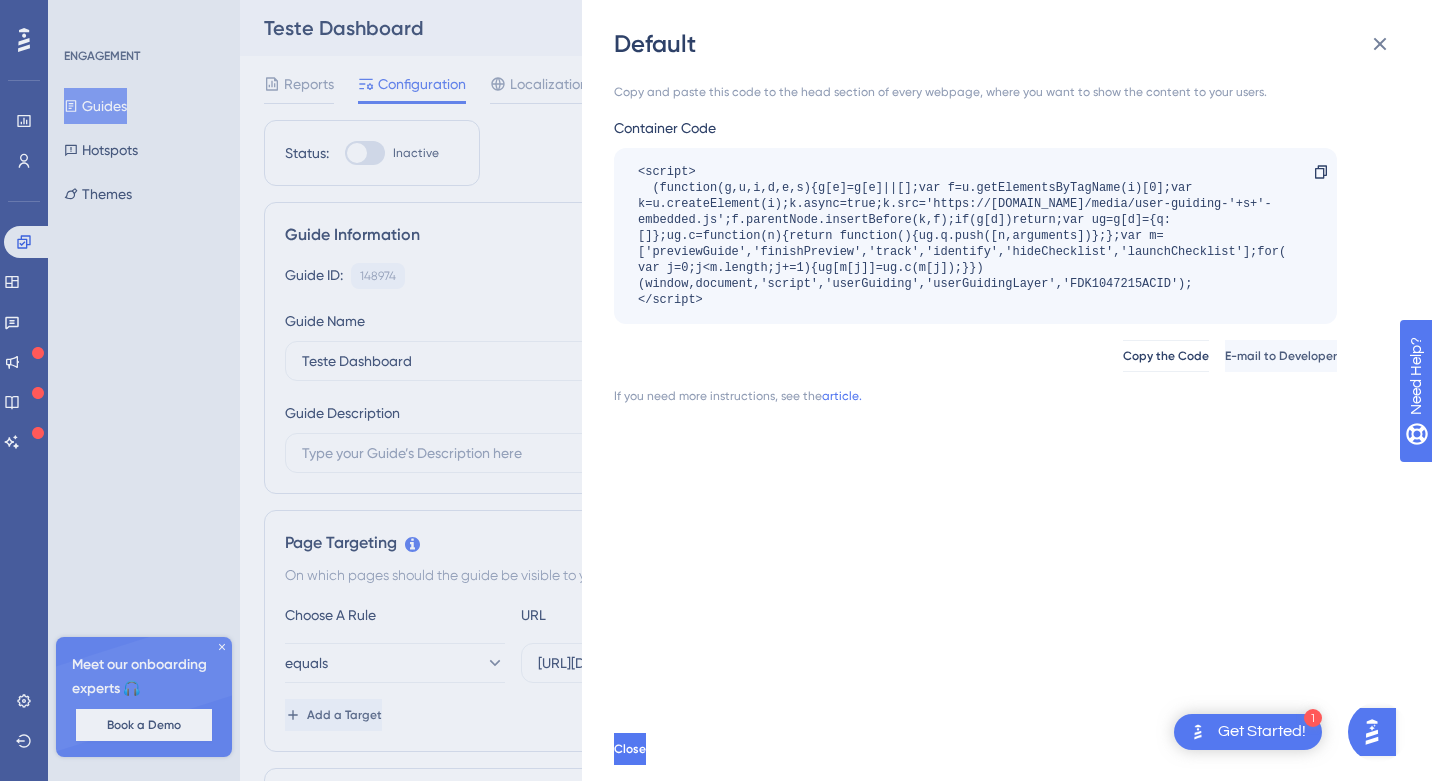 scroll, scrollTop: 0, scrollLeft: 0, axis: both 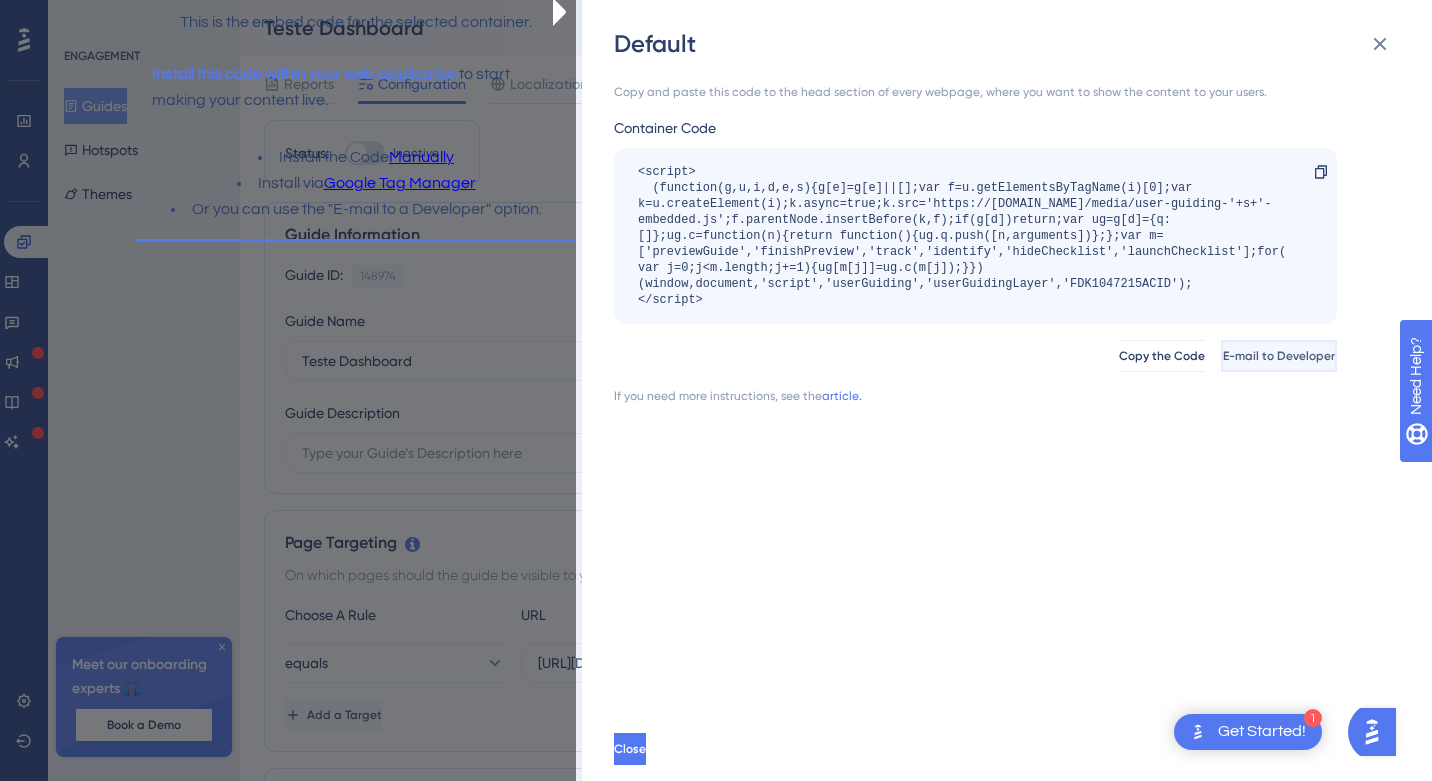 click on "E-mail to Developer" at bounding box center (1279, 356) 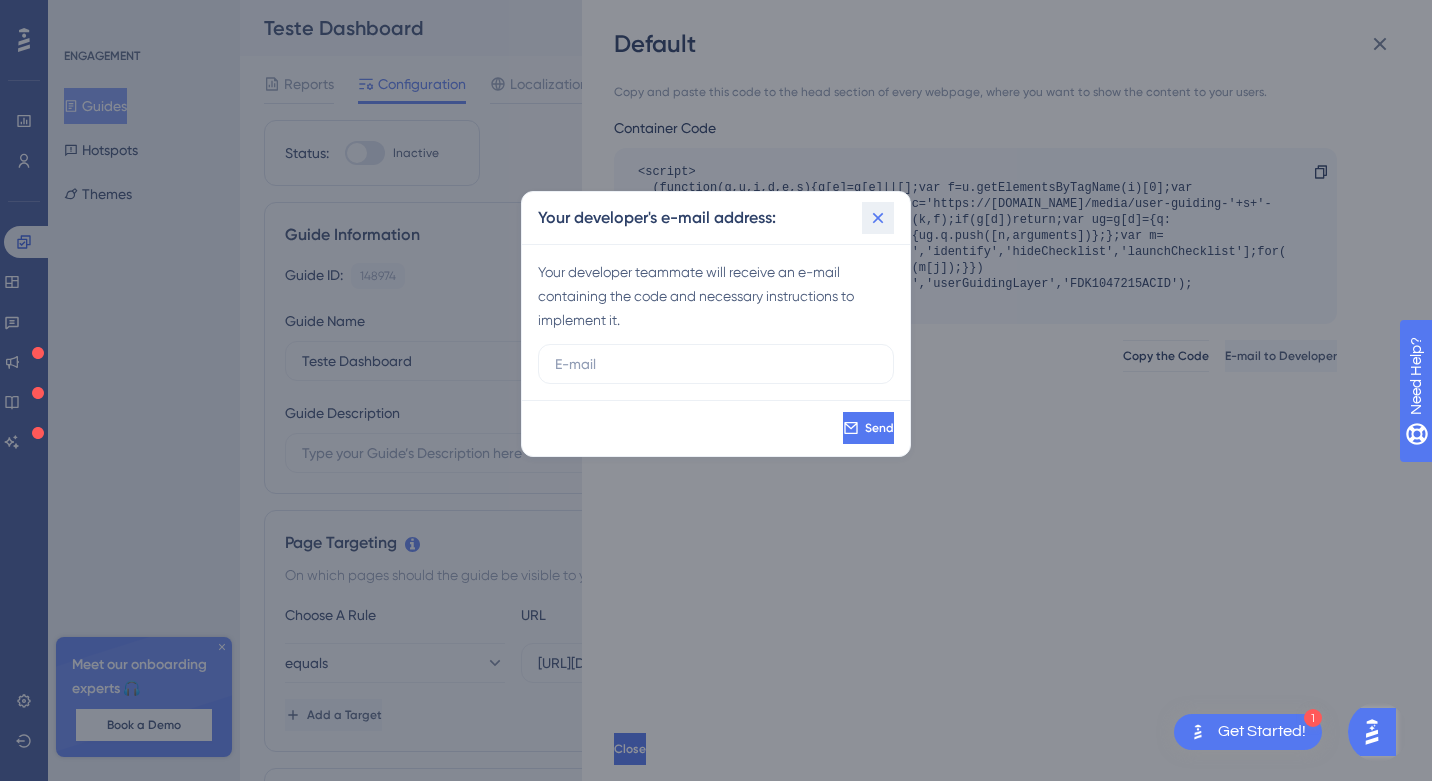click 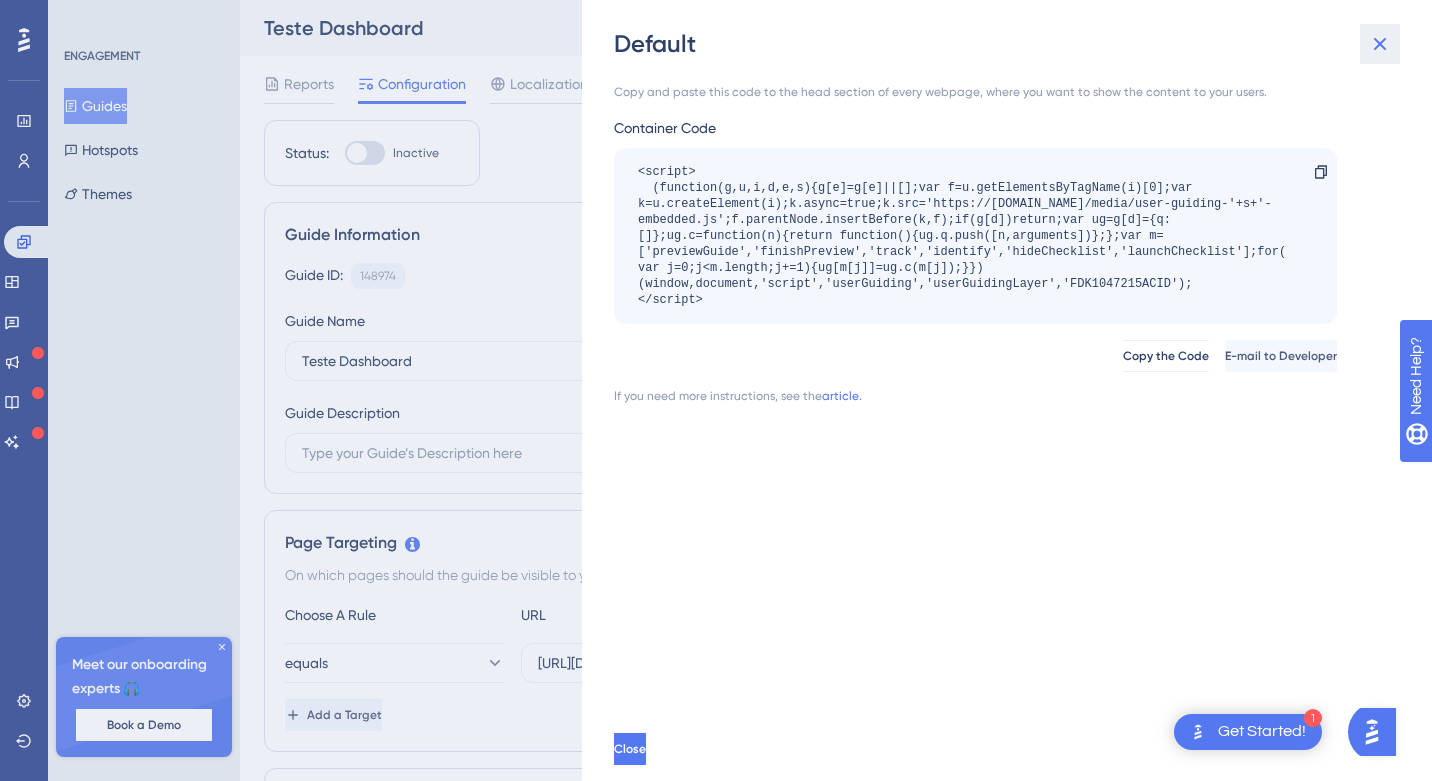 click 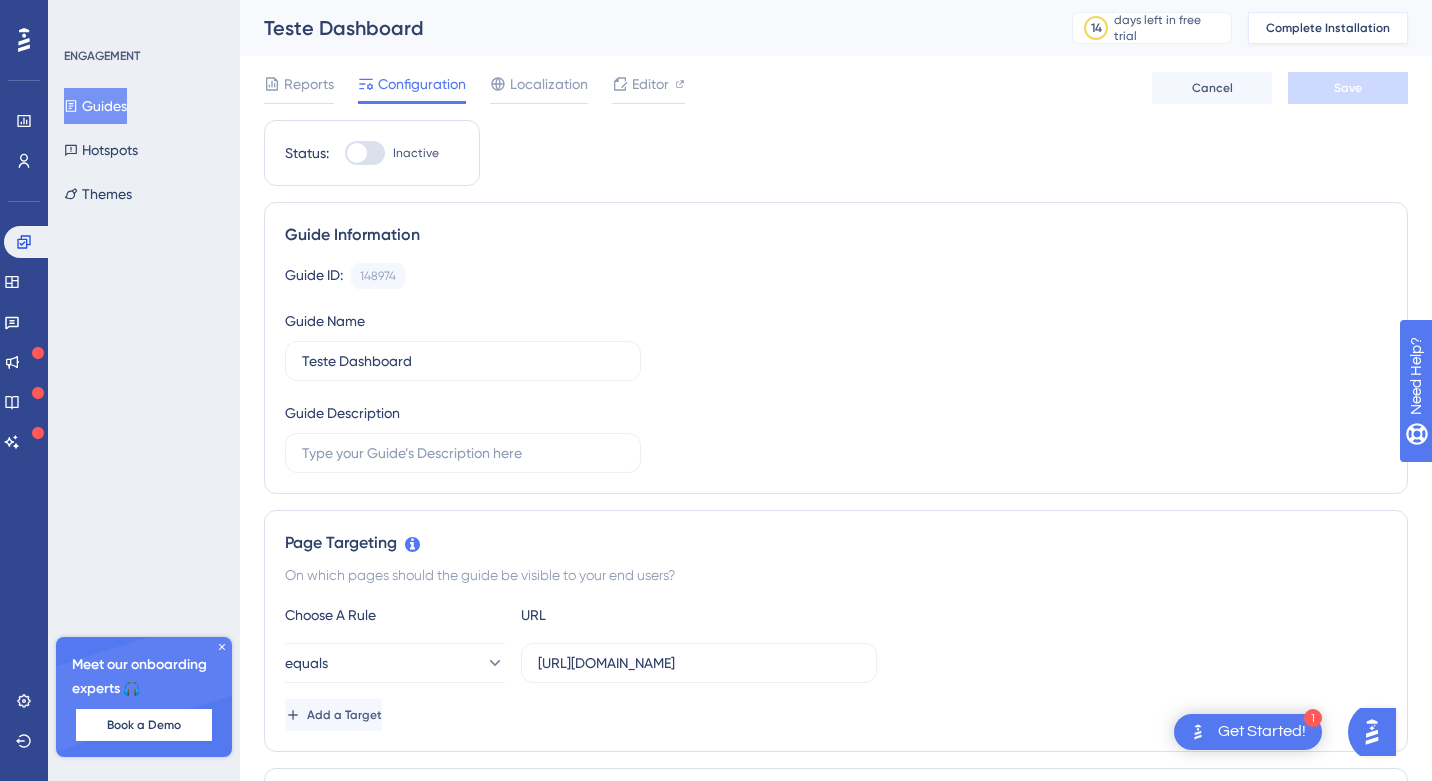 click on "Complete Installation" at bounding box center (1328, 28) 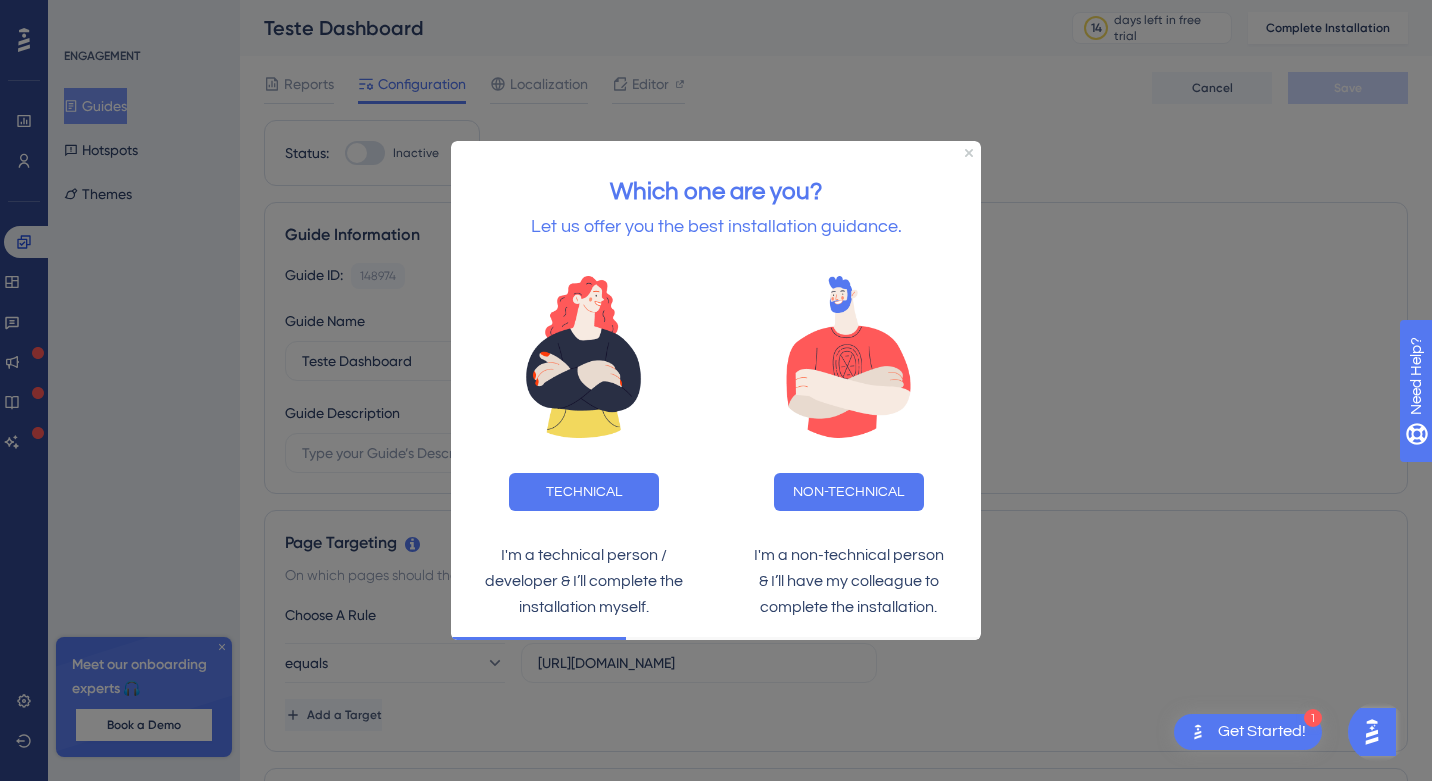 scroll, scrollTop: 0, scrollLeft: 0, axis: both 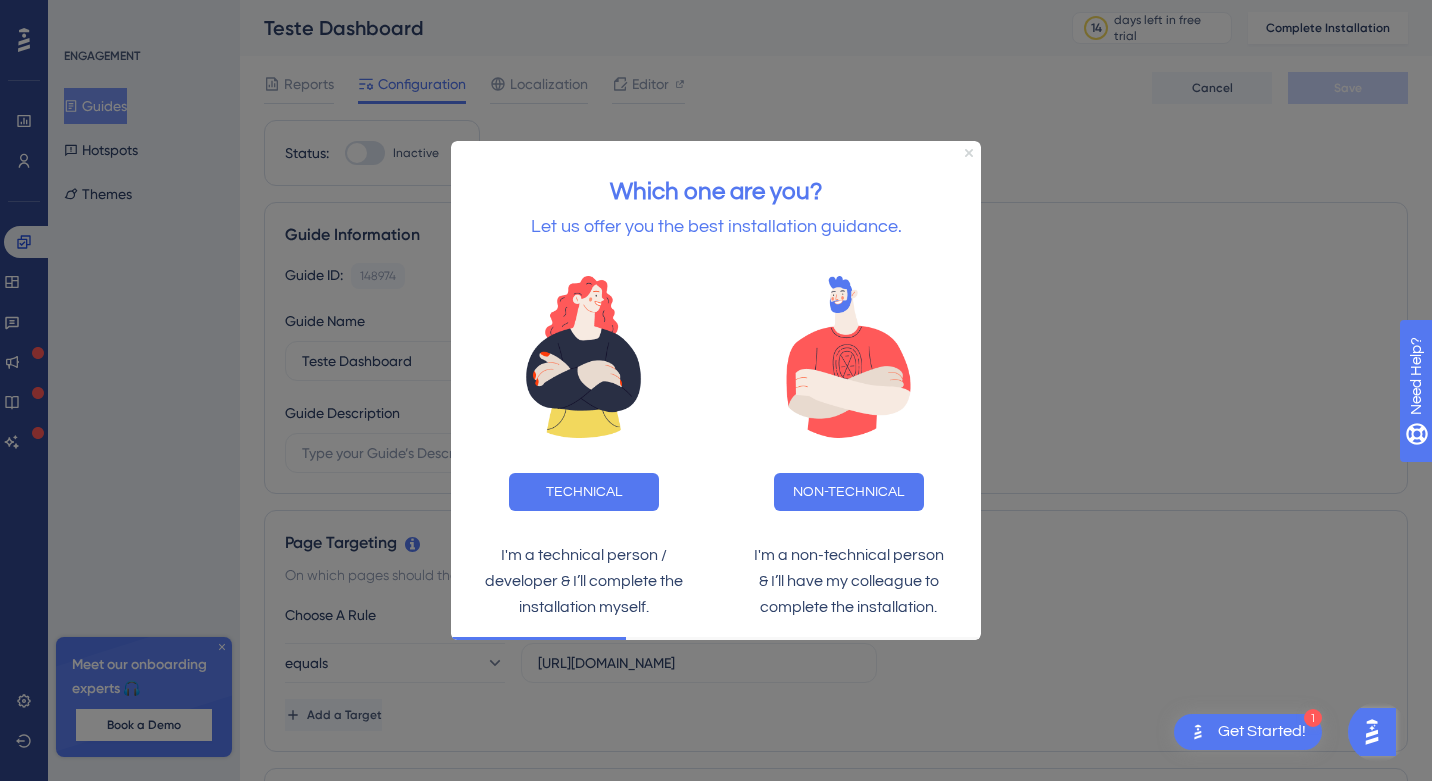 click 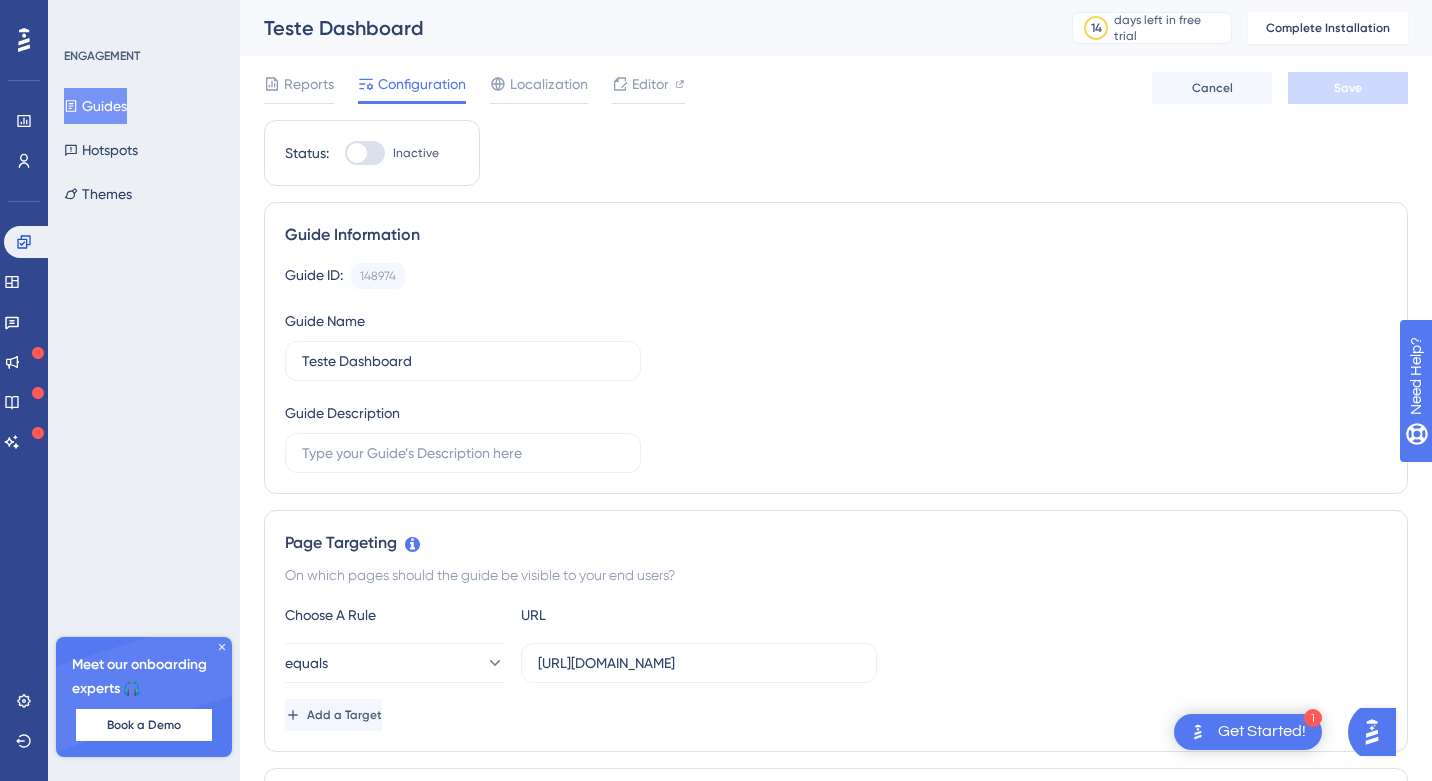 click on "Get Started!" at bounding box center [1262, 732] 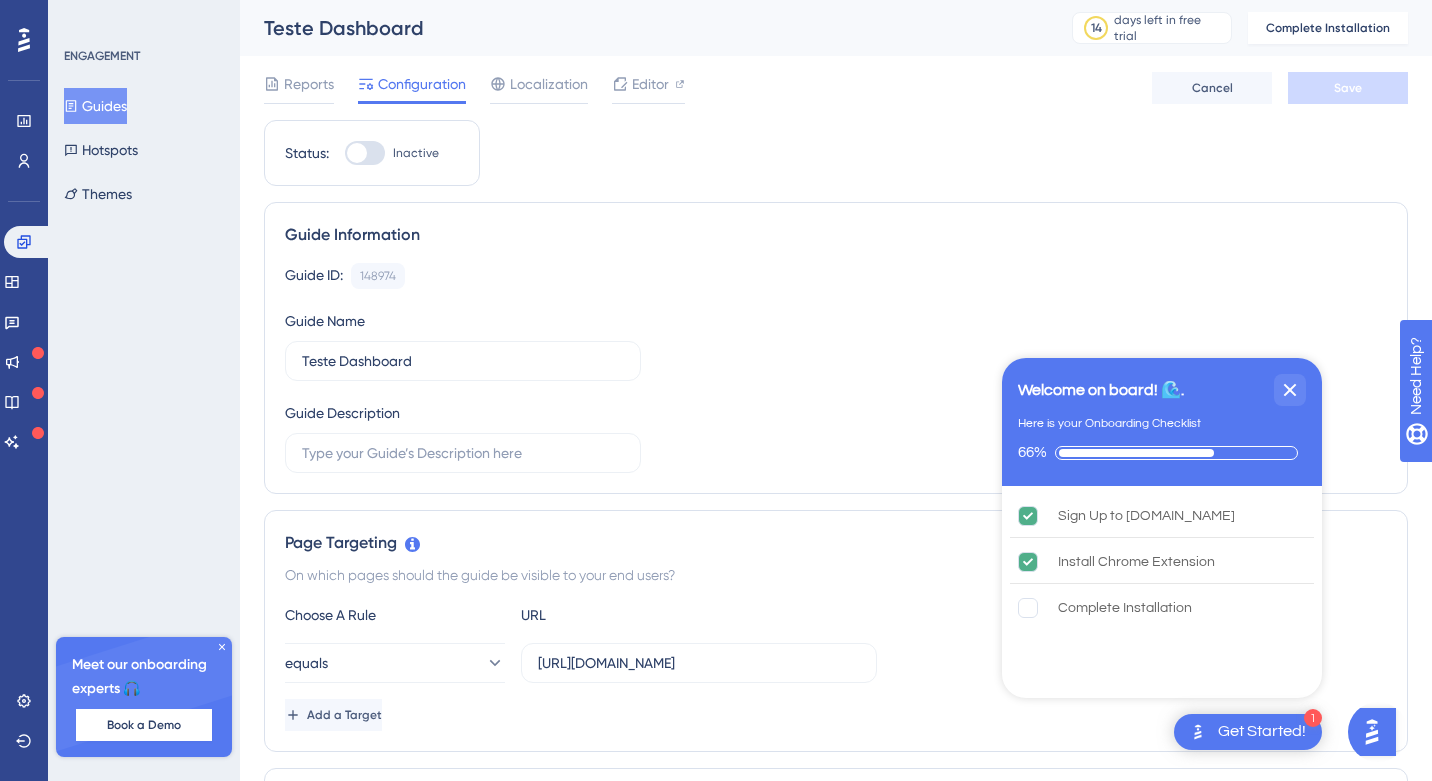 click on "Get Started!" at bounding box center (1262, 732) 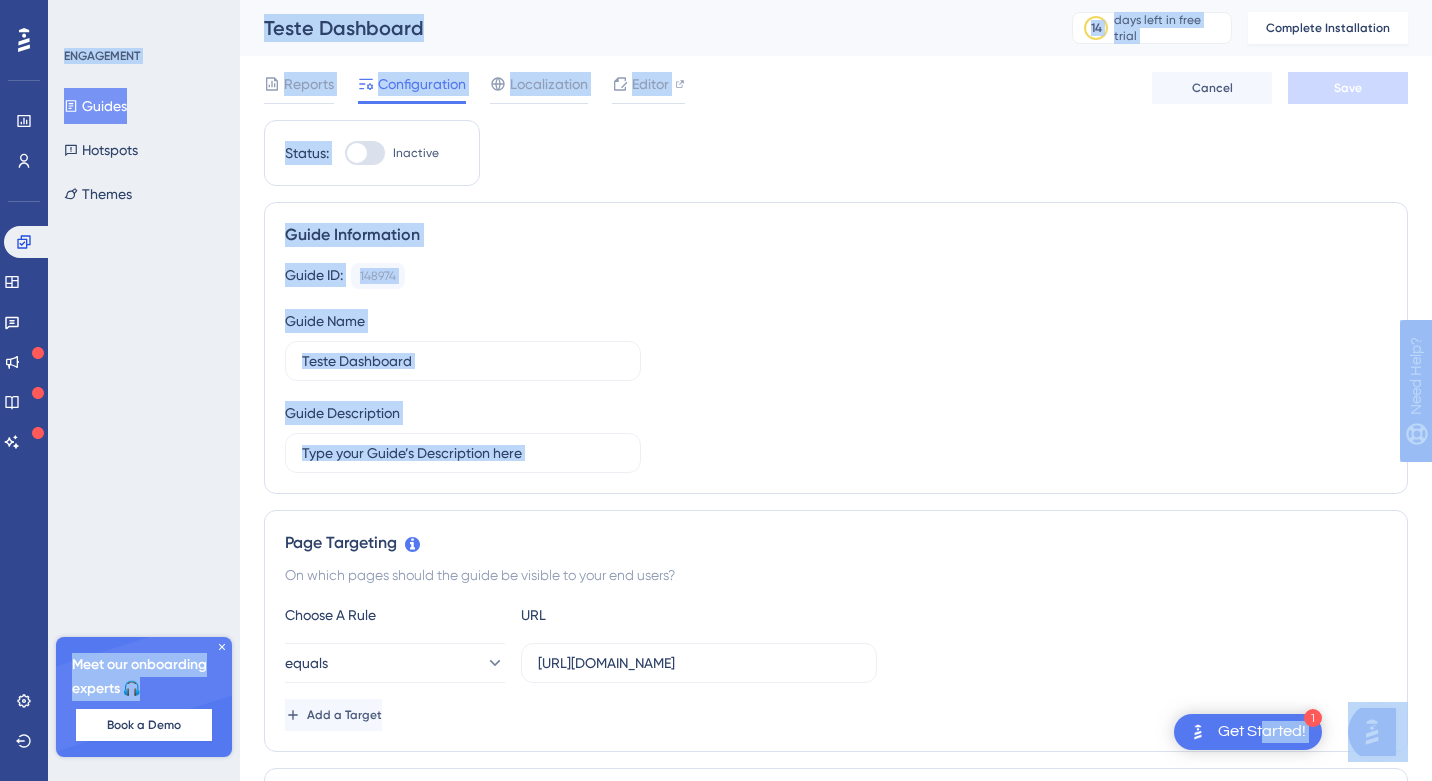 drag, startPoint x: 1266, startPoint y: 722, endPoint x: 1171, endPoint y: 499, distance: 242.39224 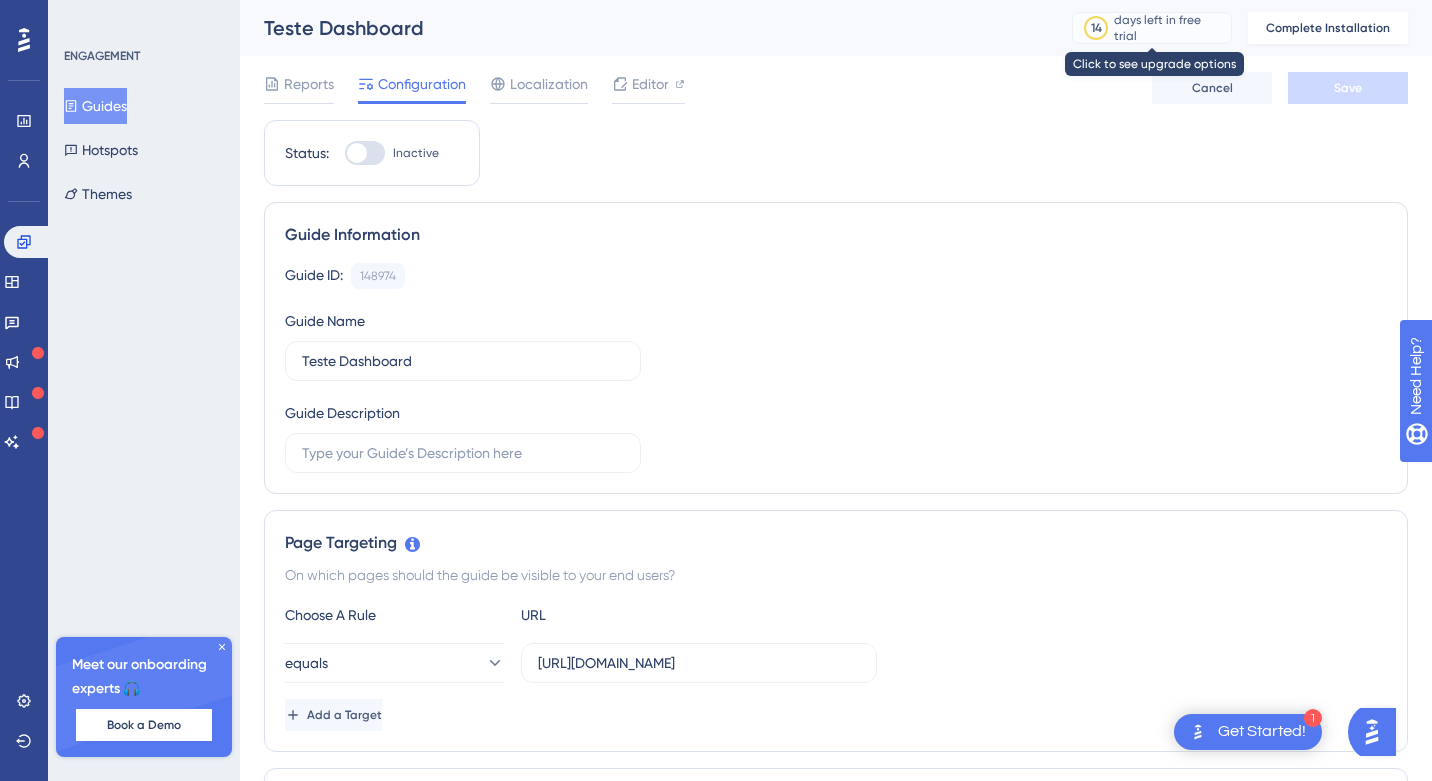 click on "14" at bounding box center [1096, 28] 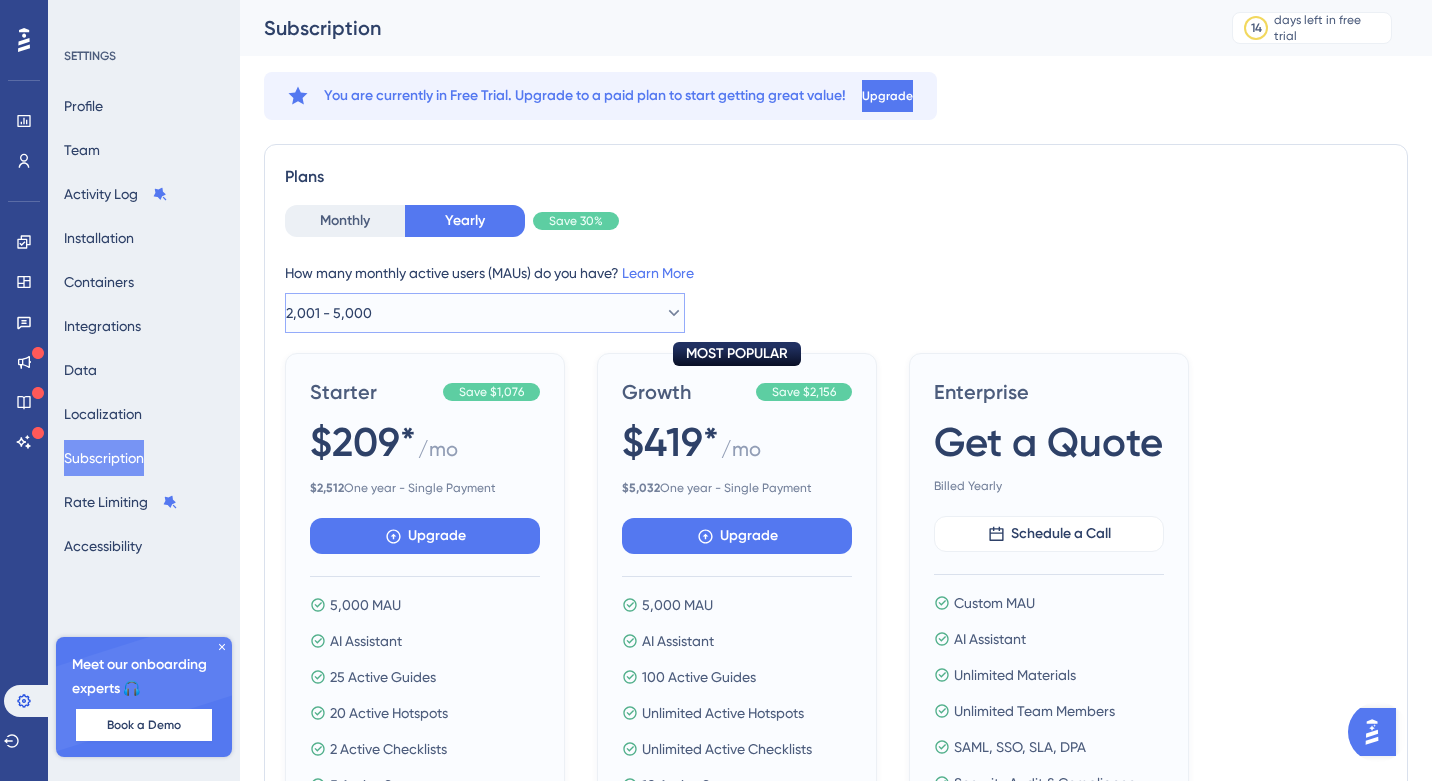 click on "2,001 - 5,000" at bounding box center [485, 313] 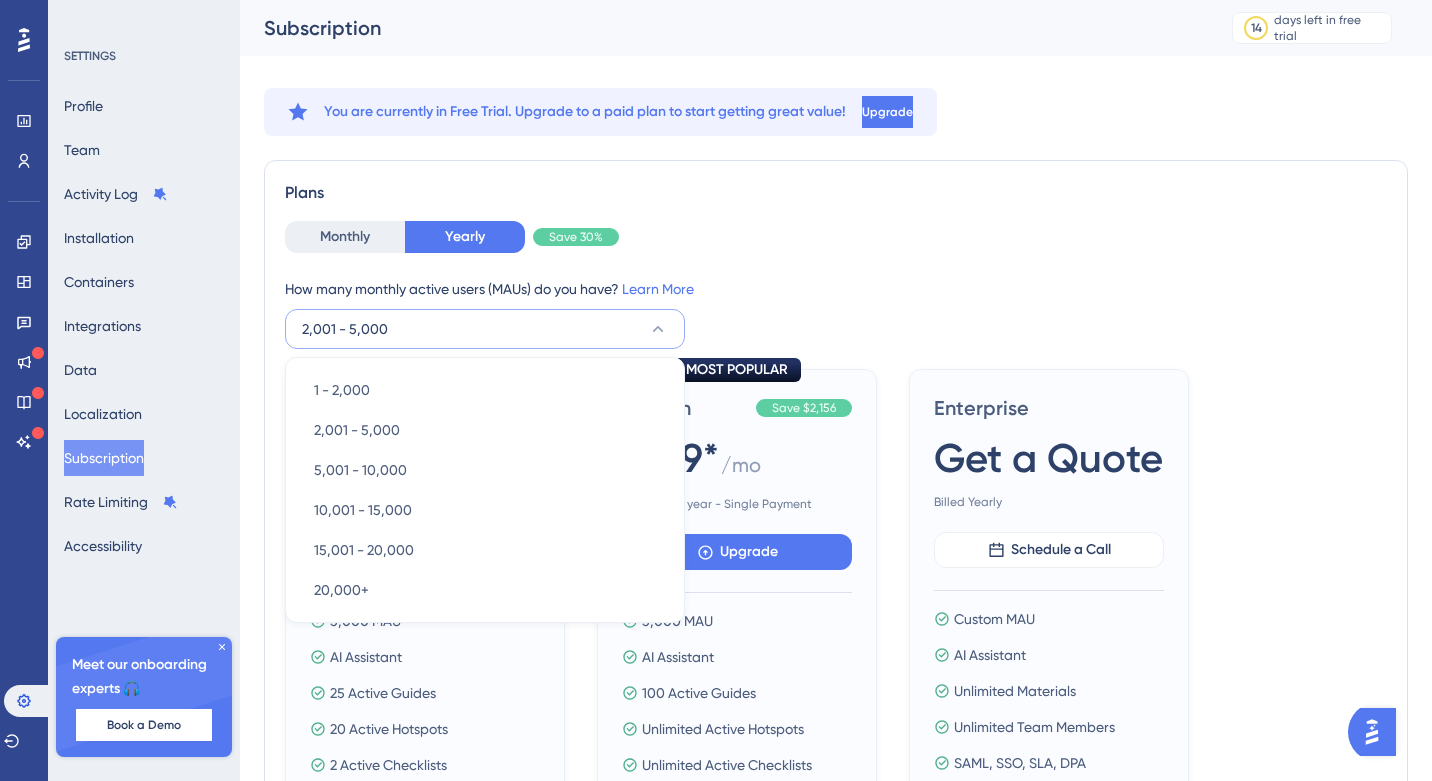 scroll, scrollTop: 83, scrollLeft: 0, axis: vertical 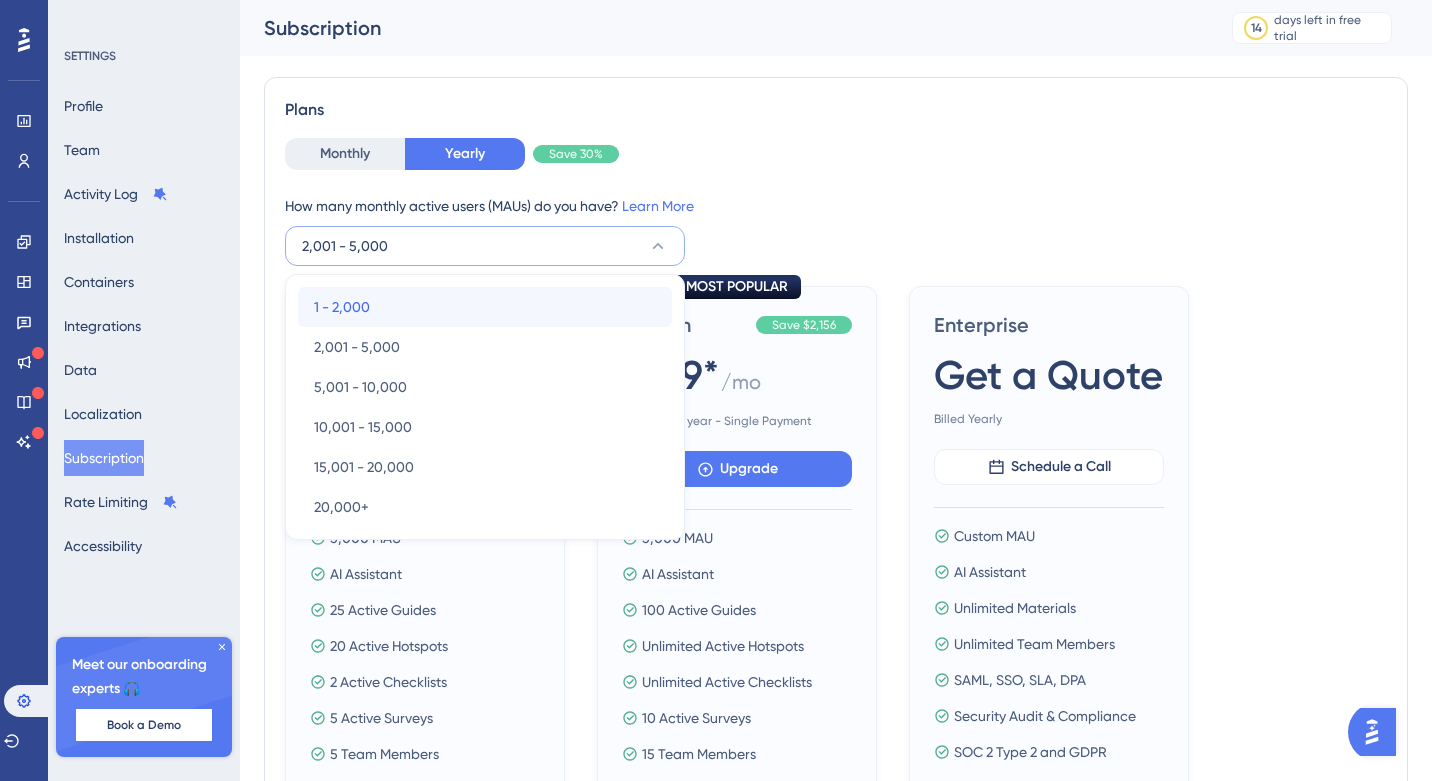 click on "1 - 2,000 1 - 2,000" at bounding box center [485, 307] 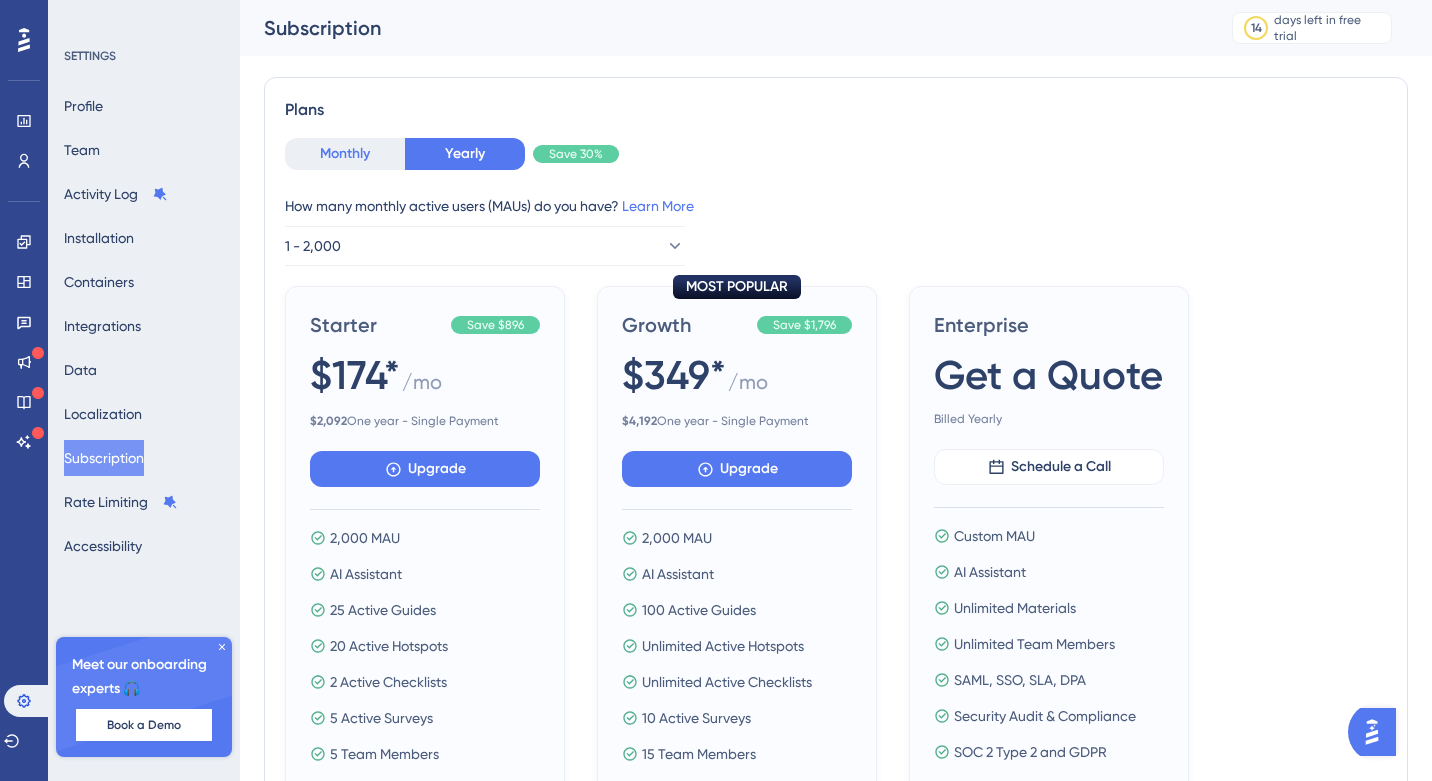 click on "Monthly" at bounding box center (345, 154) 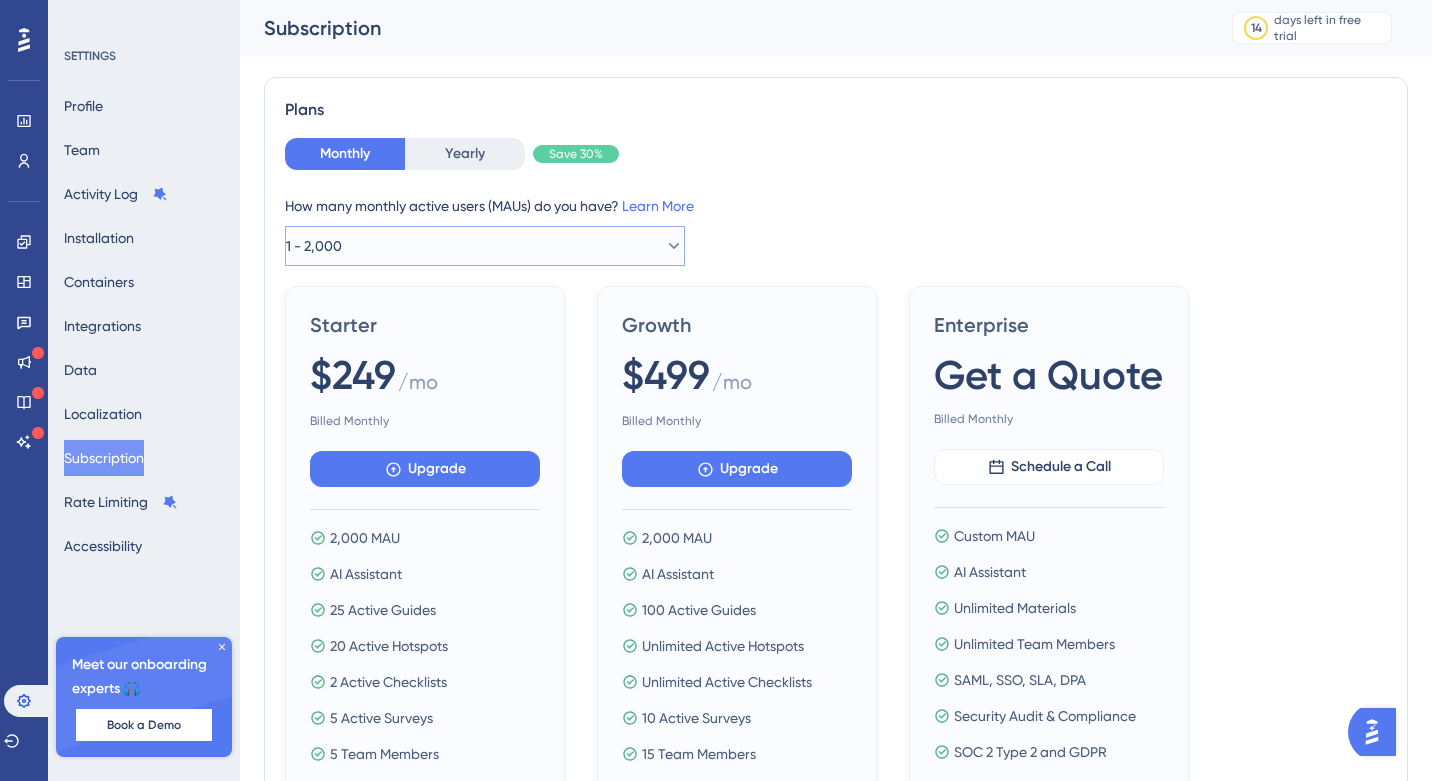 click on "1 - 2,000" at bounding box center (485, 246) 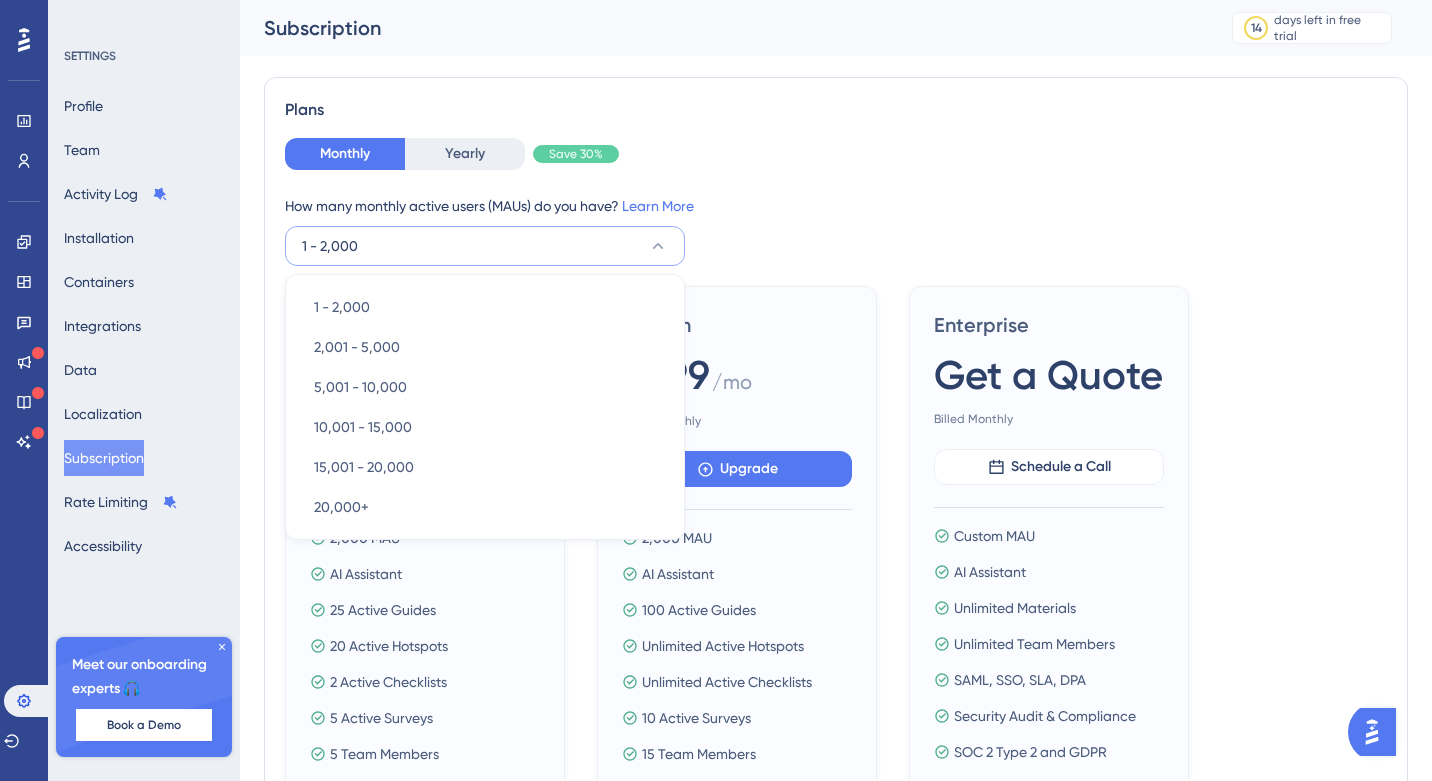 scroll, scrollTop: 99, scrollLeft: 0, axis: vertical 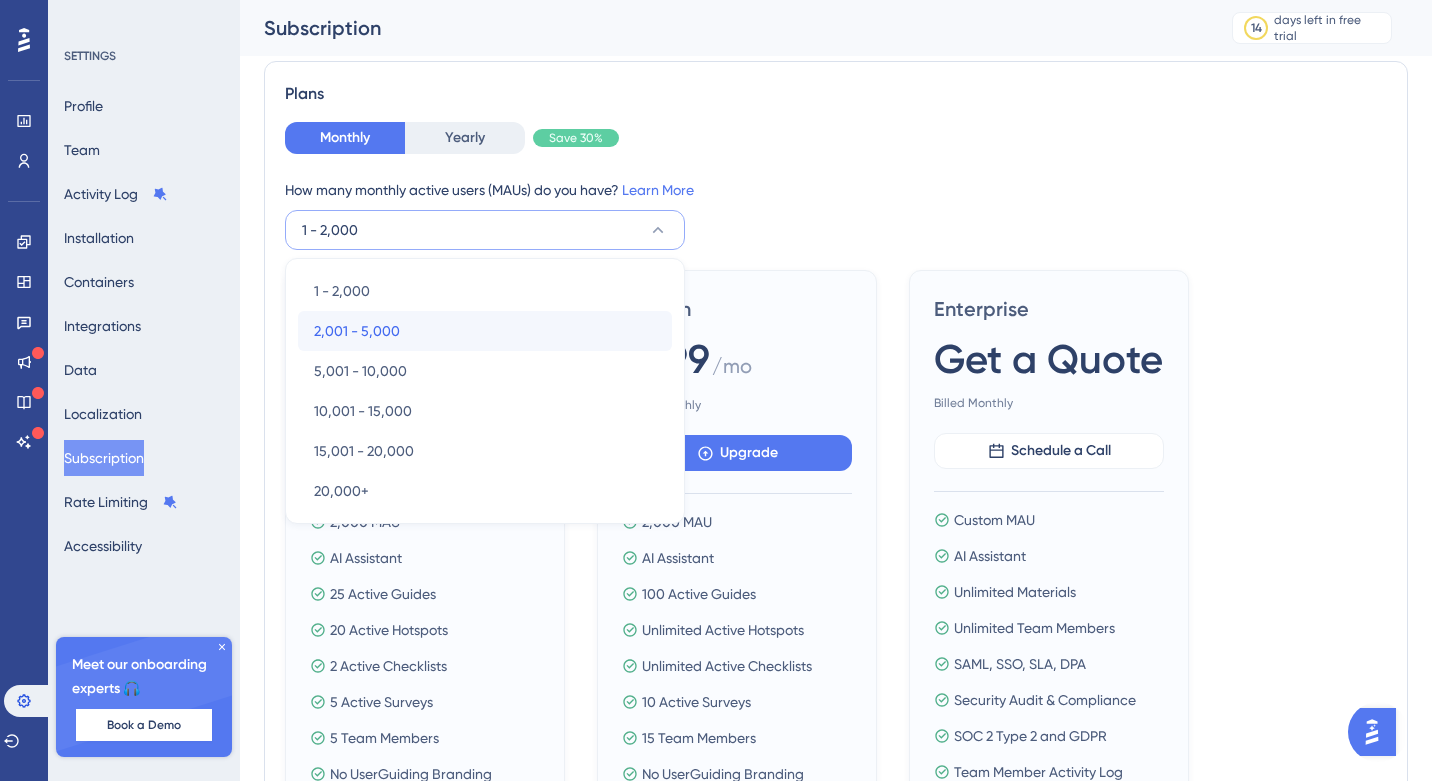 click on "2,001 - 5,000" at bounding box center (357, 331) 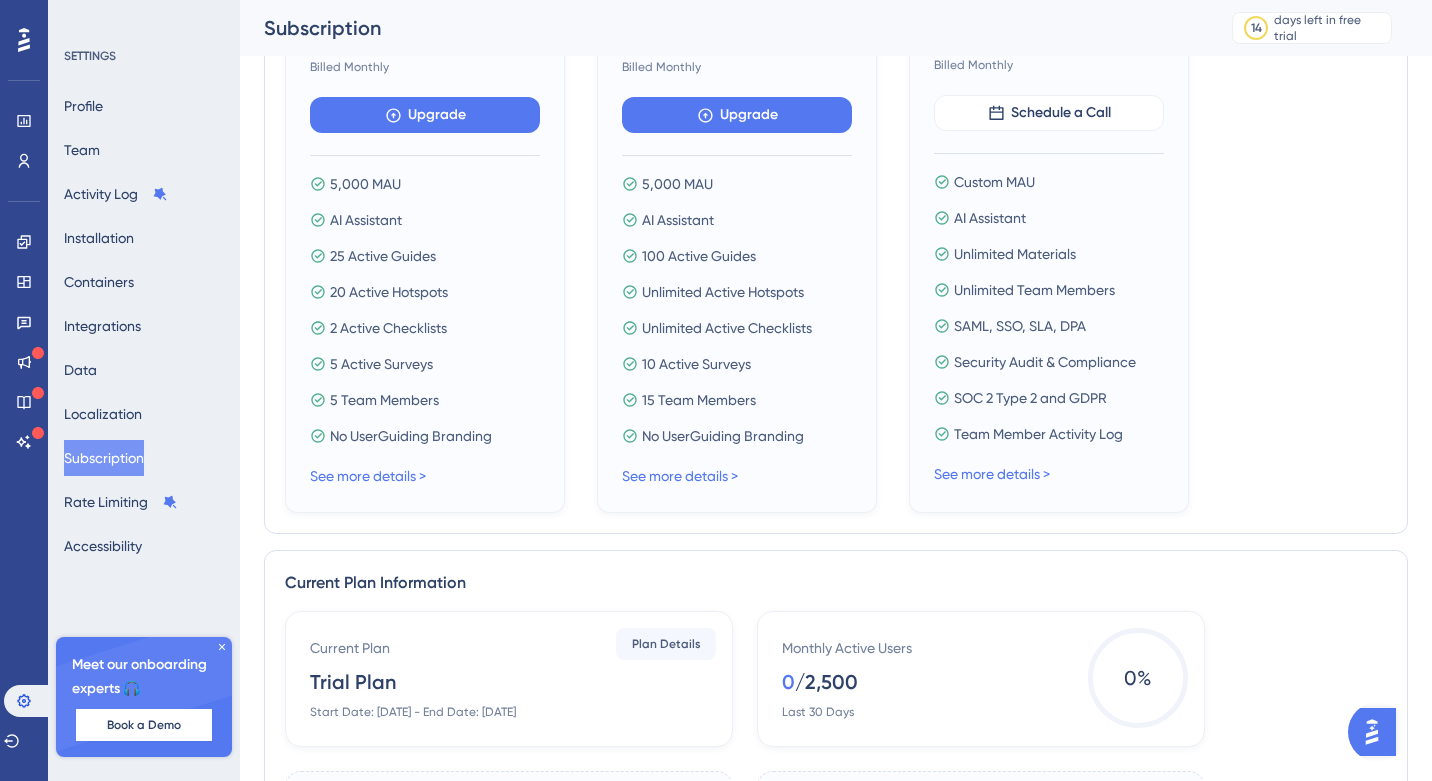 scroll, scrollTop: 830, scrollLeft: 0, axis: vertical 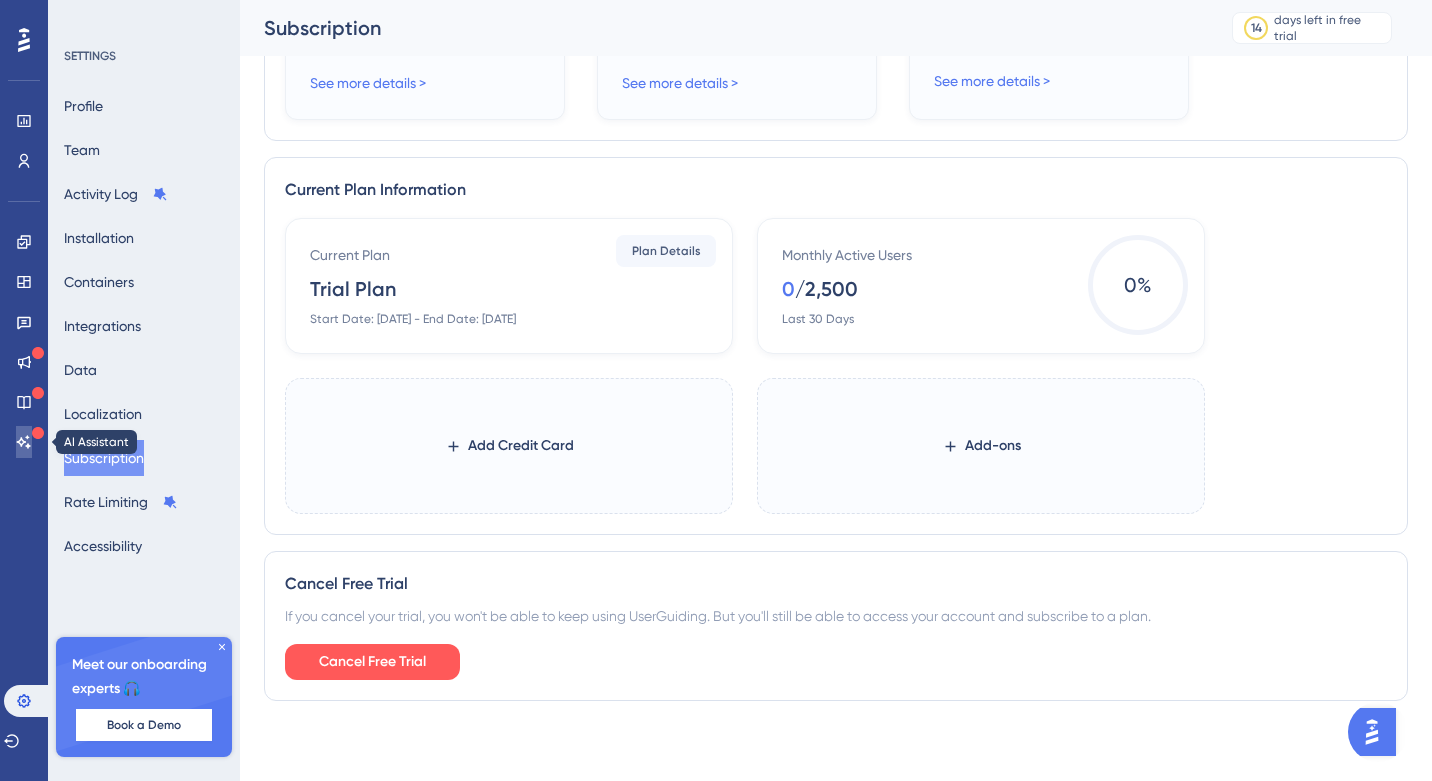 click 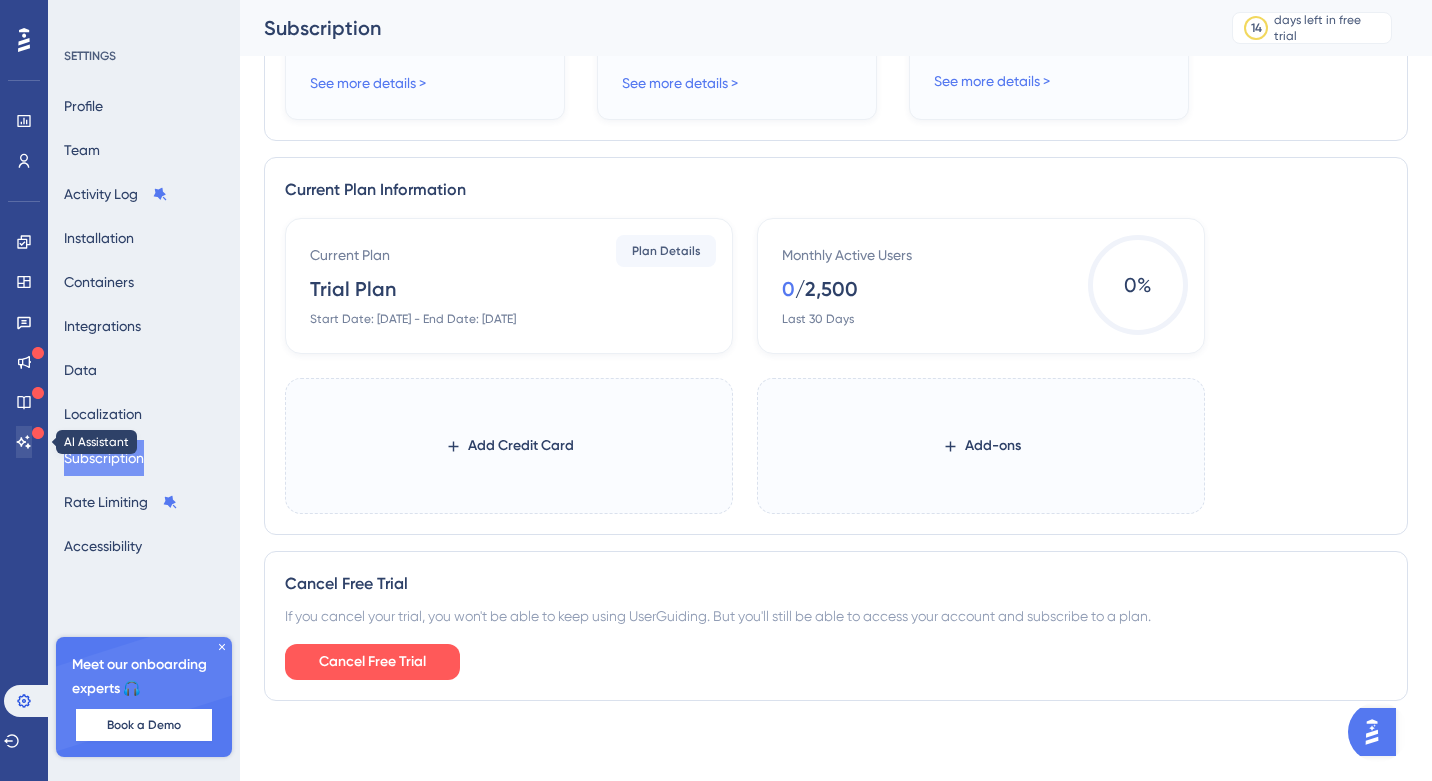 scroll, scrollTop: 0, scrollLeft: 0, axis: both 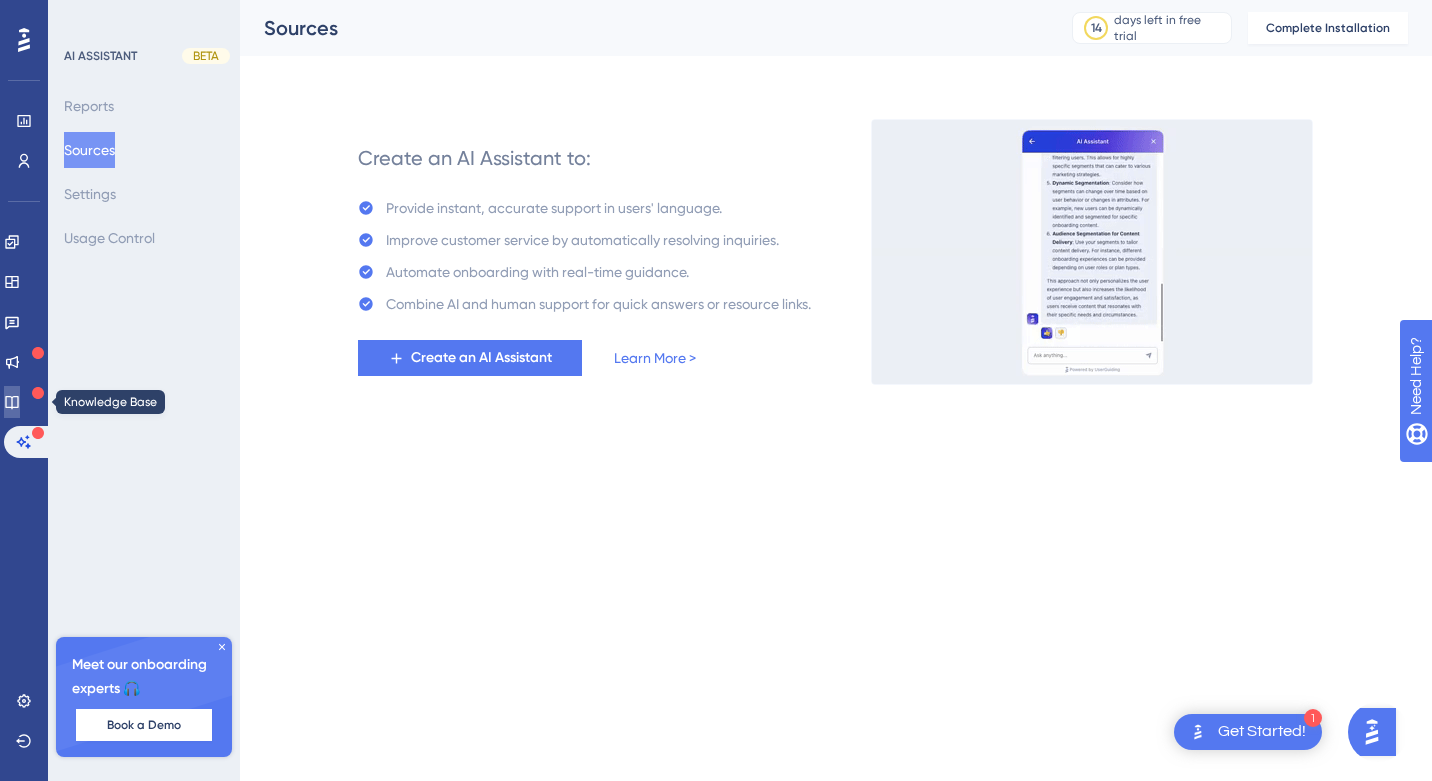 click at bounding box center (12, 402) 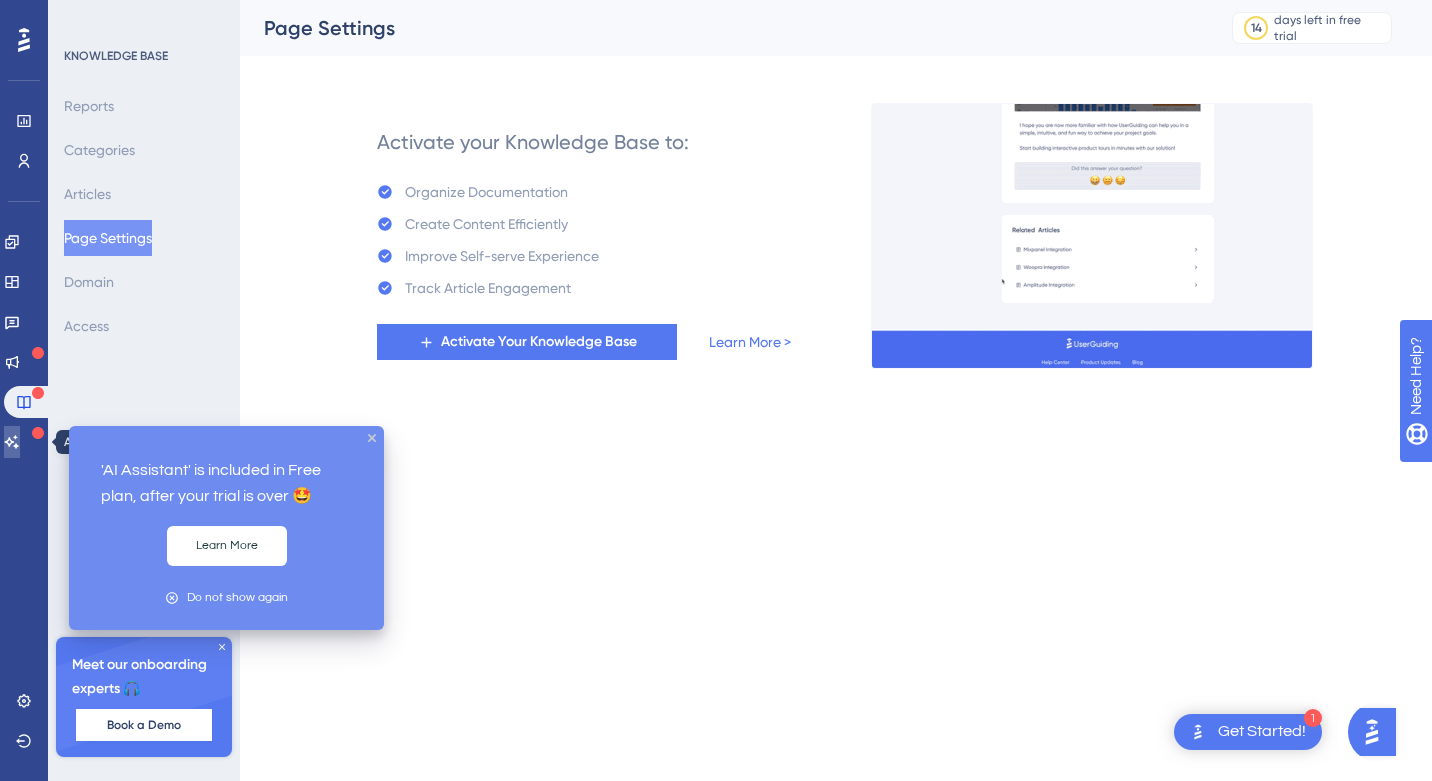 click 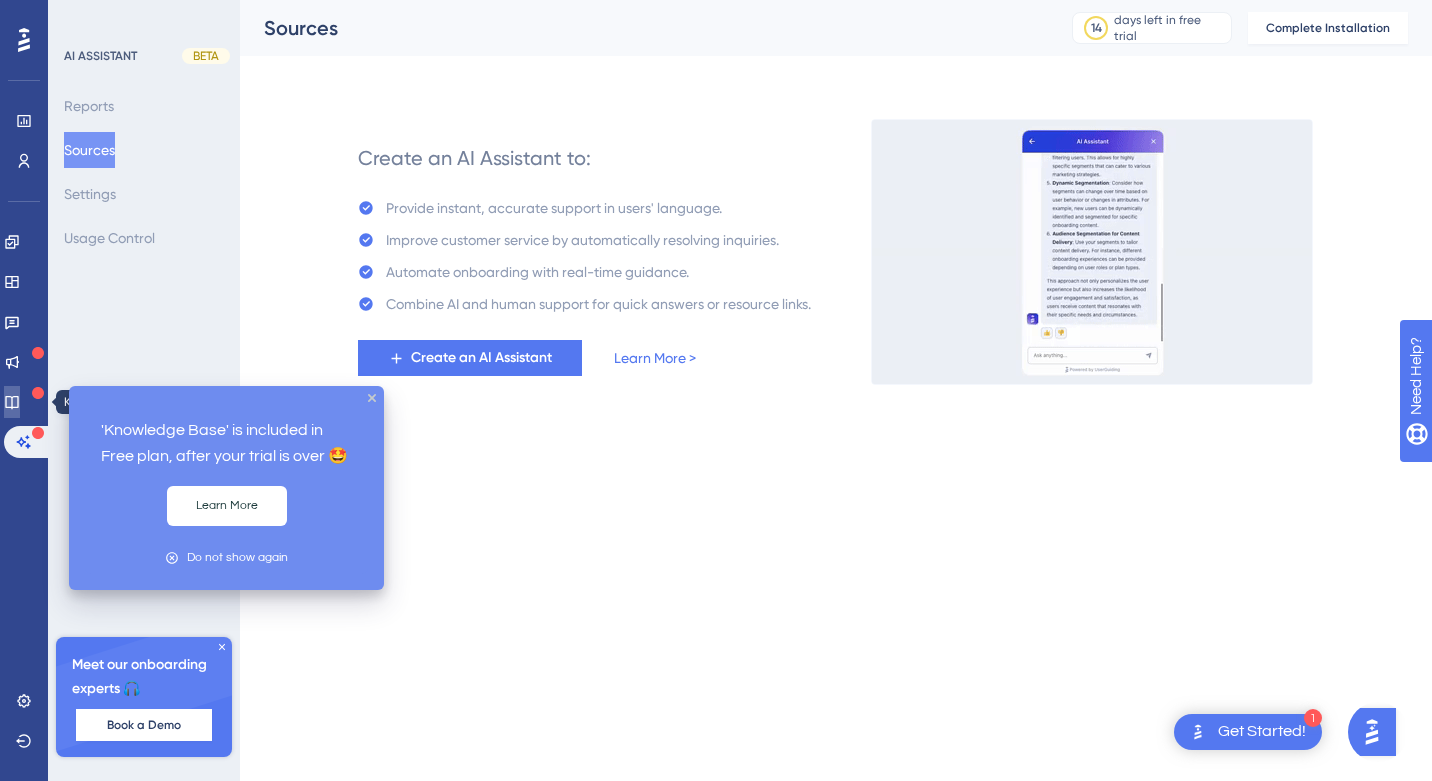 click at bounding box center (12, 402) 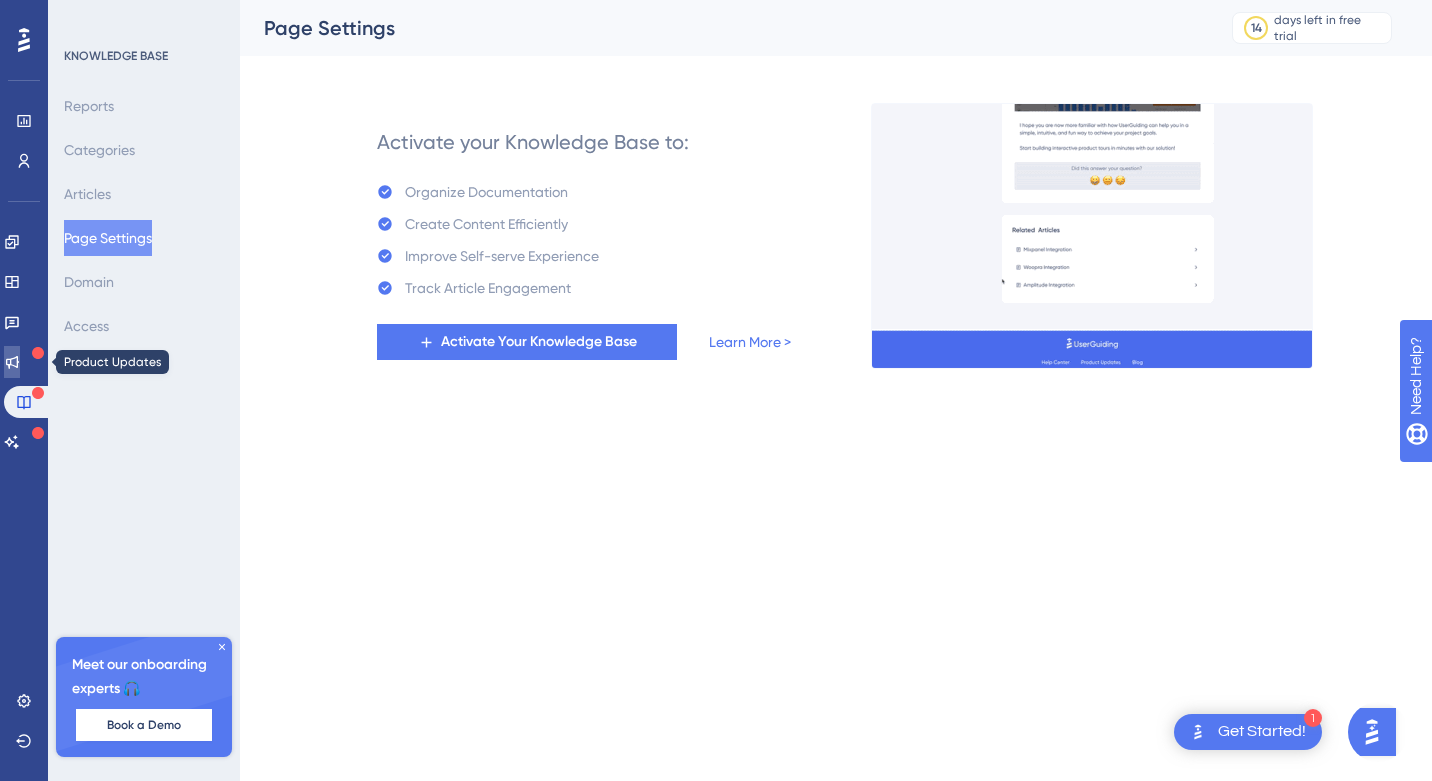 click 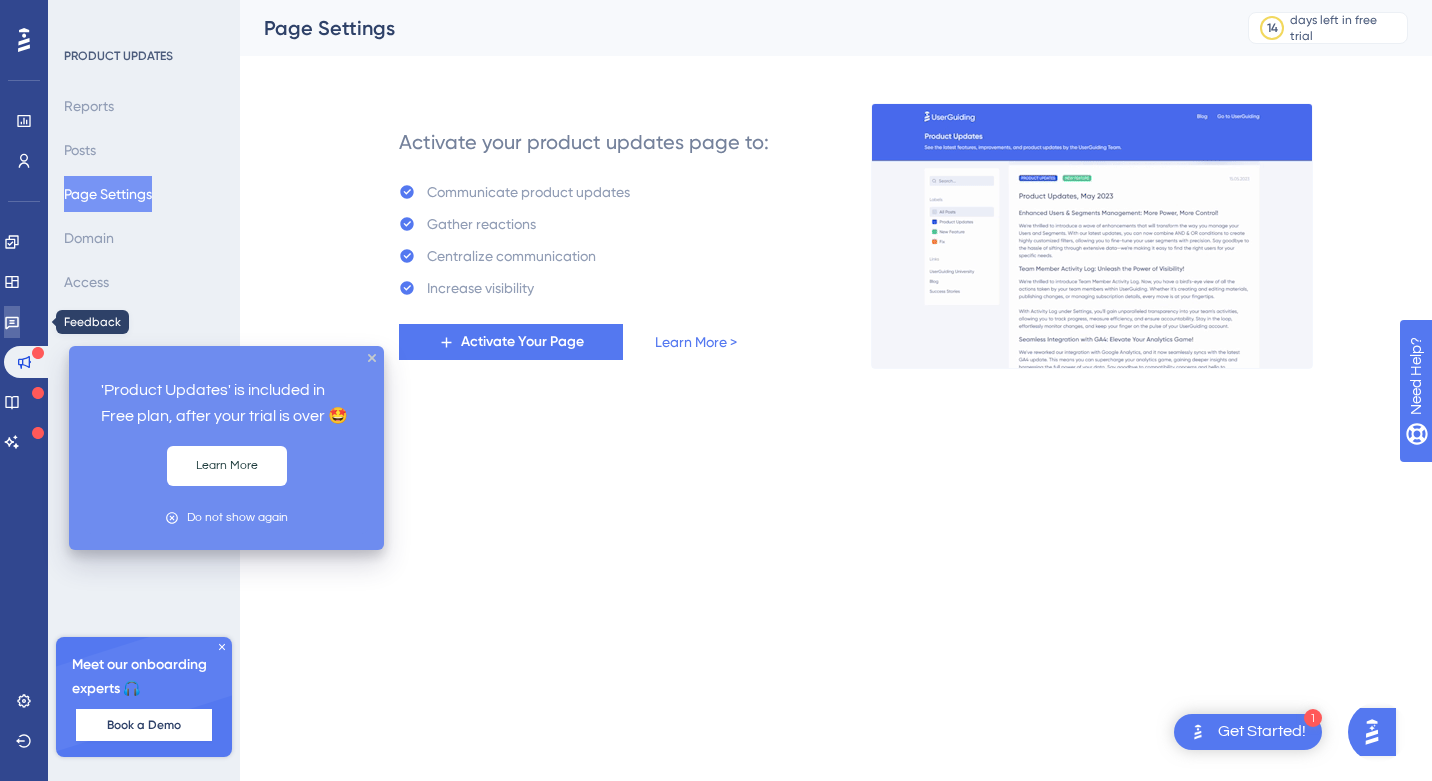 click 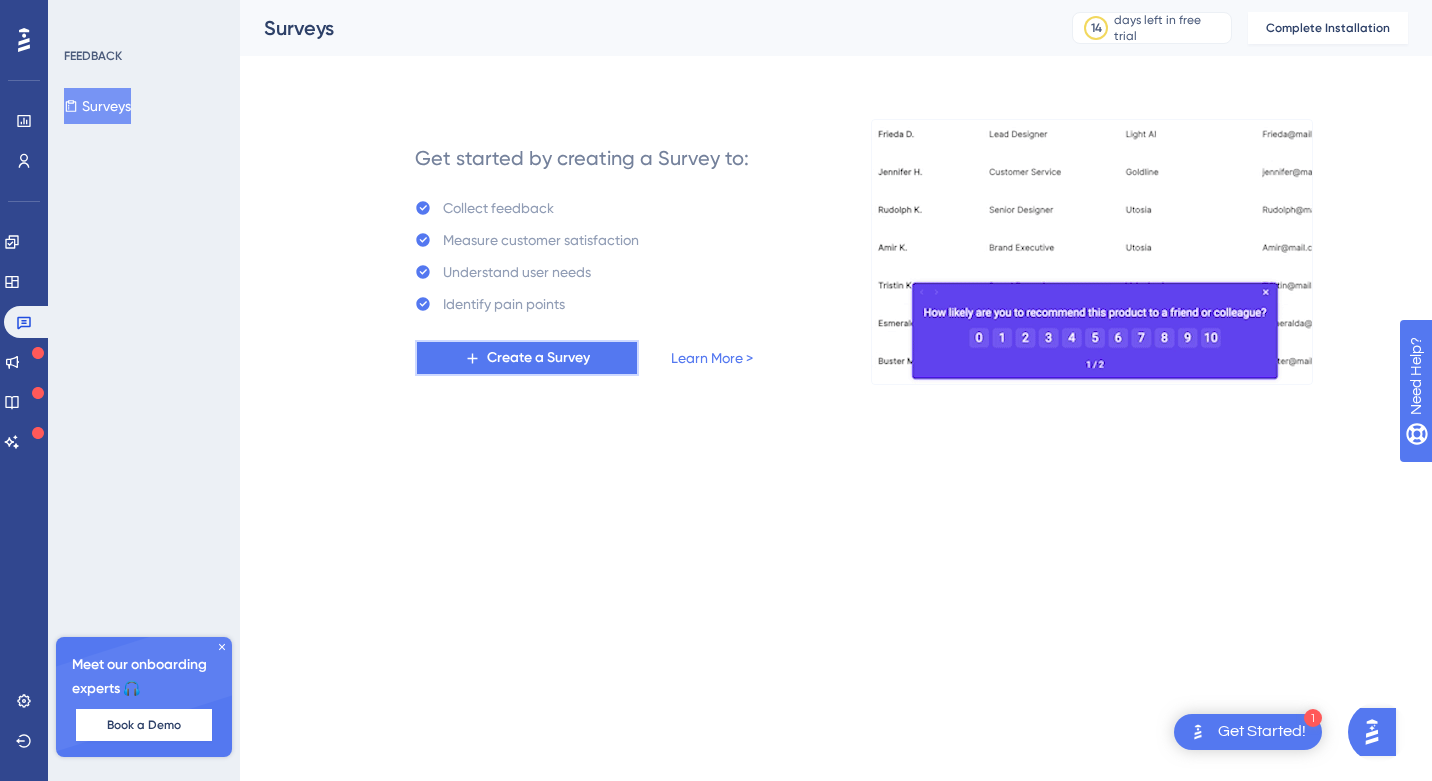 click on "Create a Survey" at bounding box center (538, 358) 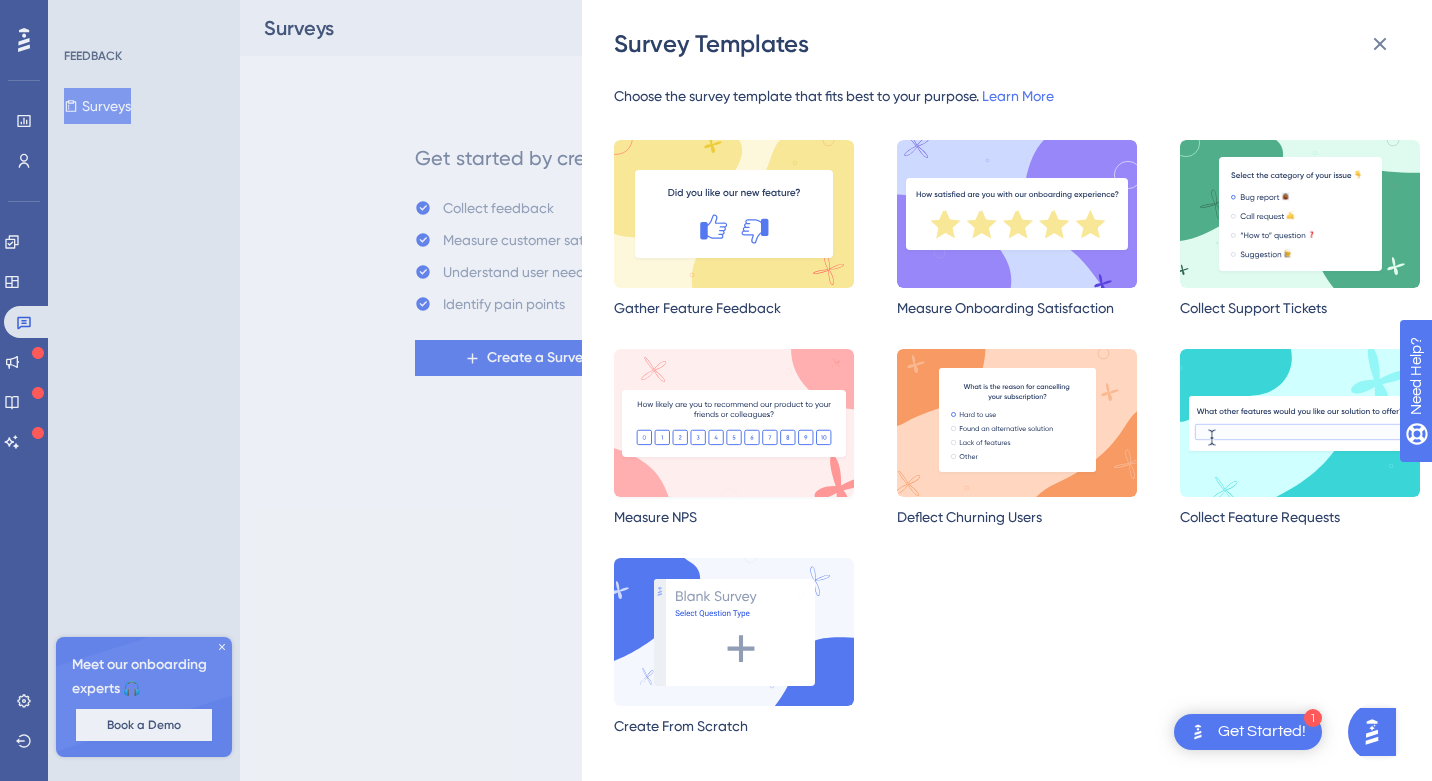 click at bounding box center (734, 423) 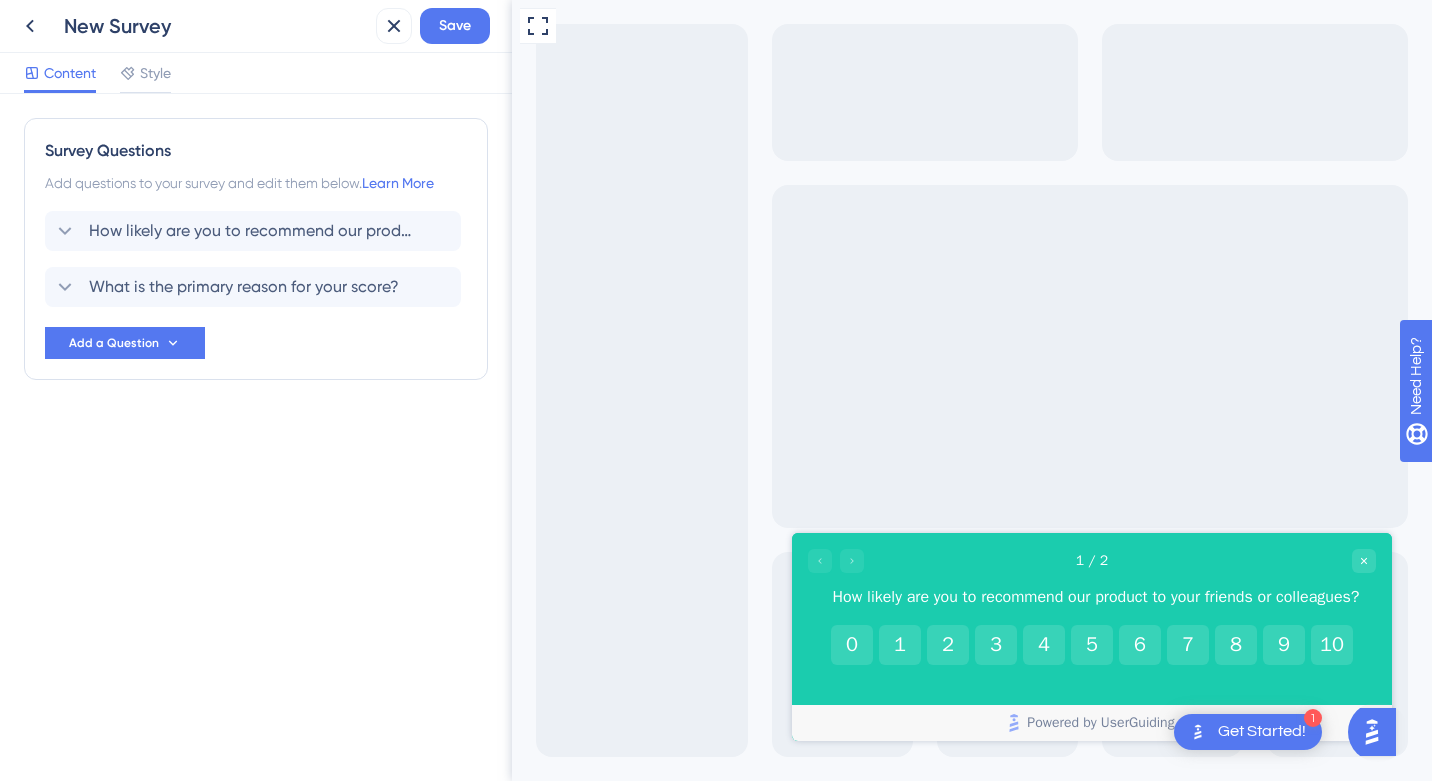 scroll, scrollTop: 0, scrollLeft: 0, axis: both 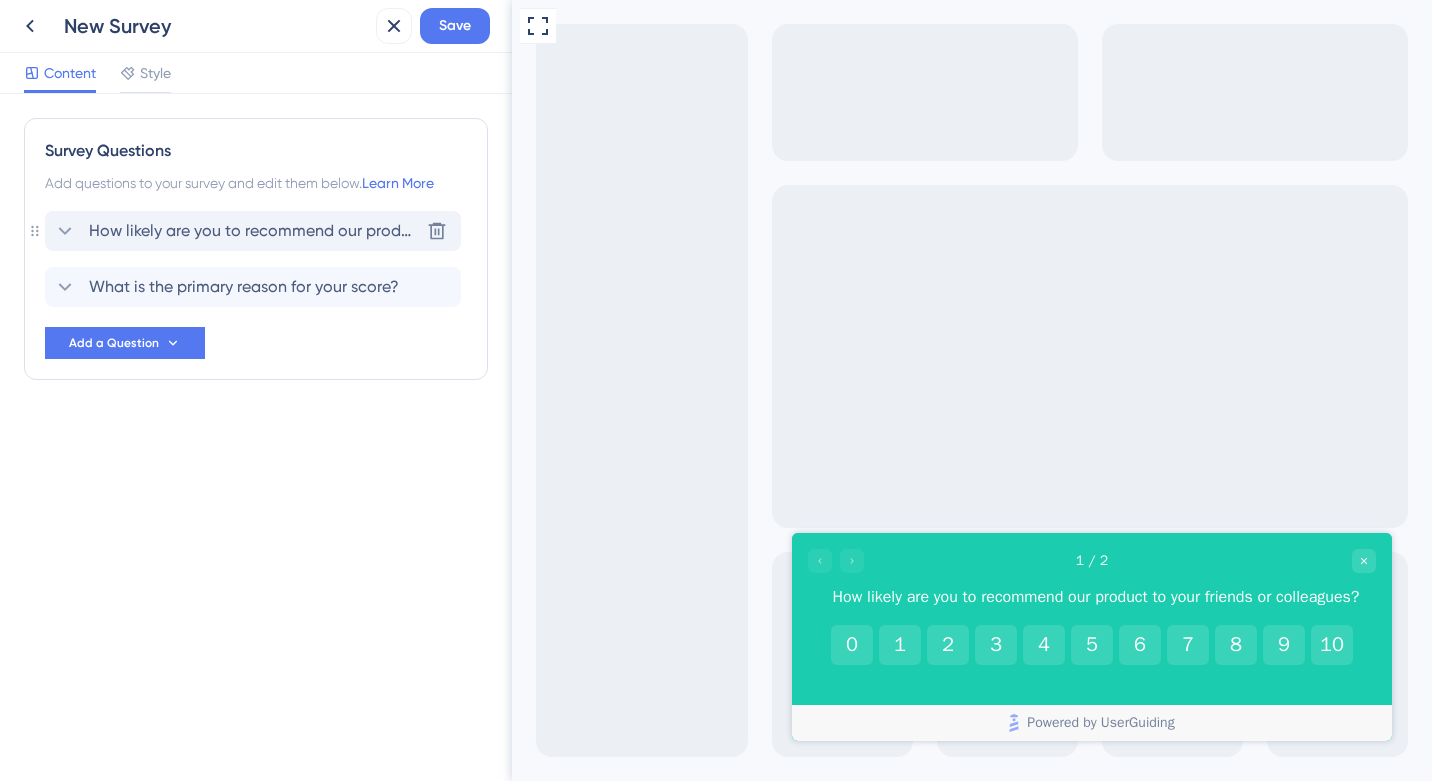 click on "How likely are you to recommend our product to your friends or colleagues?" at bounding box center [254, 231] 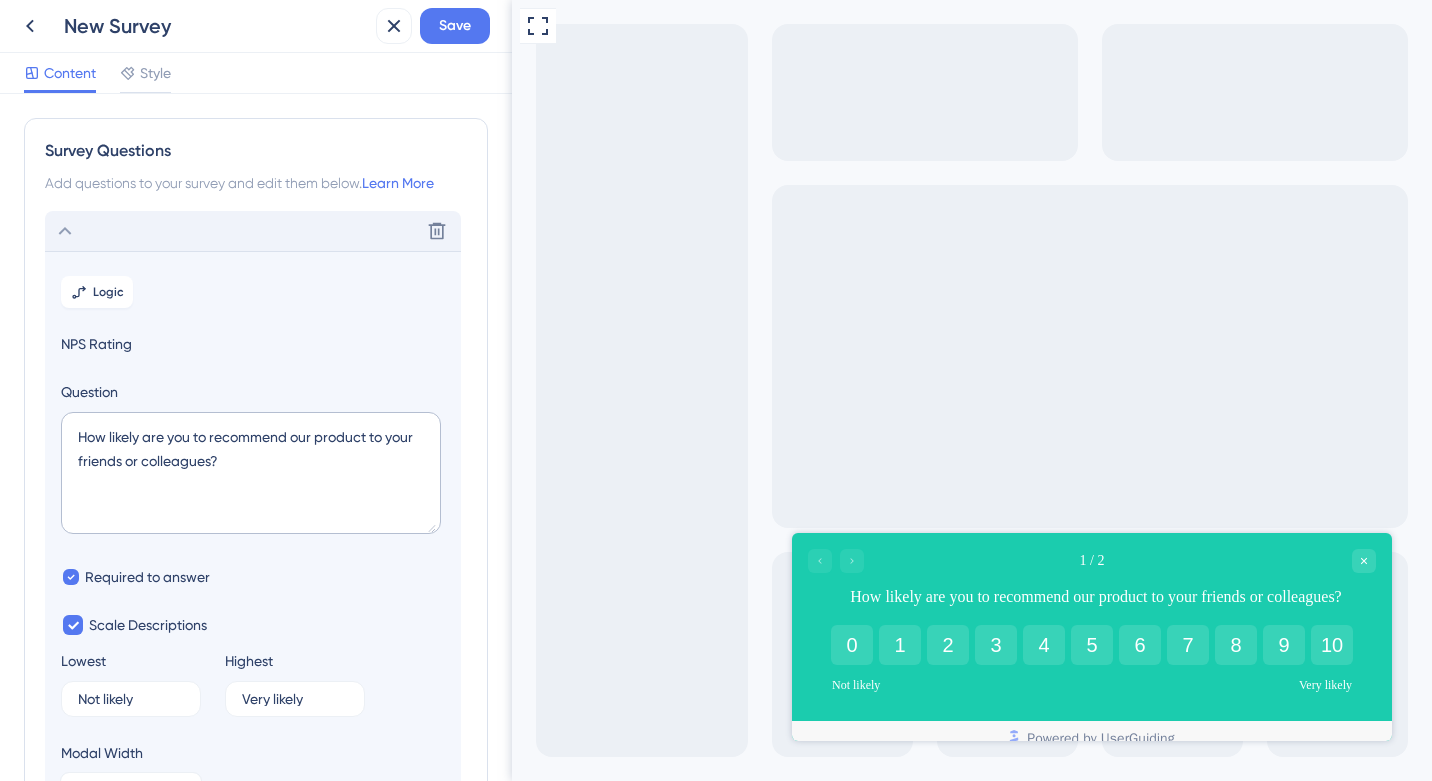 scroll, scrollTop: 0, scrollLeft: 0, axis: both 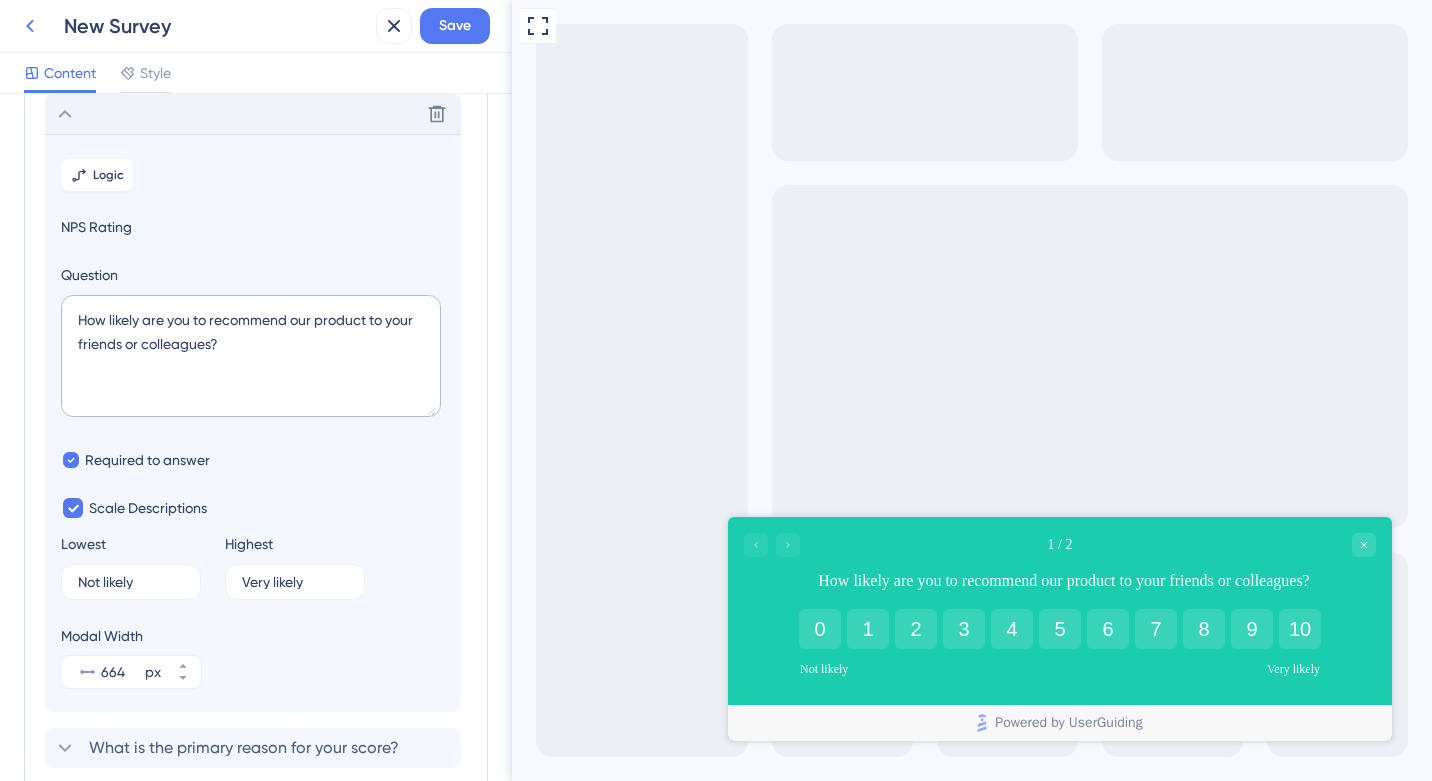 click at bounding box center [30, 26] 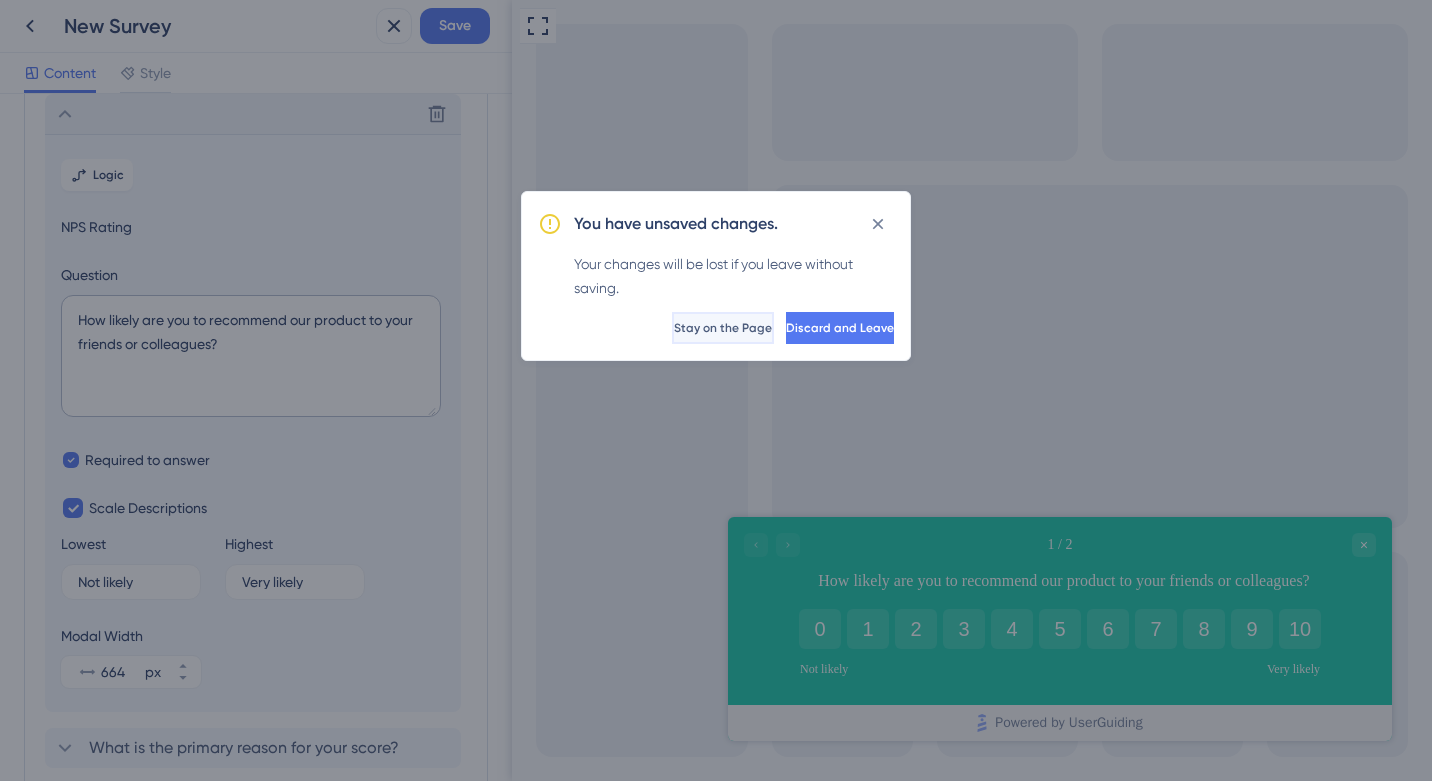 click on "Stay on the Page" at bounding box center [723, 328] 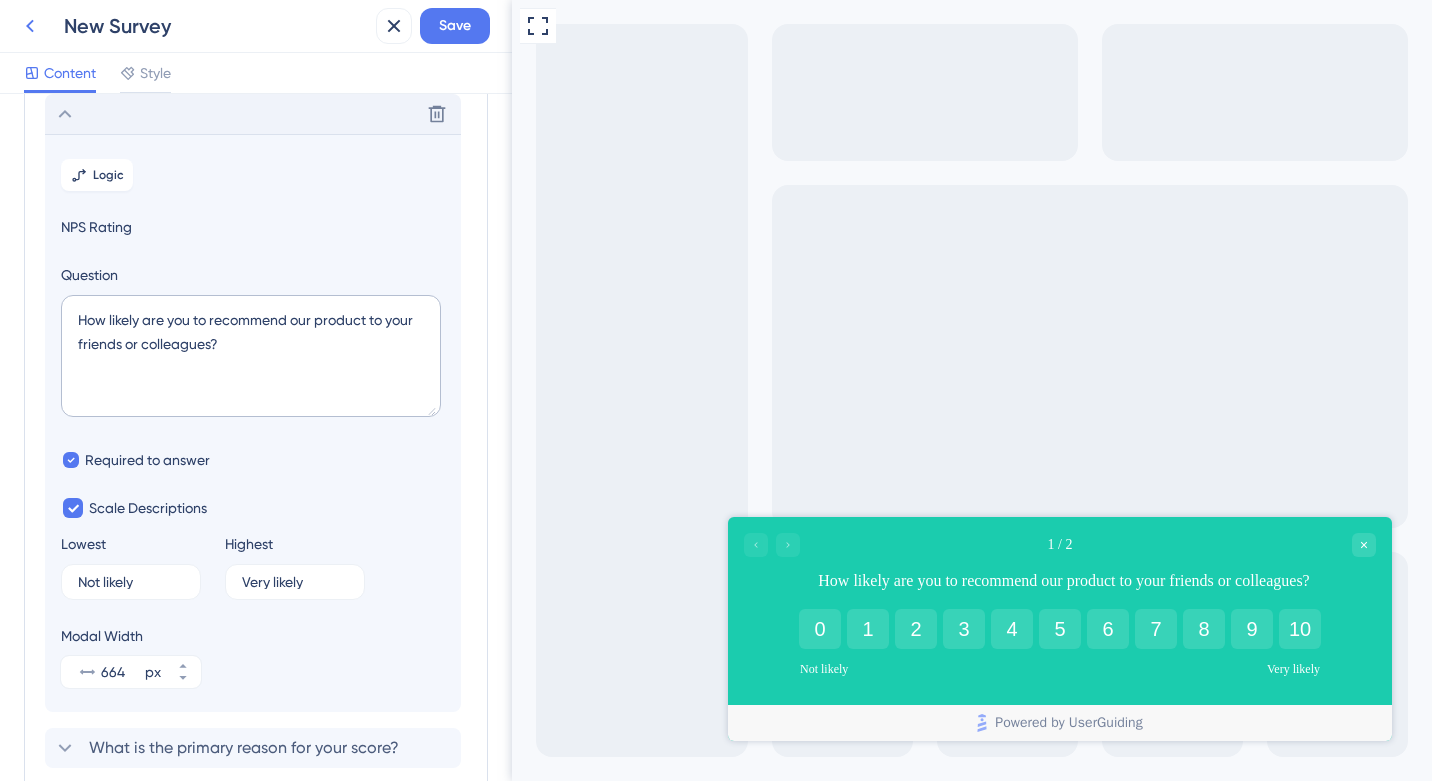 click at bounding box center (30, 26) 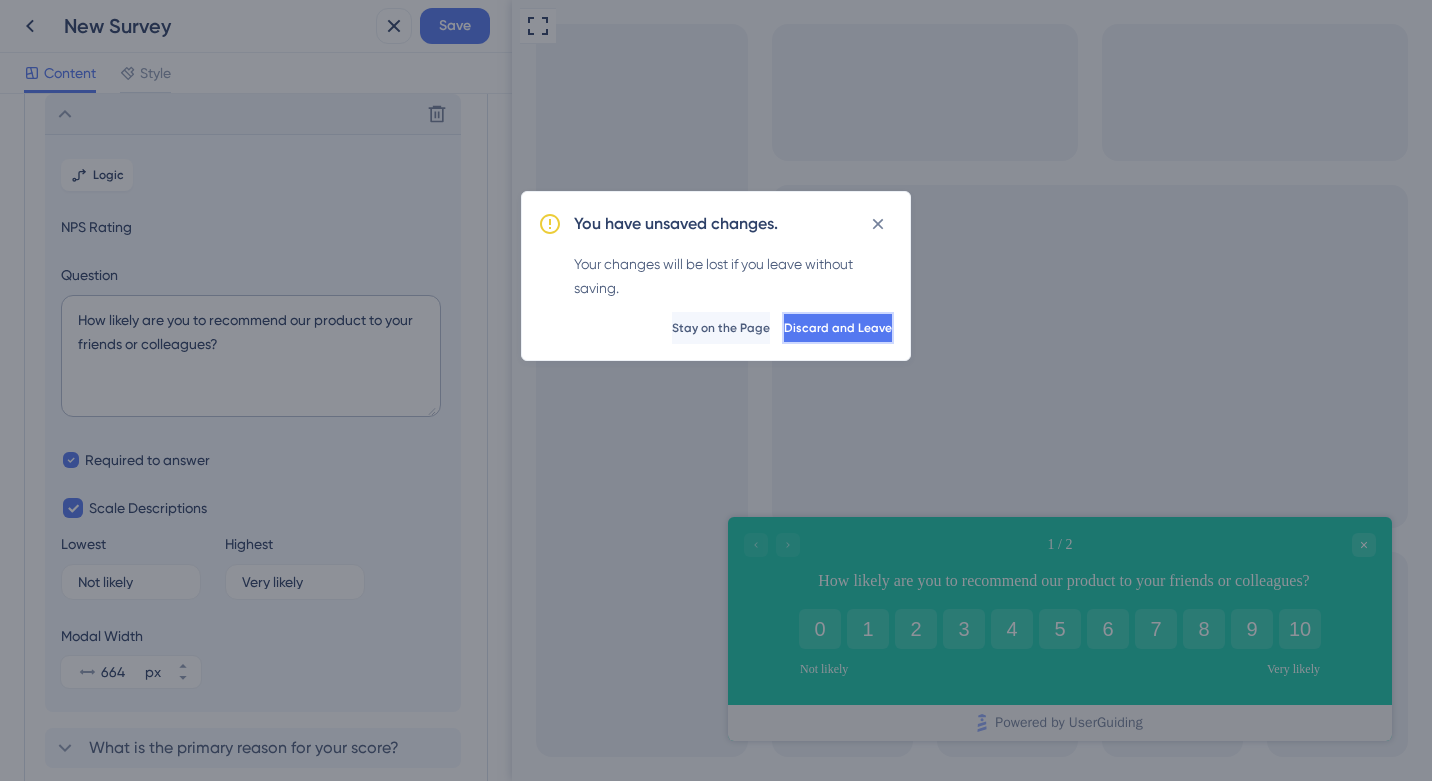 click on "Discard and Leave" at bounding box center [838, 328] 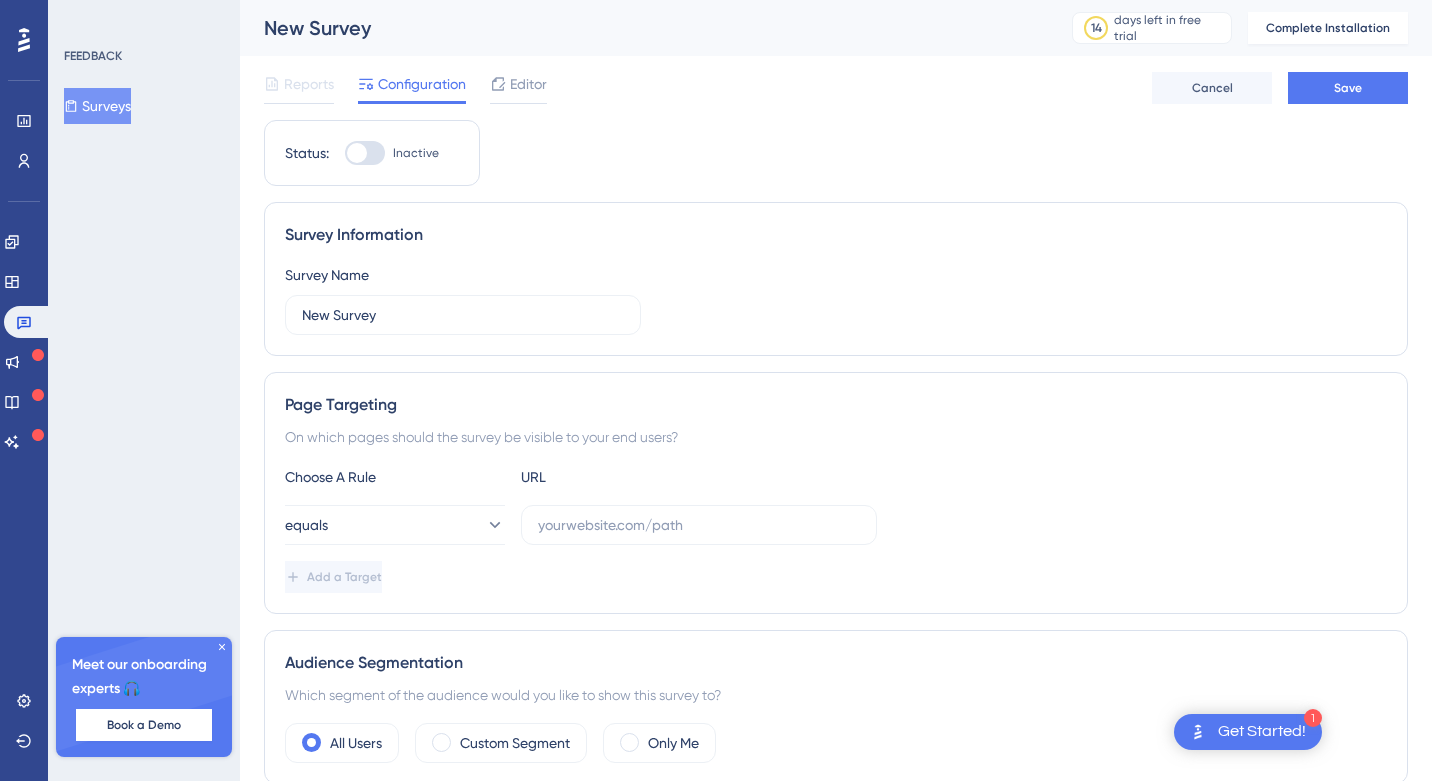 scroll, scrollTop: 0, scrollLeft: 0, axis: both 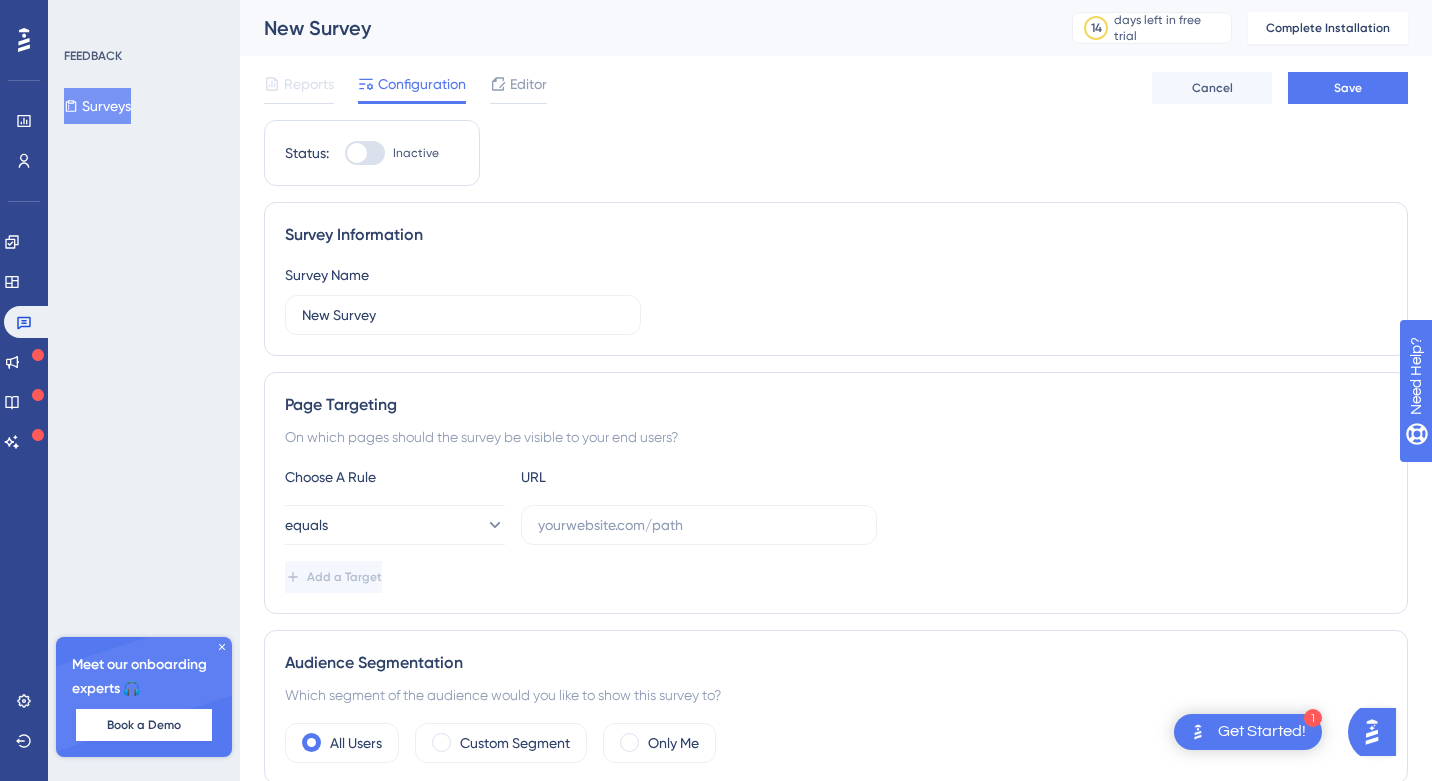 click on "Reports Configuration Editor" at bounding box center (405, 88) 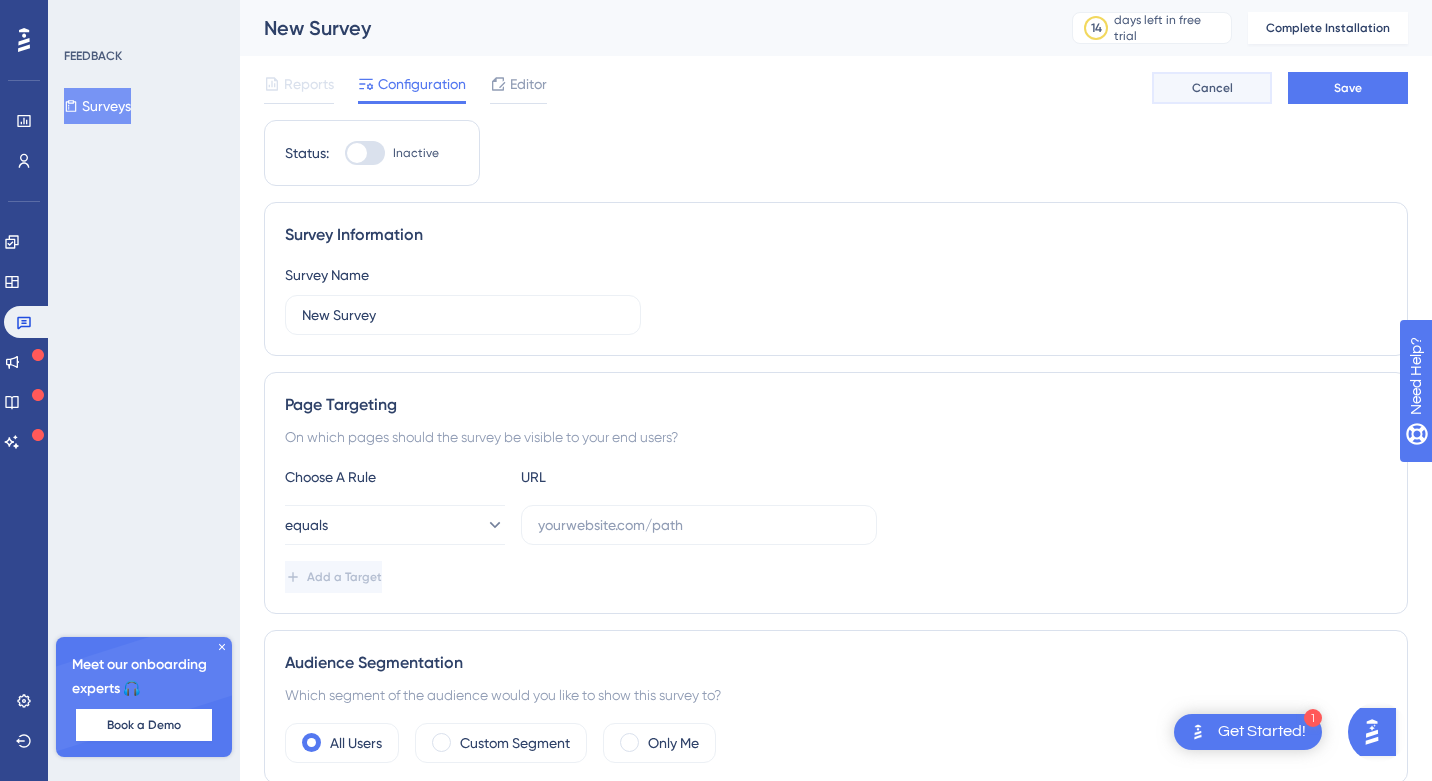 click on "Cancel" at bounding box center (1212, 88) 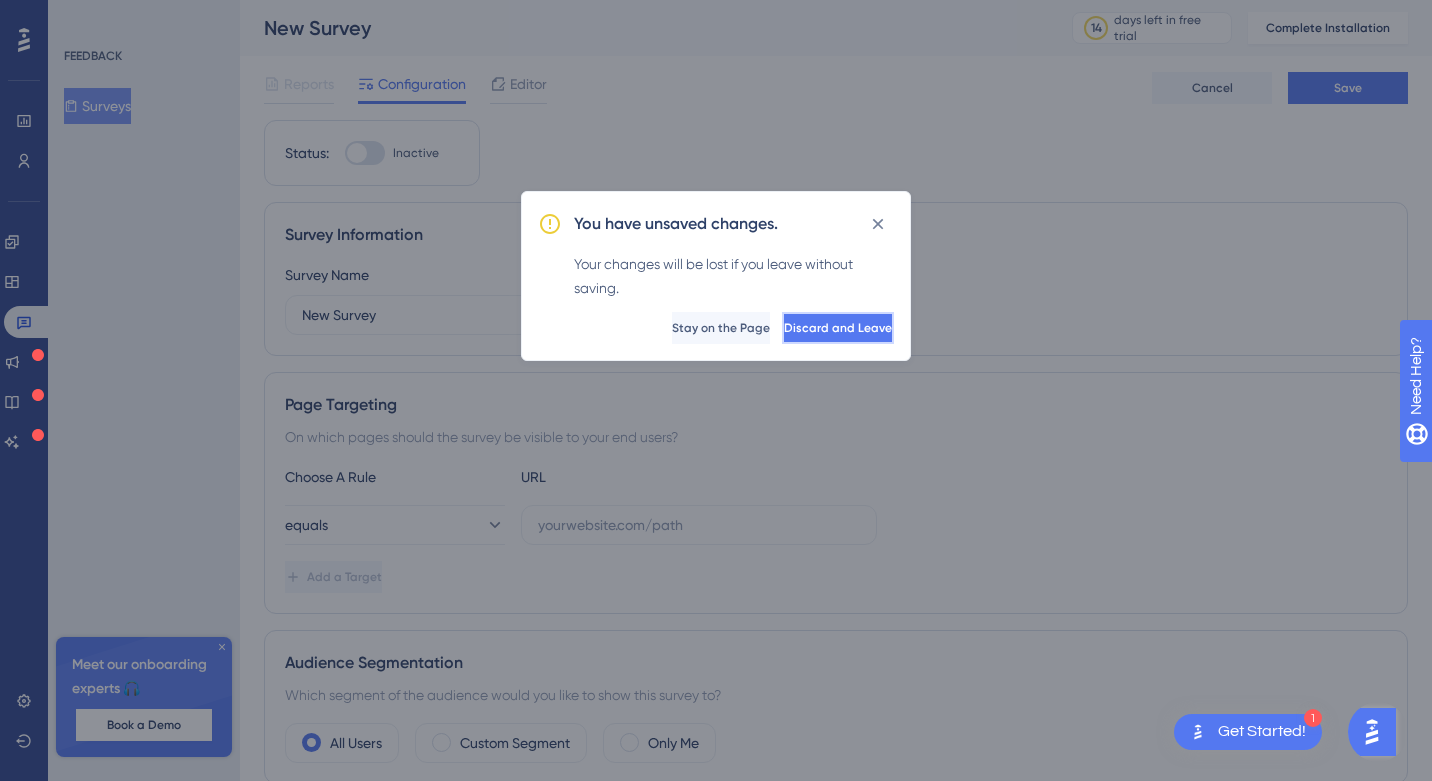 click on "Discard and Leave" at bounding box center [838, 328] 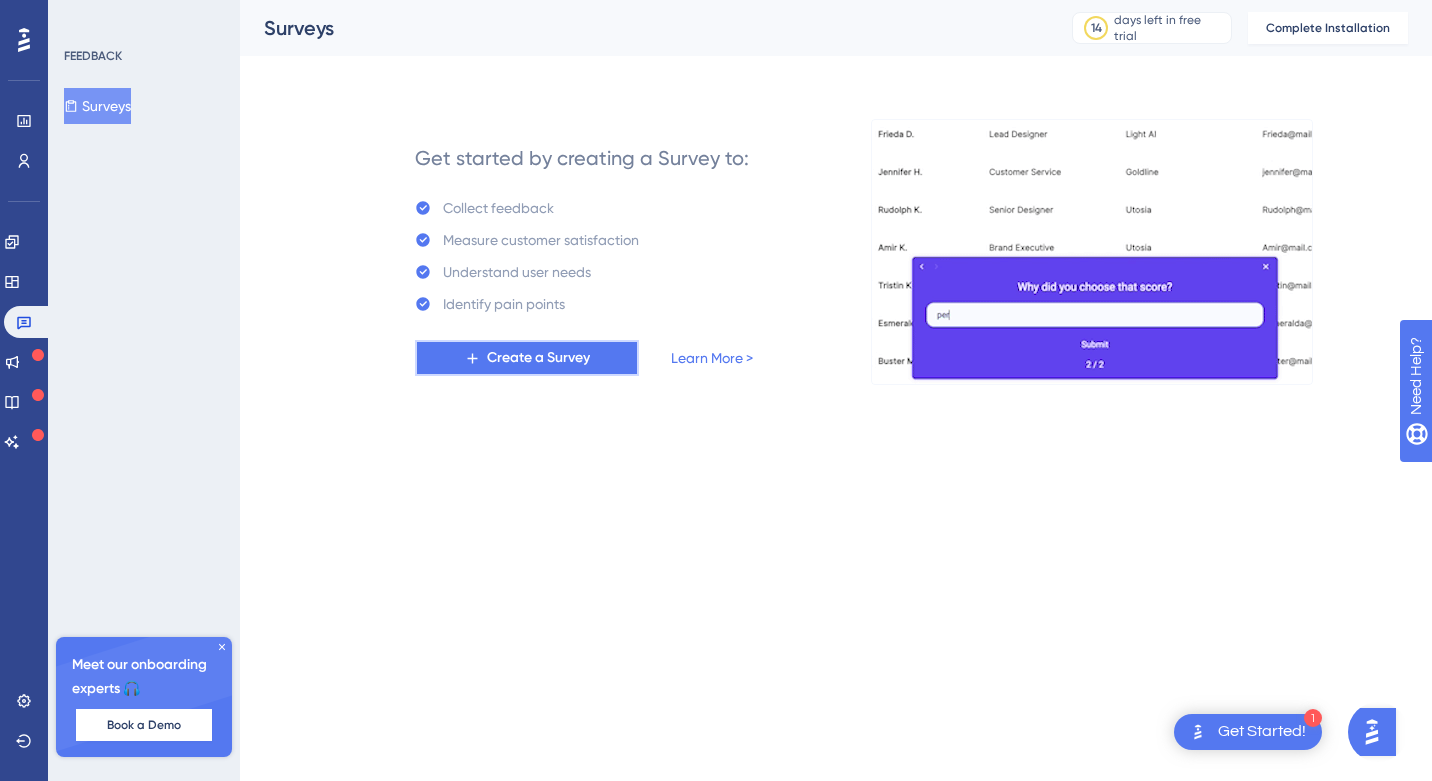 click on "Create a Survey" at bounding box center (538, 358) 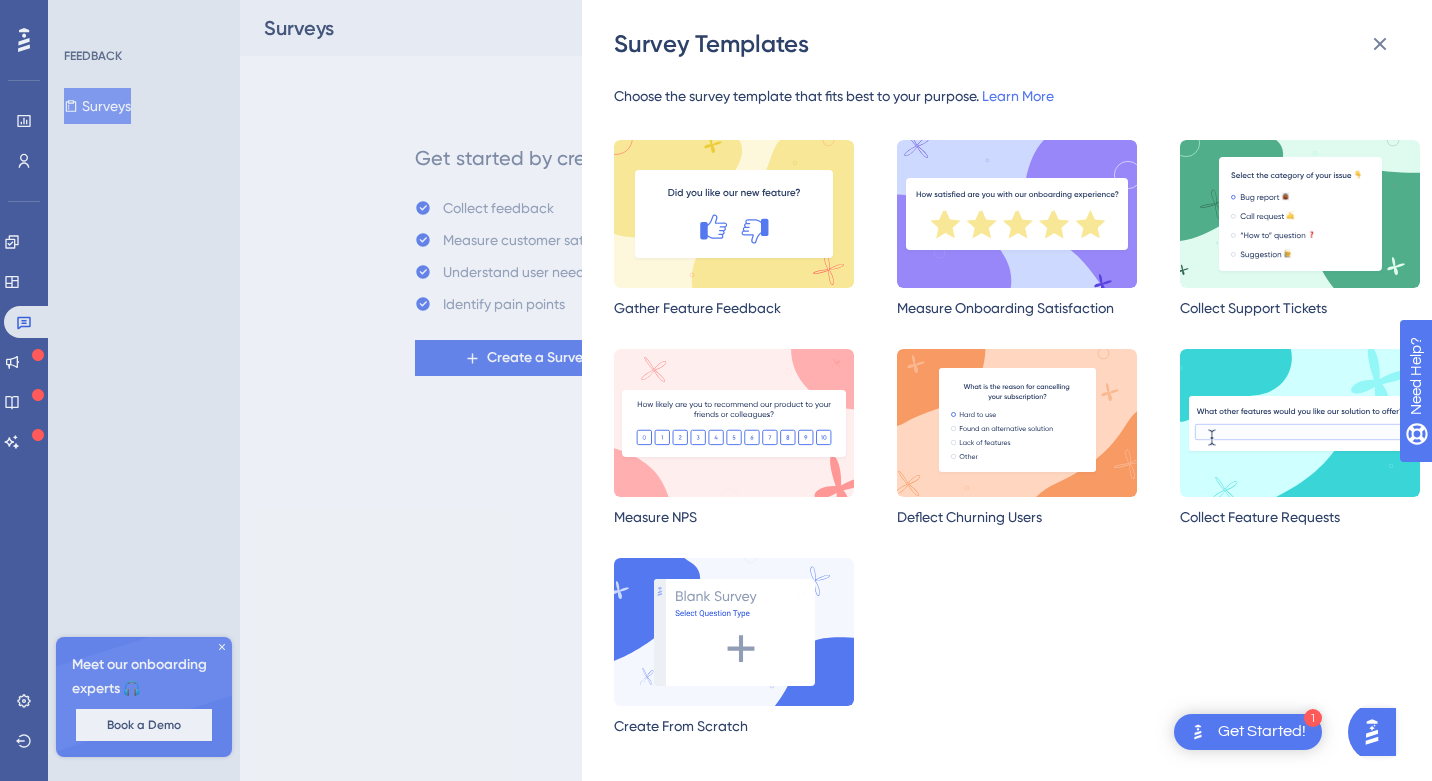 click on "Survey Templates Choose the survey template that fits best to your purpose.   Learn More Gather Feature Feedback Measure Onboarding Satisfaction Collect Support Tickets Measure NPS Deflect Churning Users Collect Feature Requests Create From Scratch" at bounding box center (716, 390) 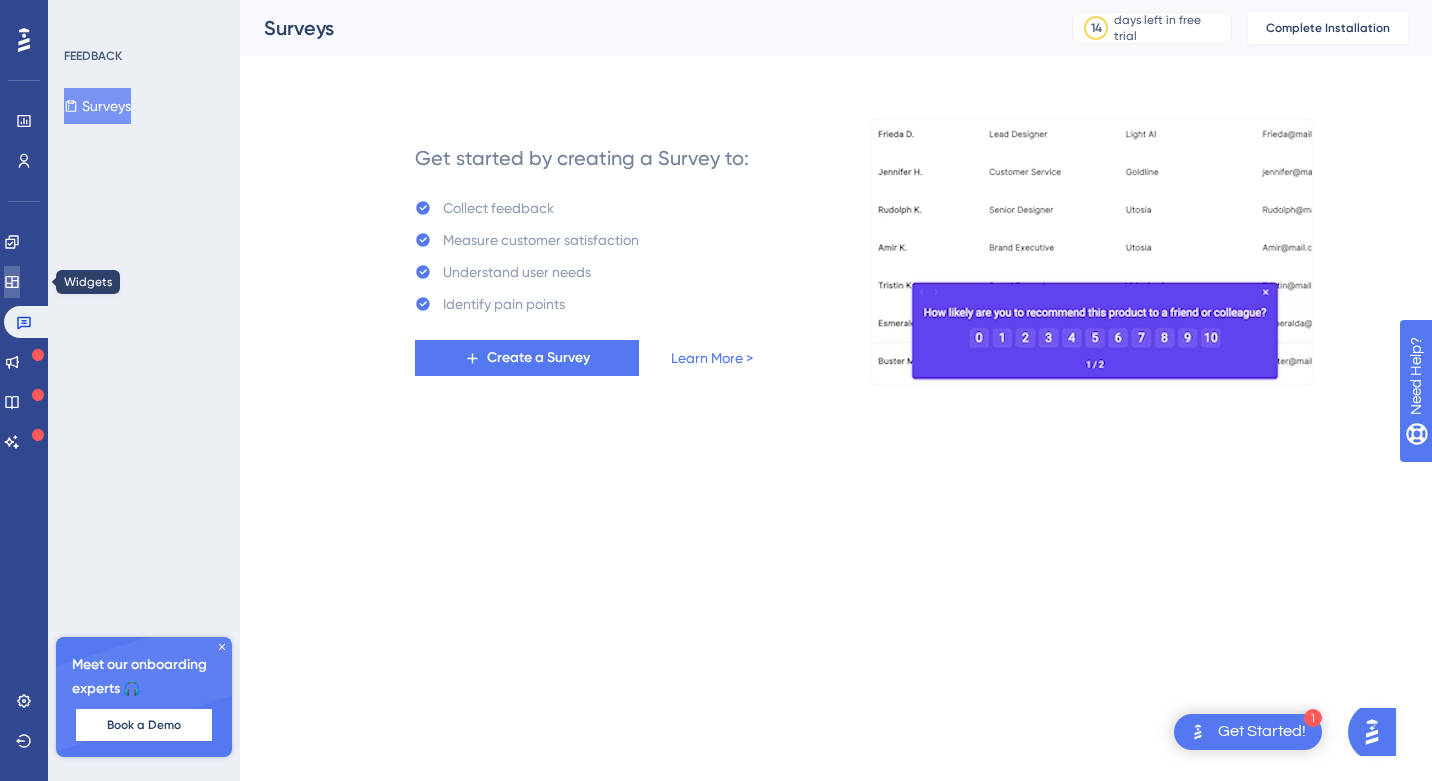 click 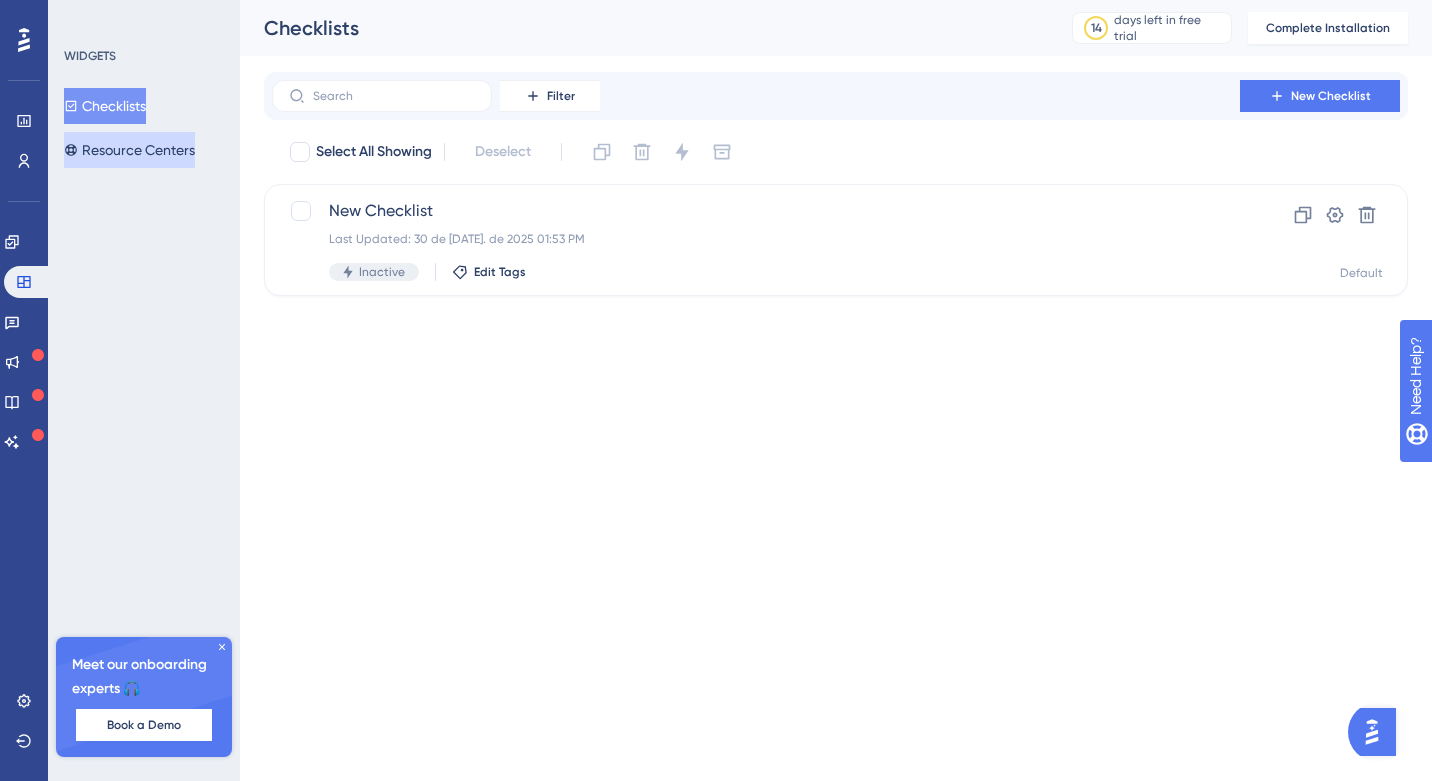 click on "Resource Centers" at bounding box center [129, 150] 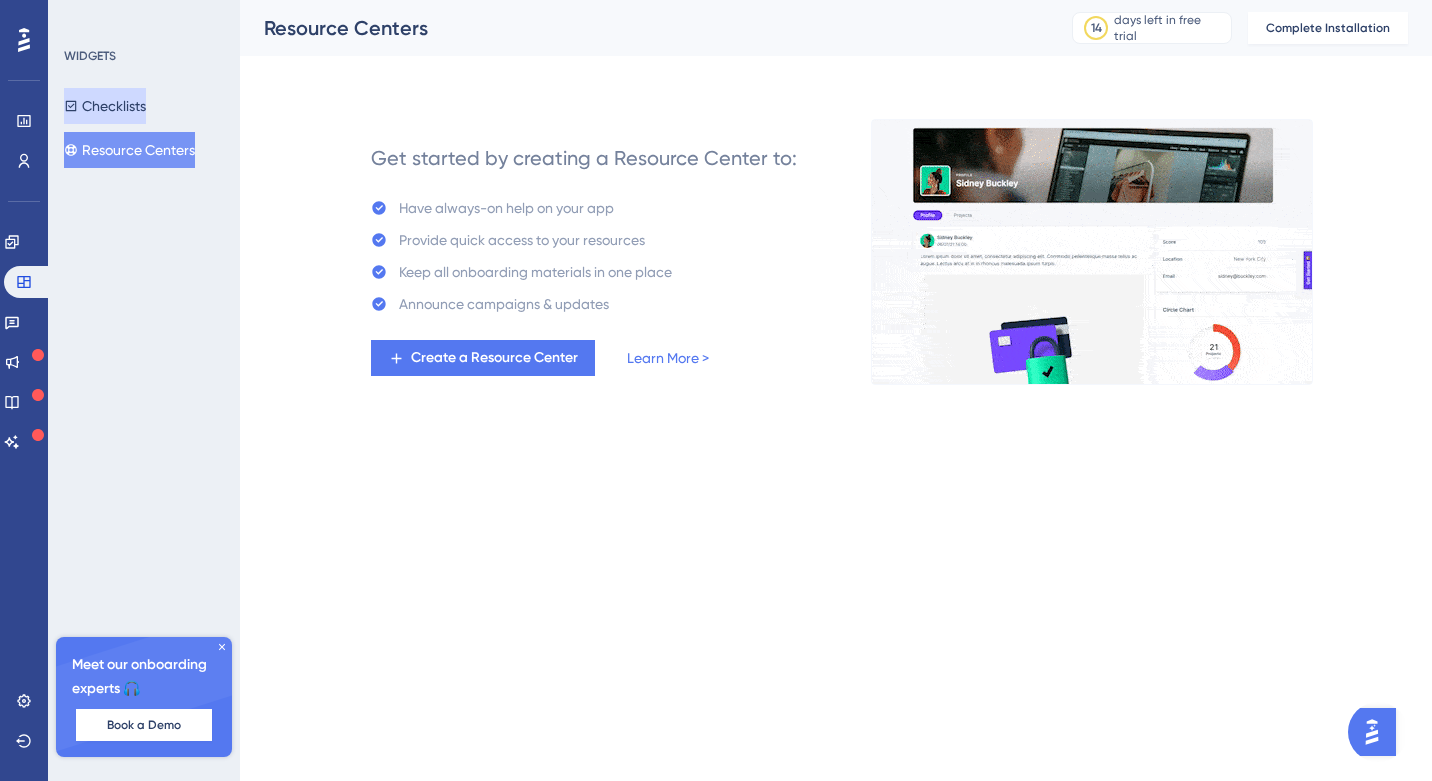 click on "Checklists" at bounding box center (105, 106) 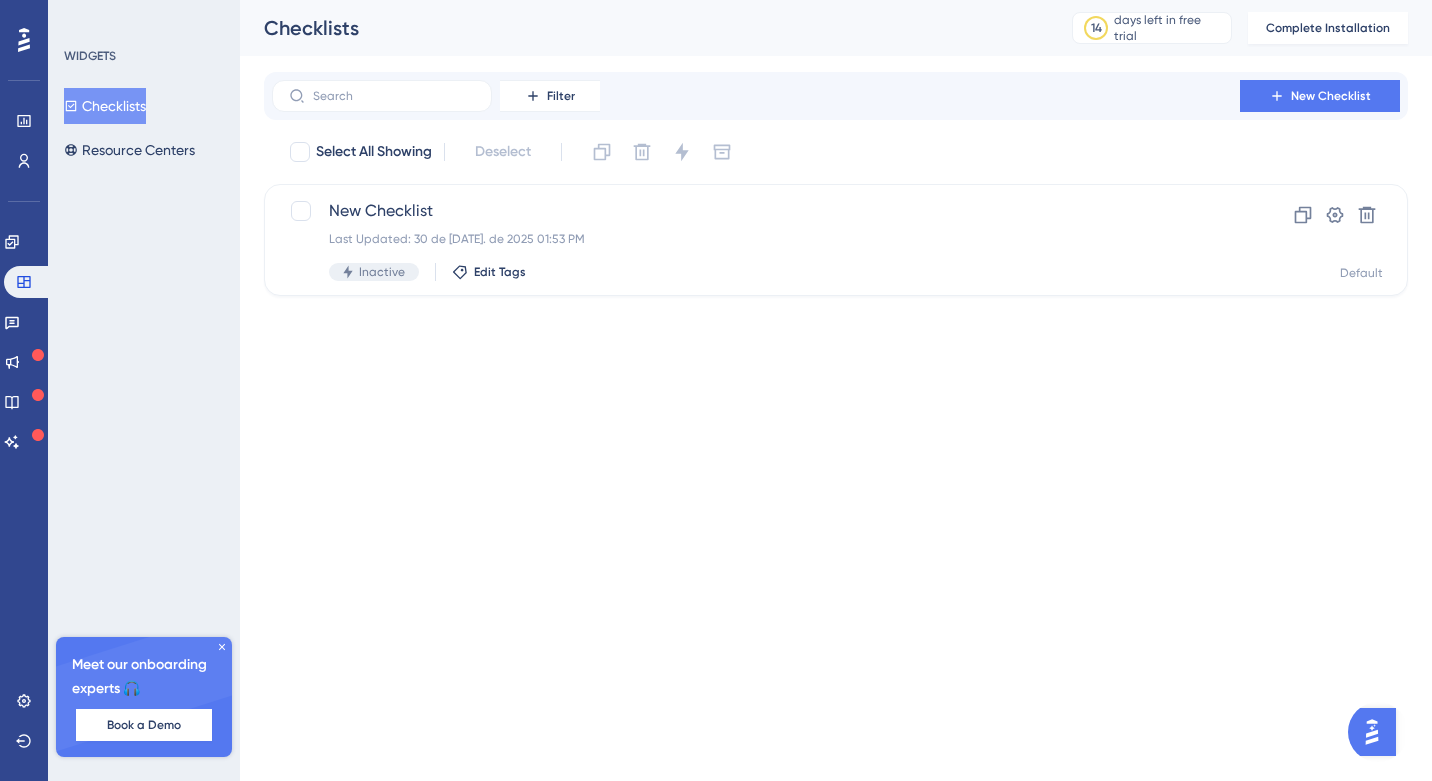 scroll, scrollTop: 0, scrollLeft: 0, axis: both 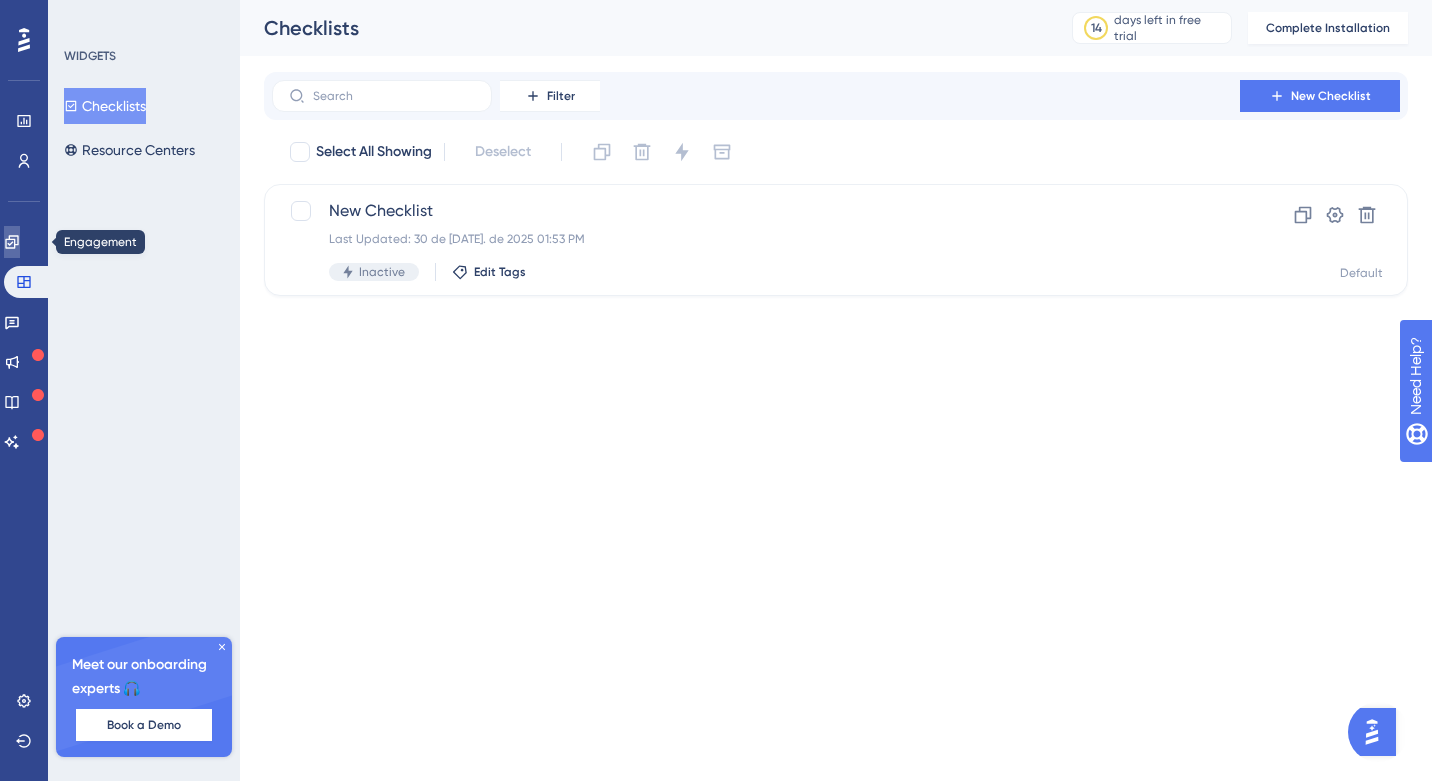 click 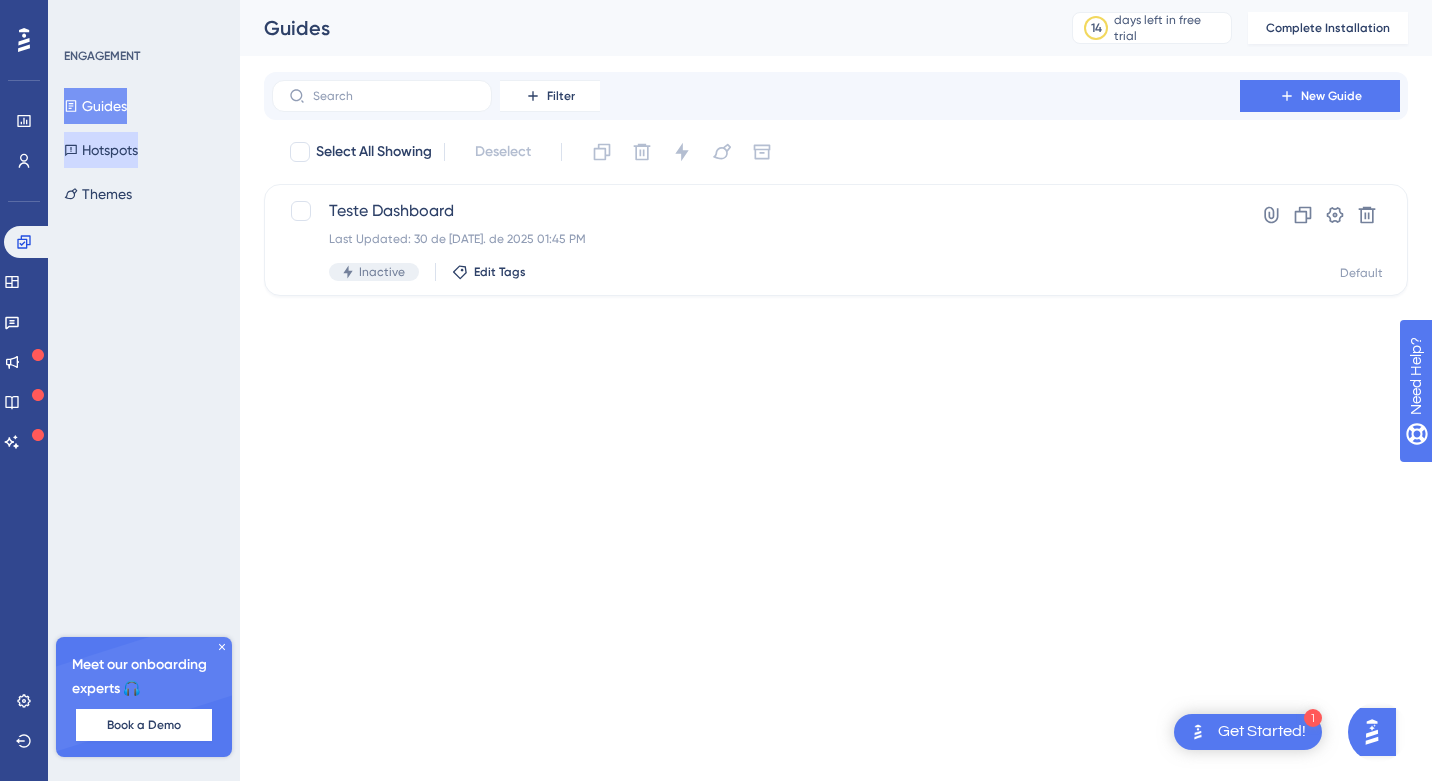 click on "Hotspots" at bounding box center (101, 150) 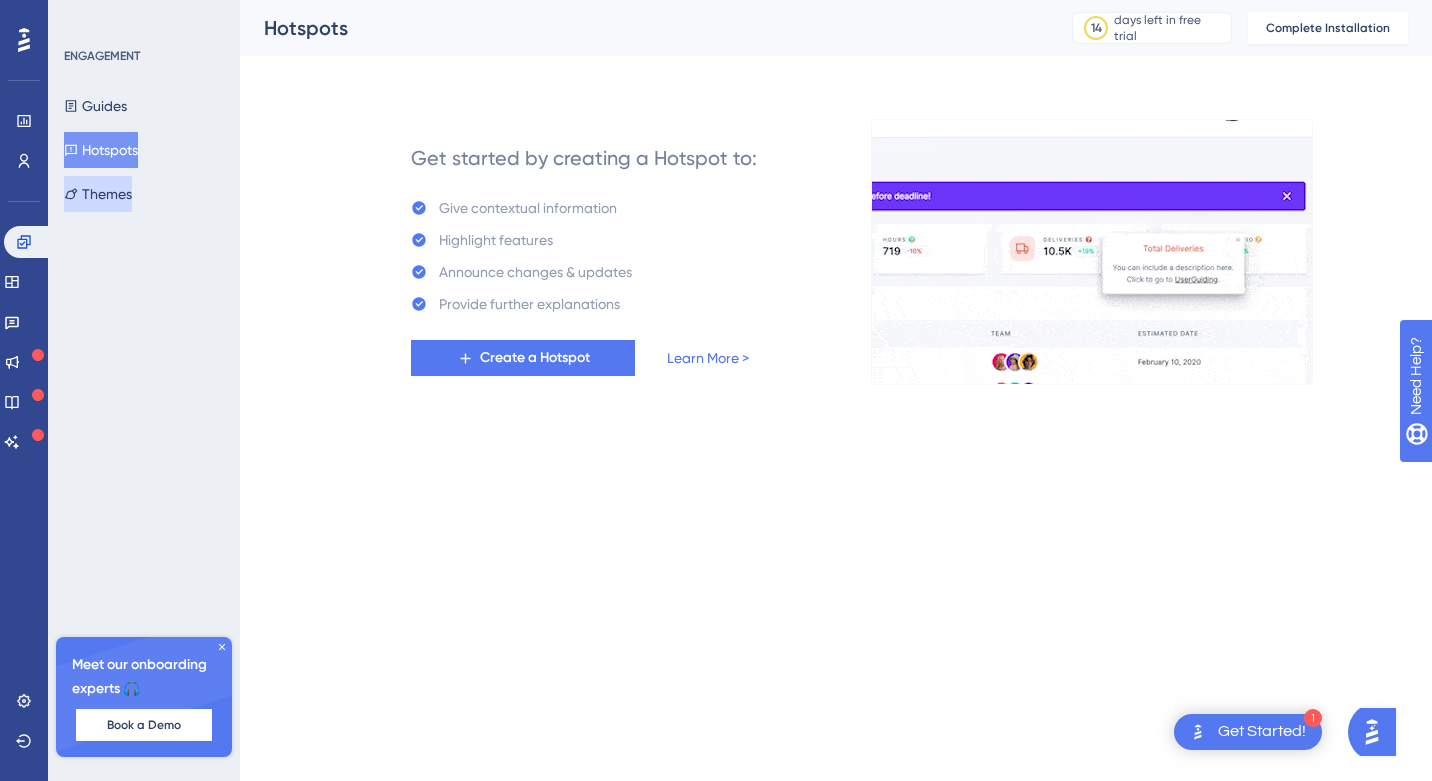 click on "Themes" at bounding box center [98, 194] 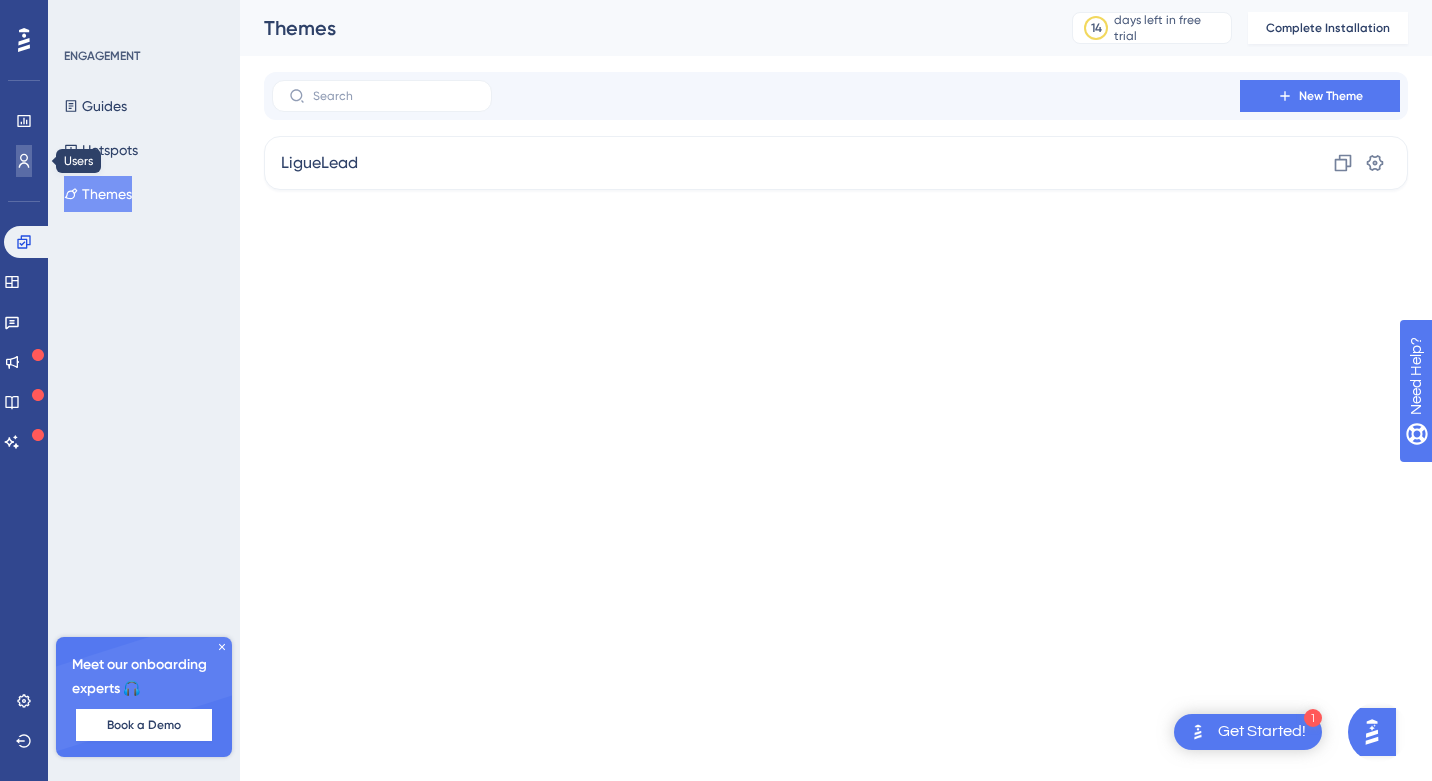 click 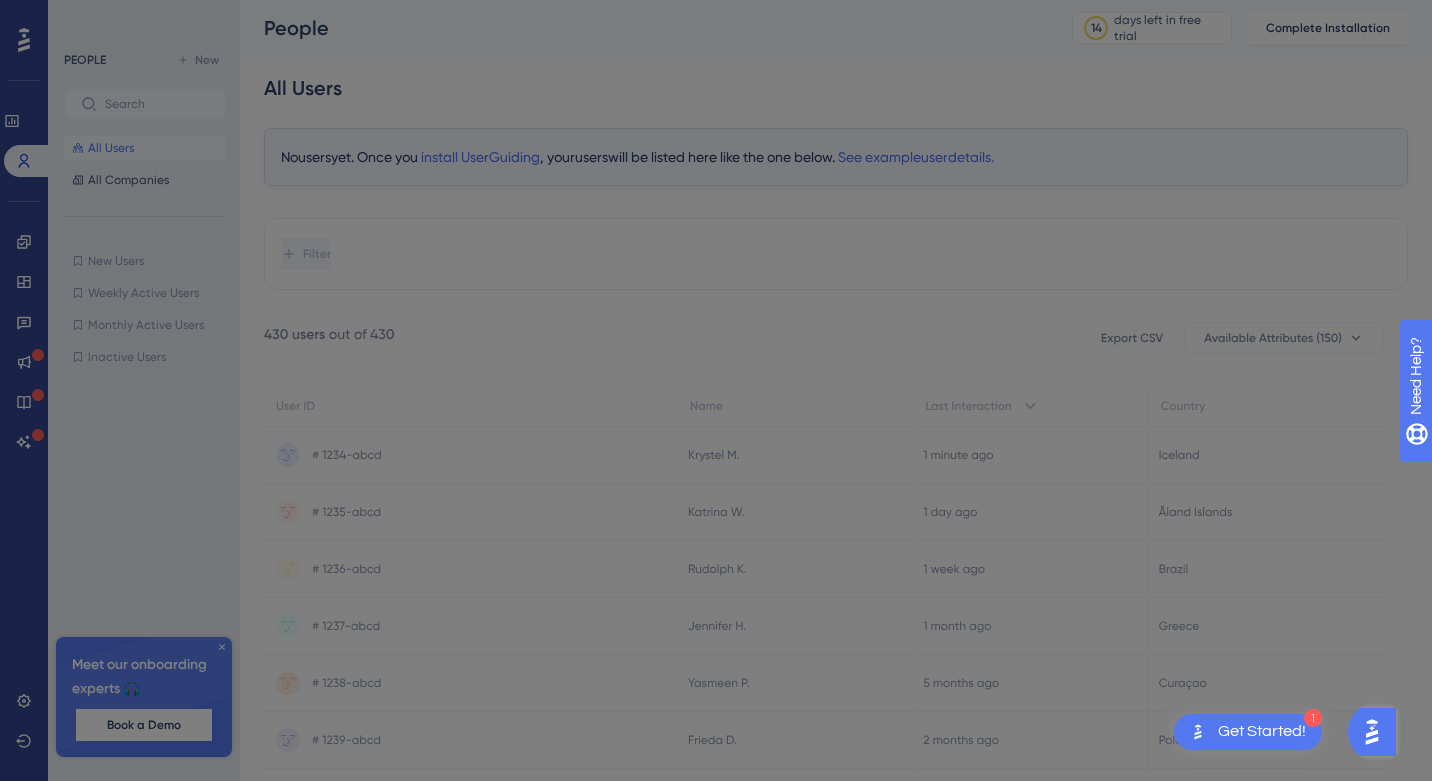 scroll, scrollTop: 0, scrollLeft: 0, axis: both 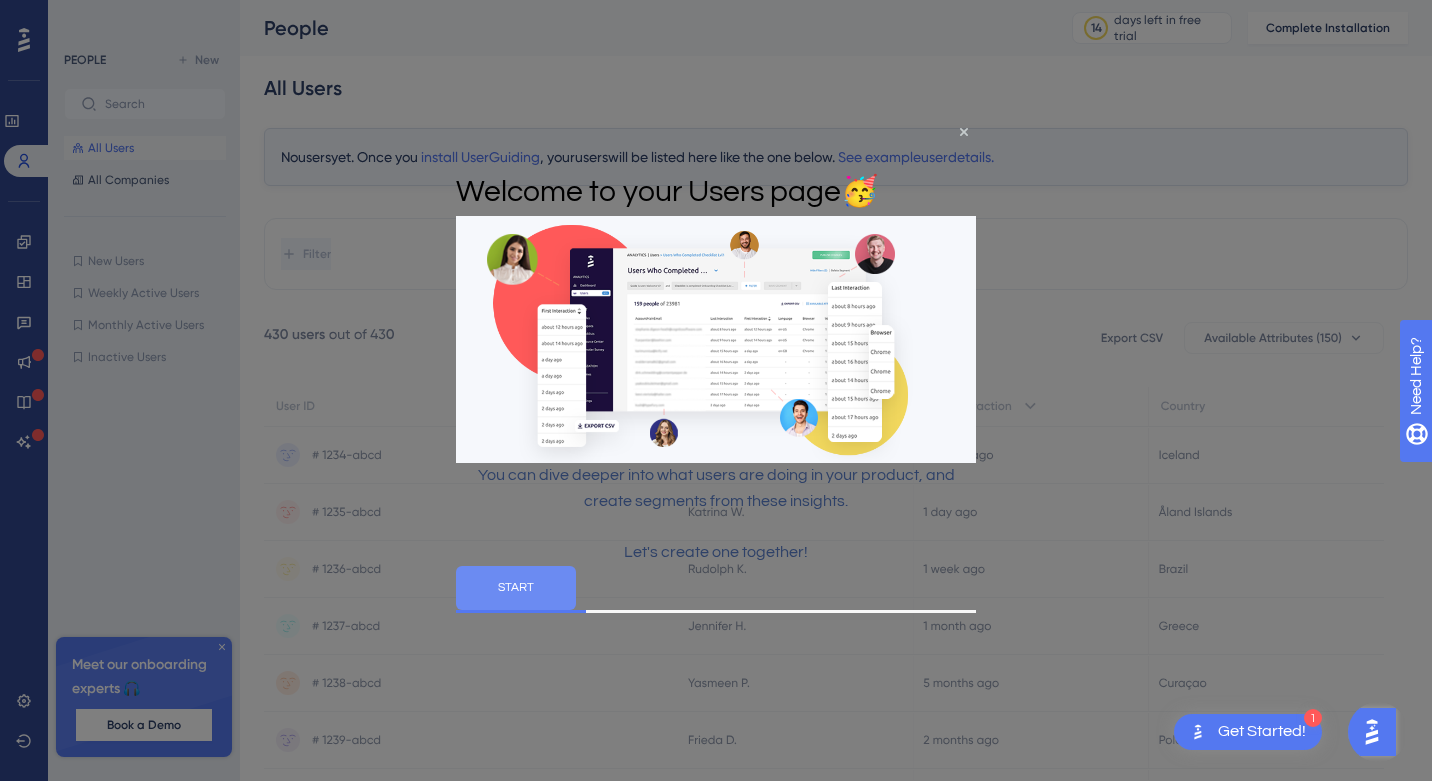 click on "START" at bounding box center [516, 587] 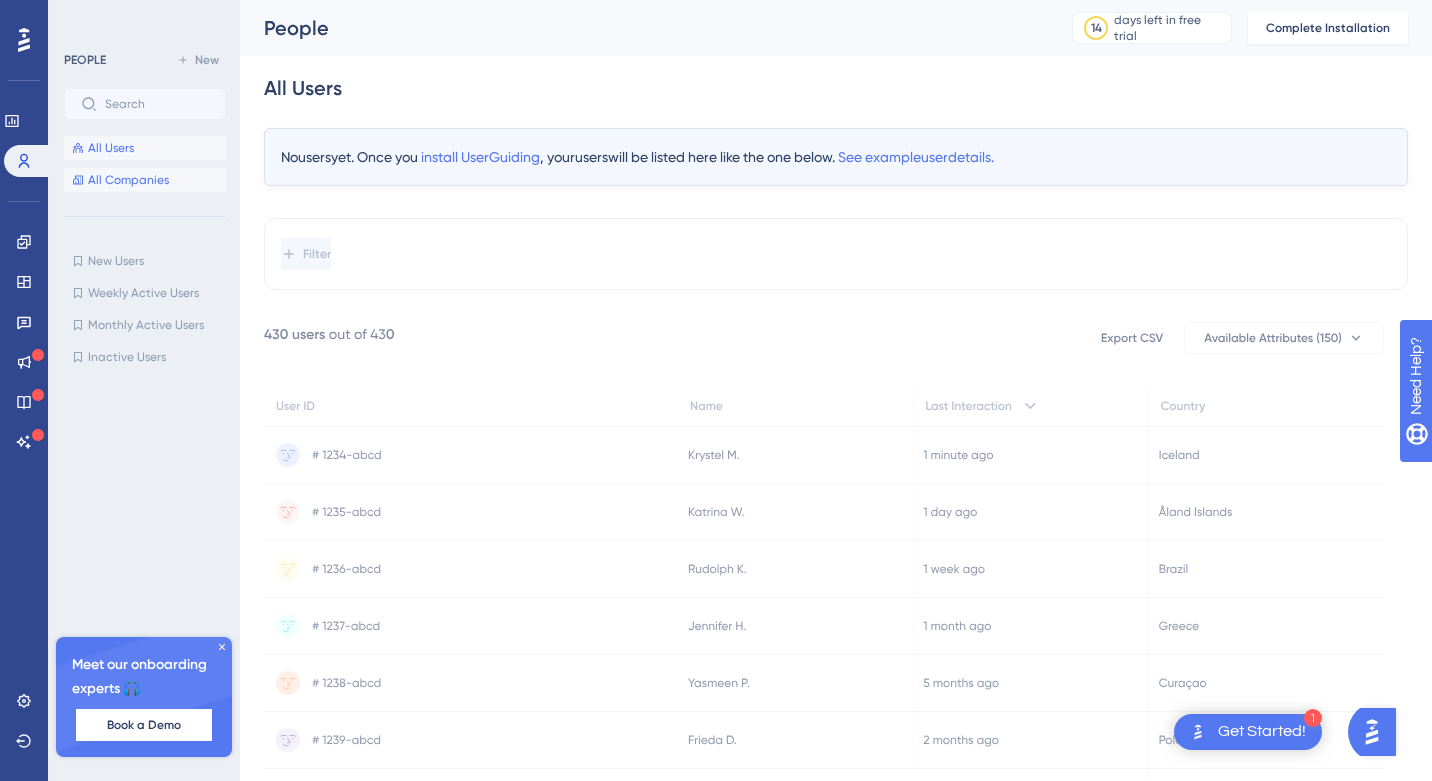 click on "All Companies" at bounding box center [128, 180] 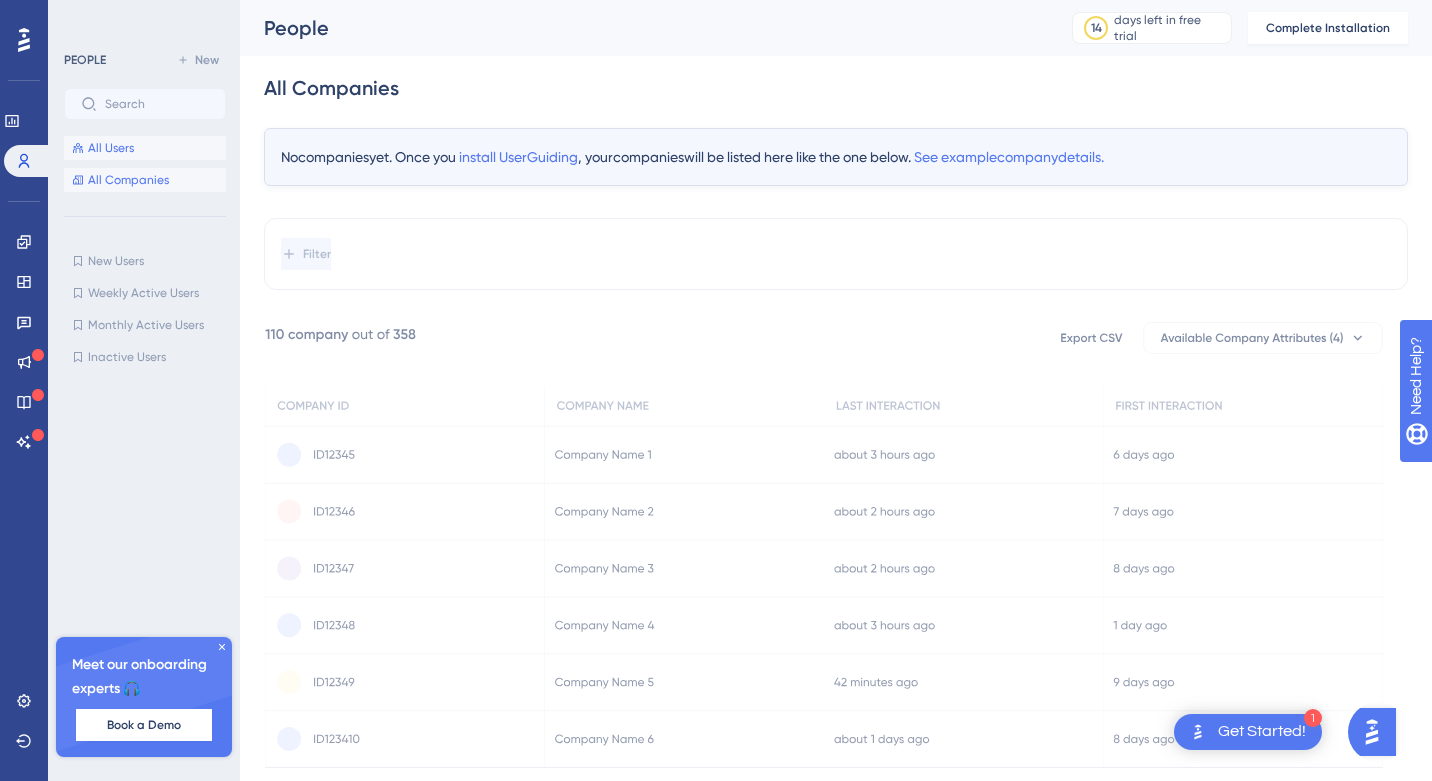 click on "All Users" at bounding box center (111, 148) 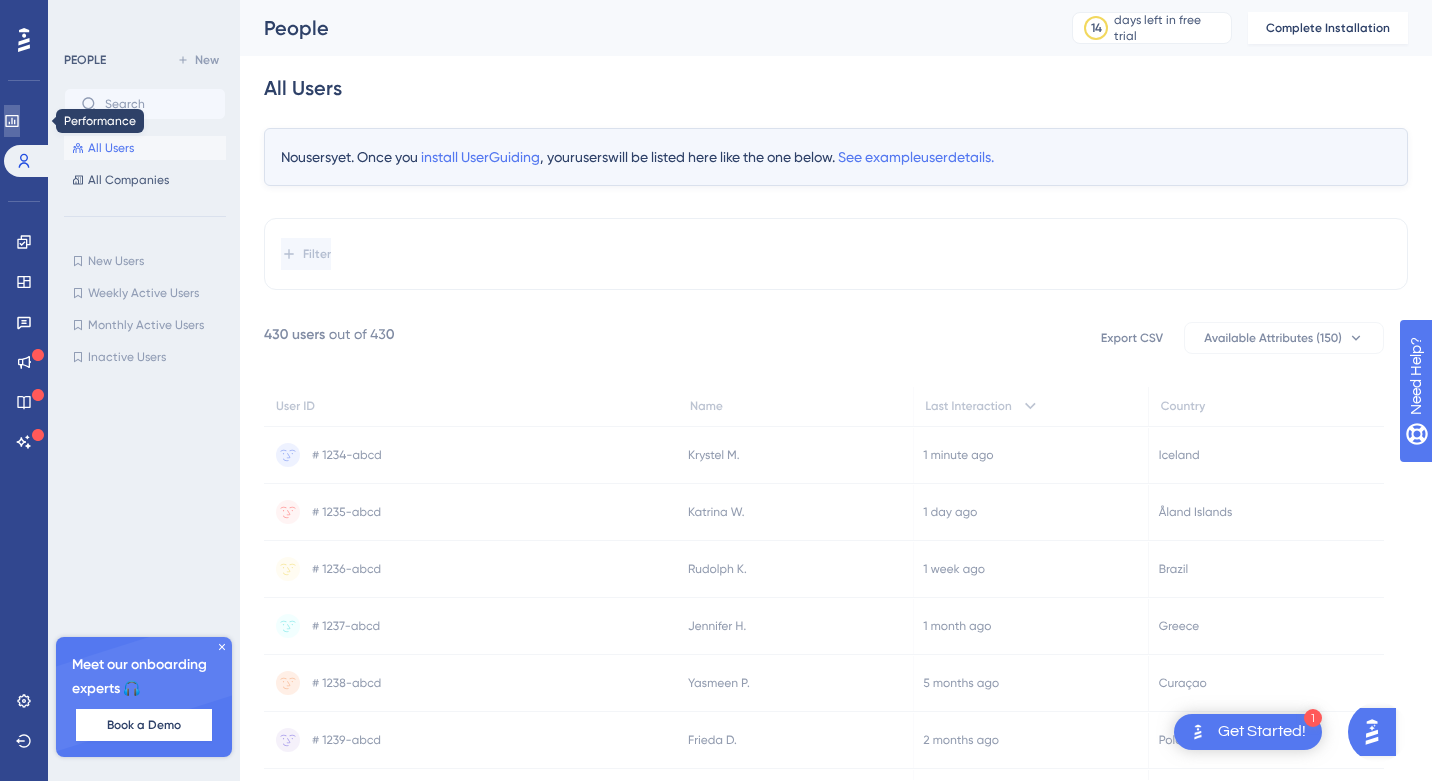 click at bounding box center (12, 121) 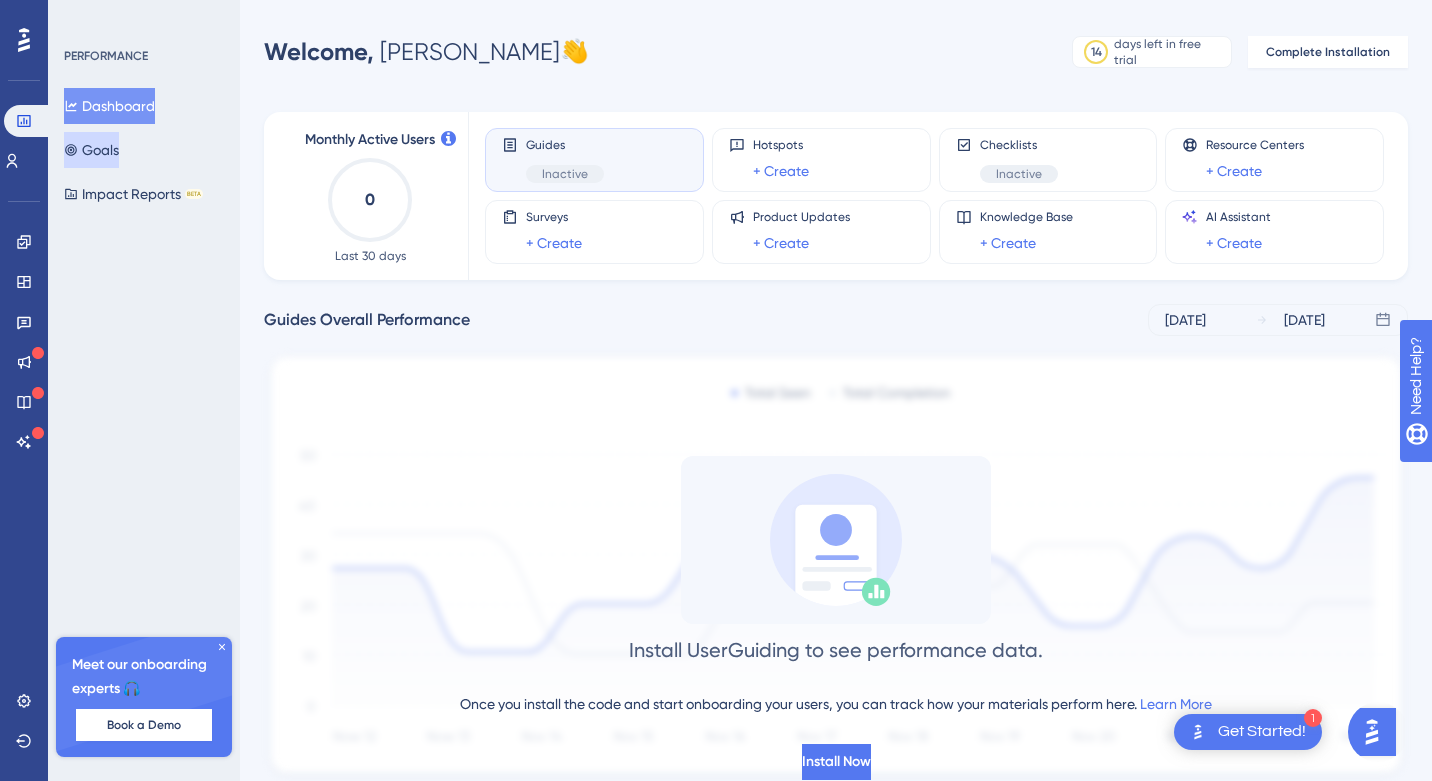 click on "Goals" at bounding box center (91, 150) 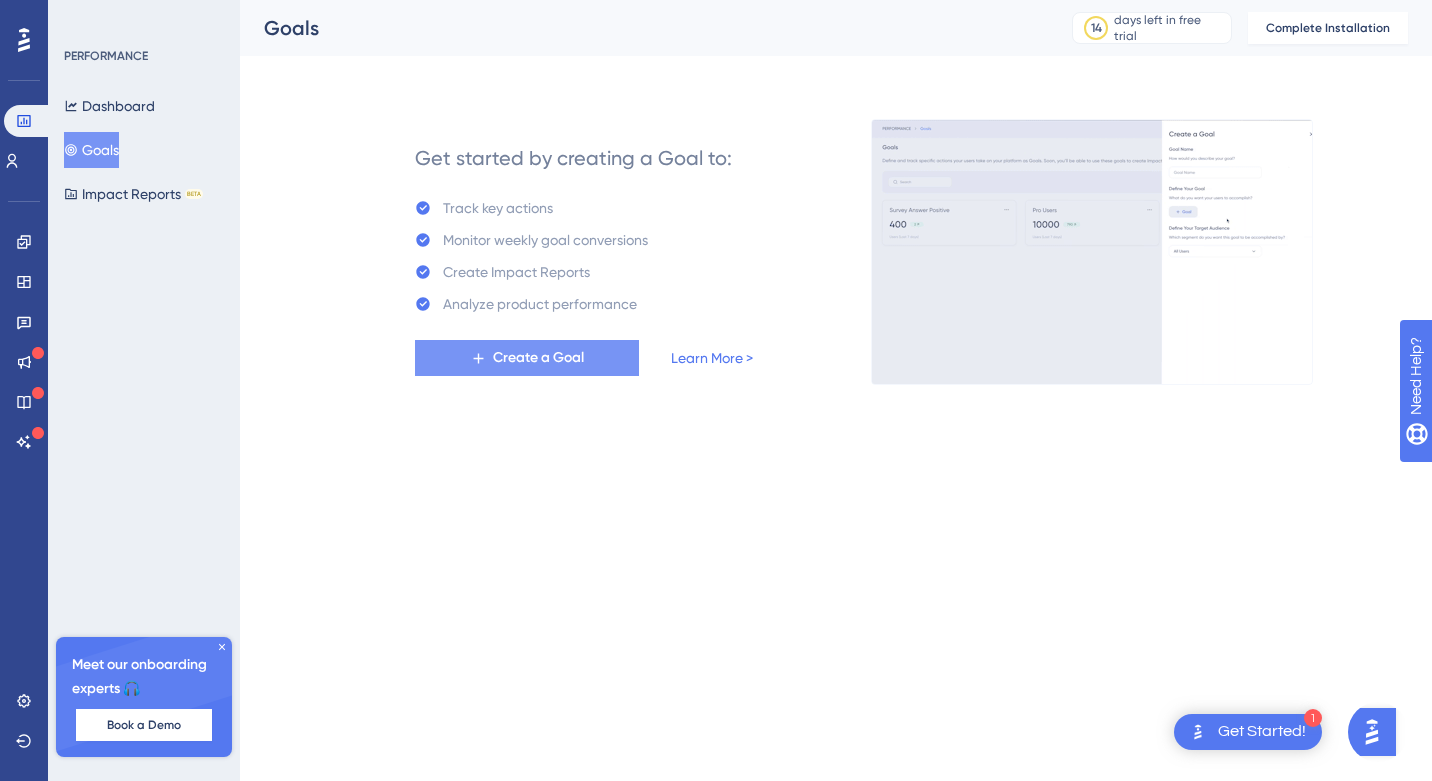 click on "Create a Goal" at bounding box center (538, 358) 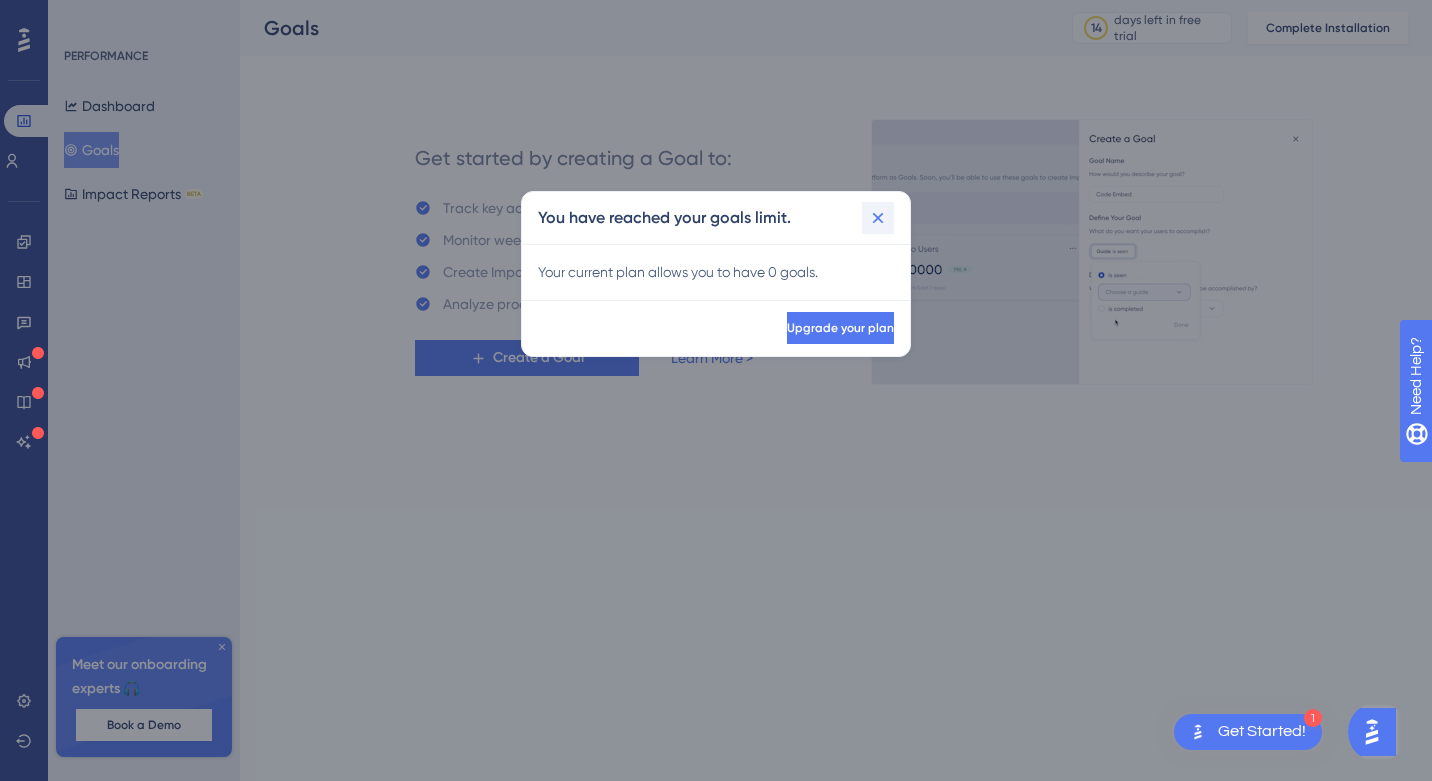 click 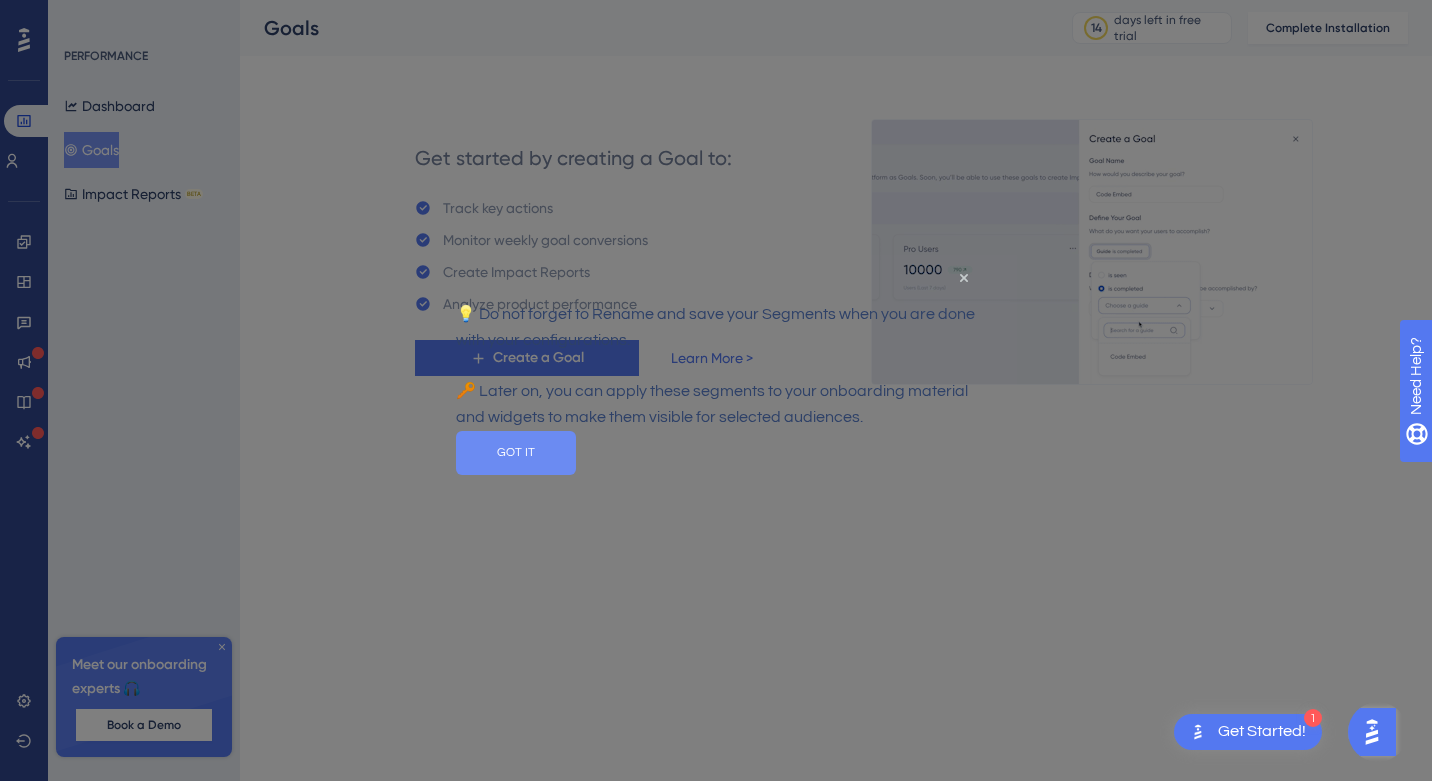 click on "GOT IT" at bounding box center [516, 453] 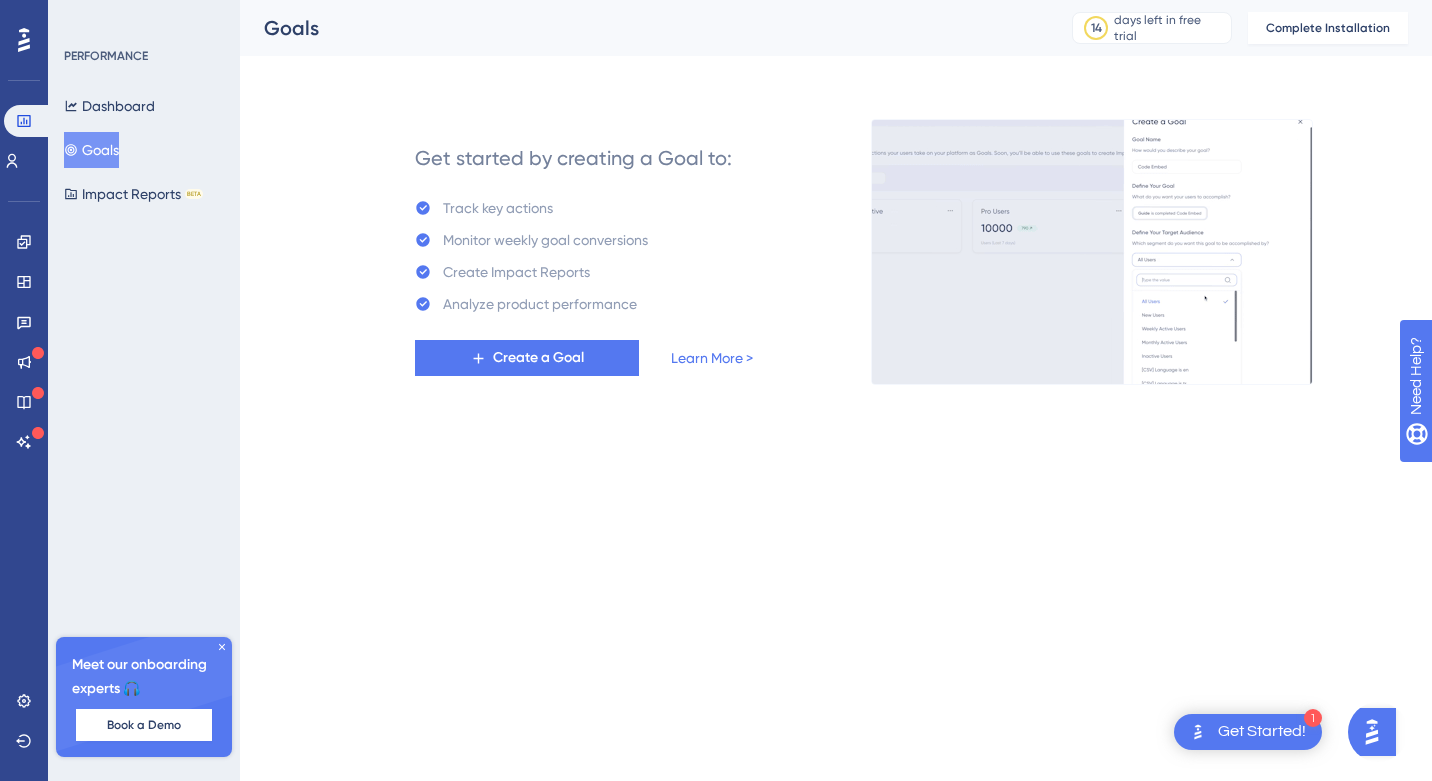 click on "Get Started!" at bounding box center [1262, 732] 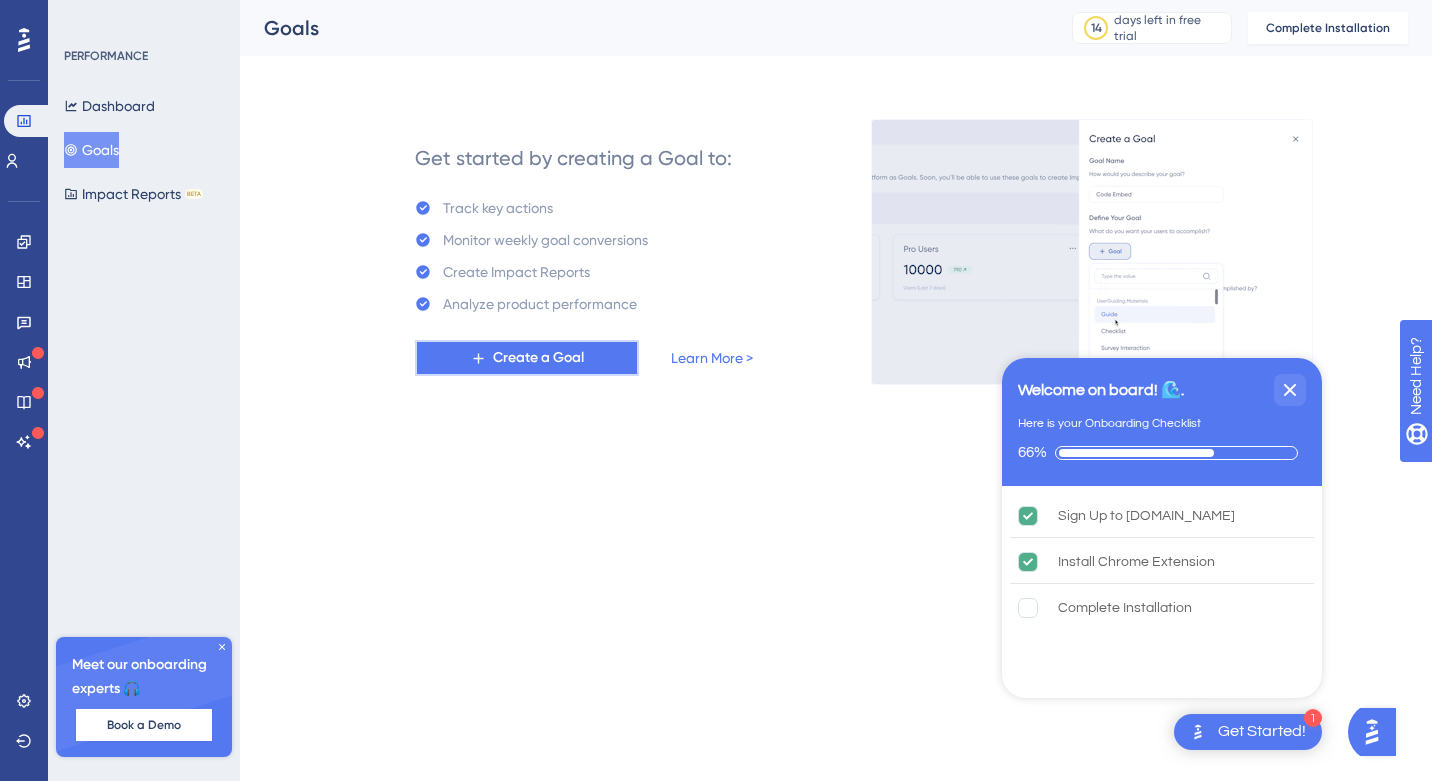 click on "Create a Goal" at bounding box center [538, 358] 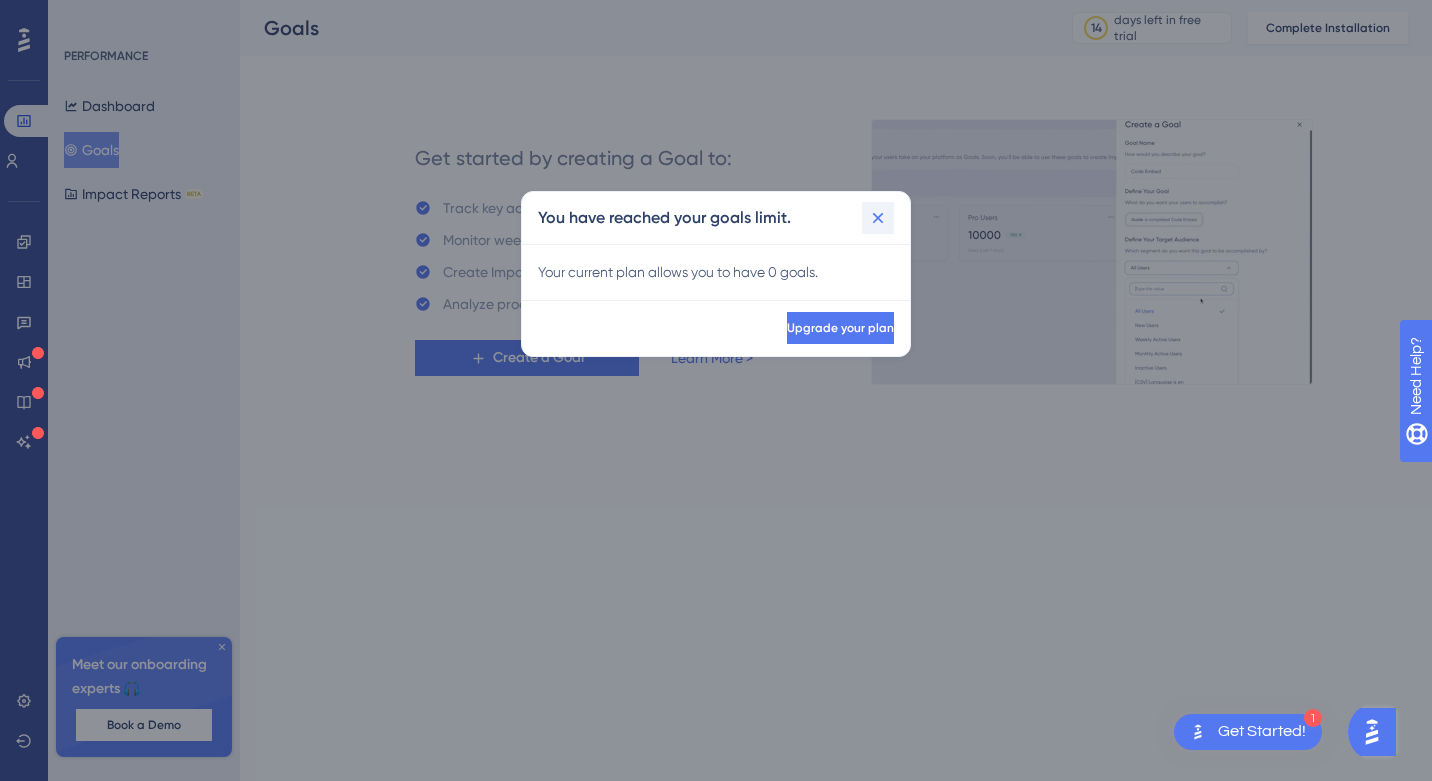 click 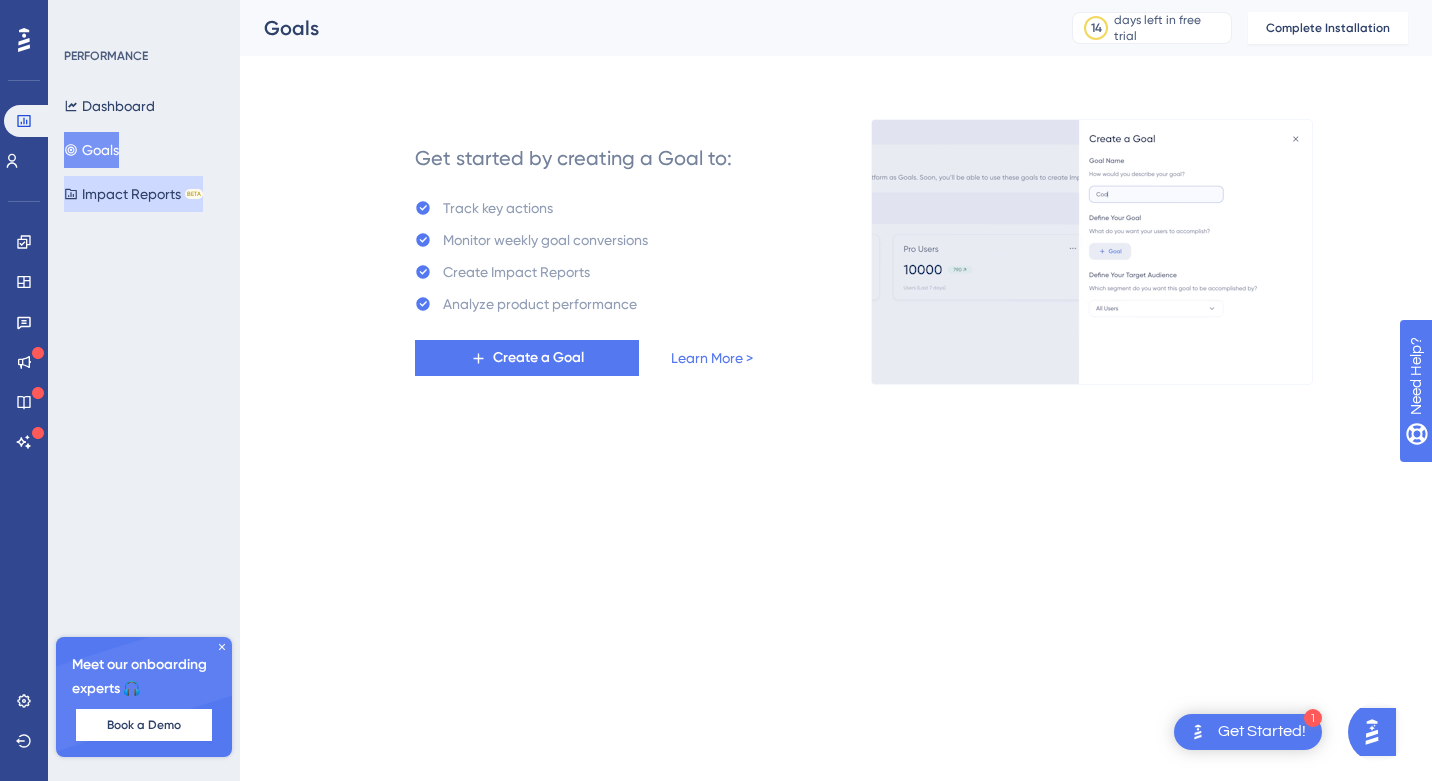 click on "Impact Reports BETA" at bounding box center [133, 194] 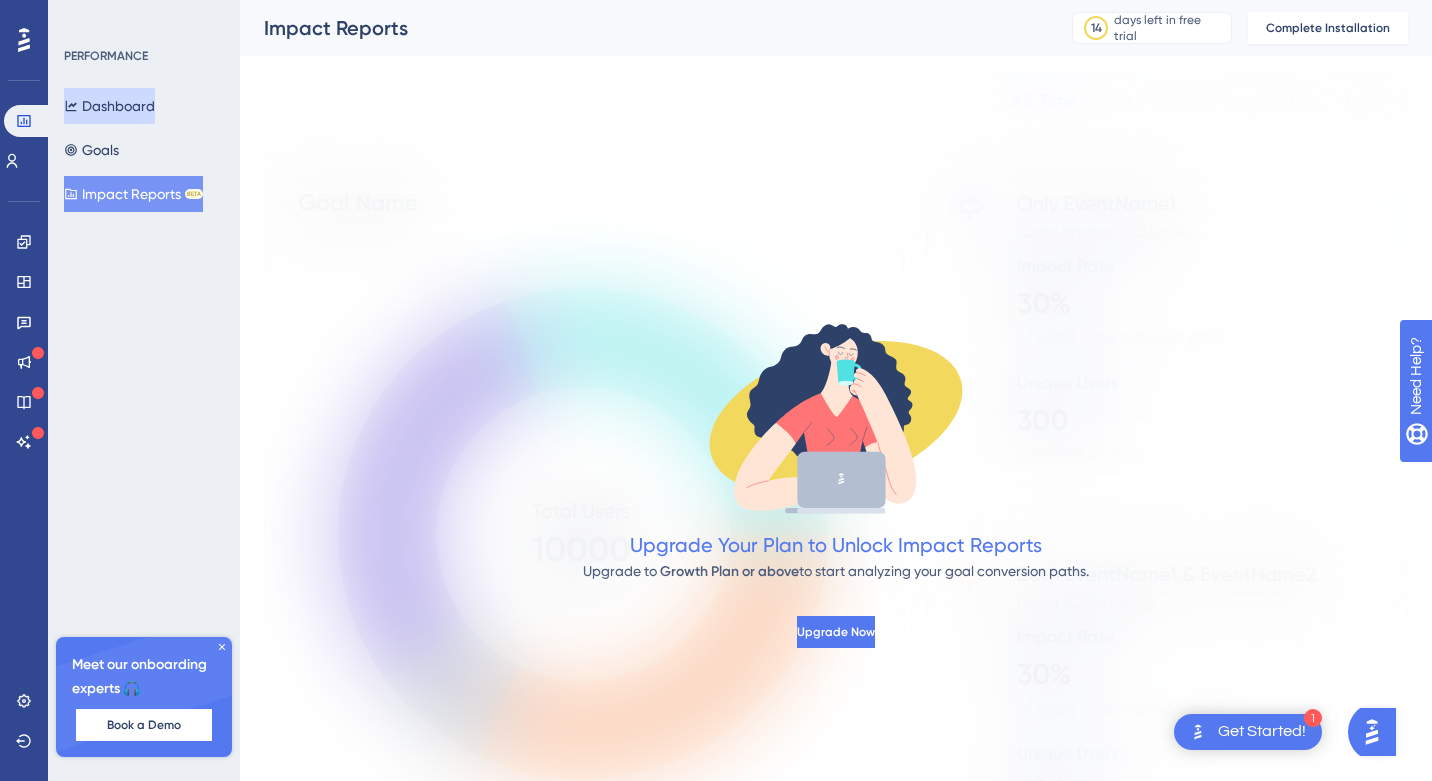 click on "Dashboard" at bounding box center (109, 106) 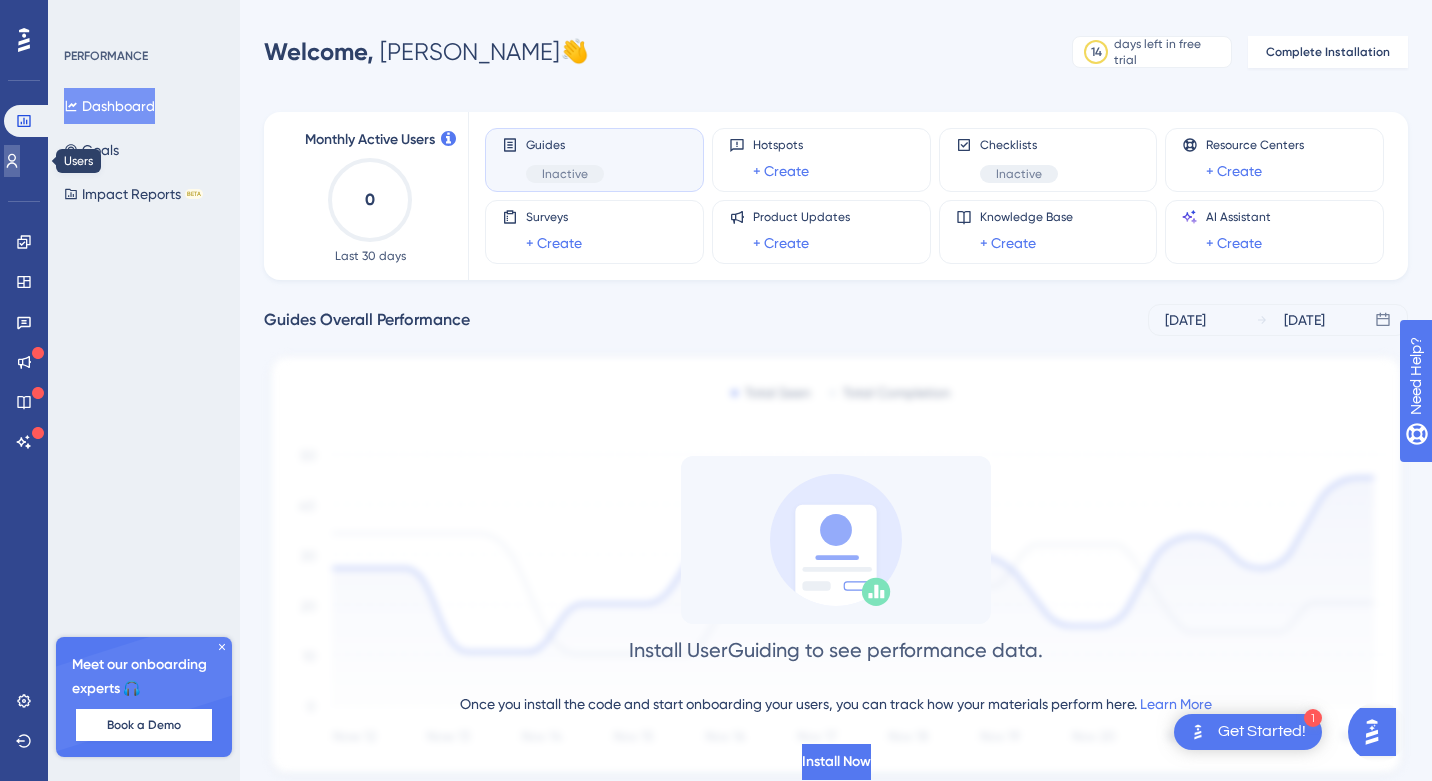 click 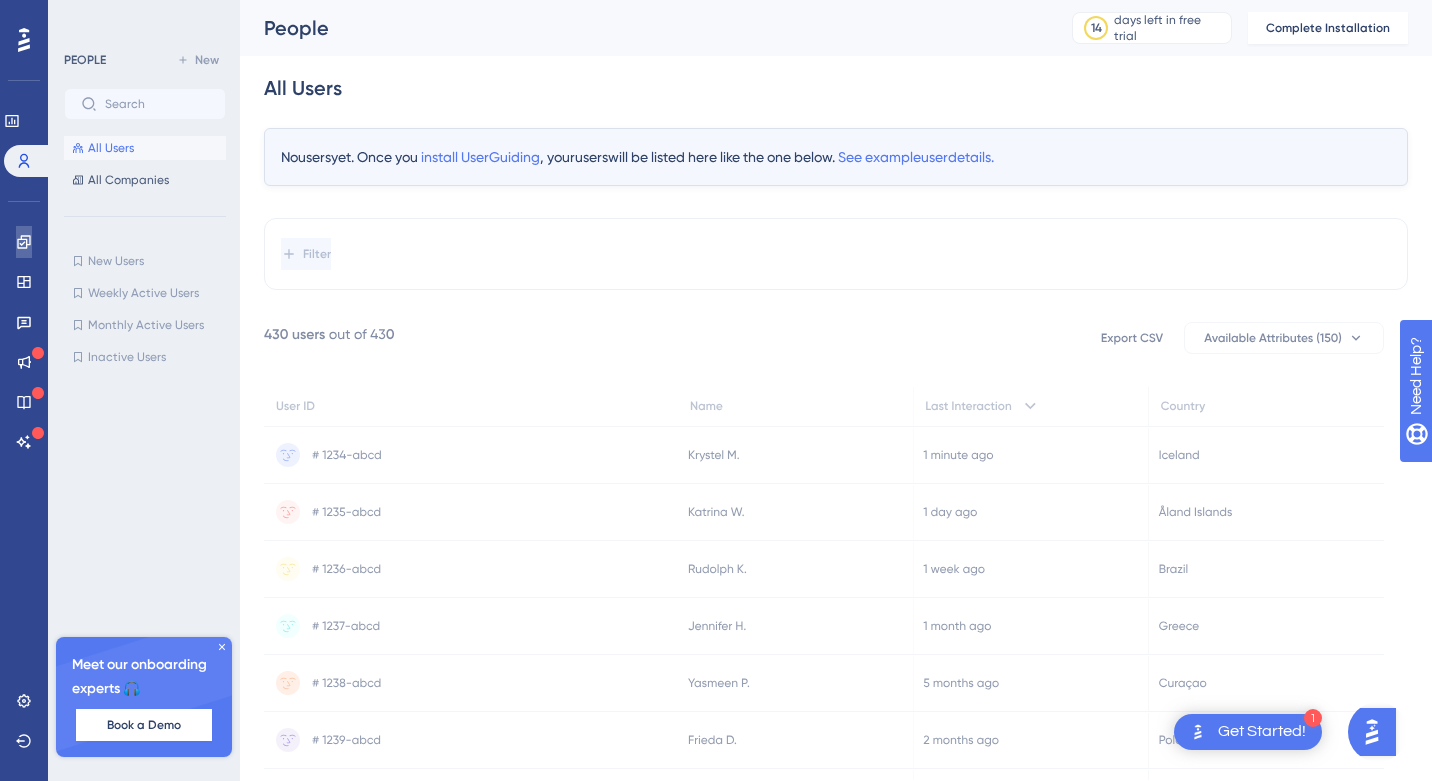 click 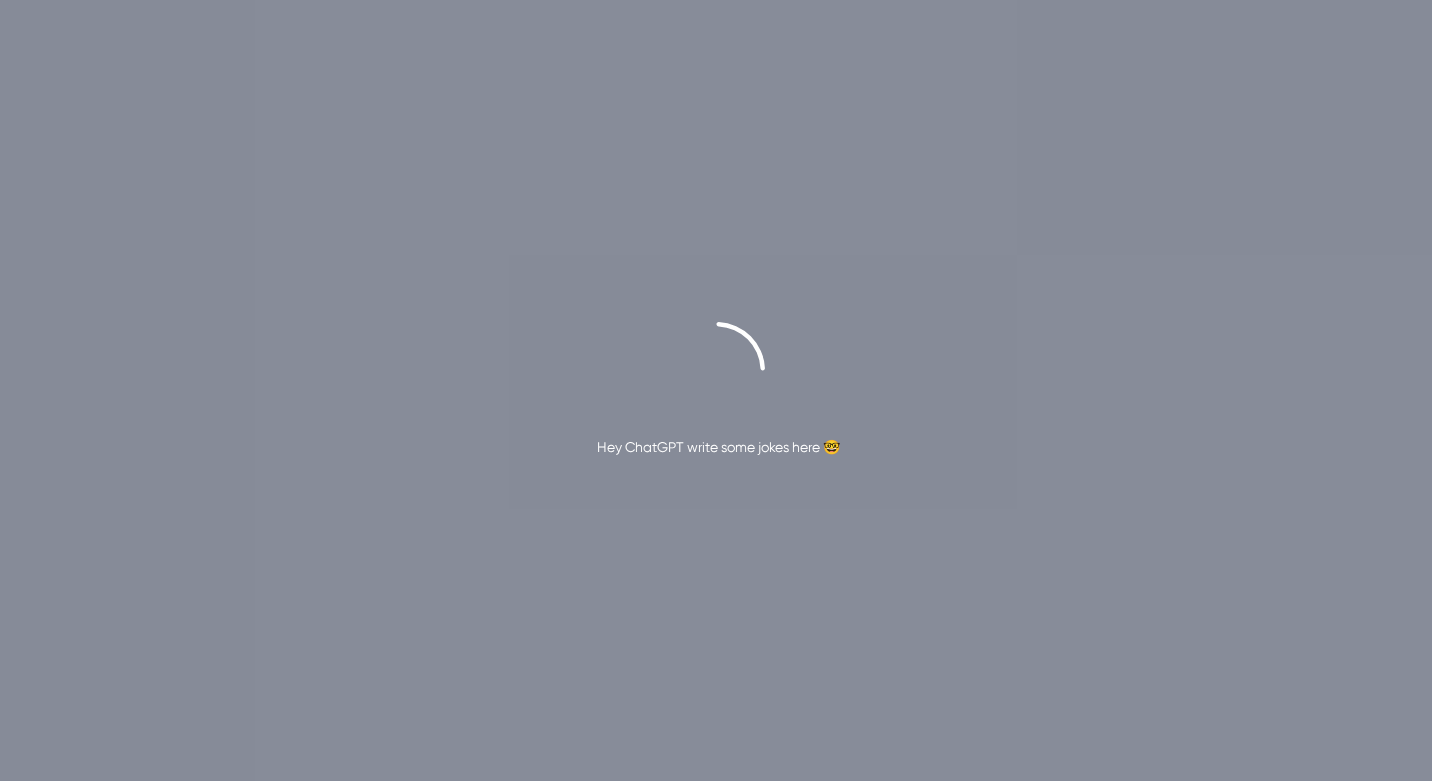 scroll, scrollTop: 0, scrollLeft: 0, axis: both 